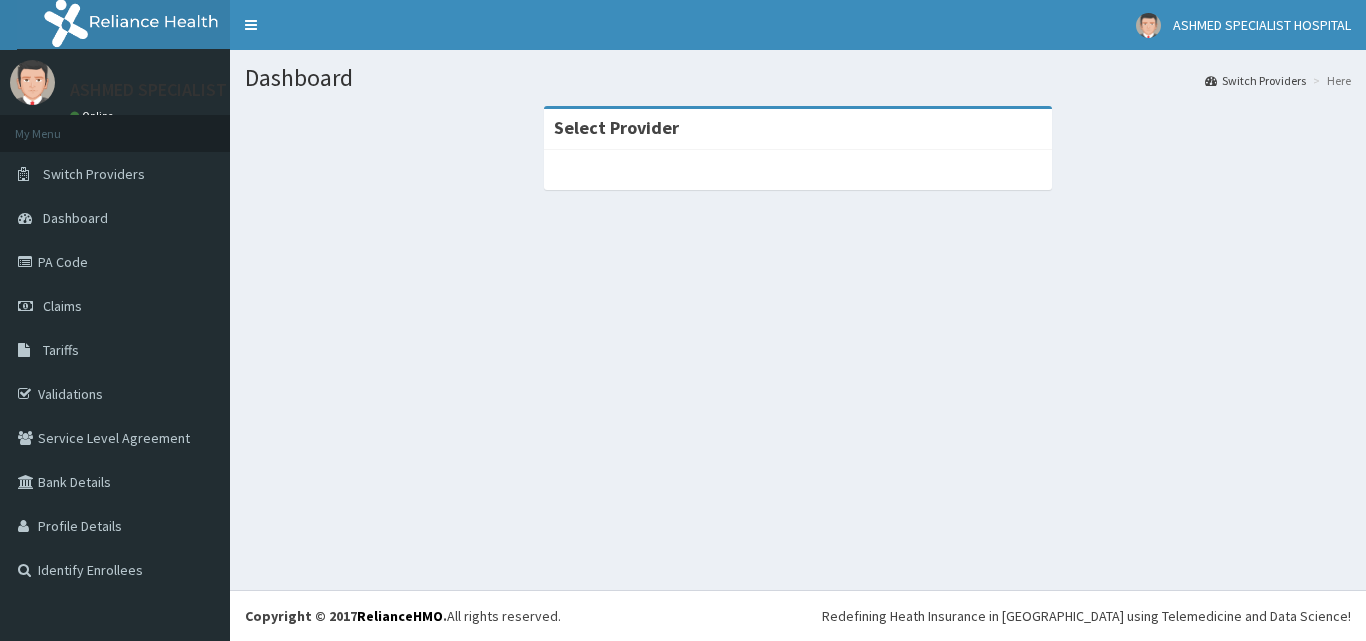 scroll, scrollTop: 0, scrollLeft: 0, axis: both 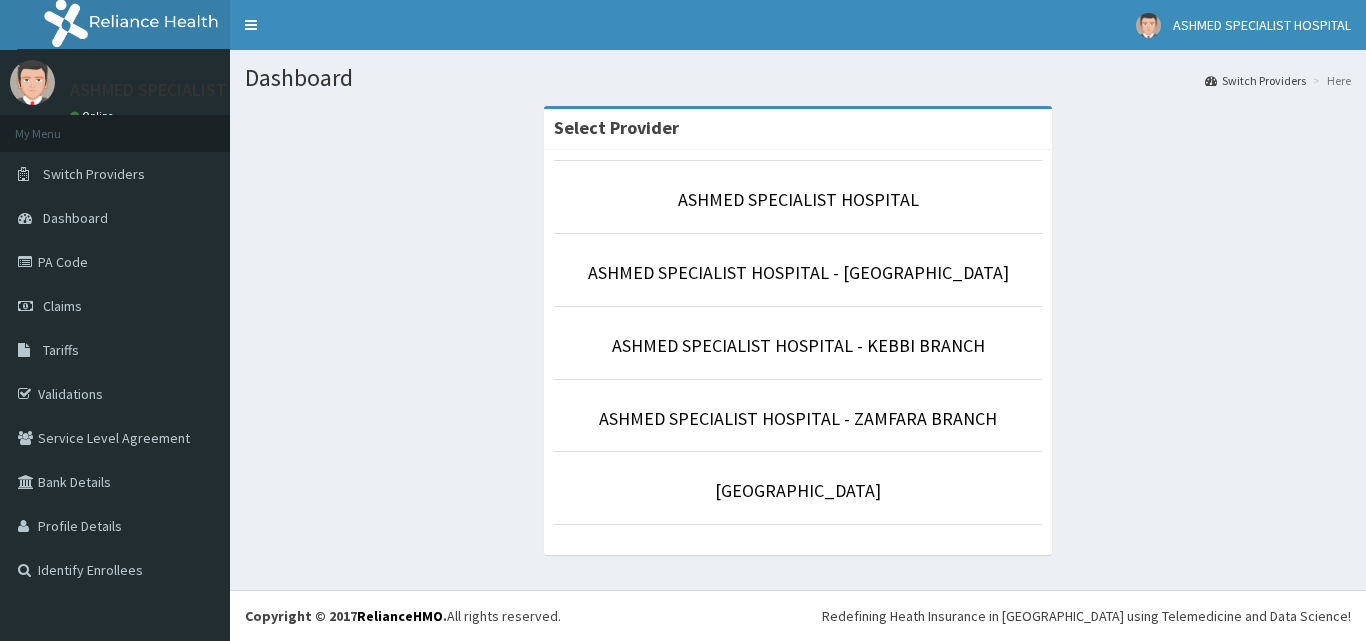 click on "Claims" at bounding box center (115, 306) 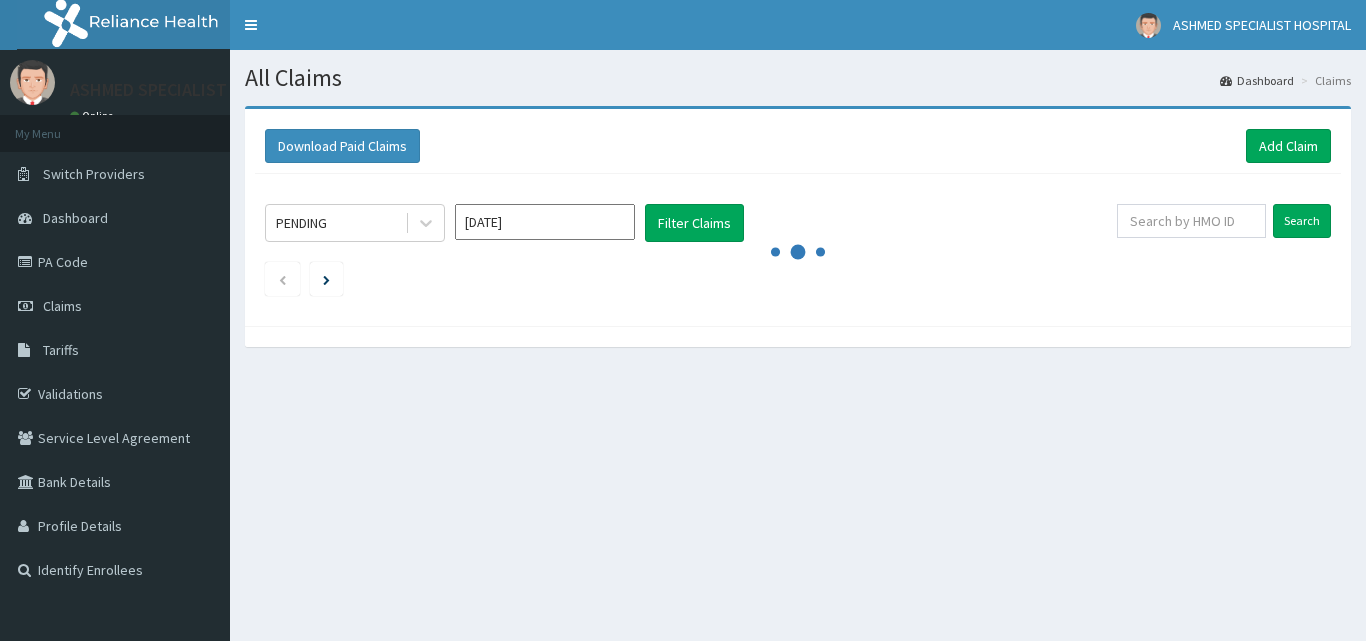 scroll, scrollTop: 0, scrollLeft: 0, axis: both 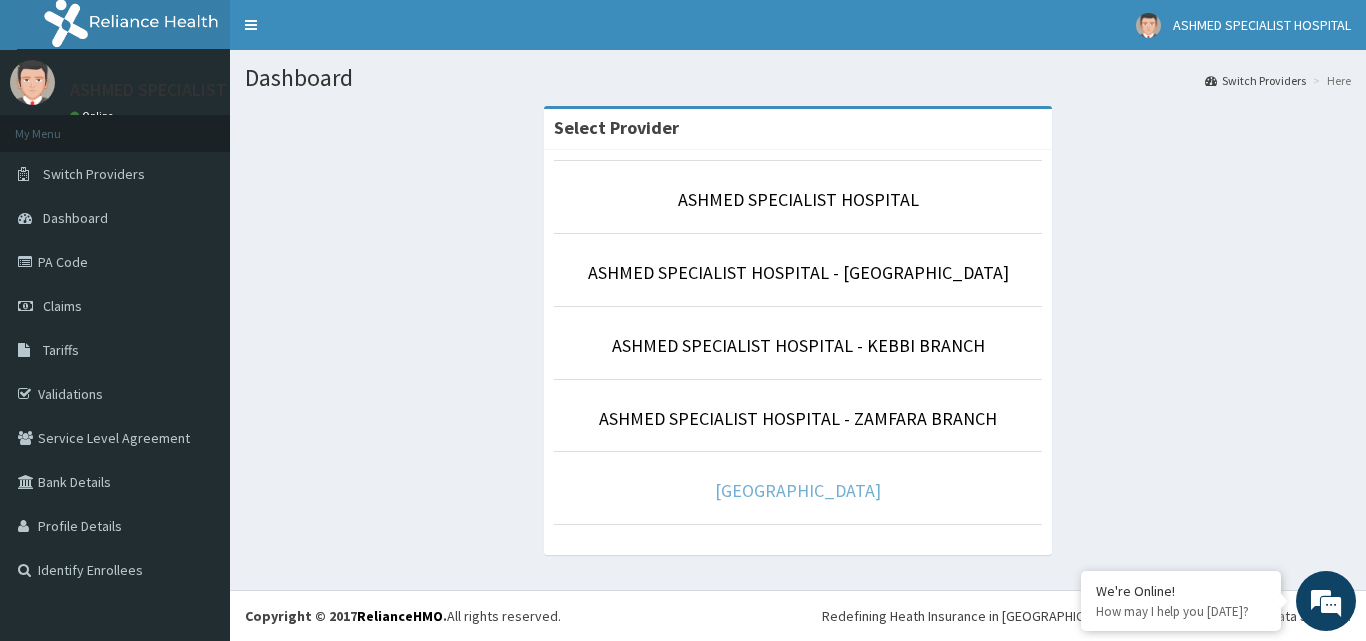 click on "[GEOGRAPHIC_DATA]" at bounding box center [798, 490] 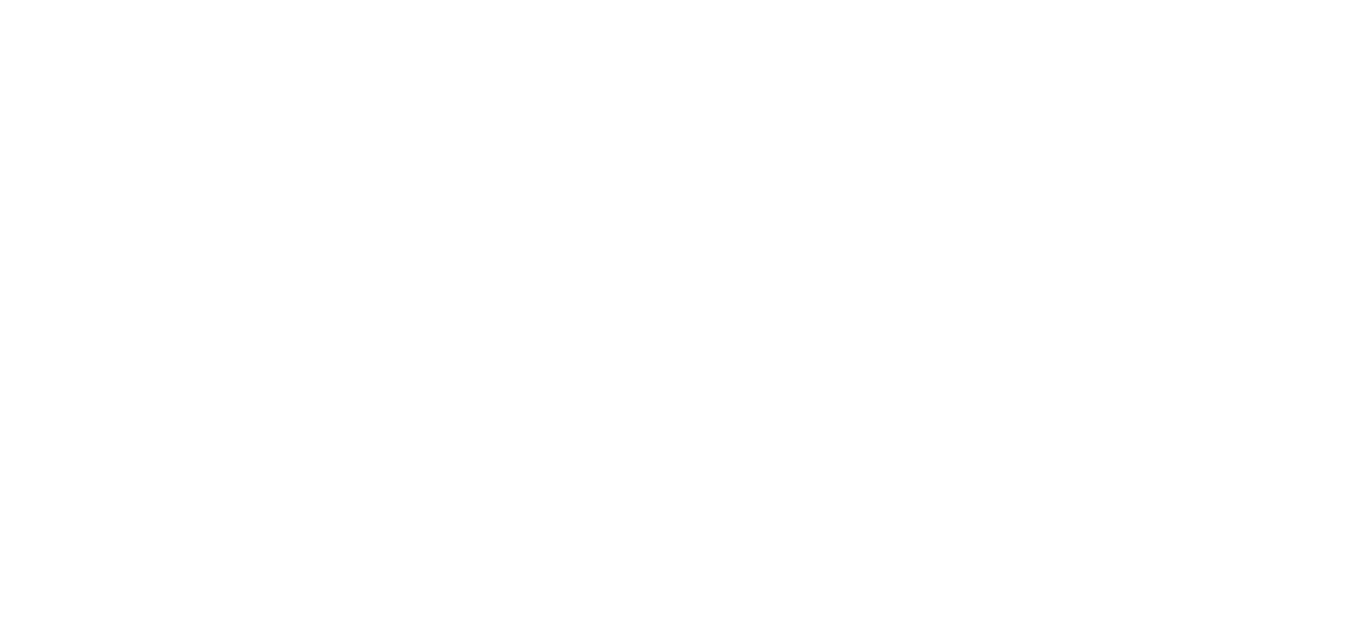 scroll, scrollTop: 0, scrollLeft: 0, axis: both 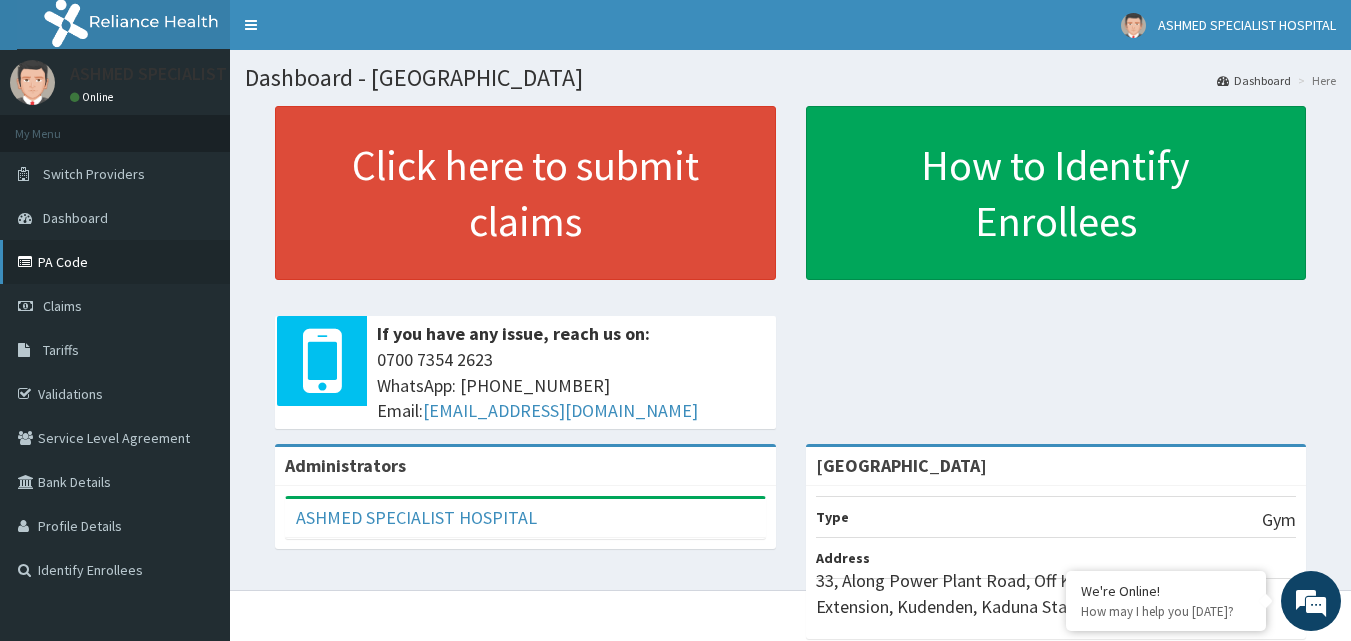 click on "PA Code" at bounding box center [115, 262] 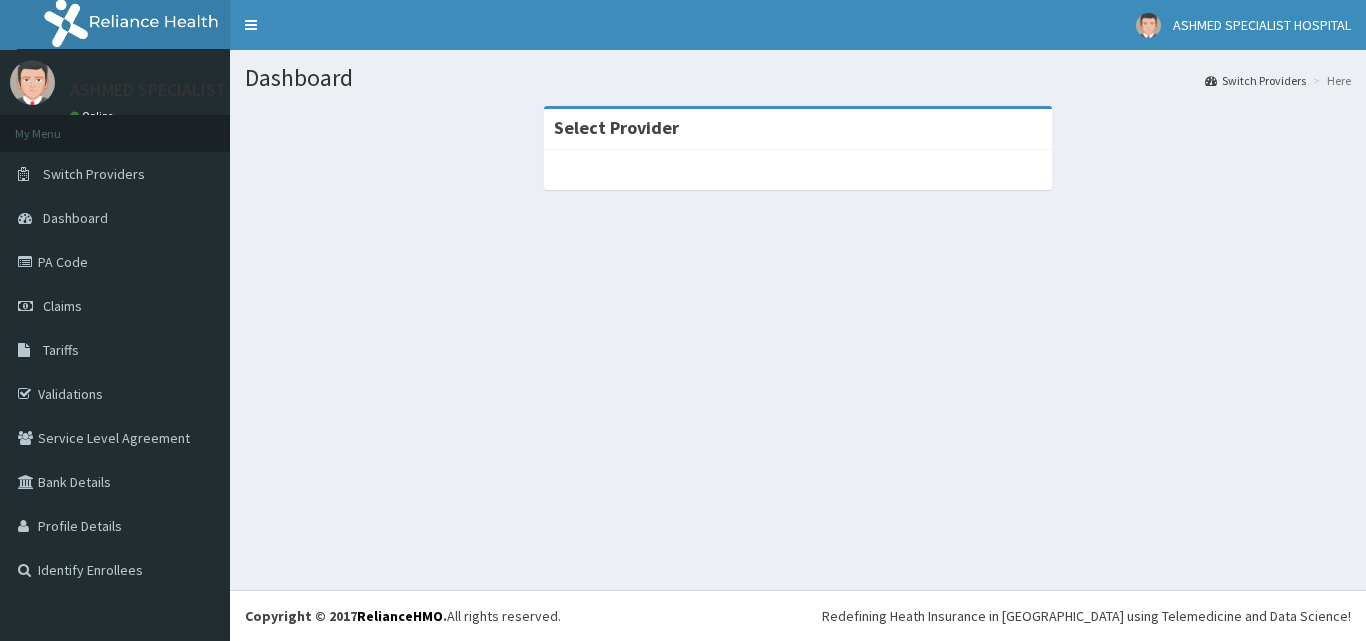 scroll, scrollTop: 0, scrollLeft: 0, axis: both 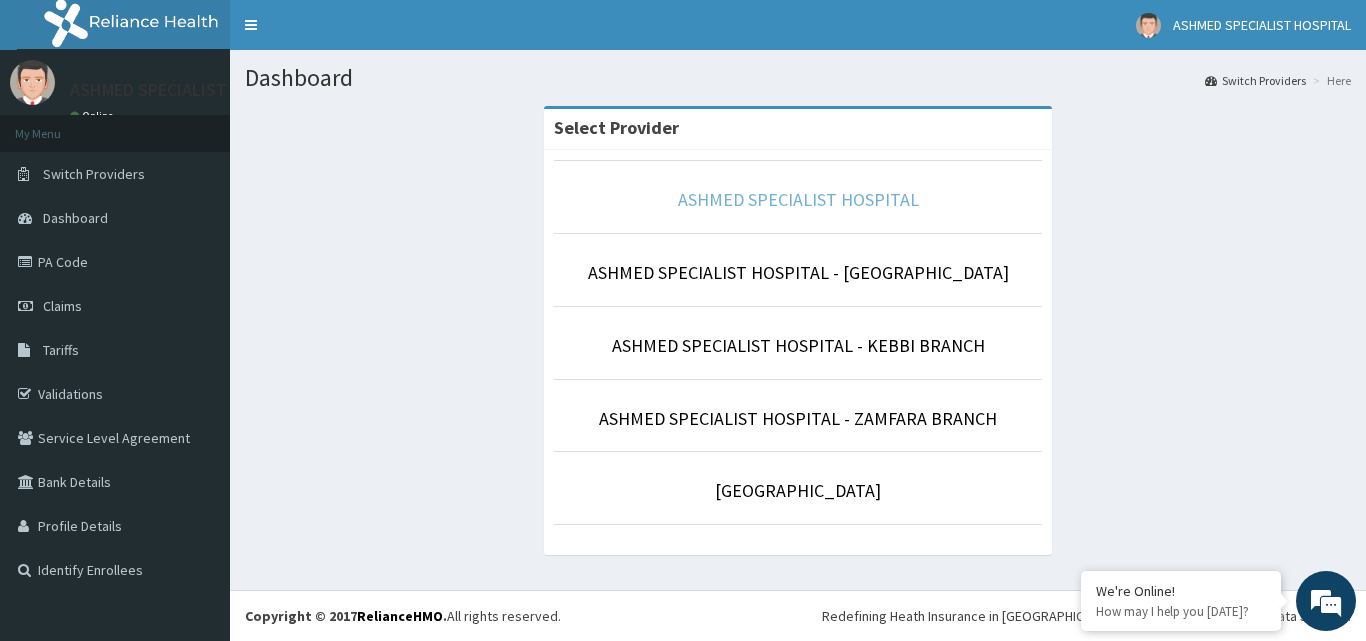 click on "ASHMED SPECIALIST HOSPITAL" at bounding box center [798, 199] 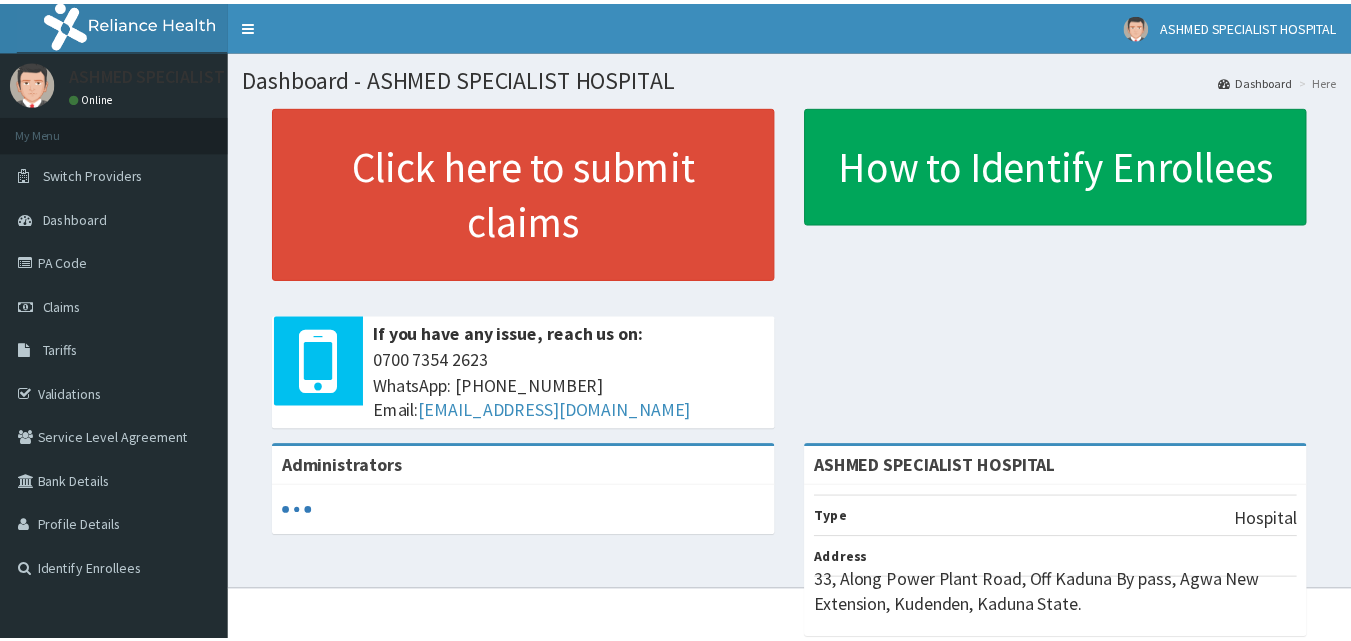 scroll, scrollTop: 0, scrollLeft: 0, axis: both 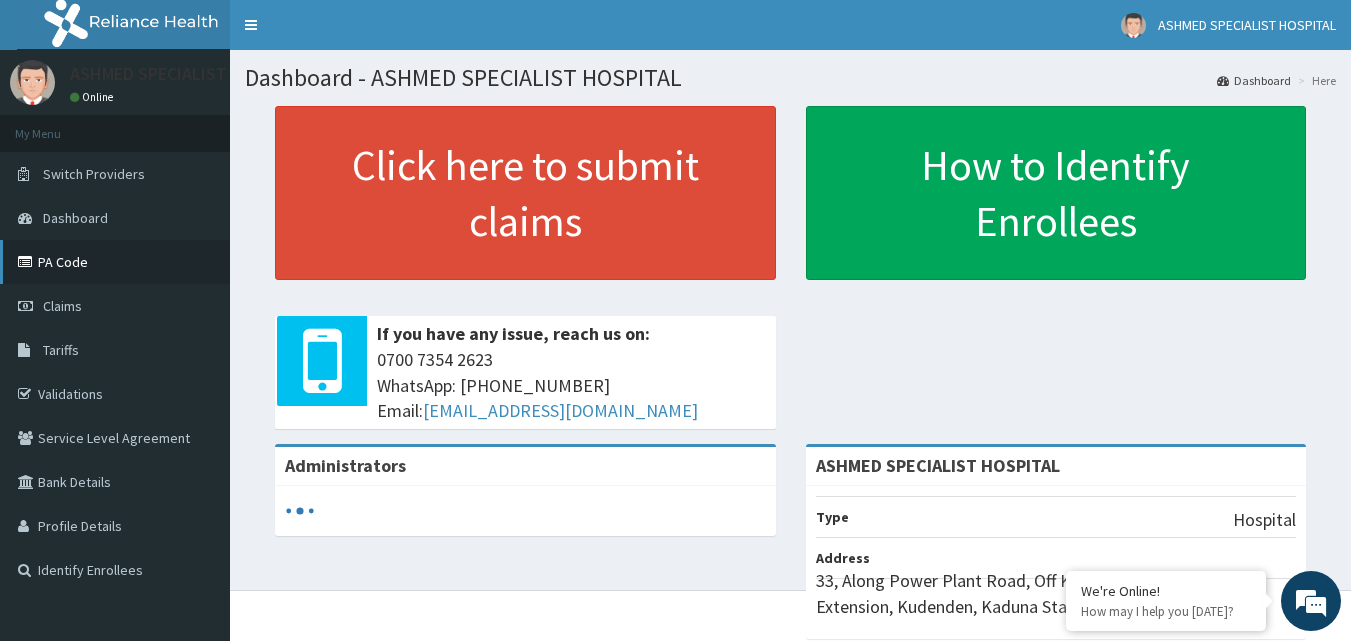click on "PA Code" at bounding box center [115, 262] 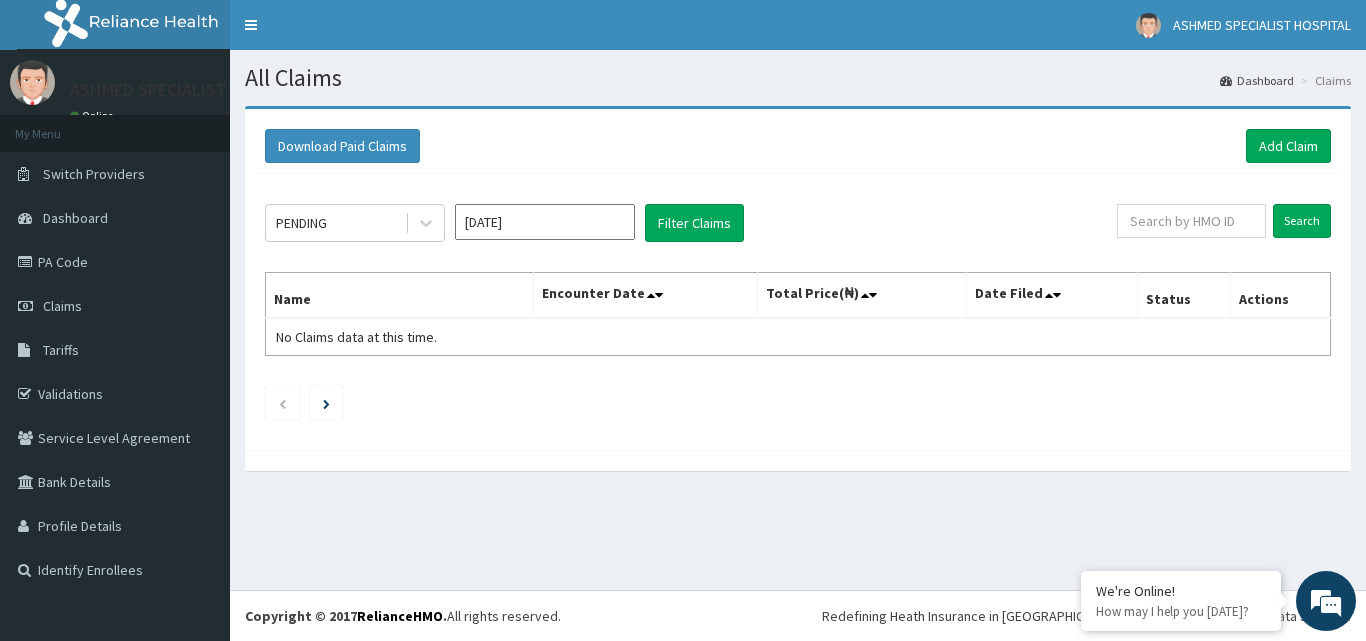scroll, scrollTop: 0, scrollLeft: 0, axis: both 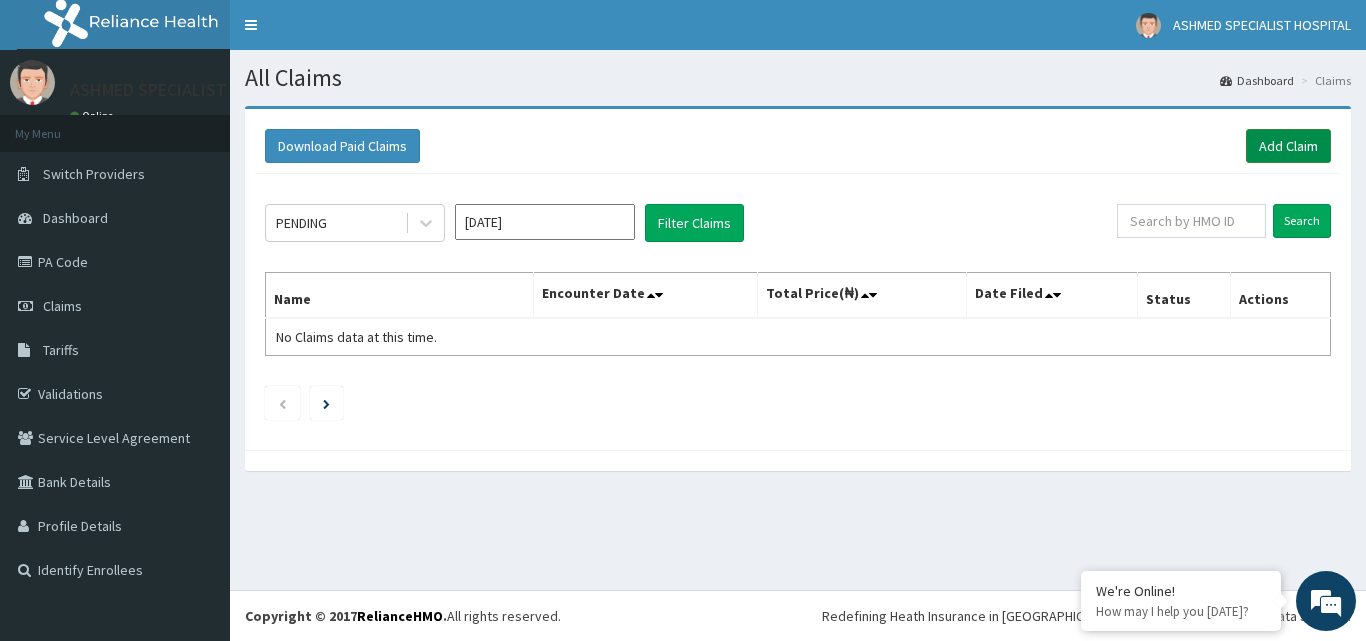 click on "Add Claim" at bounding box center [1288, 146] 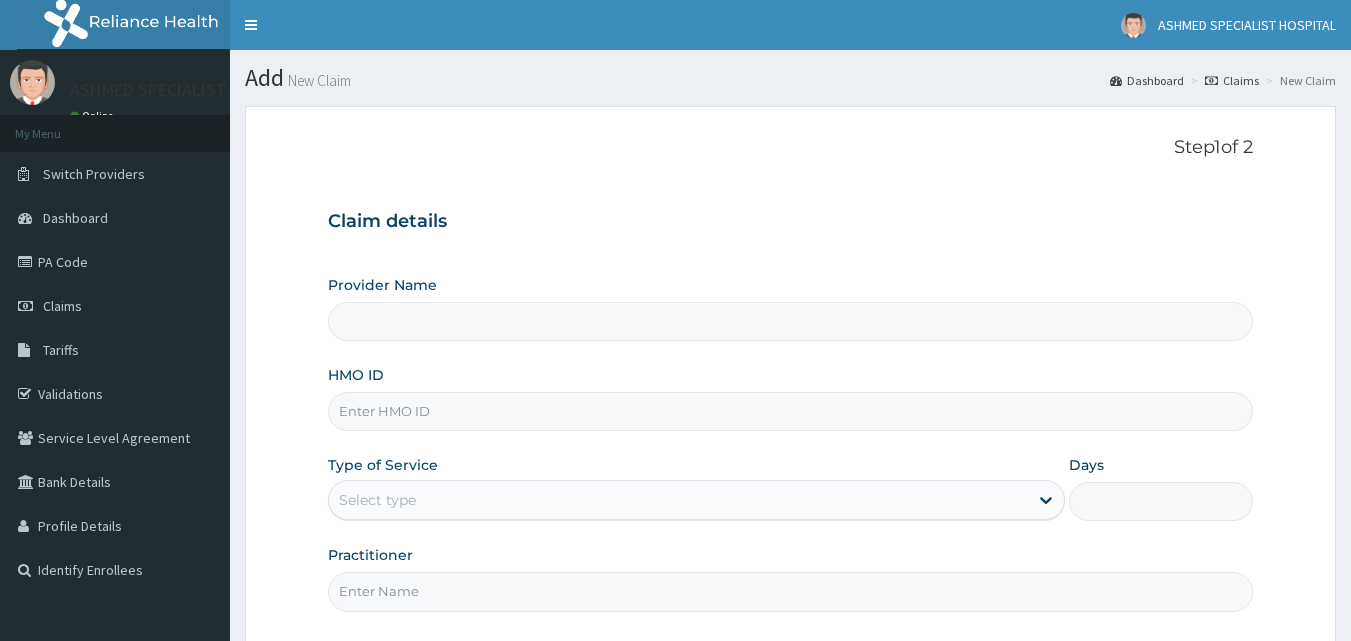 scroll, scrollTop: 0, scrollLeft: 0, axis: both 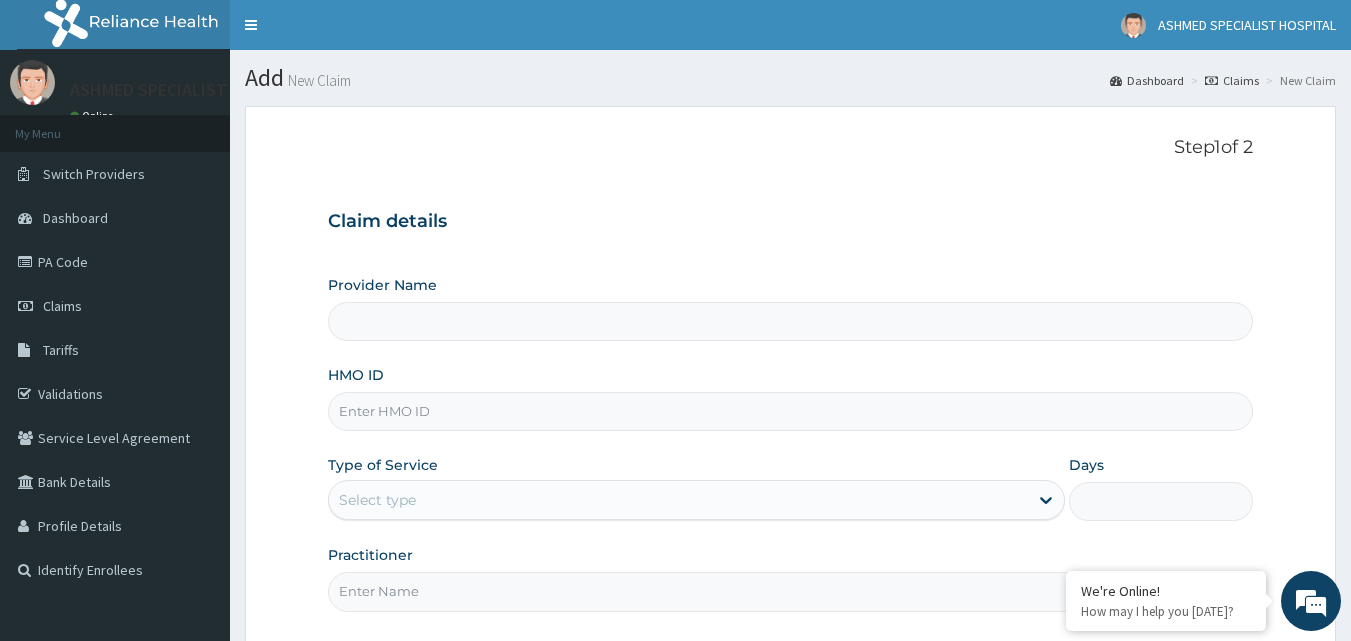 type on "ASHMED SPECIALIST HOSPITAL" 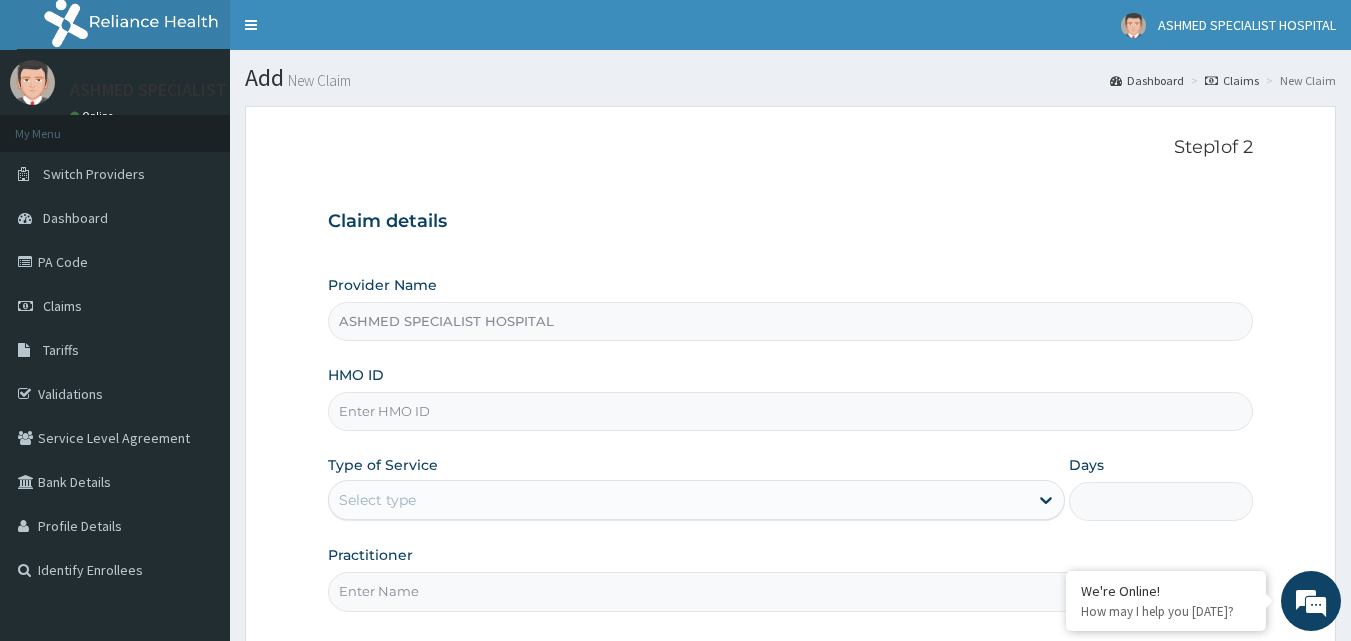 click on "HMO ID" at bounding box center (791, 411) 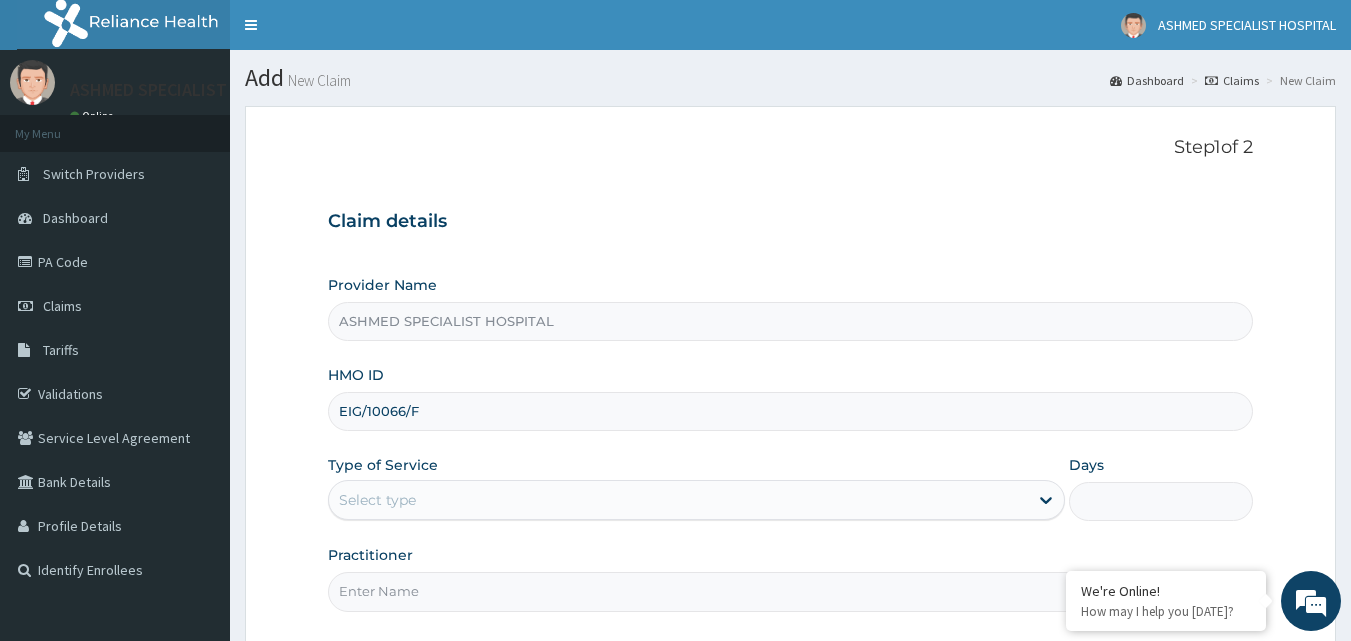 type on "EIG/10066/F" 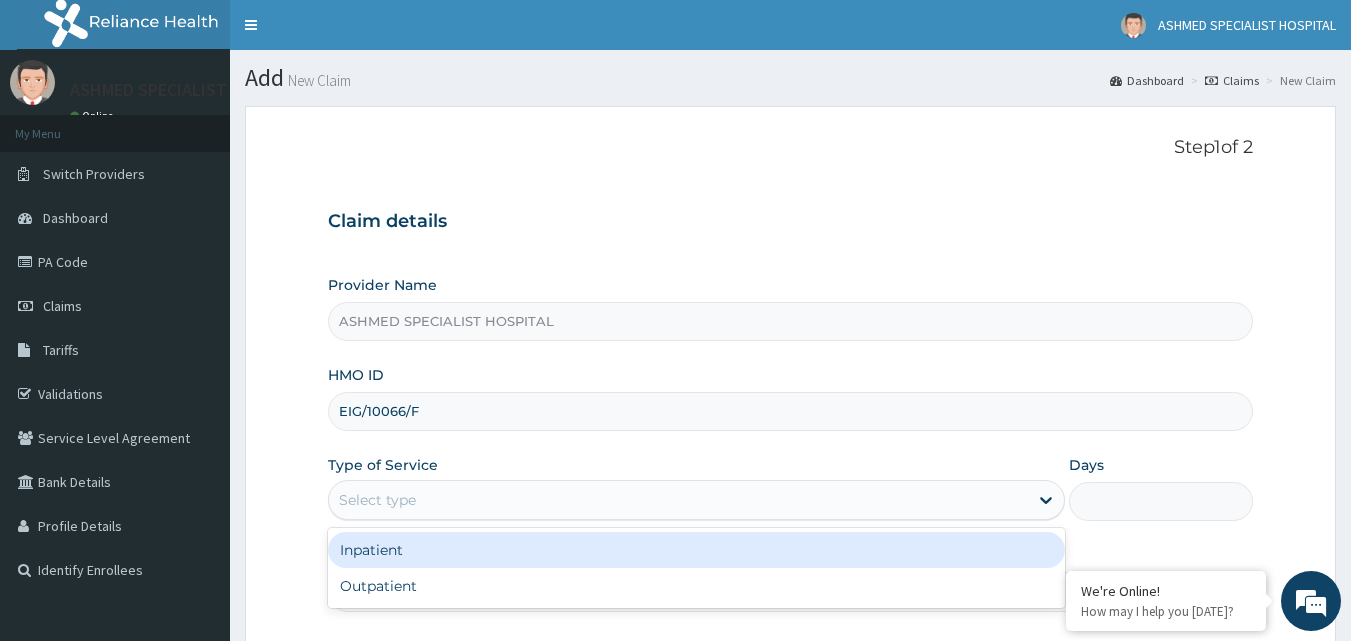click on "Select type" at bounding box center [678, 500] 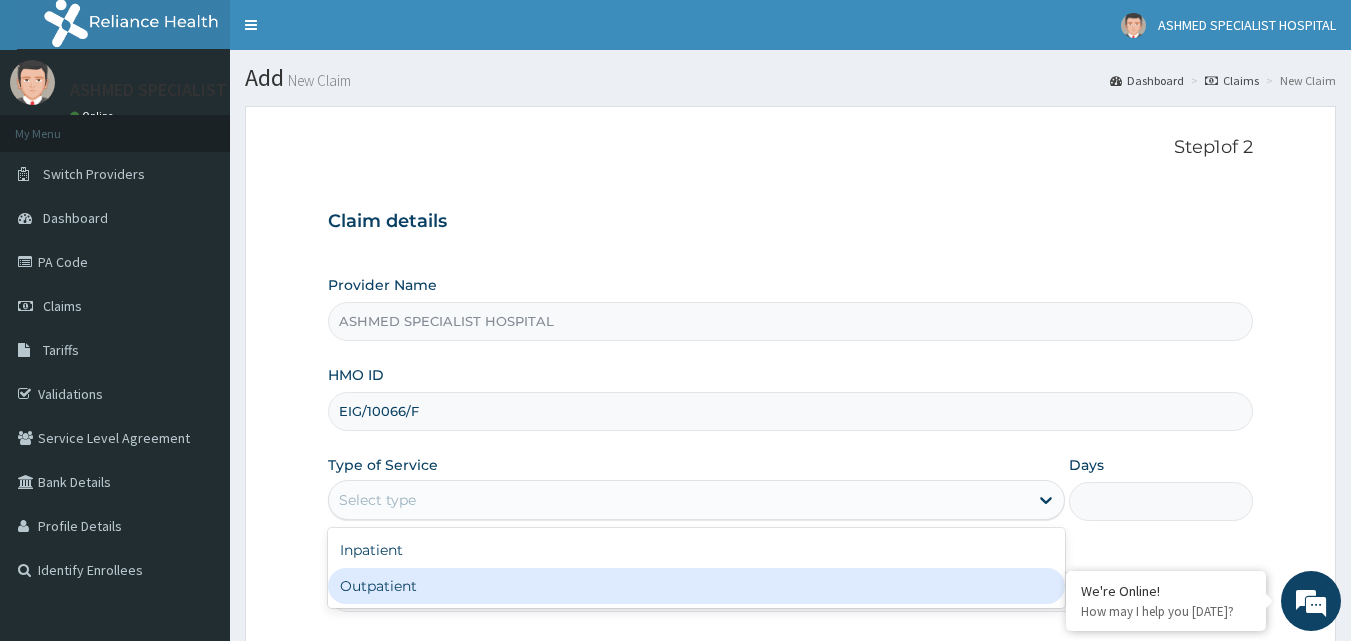 click on "Outpatient" at bounding box center [696, 586] 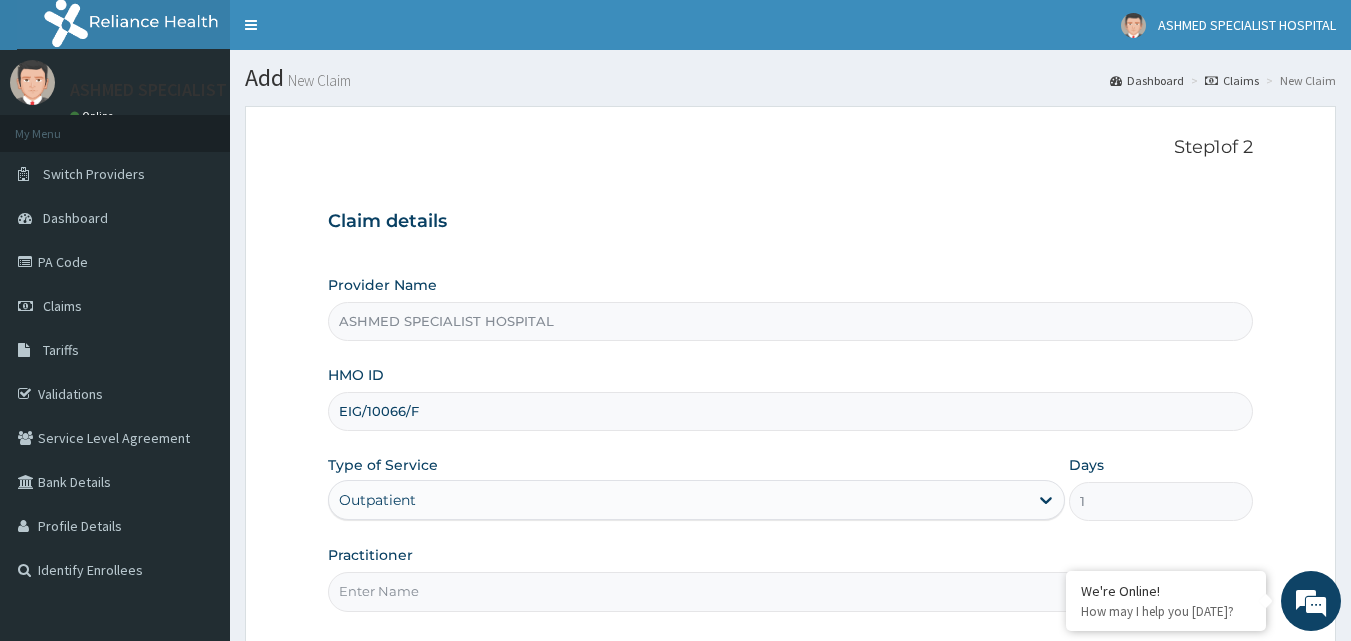 click on "Practitioner" at bounding box center (791, 591) 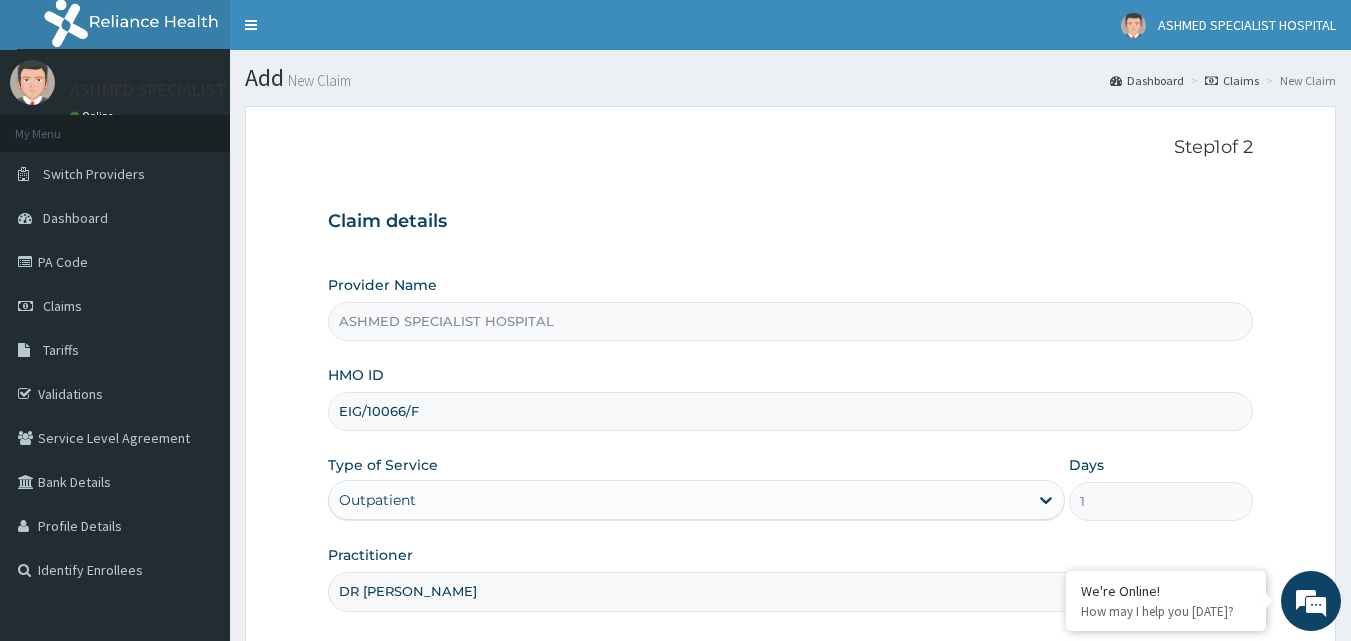 click on "DR [PERSON_NAME]" at bounding box center [791, 591] 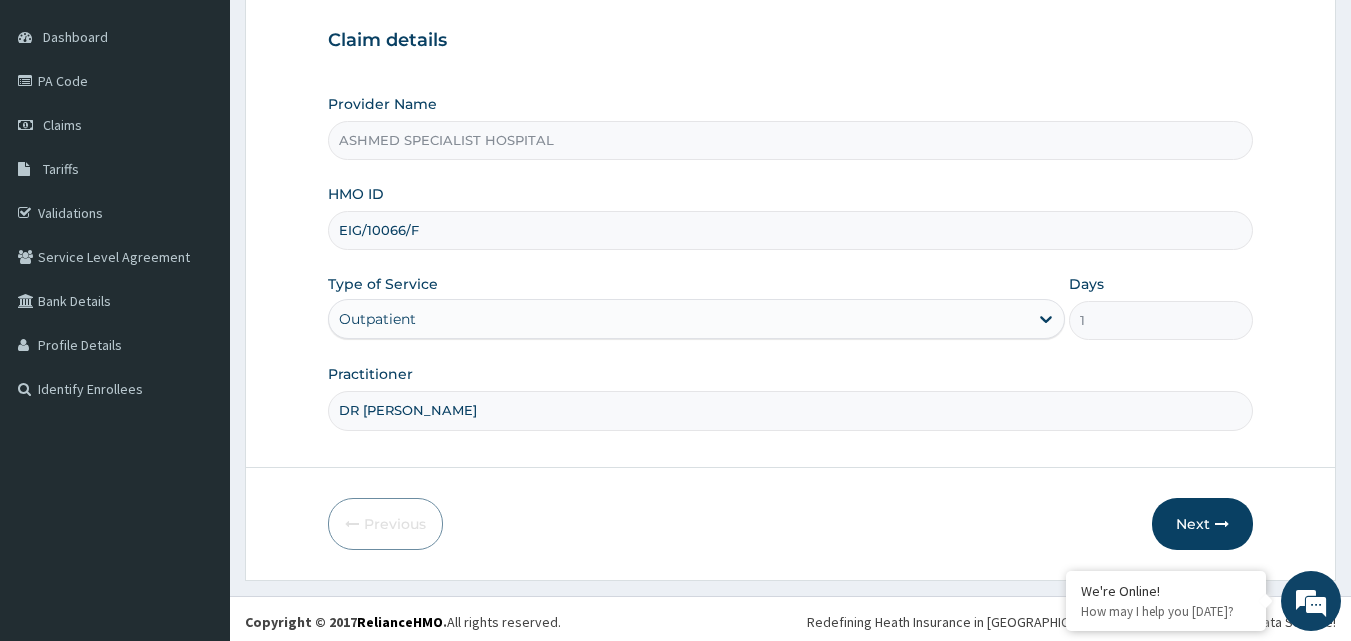 scroll, scrollTop: 187, scrollLeft: 0, axis: vertical 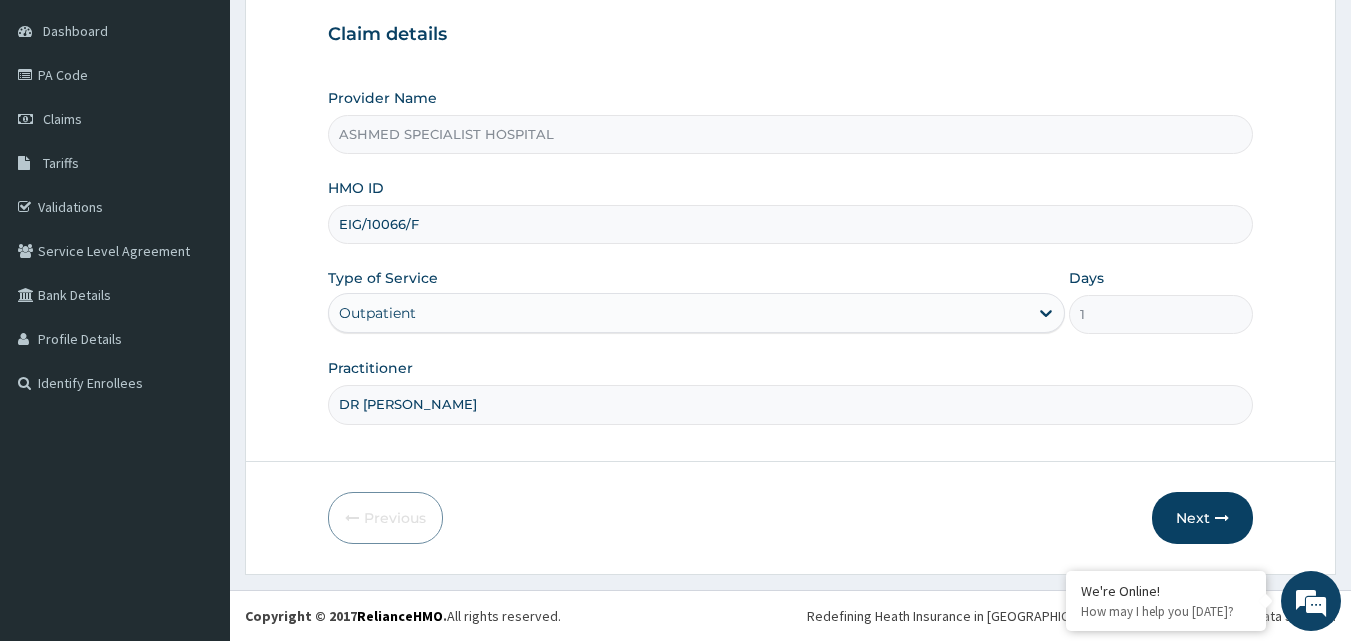 click on "EIG/10066/F" at bounding box center (791, 224) 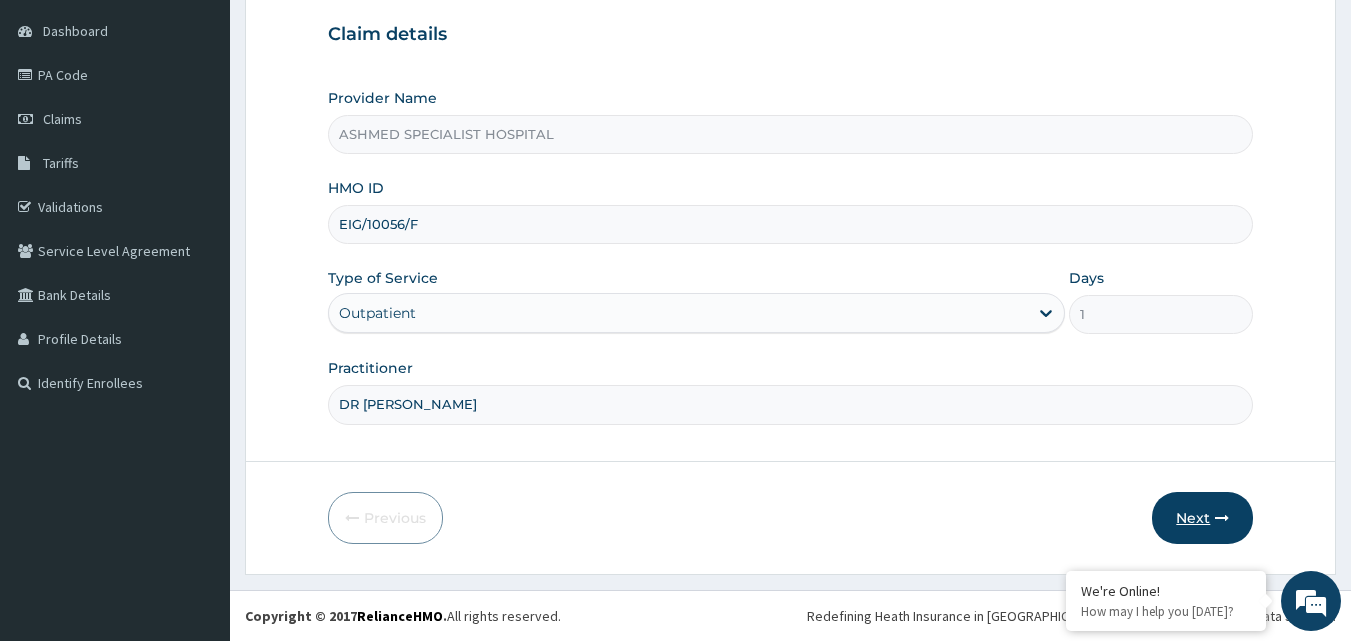 type on "EIG/10056/F" 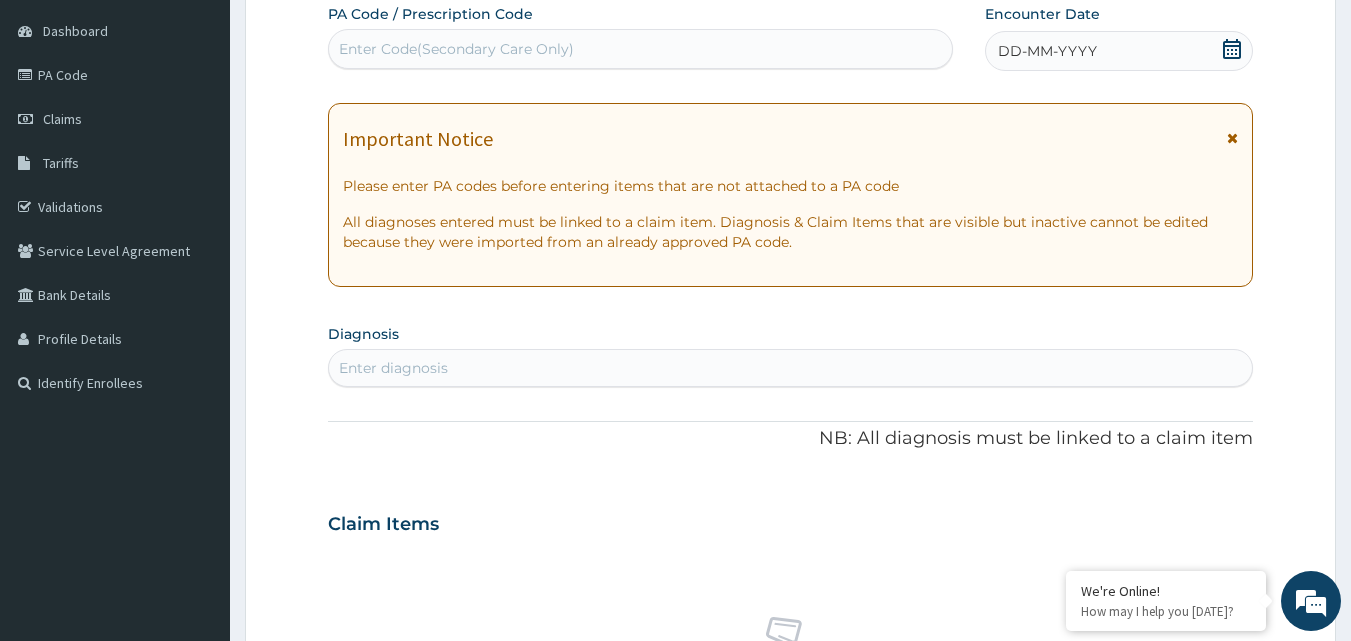 click 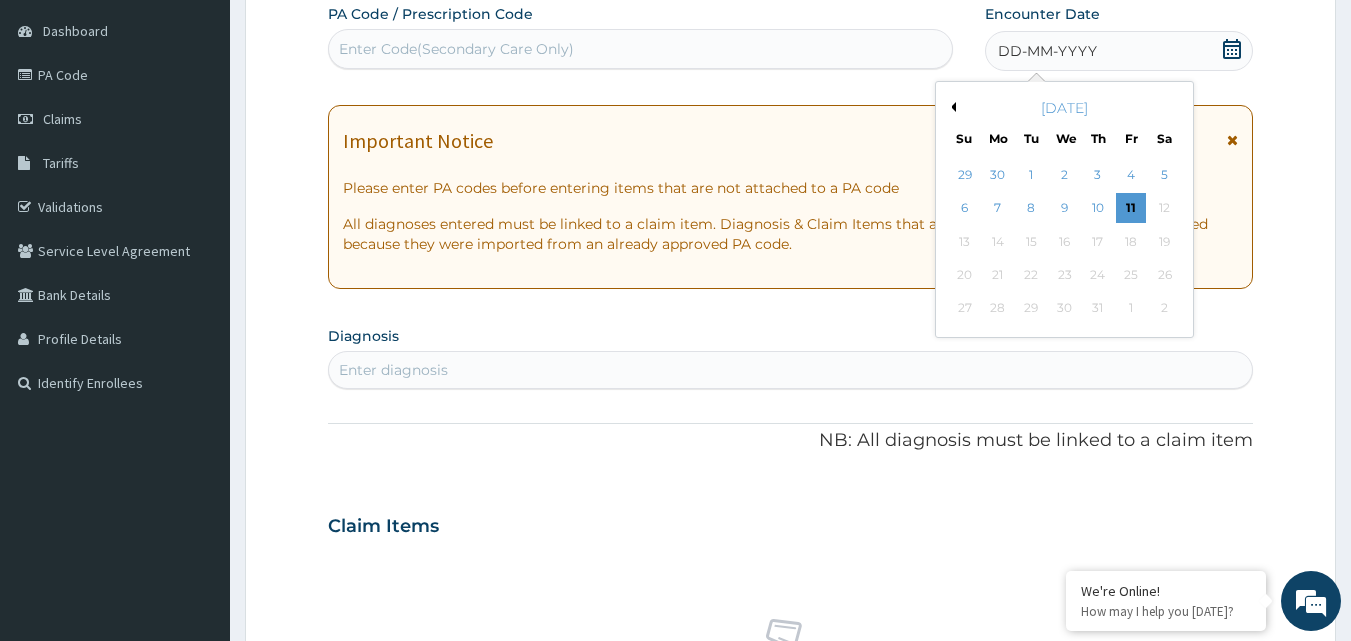 click on "Previous Month" at bounding box center (951, 107) 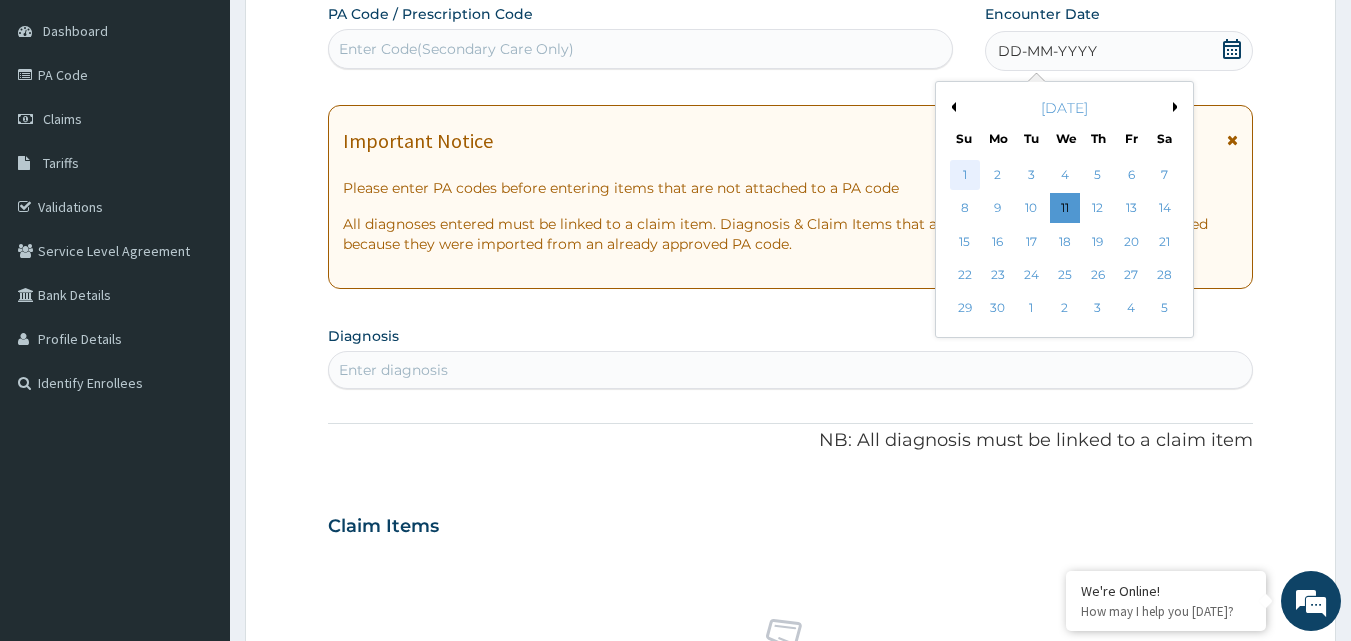click on "1" at bounding box center (965, 175) 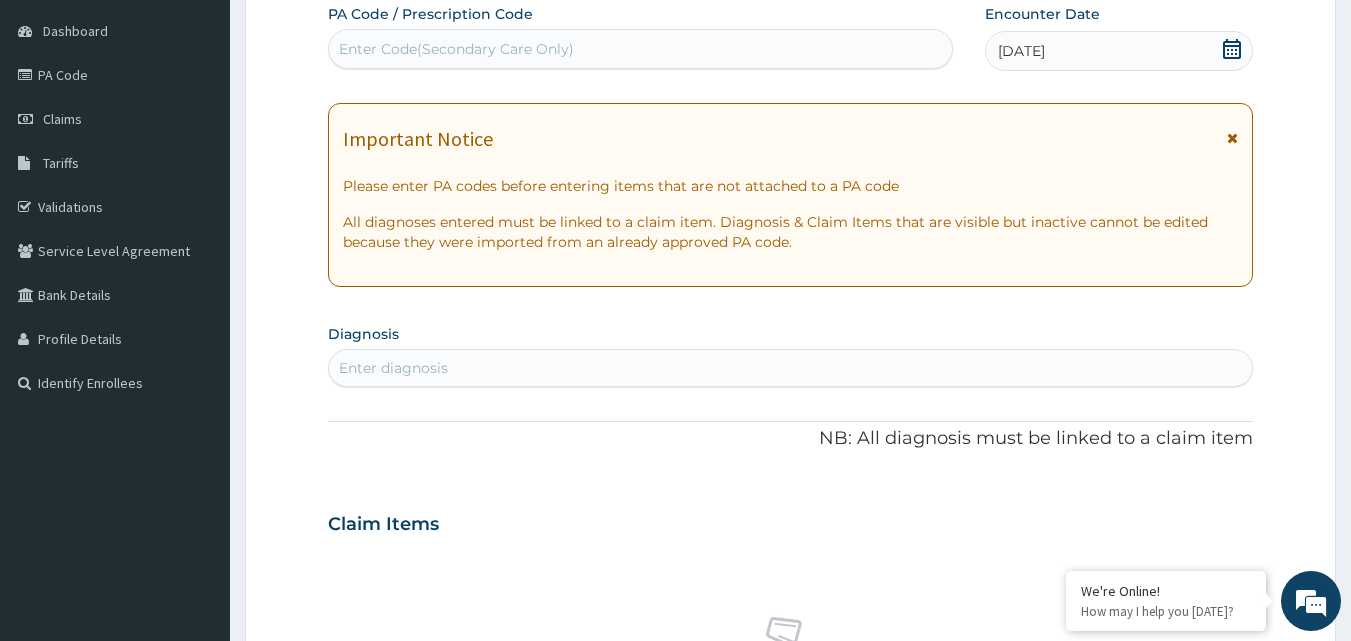 click on "Enter diagnosis" at bounding box center (791, 368) 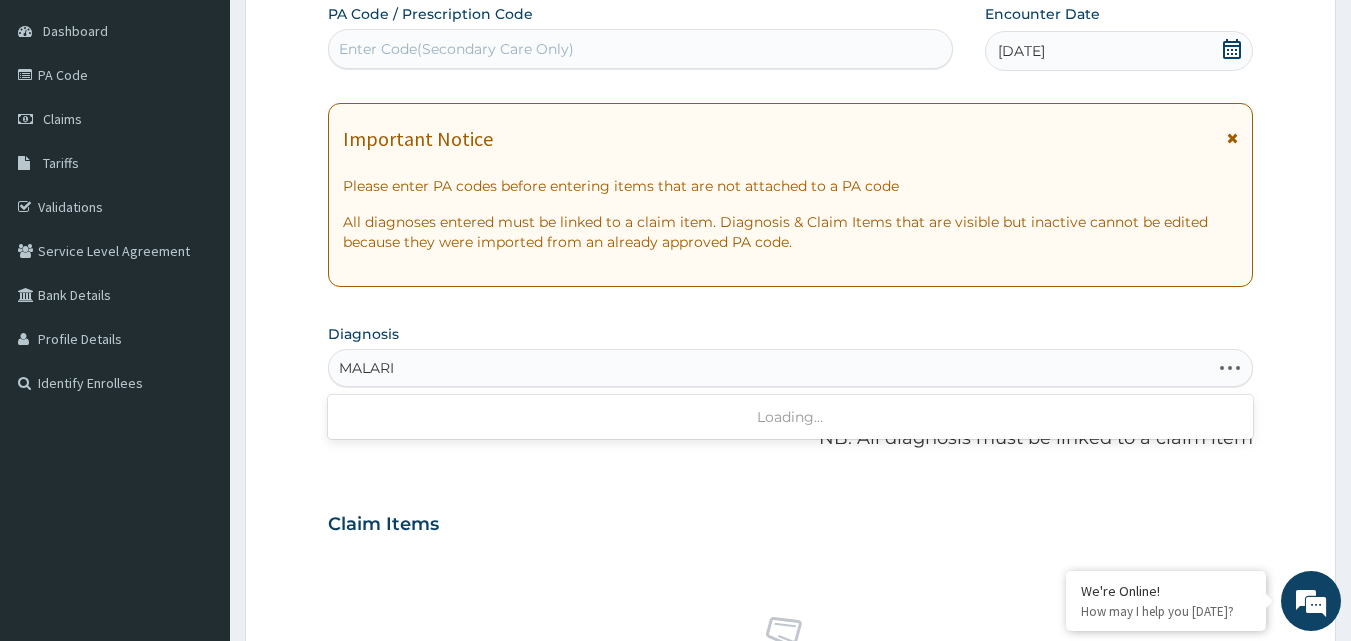 type on "MALAR" 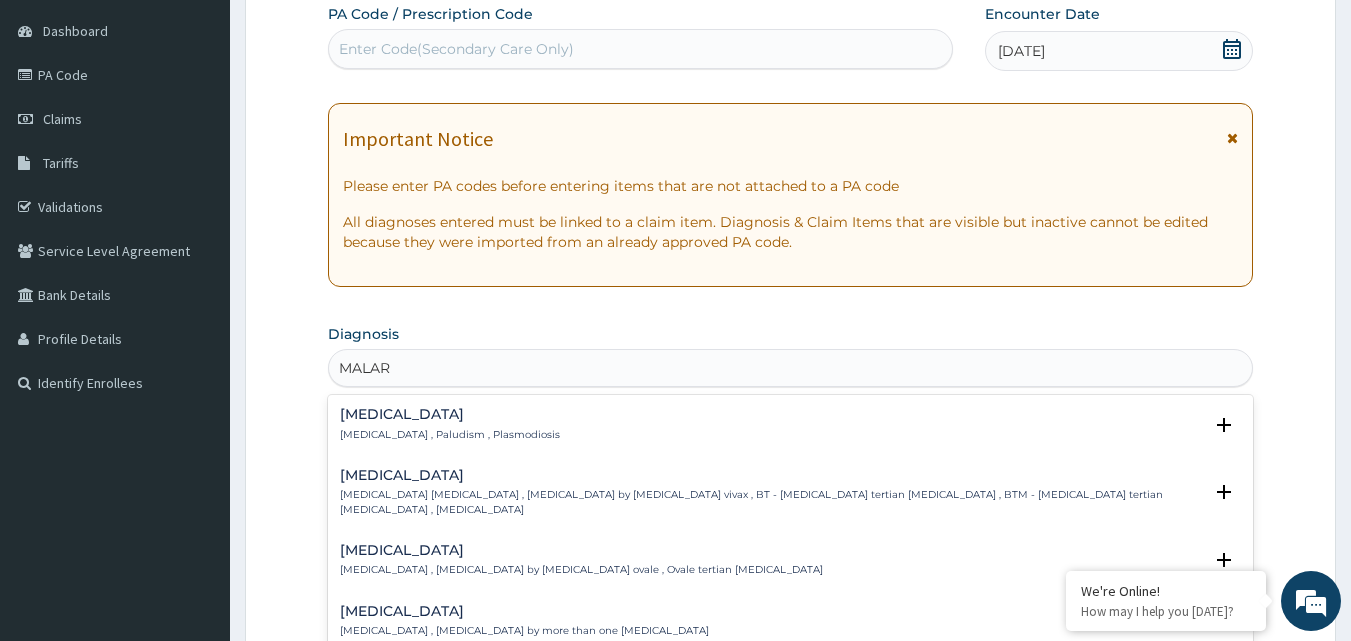 click on "Malaria Malaria , Paludism , Plasmodiosis" at bounding box center (450, 424) 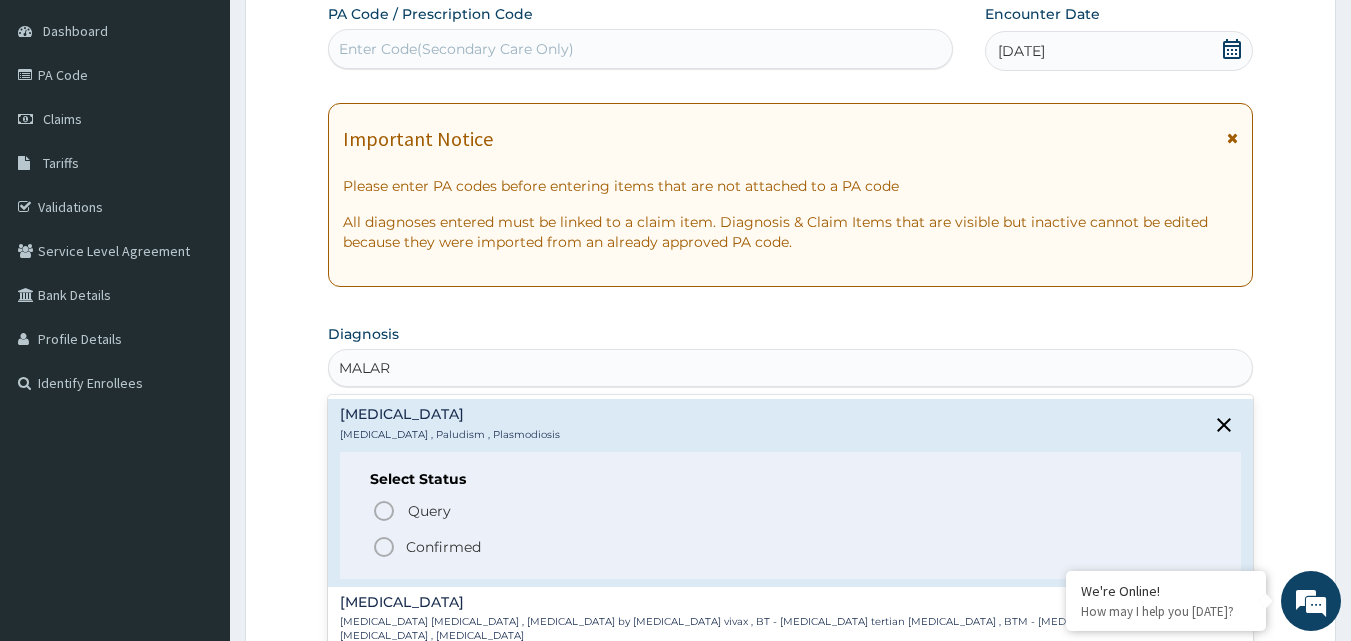 click 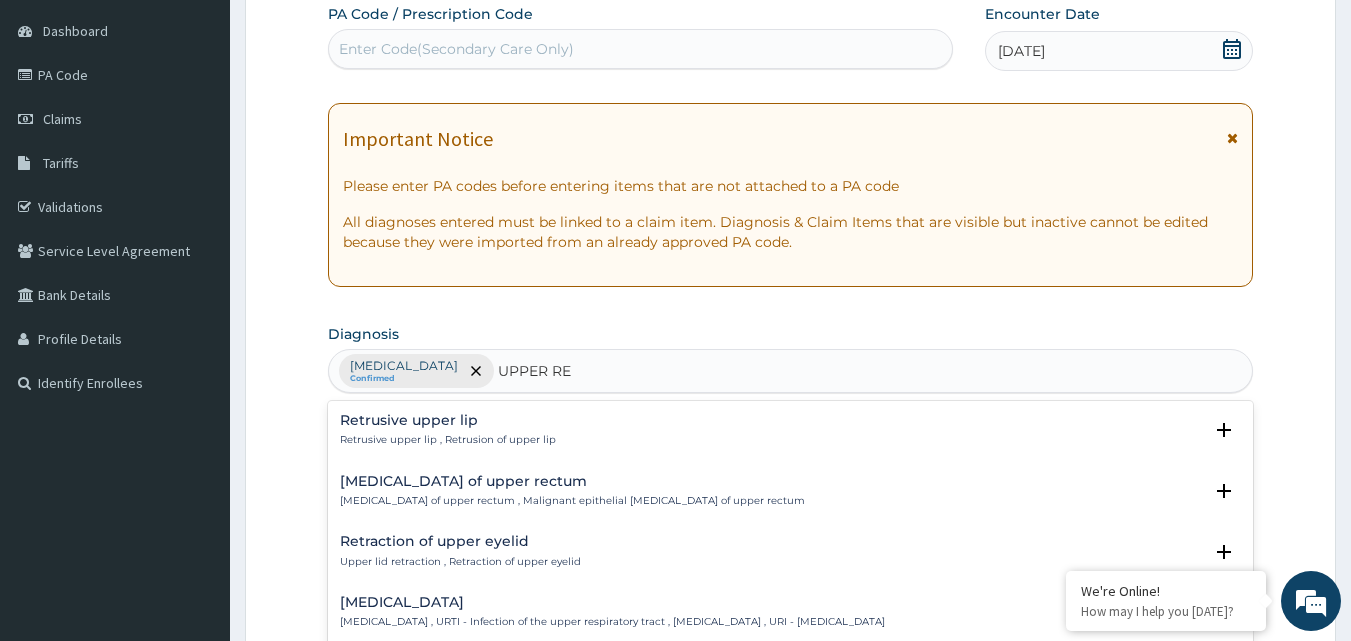 type on "UPPER RES" 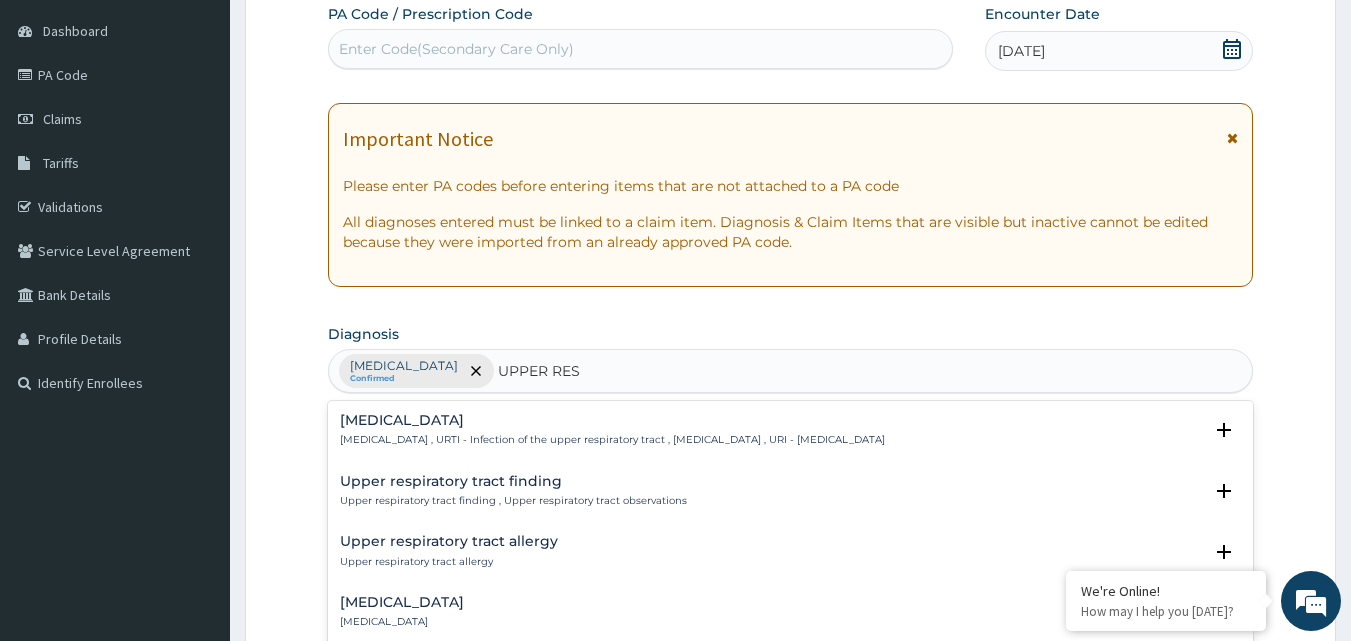 click on "Upper respiratory infection" at bounding box center [612, 420] 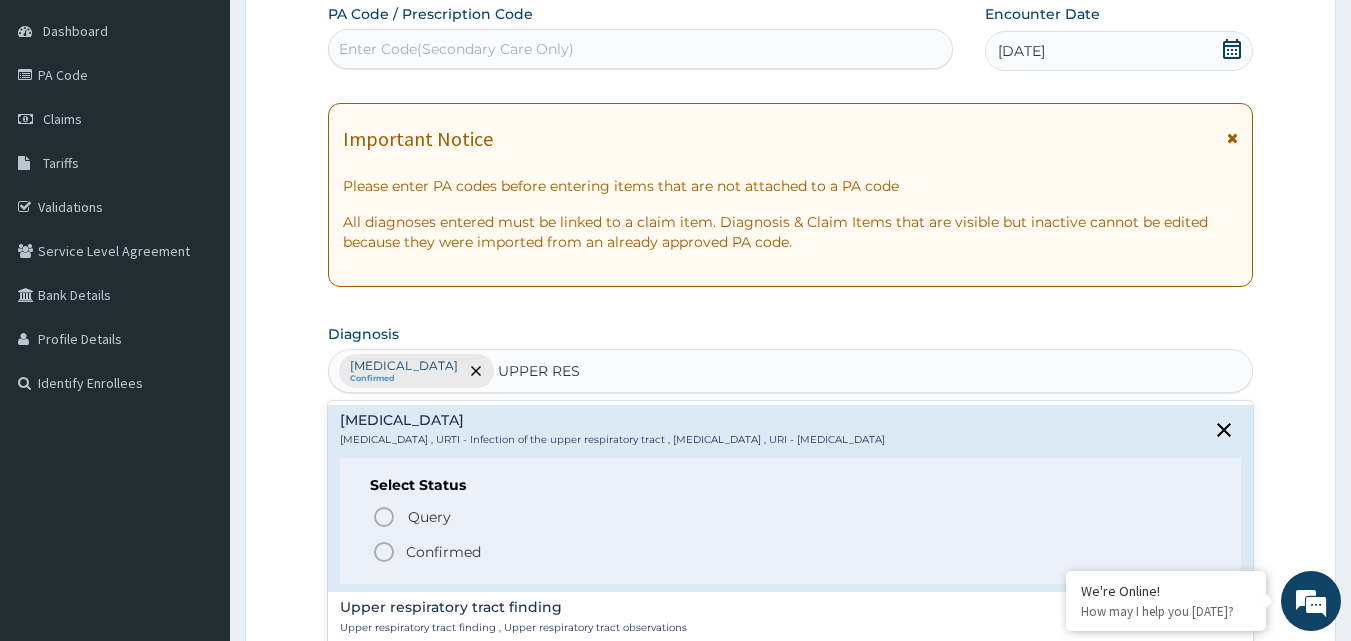 click 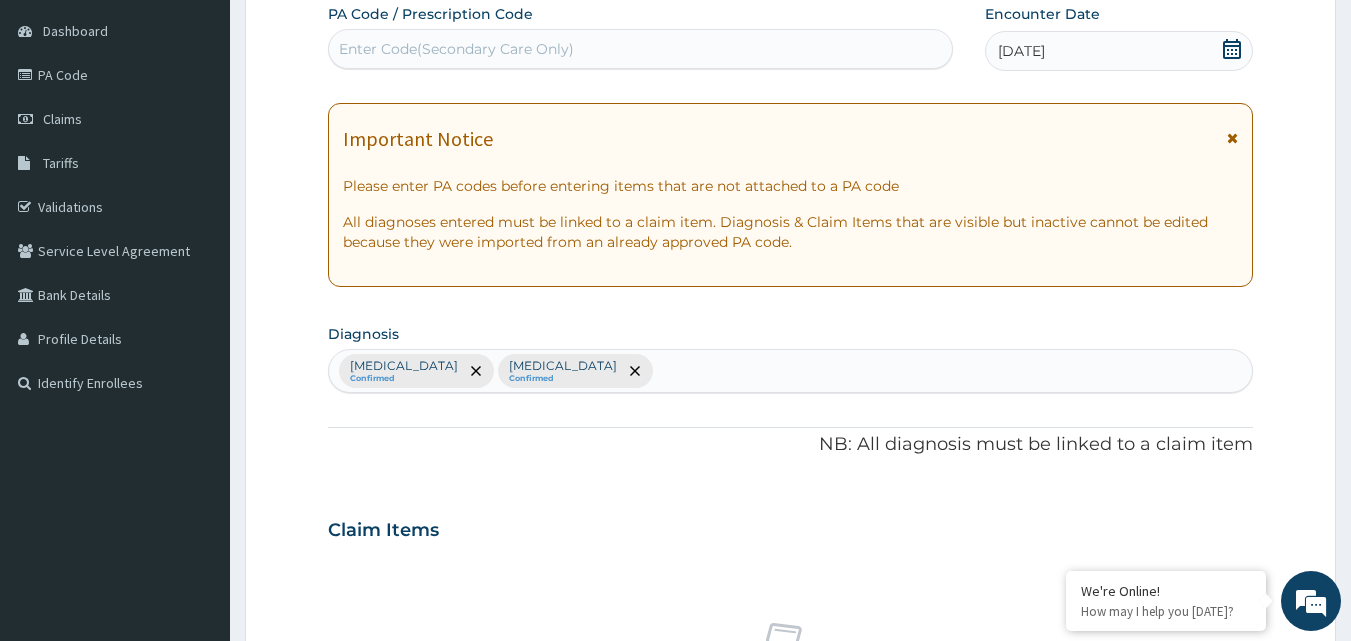 click on "PA Code / Prescription Code Enter Code(Secondary Care Only) Encounter Date 01-06-2025 Important Notice Please enter PA codes before entering items that are not attached to a PA code   All diagnoses entered must be linked to a claim item. Diagnosis & Claim Items that are visible but inactive cannot be edited because they were imported from an already approved PA code. Diagnosis Malaria Confirmed Upper respiratory infection Confirmed NB: All diagnosis must be linked to a claim item Claim Items No claim item Types Select Type Item Select Item Pair Diagnosis Select Diagnosis Unit Price 0 Add Comment" at bounding box center (791, 524) 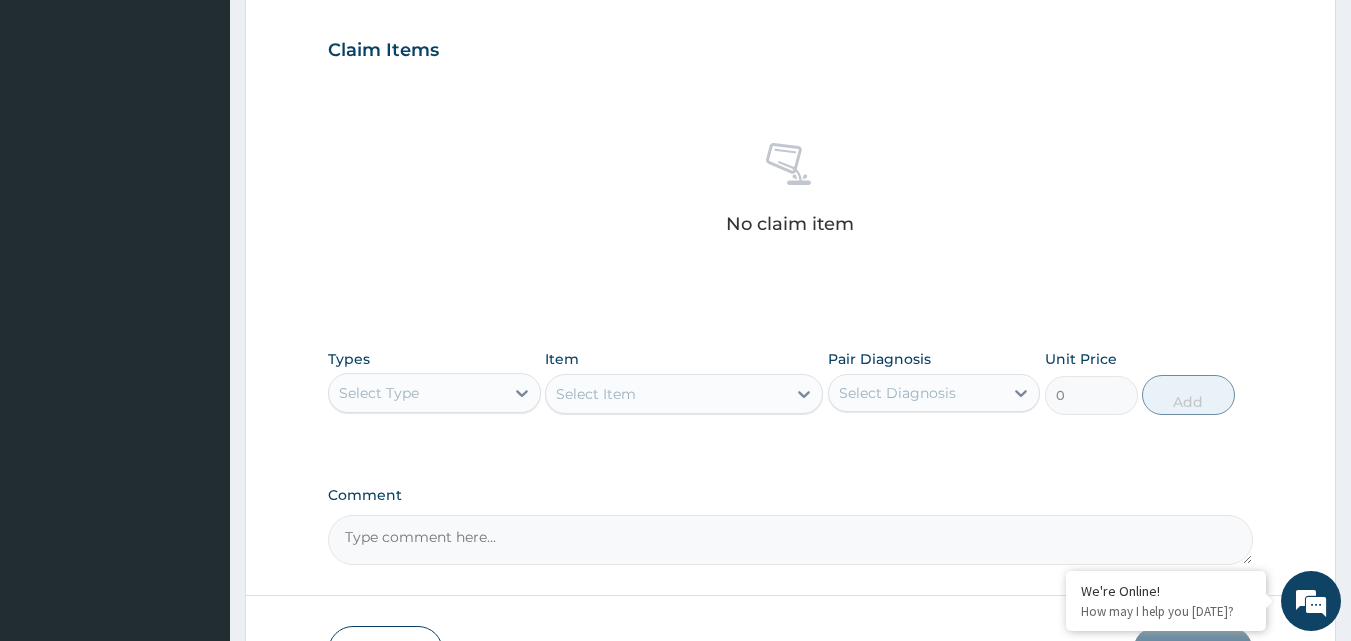 scroll, scrollTop: 707, scrollLeft: 0, axis: vertical 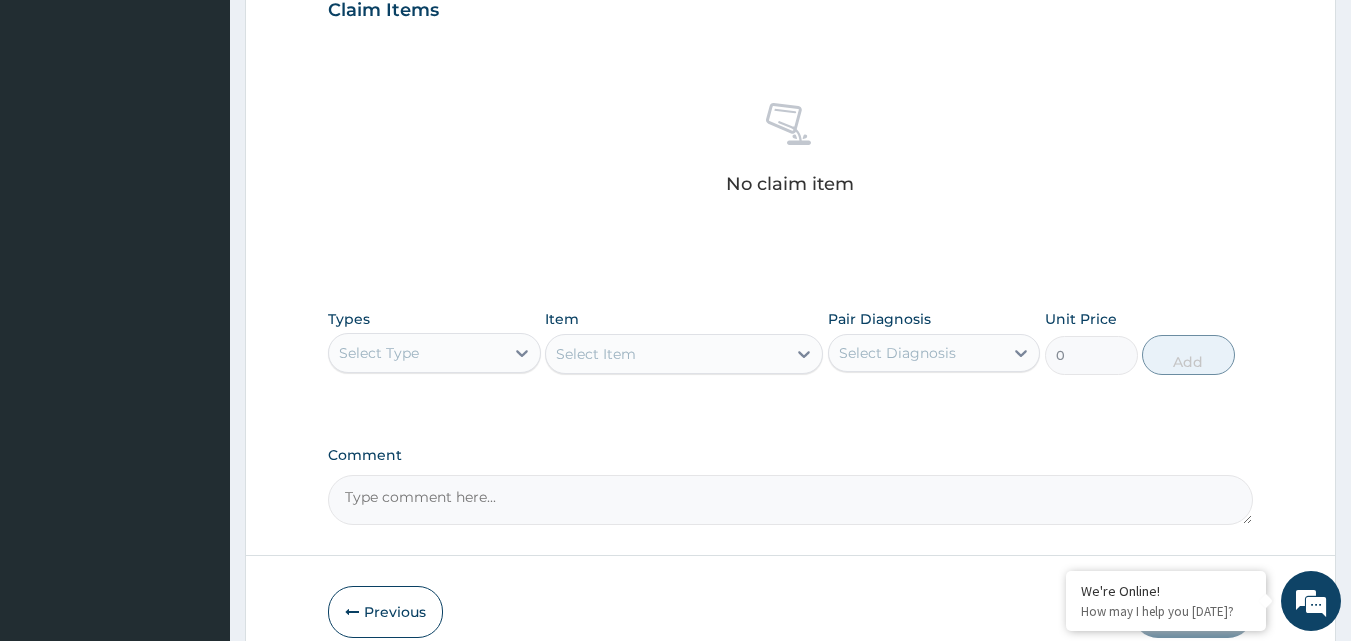 click on "Select Type" at bounding box center (416, 353) 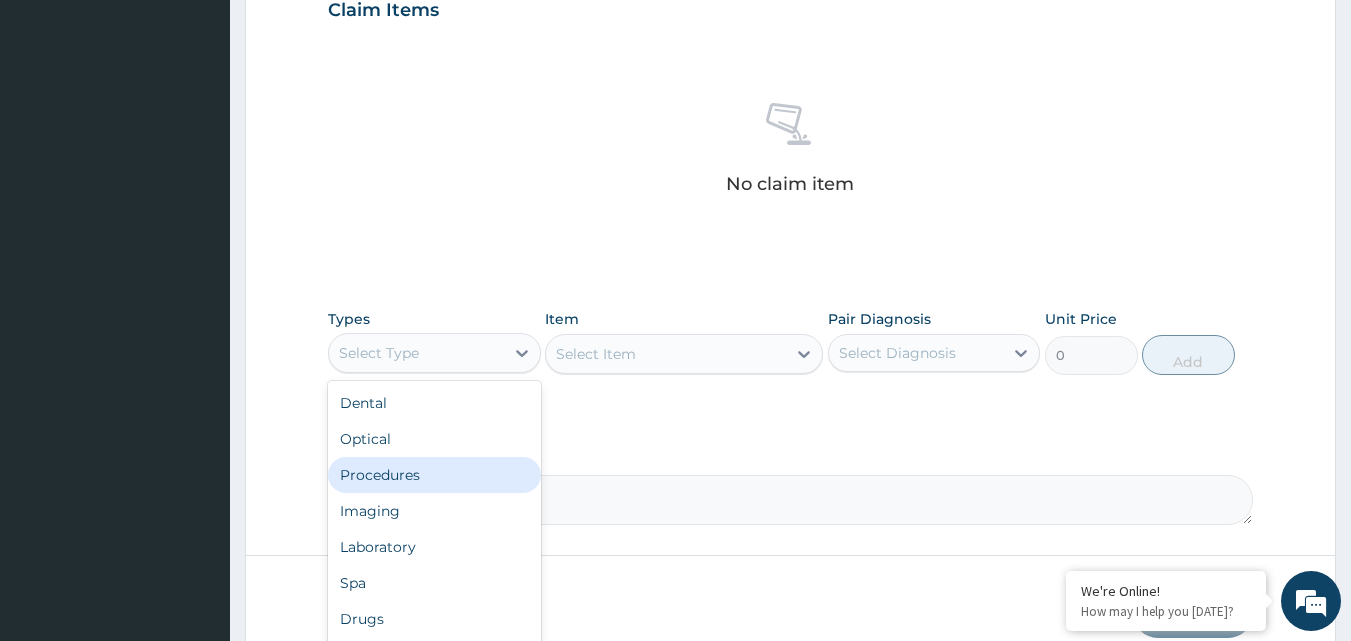 click on "Procedures" at bounding box center [434, 475] 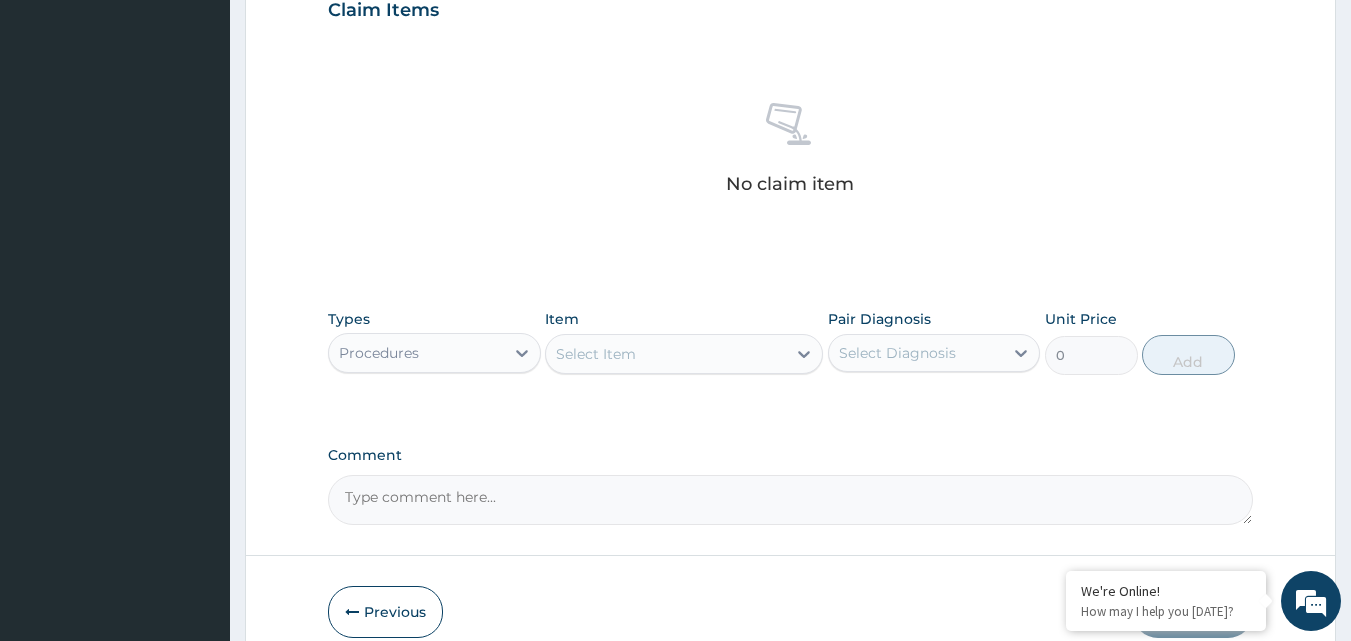 click on "Select Item" at bounding box center [596, 354] 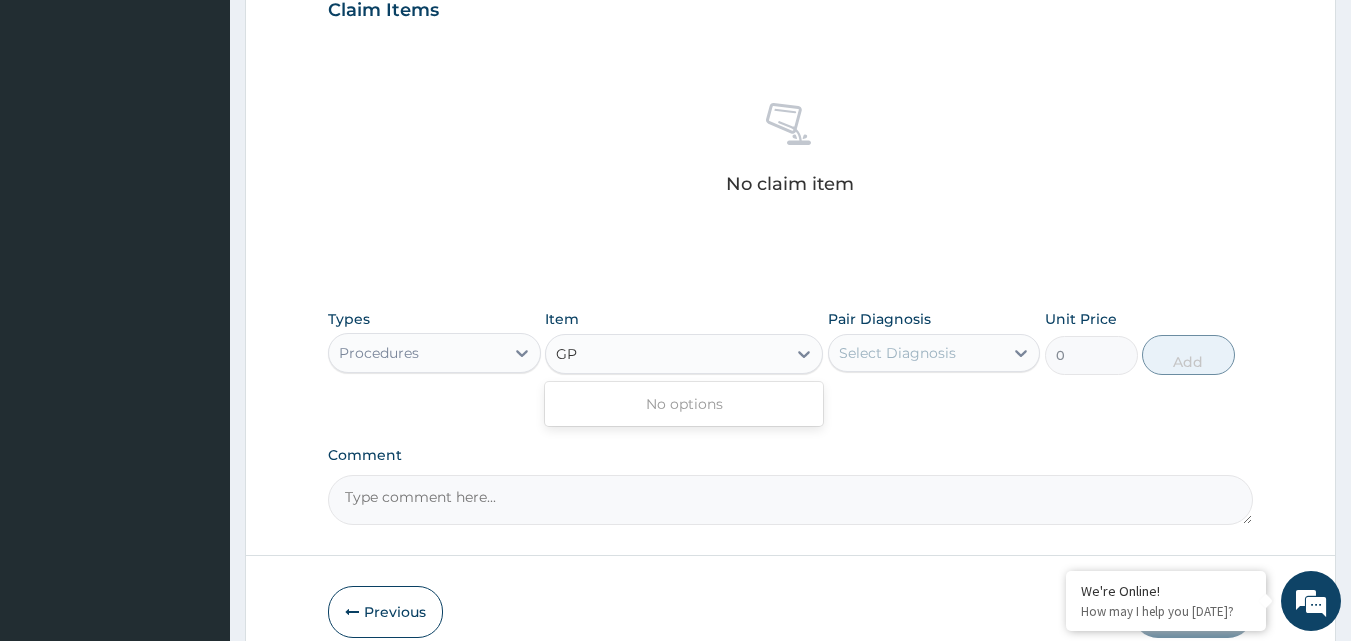 type on "G" 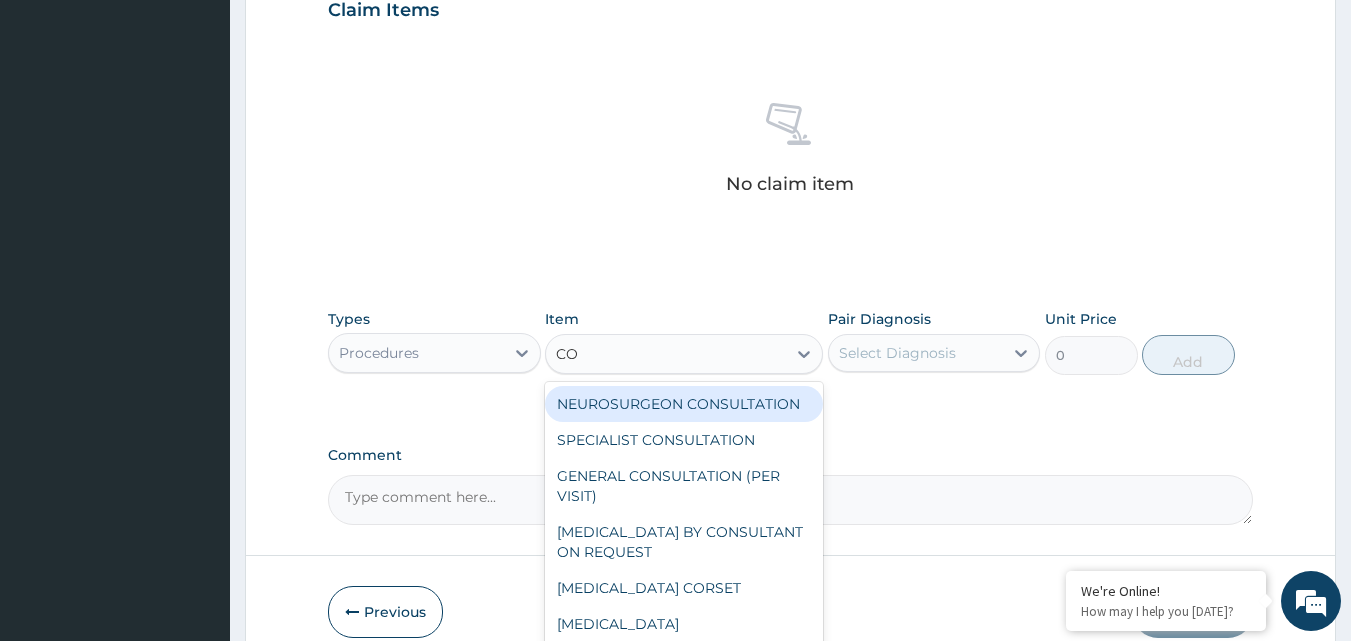type on "CON" 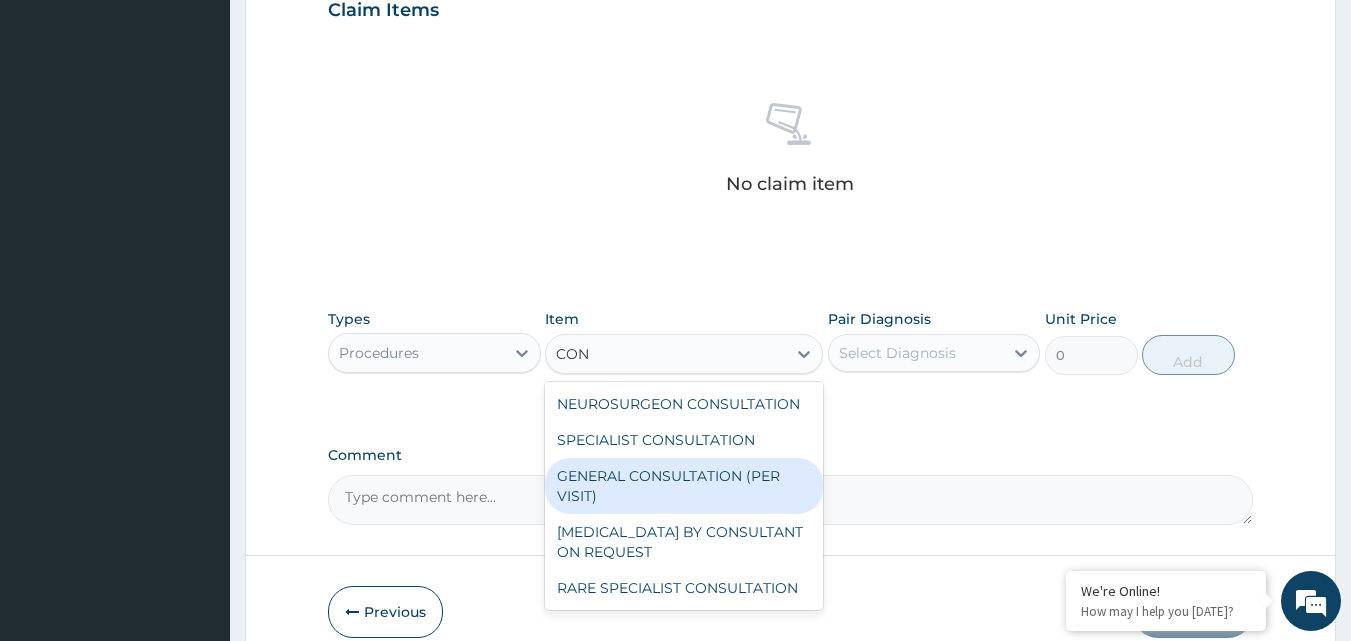 click on "GENERAL CONSULTATION (PER VISIT)" at bounding box center (684, 486) 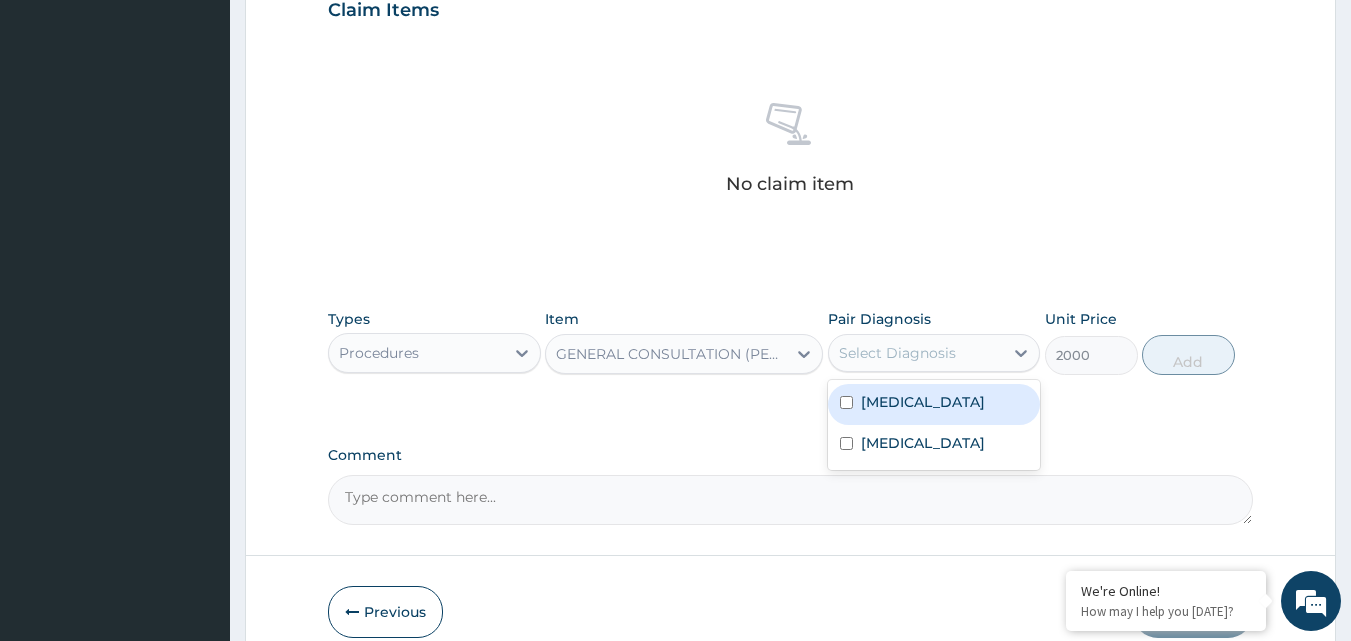 click on "Select Diagnosis" at bounding box center (897, 353) 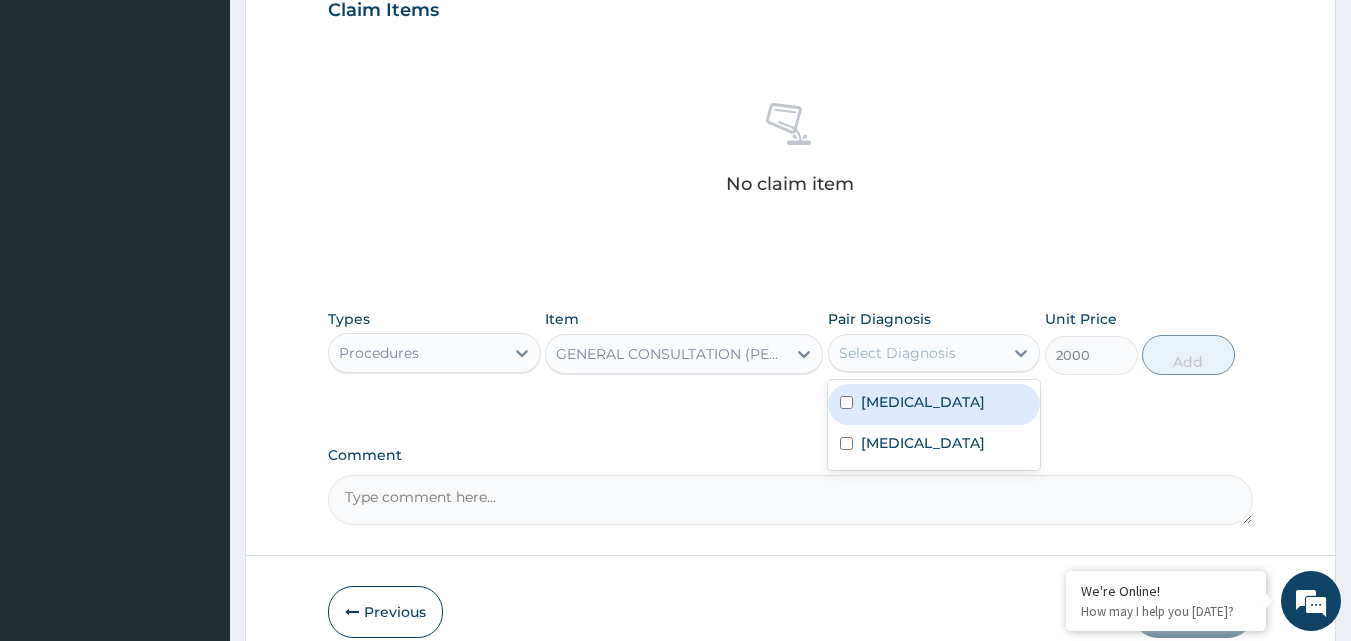 click on "Malaria" at bounding box center (934, 404) 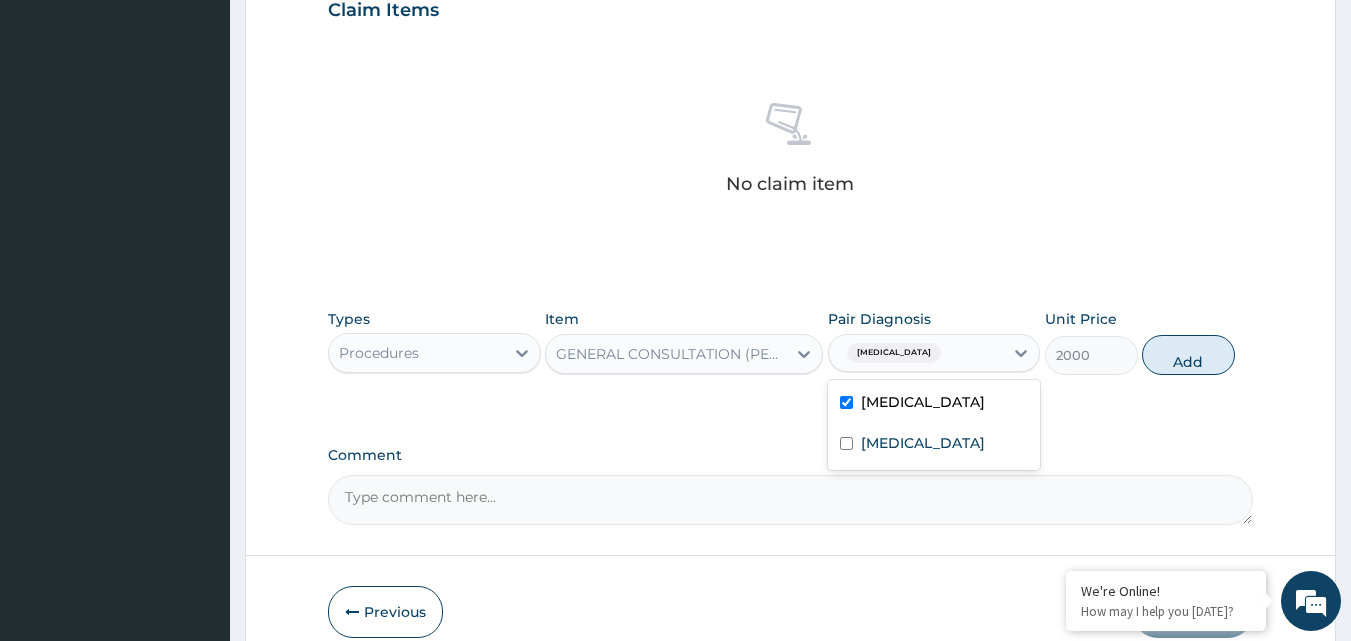 checkbox on "true" 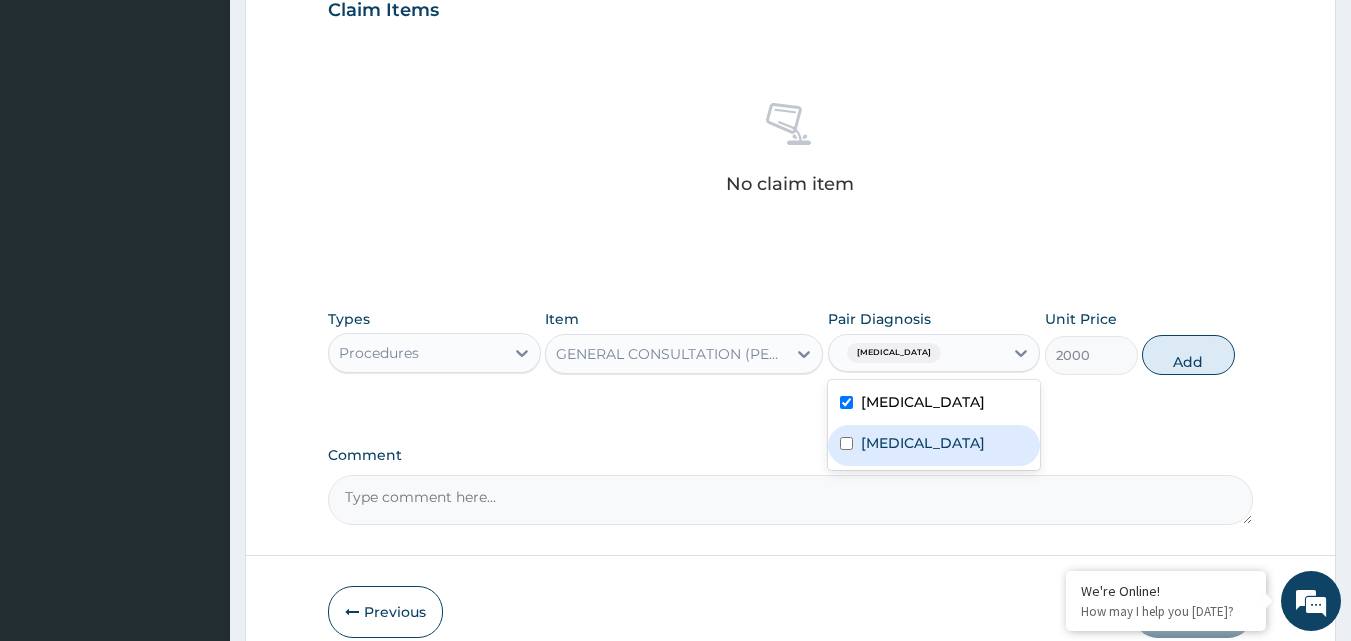 click on "Upper respiratory infection" at bounding box center [923, 443] 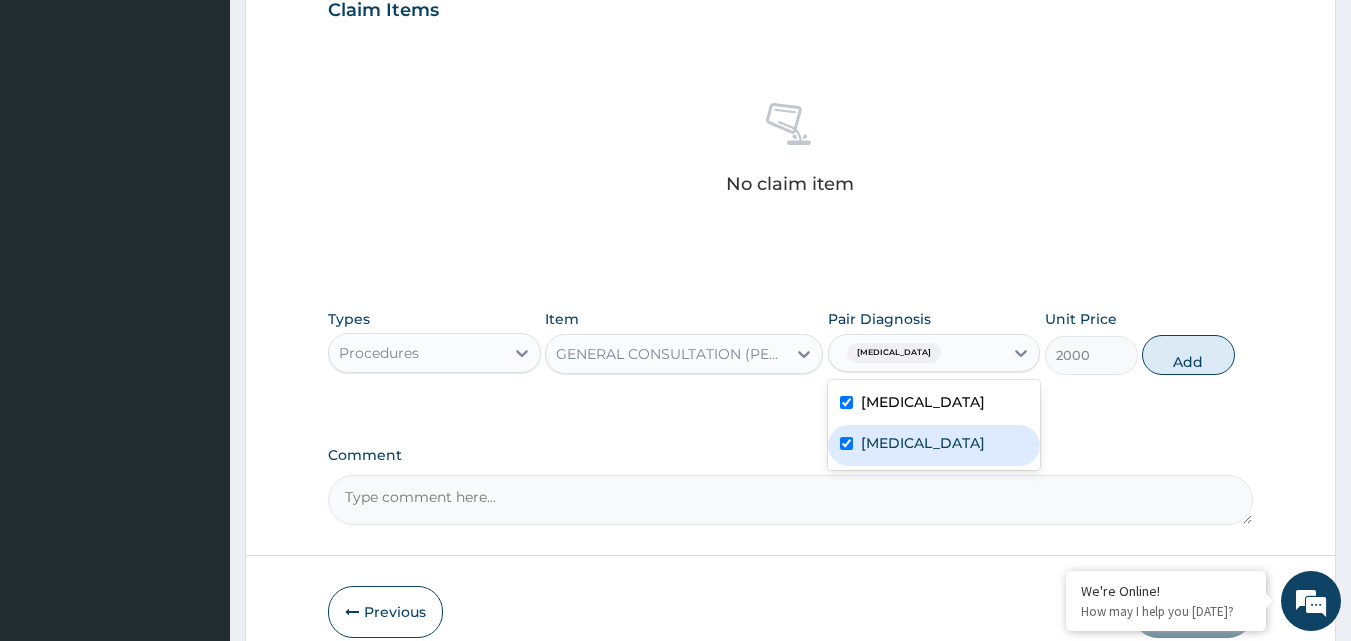checkbox on "true" 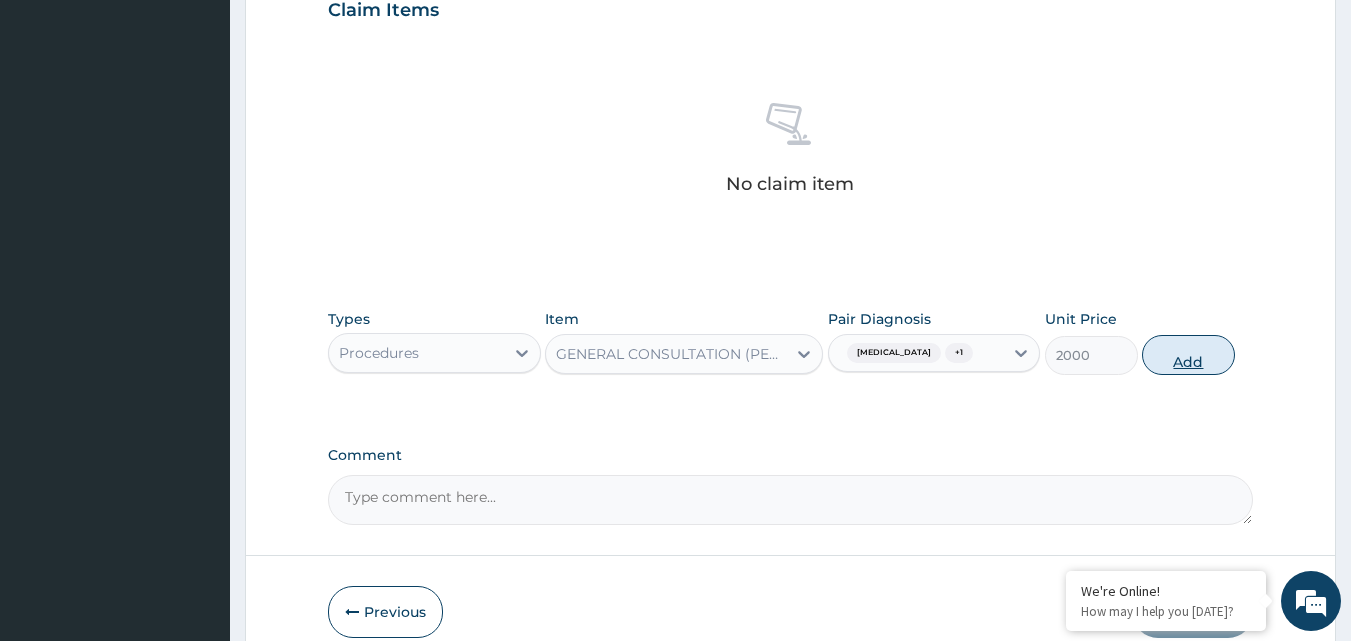 click on "Add" at bounding box center [1188, 355] 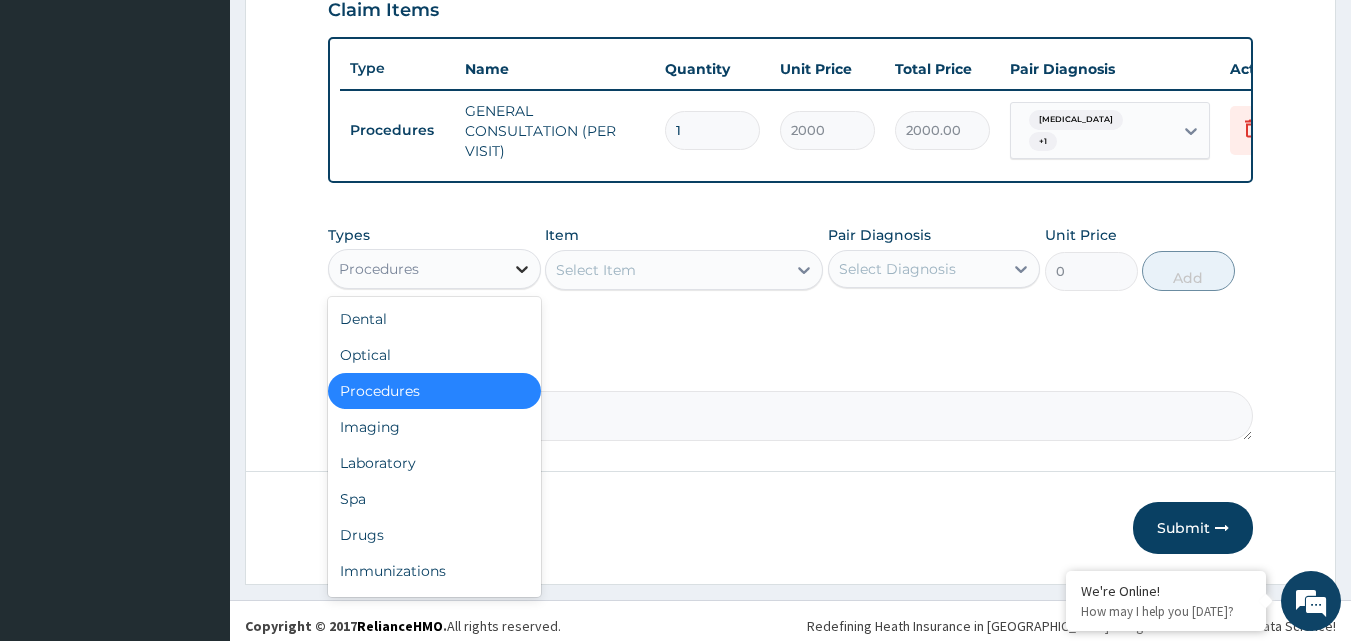 click 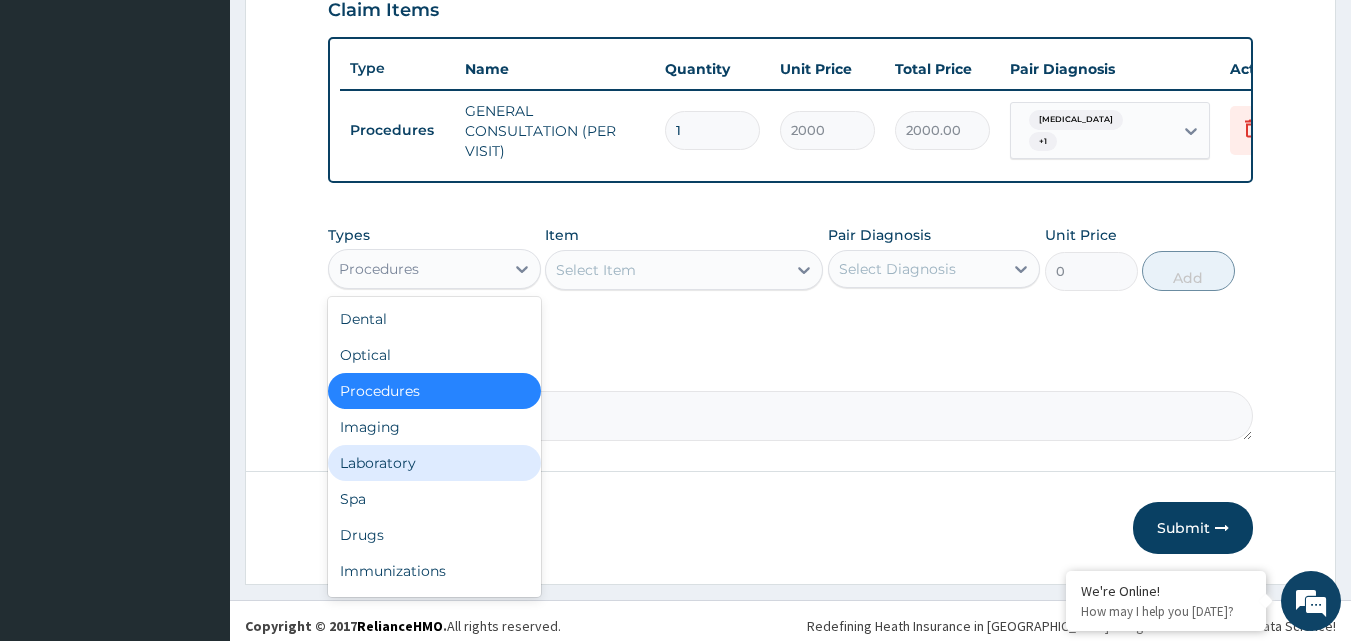click on "Laboratory" at bounding box center [434, 463] 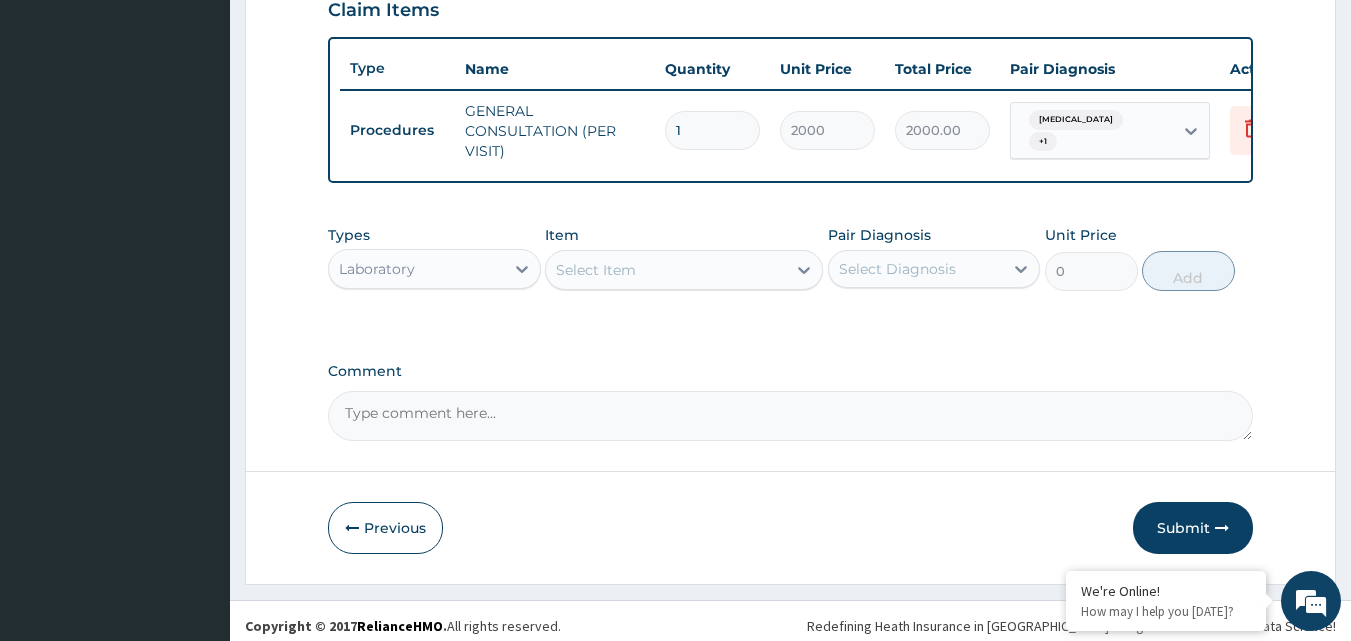 click on "Select Item" at bounding box center [596, 270] 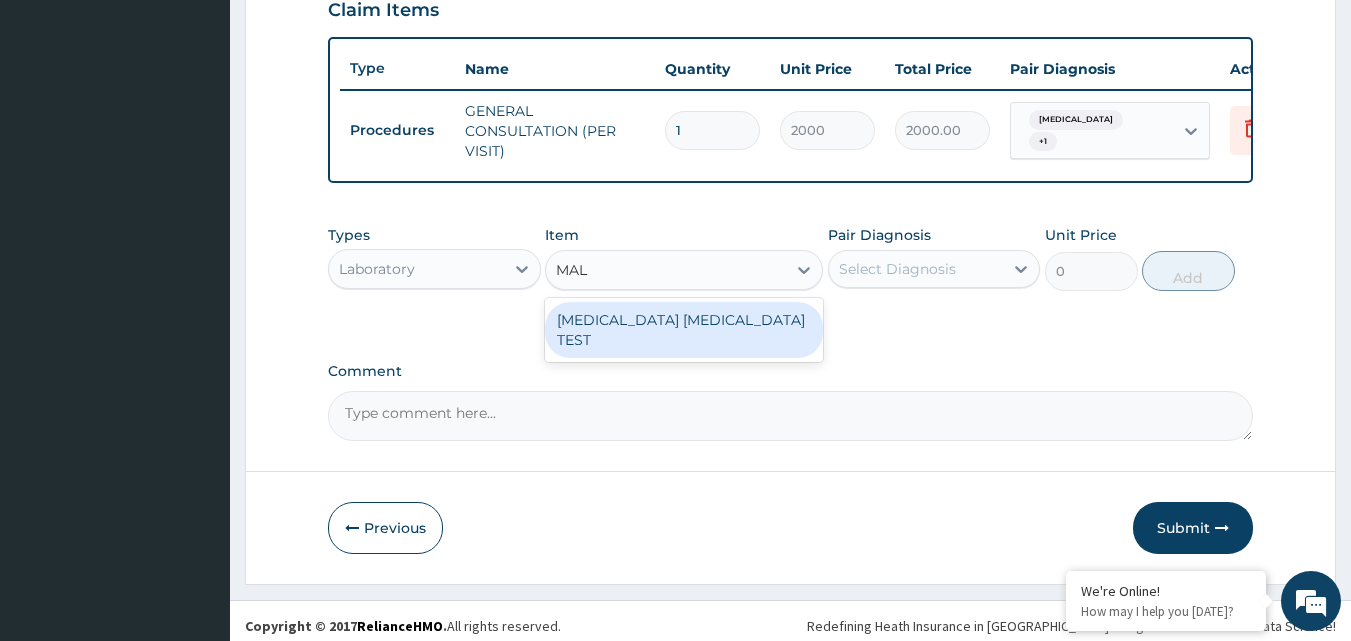 type on "MALA" 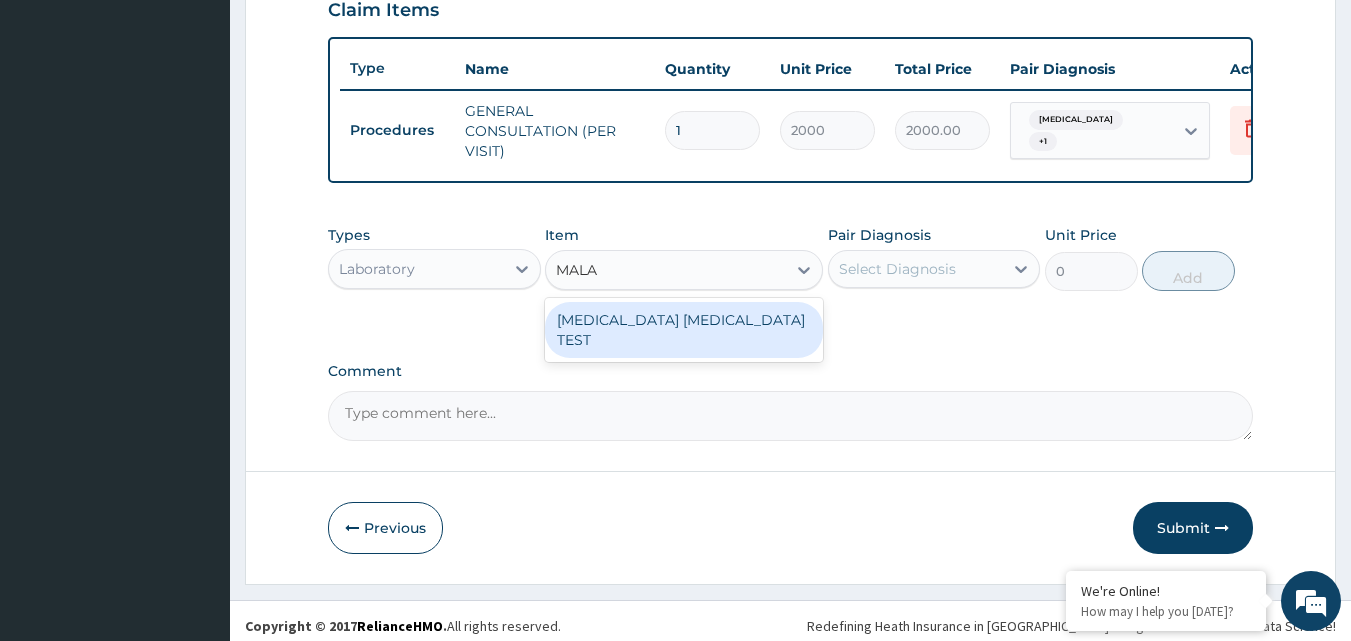 click on "MALARIA PARASITE TEST" at bounding box center [684, 330] 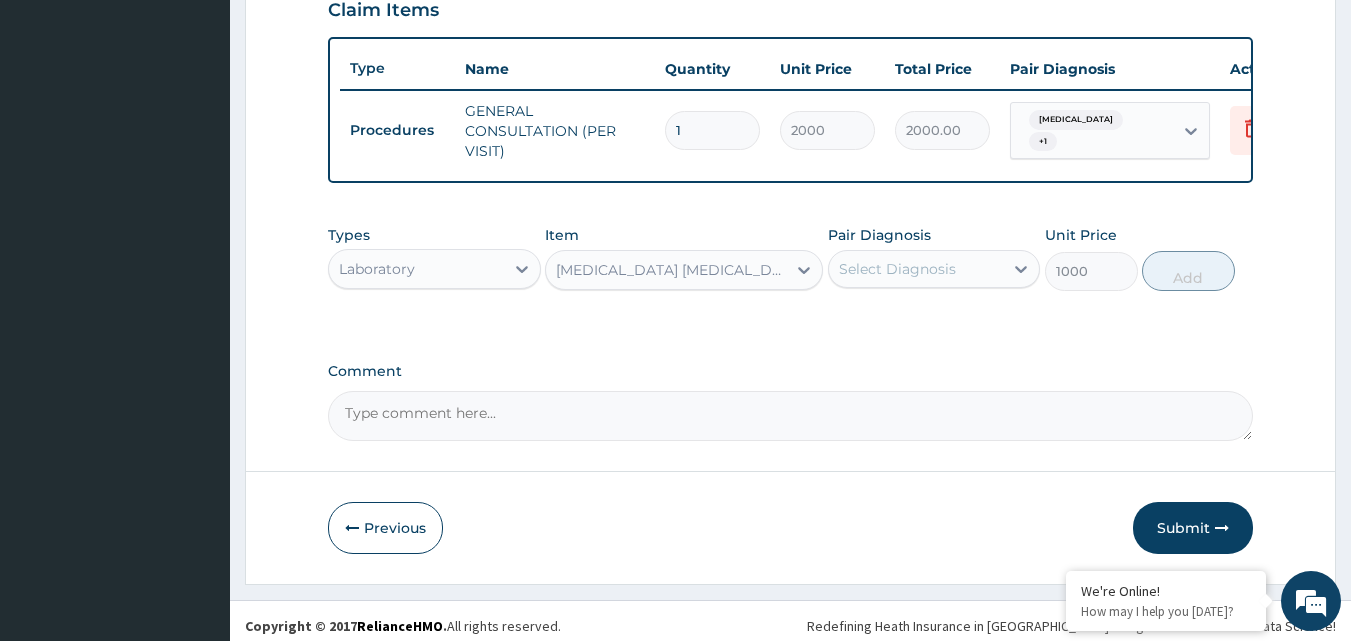 click on "Select Diagnosis" at bounding box center (897, 269) 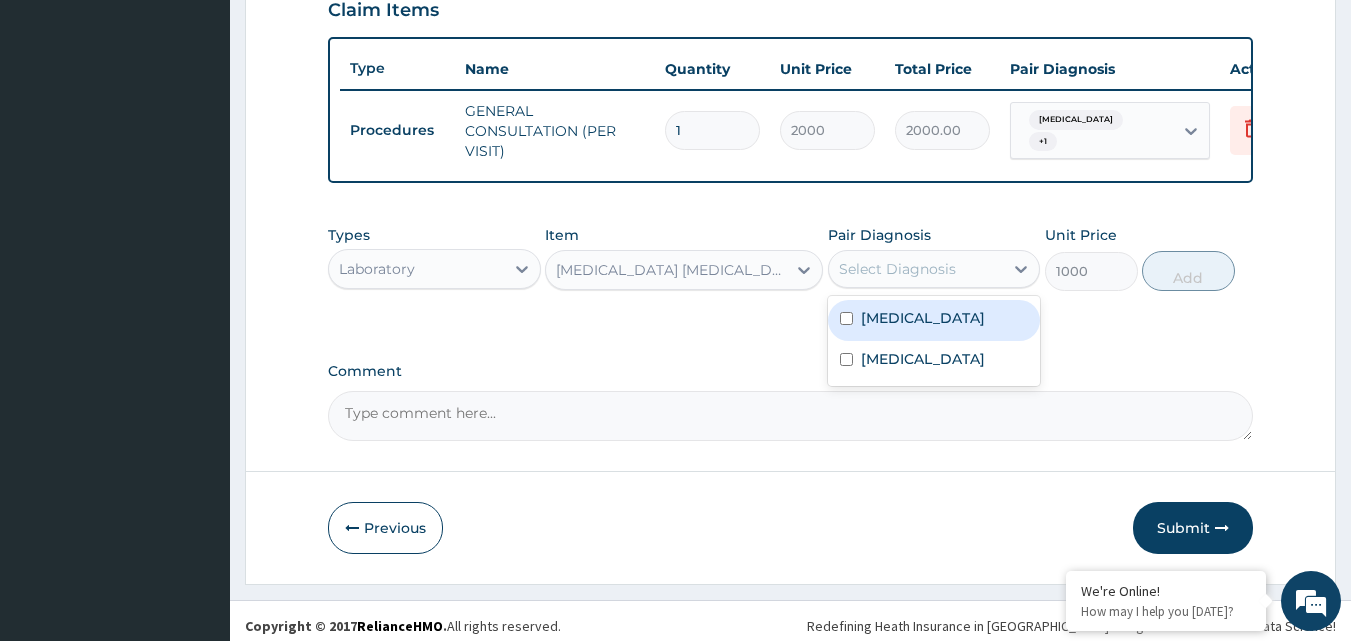 click on "Malaria" at bounding box center (923, 318) 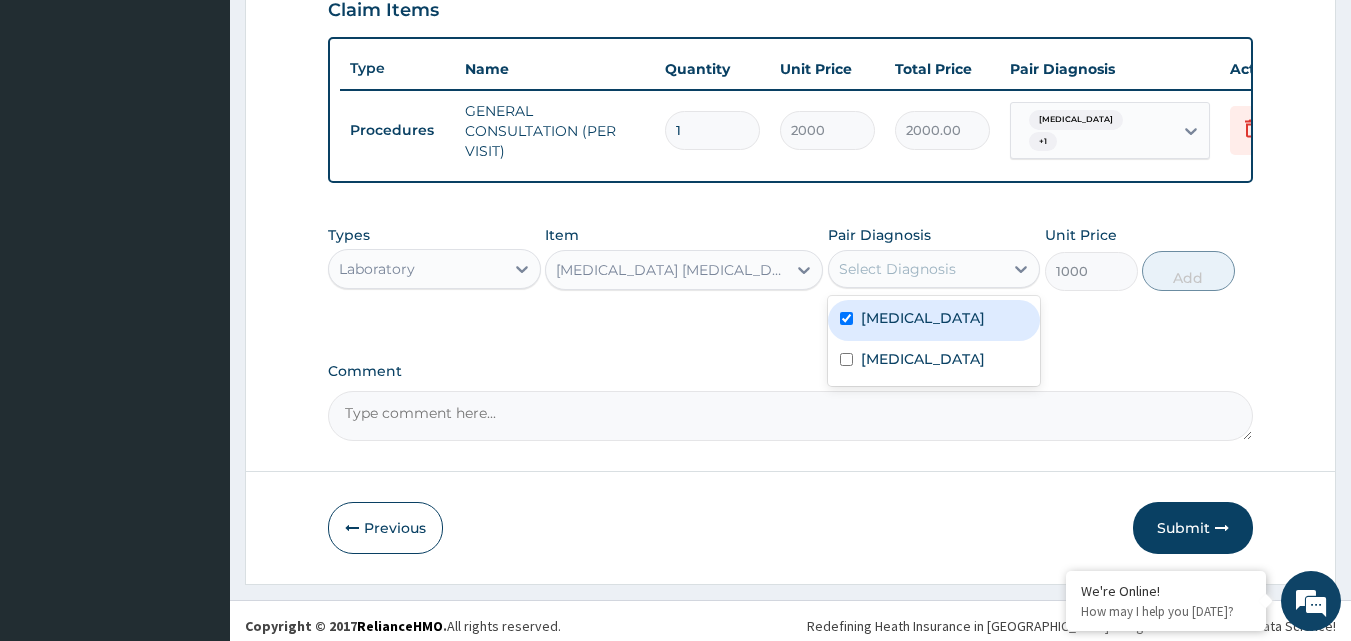checkbox on "true" 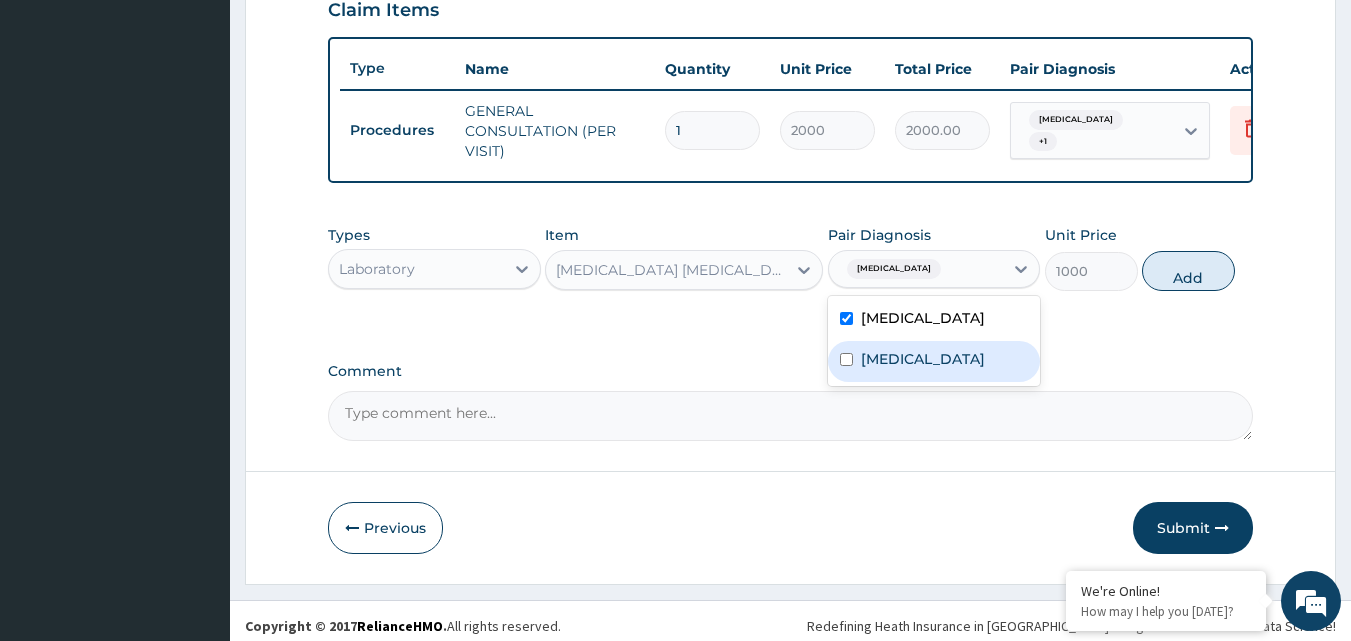 click on "Upper respiratory infection" at bounding box center [923, 359] 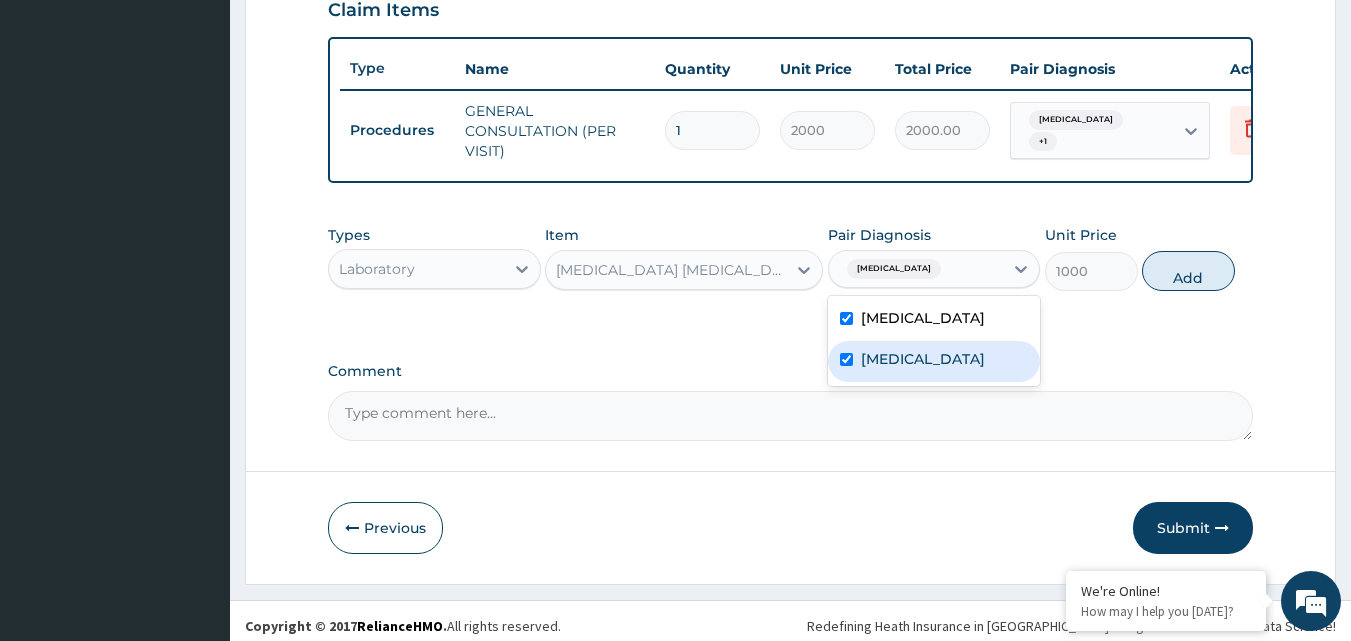 checkbox on "true" 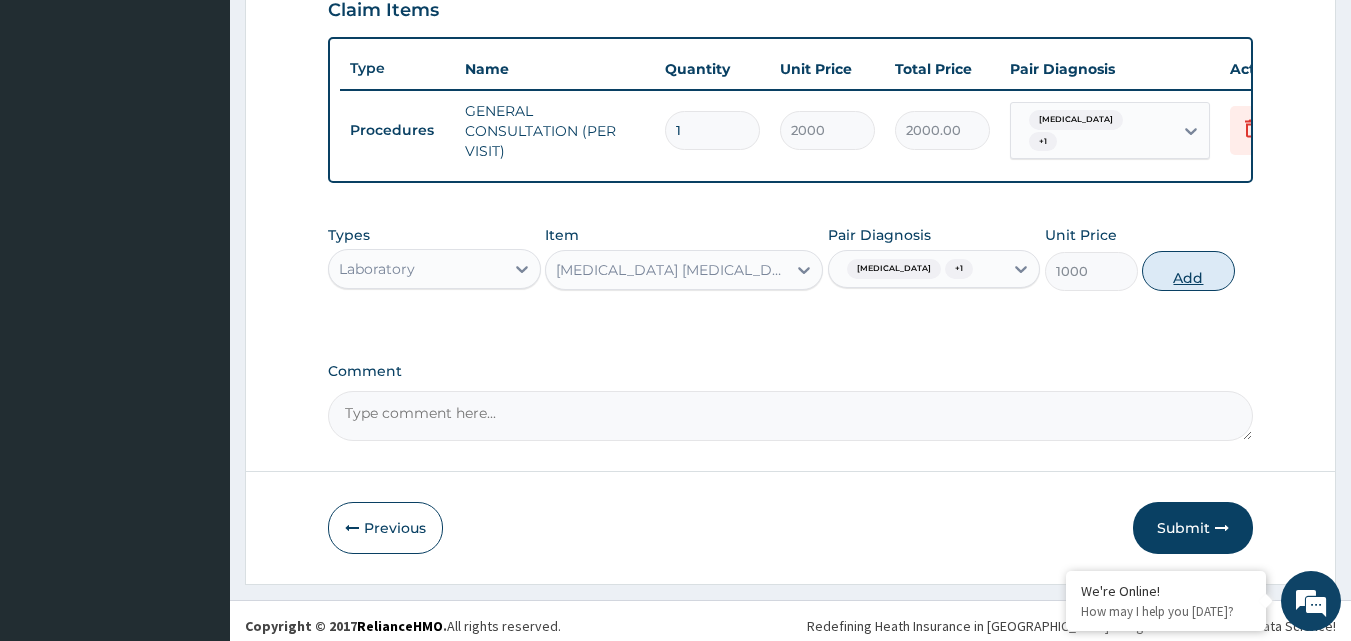 click on "Add" at bounding box center (1188, 271) 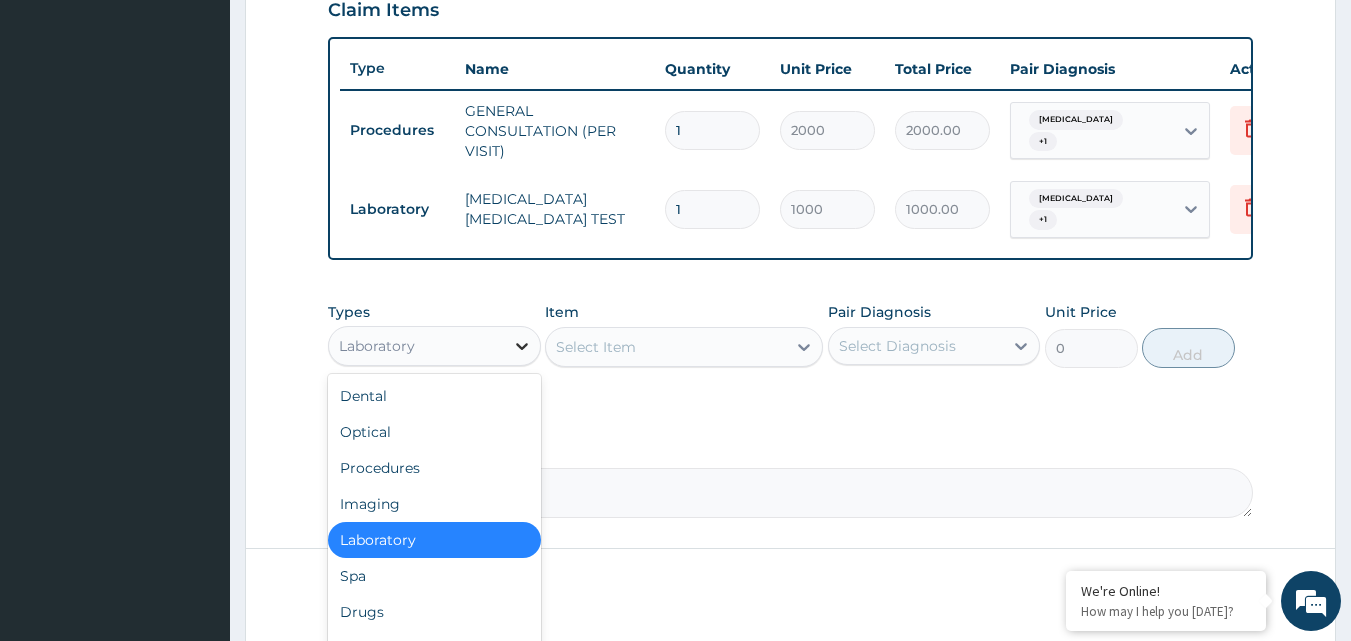 click 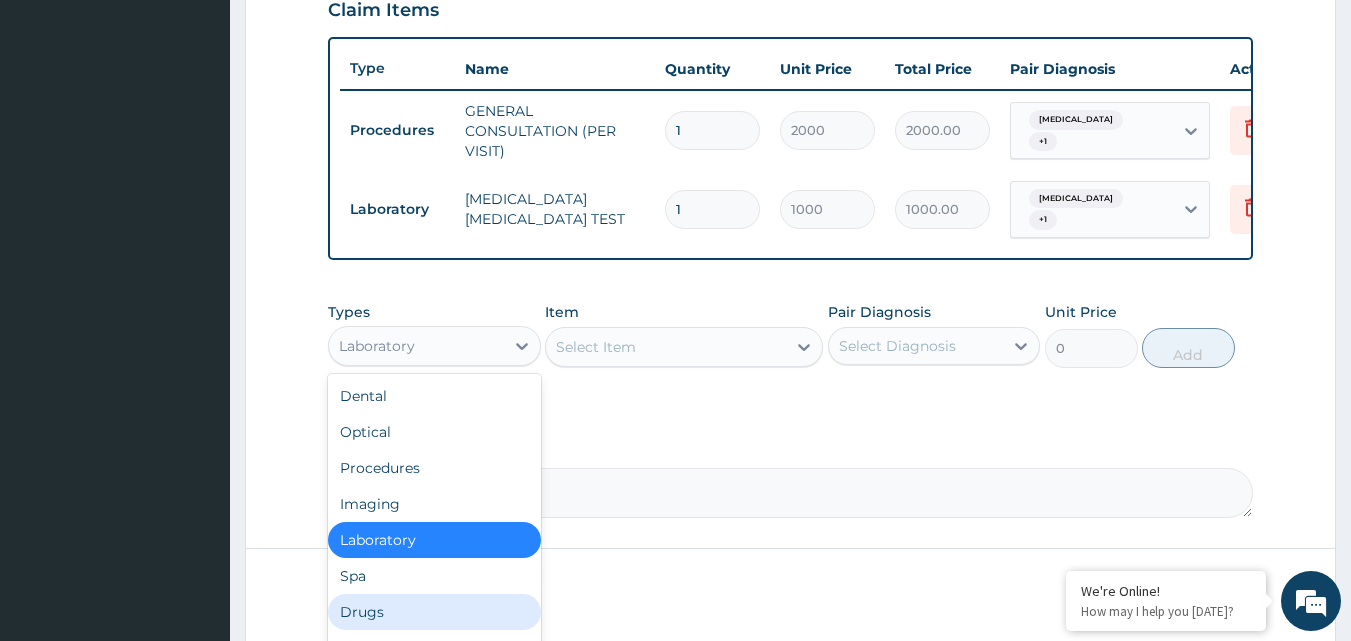 click on "Drugs" at bounding box center (434, 612) 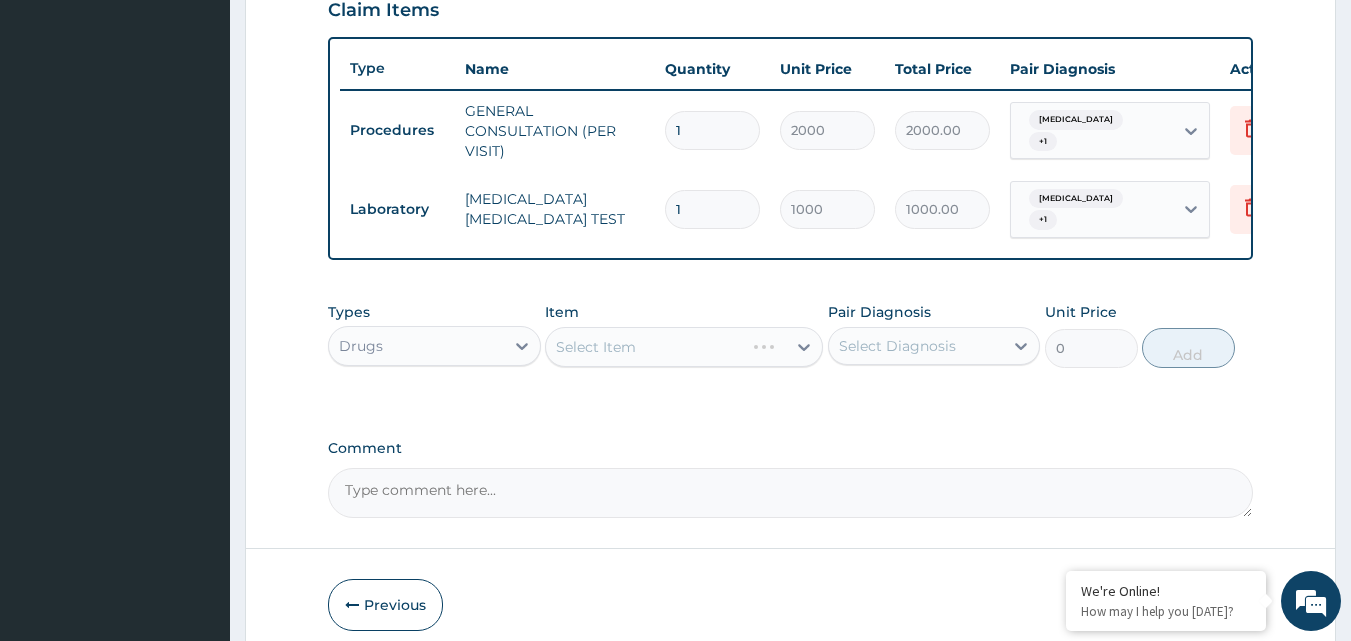 click on "Select Item" at bounding box center [684, 347] 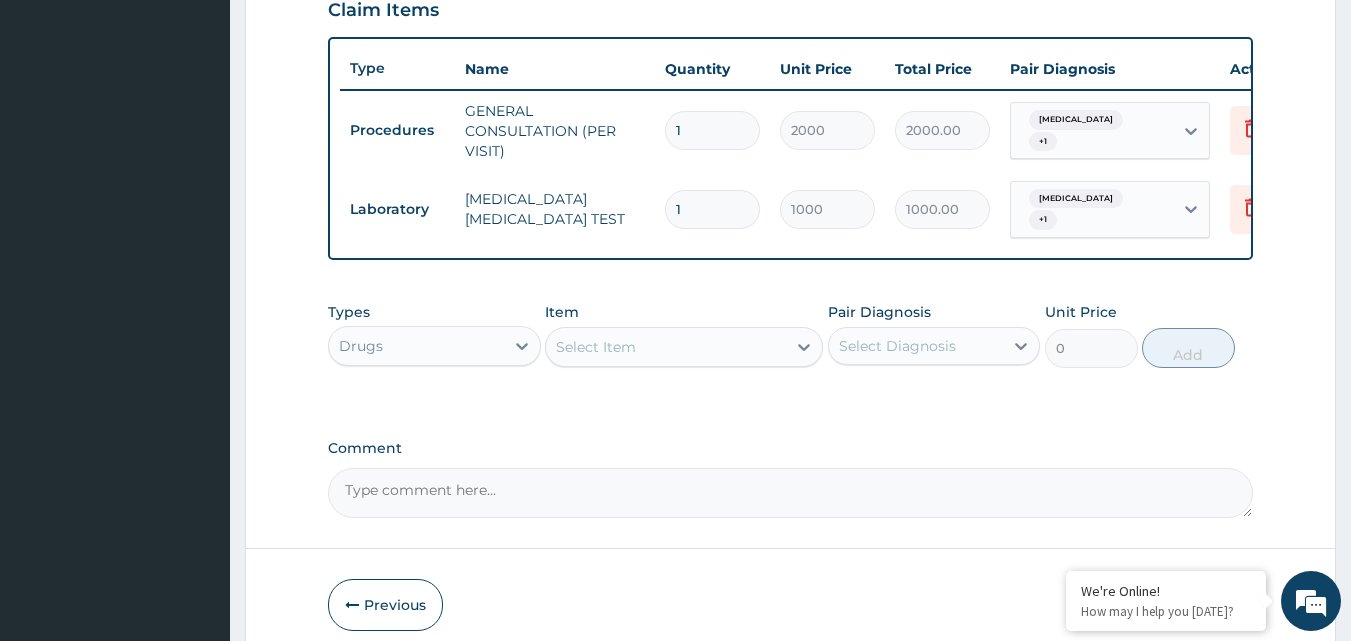 click on "Select Item" at bounding box center (666, 347) 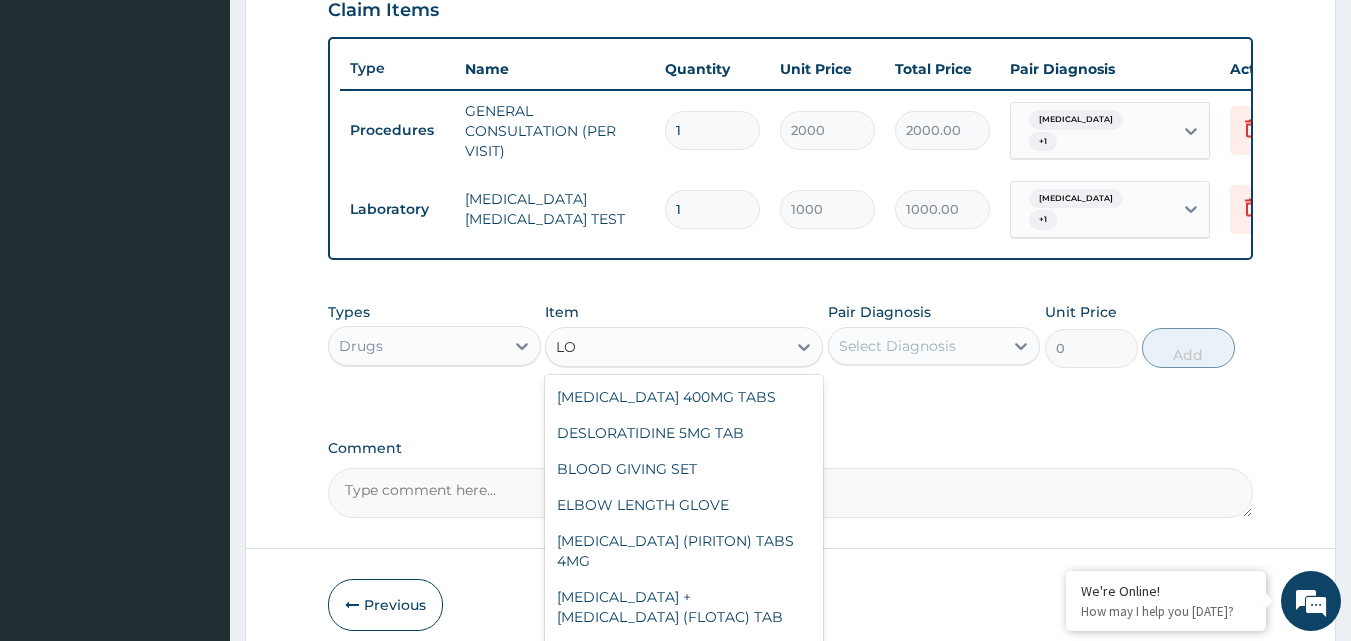 type on "L" 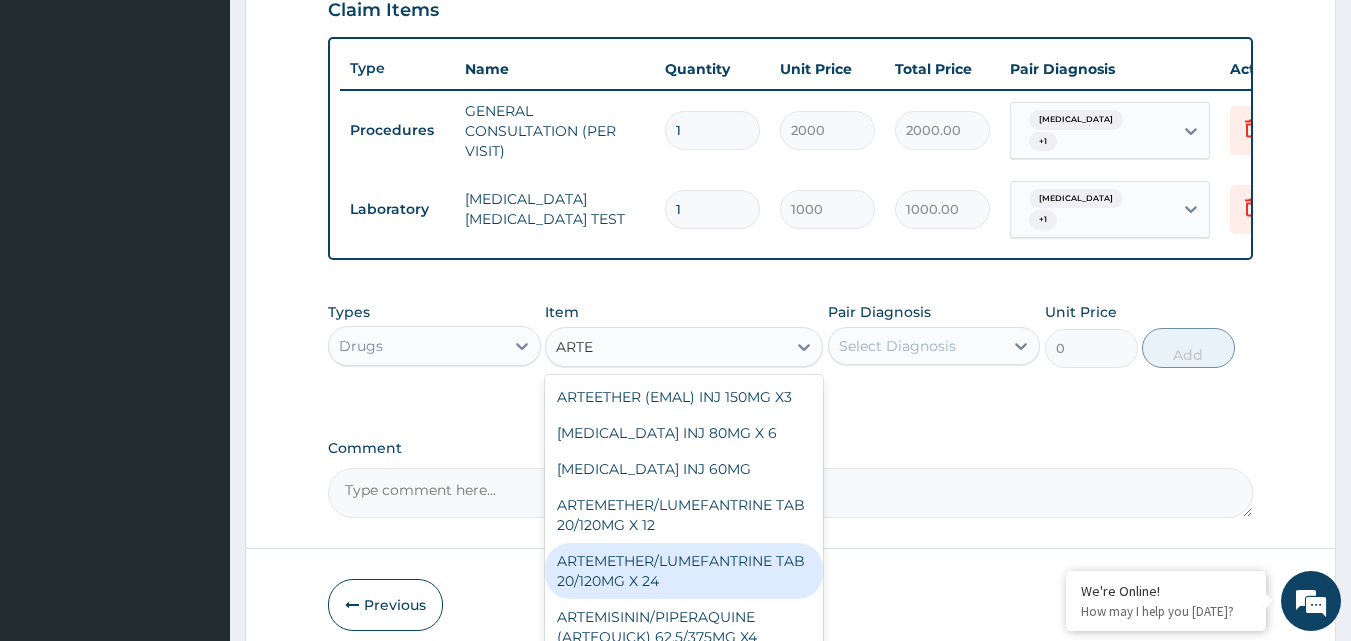 scroll, scrollTop: 249, scrollLeft: 0, axis: vertical 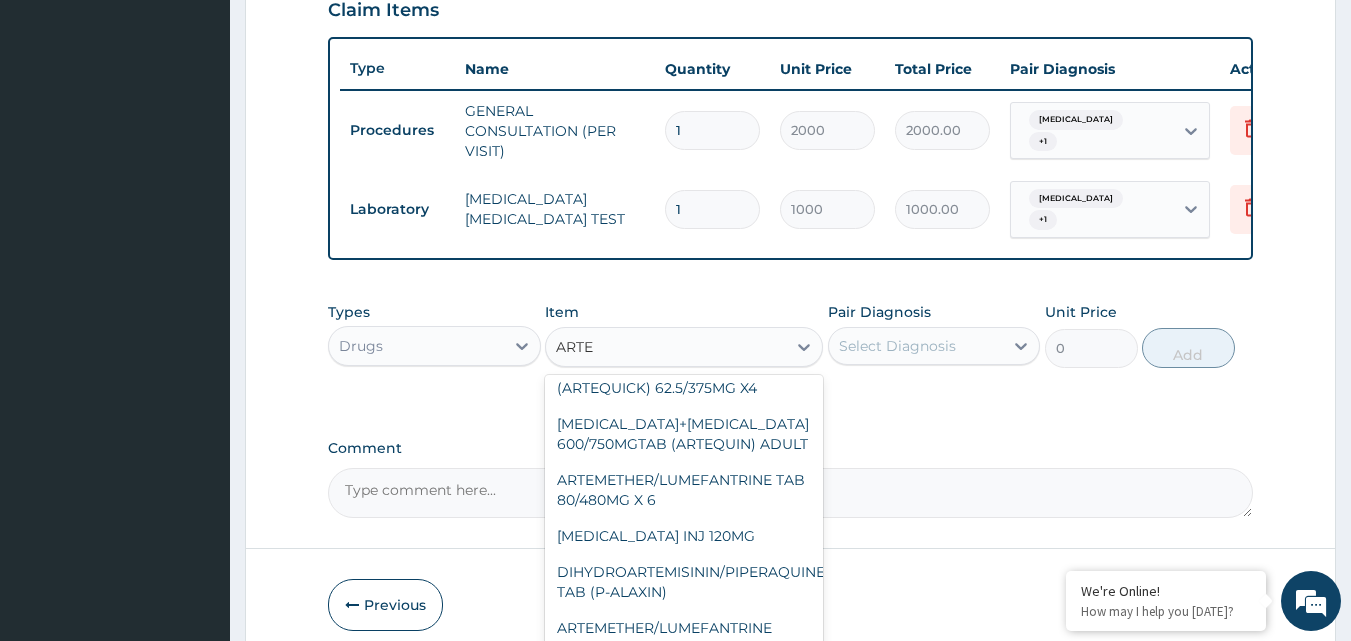 type on "ARTE" 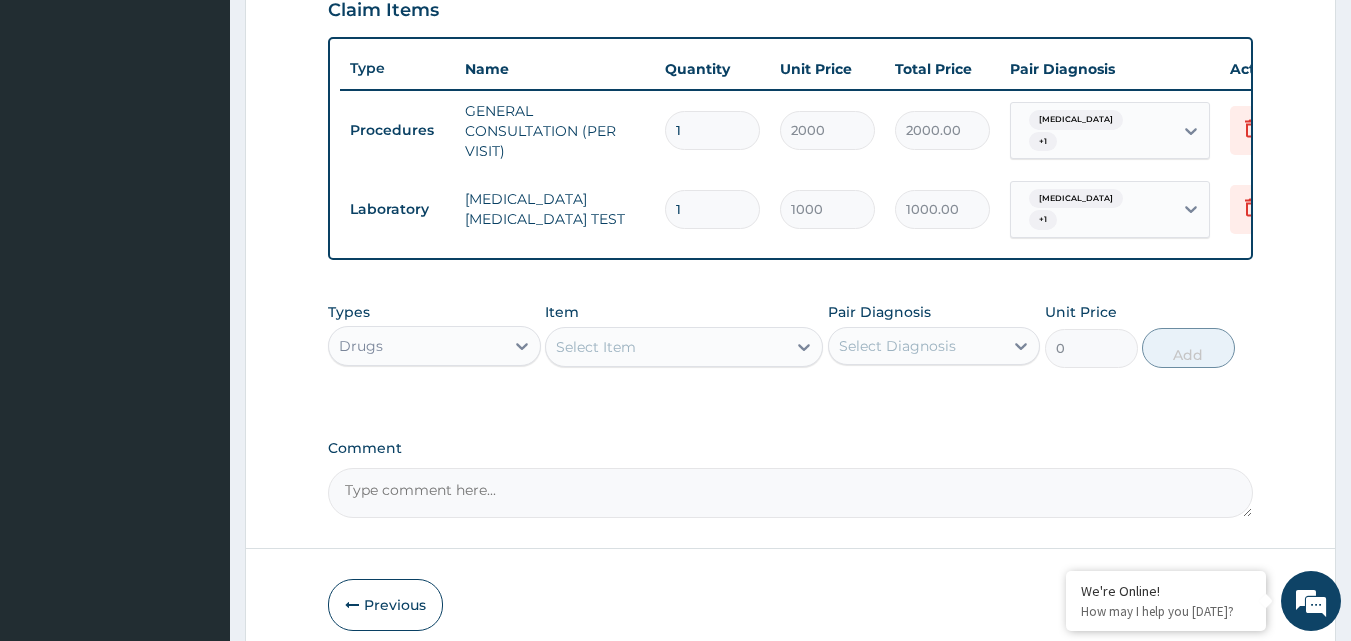 click on "Previous   Submit" at bounding box center [791, 605] 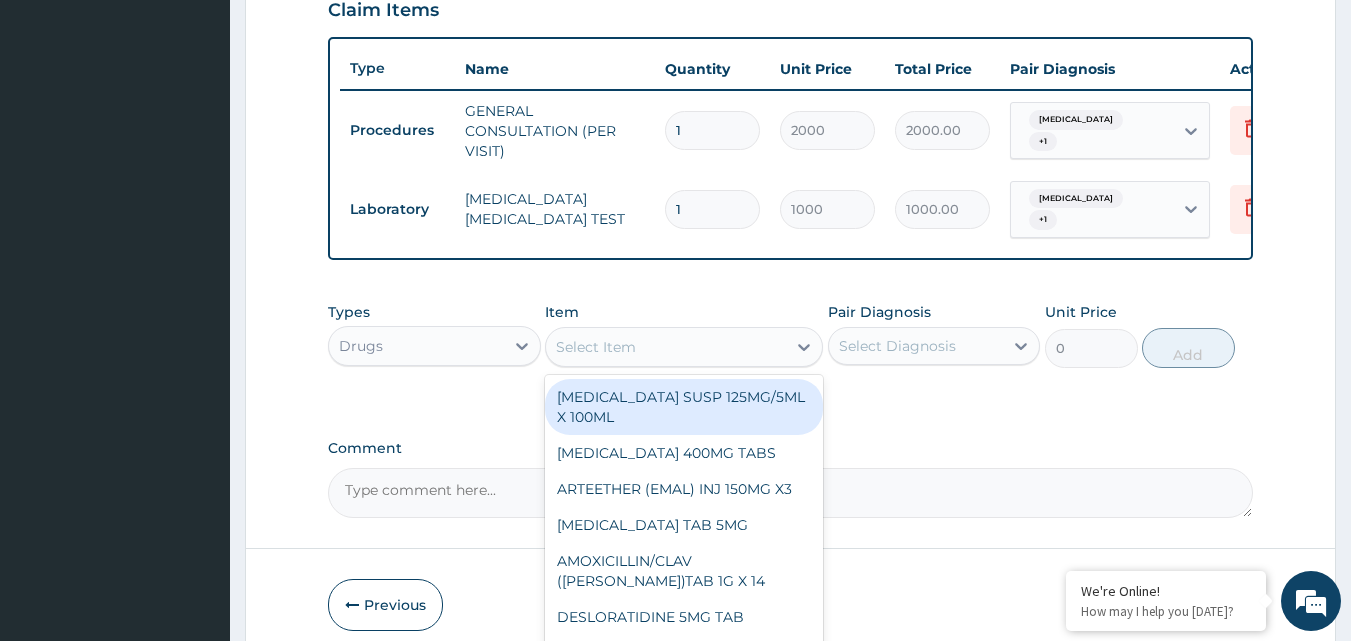 click on "Select Item" at bounding box center [666, 347] 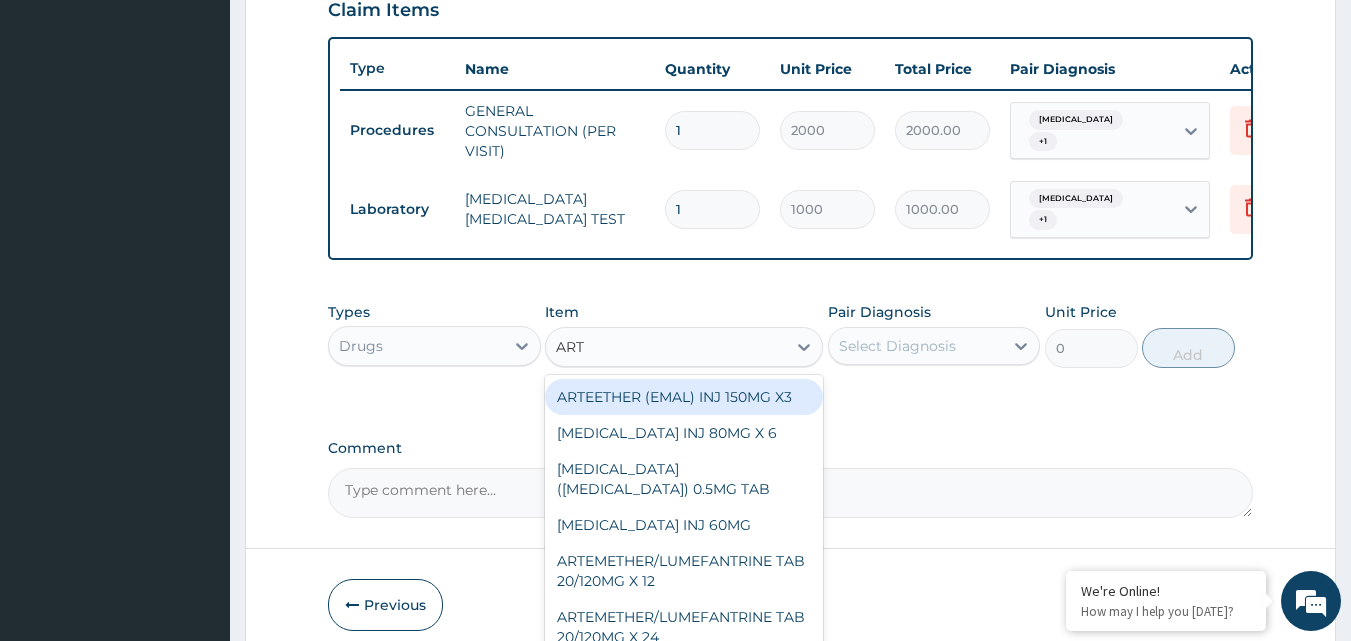 type on "ARTE" 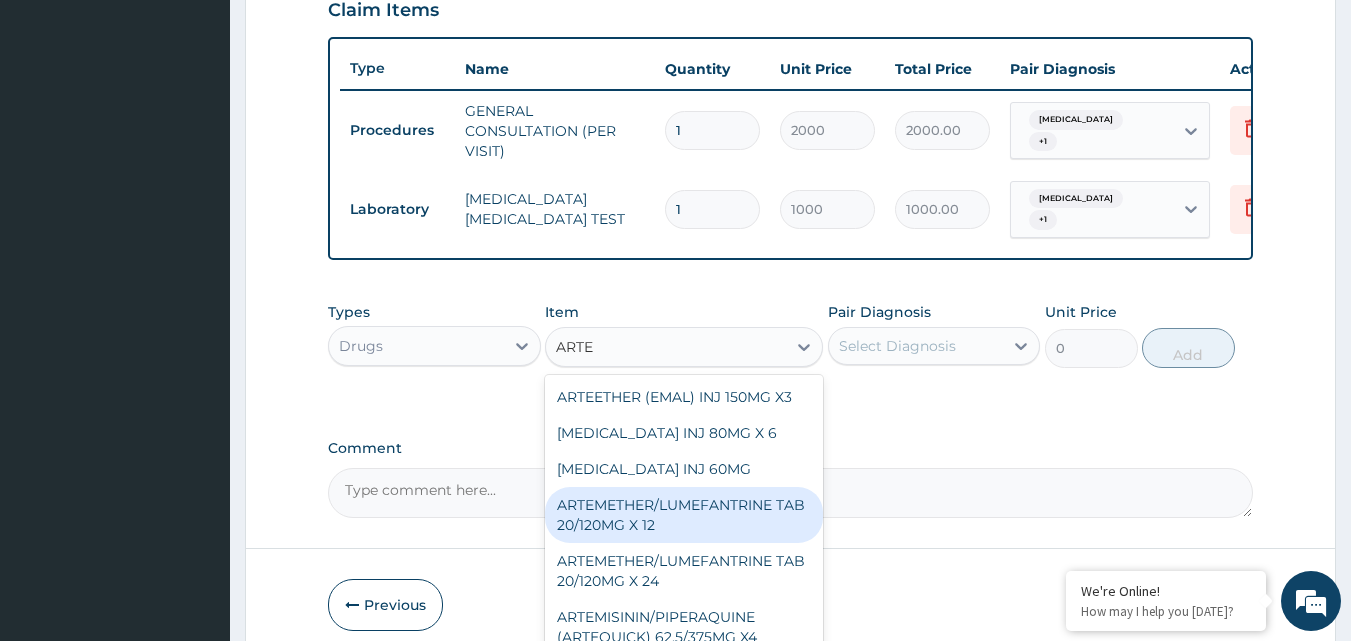 scroll, scrollTop: 249, scrollLeft: 0, axis: vertical 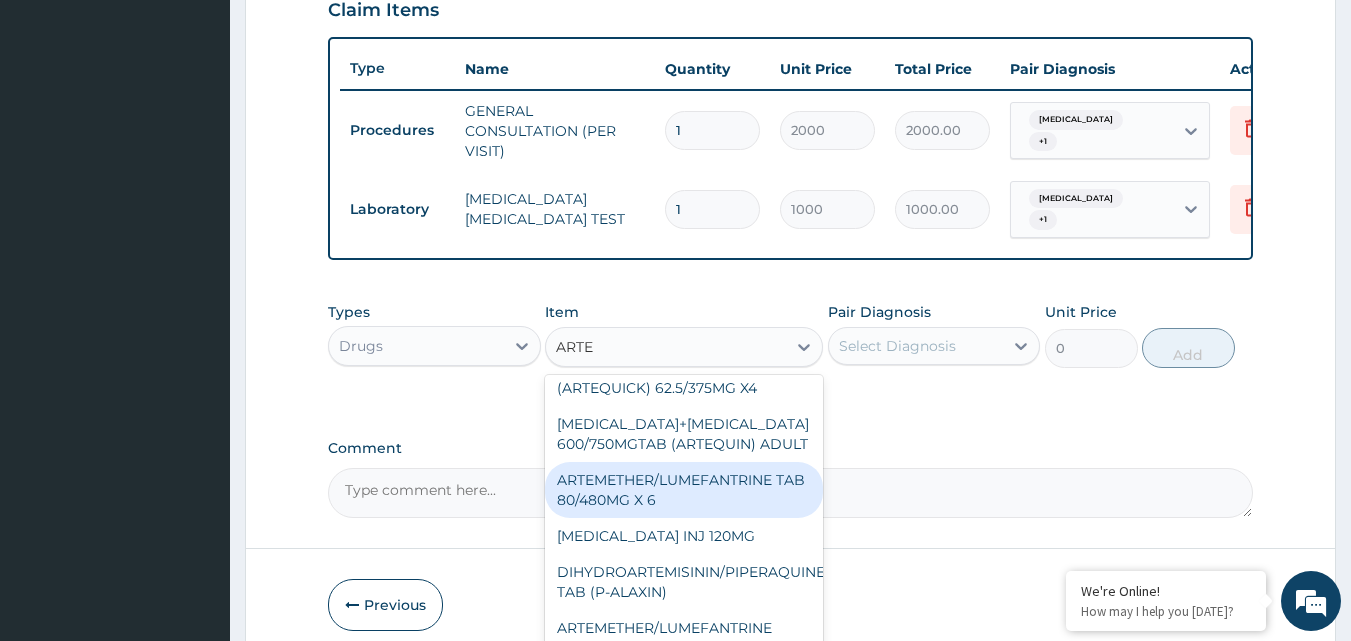 click on "ARTEMETHER/LUMEFANTRINE TAB 80/480MG X 6" at bounding box center (684, 490) 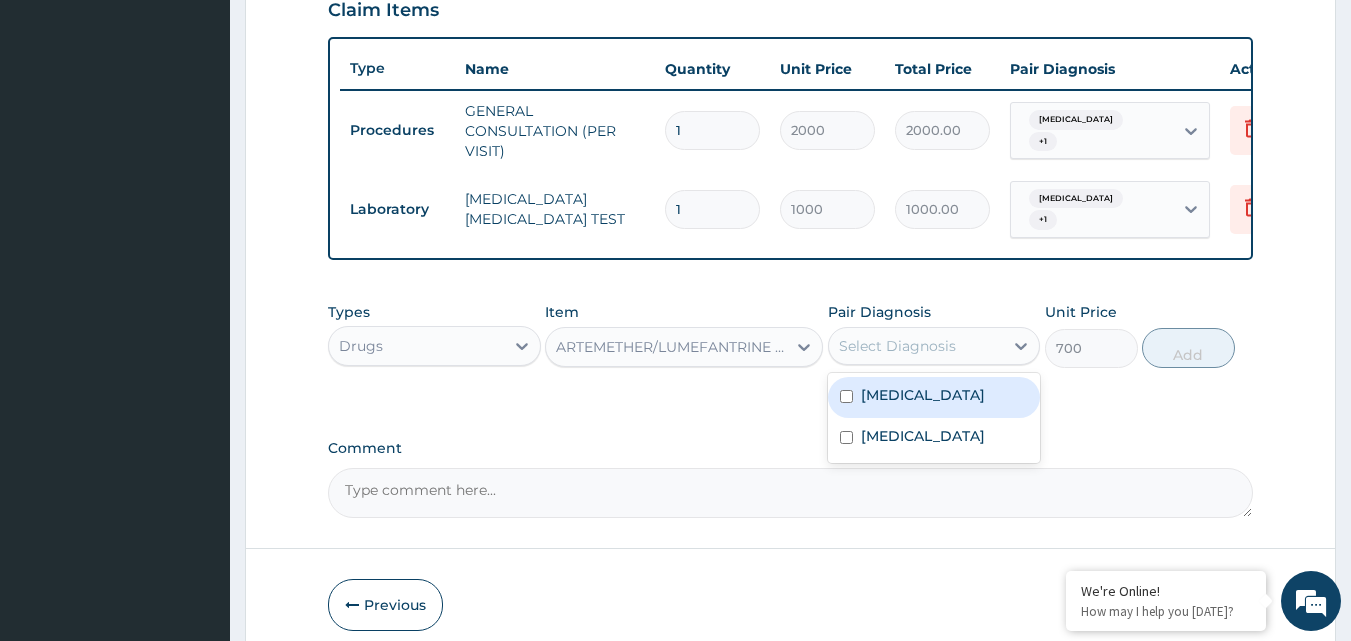 click on "Select Diagnosis" at bounding box center (897, 346) 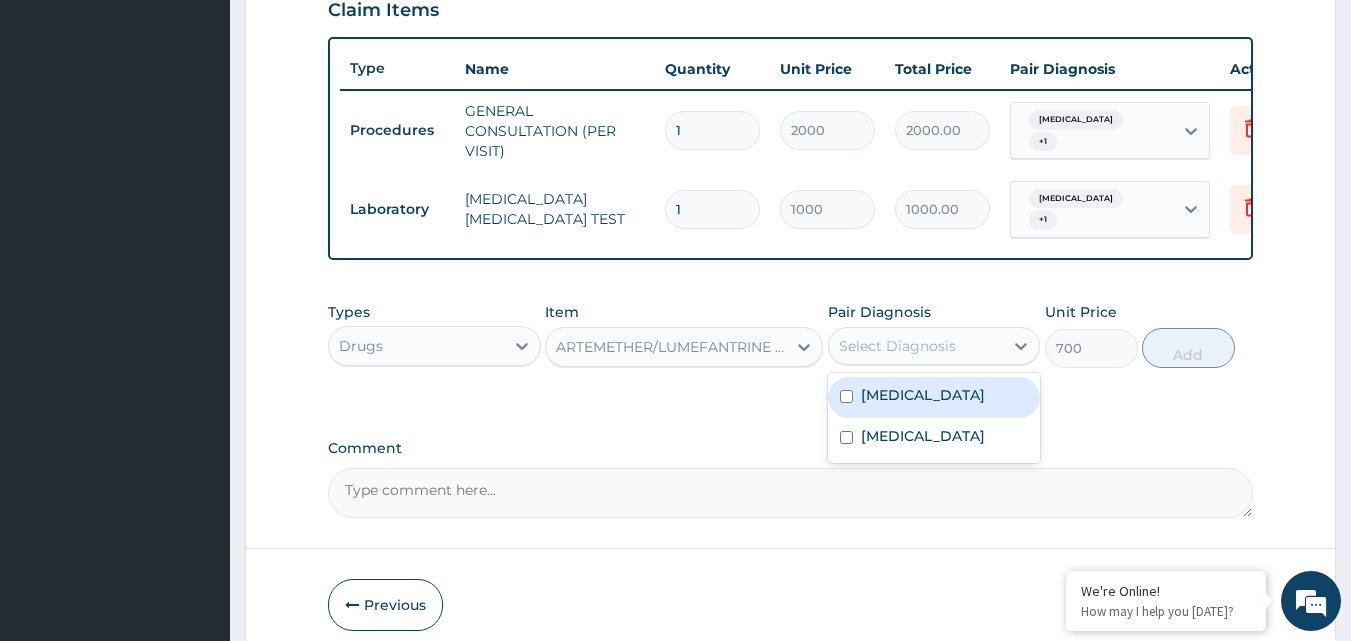 click on "Malaria" at bounding box center [934, 397] 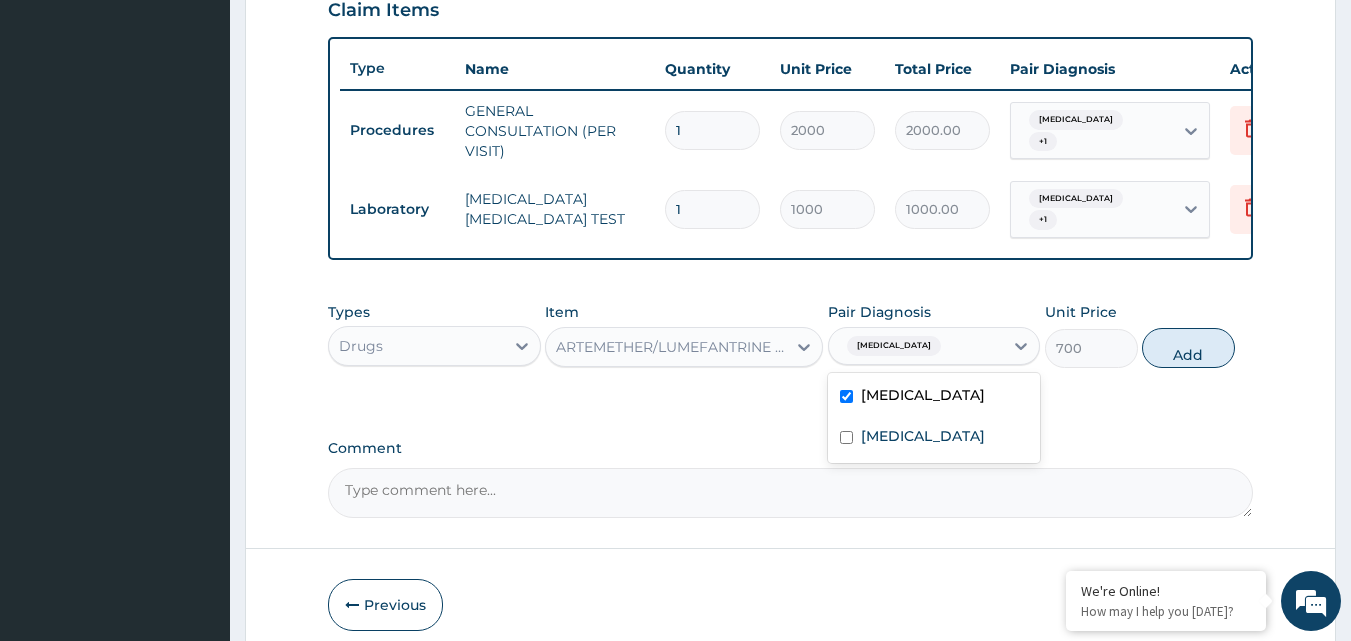 checkbox on "true" 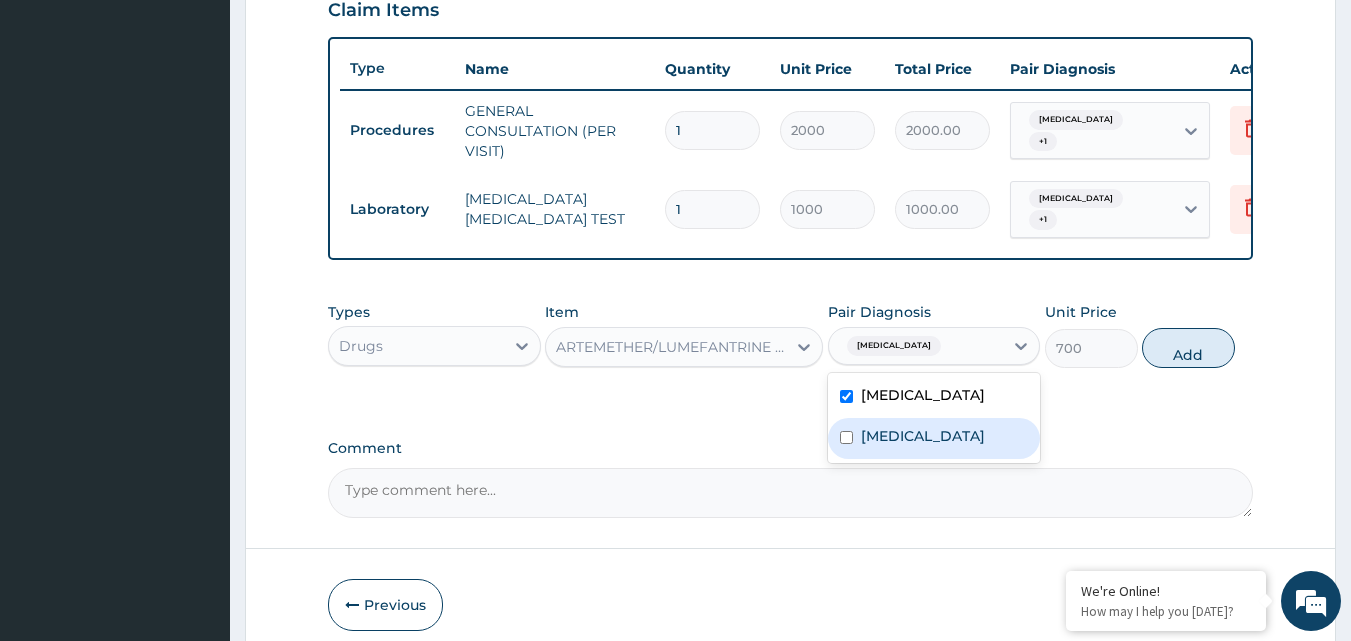 click on "Upper respiratory infection" at bounding box center [923, 436] 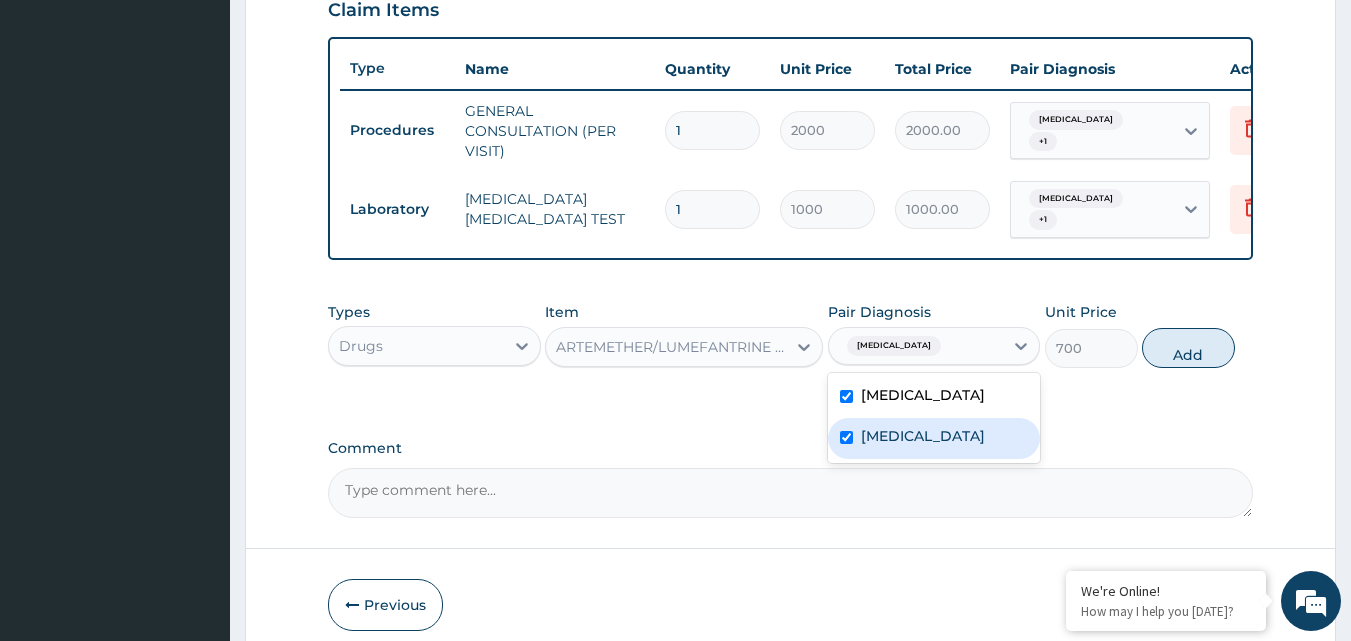 checkbox on "true" 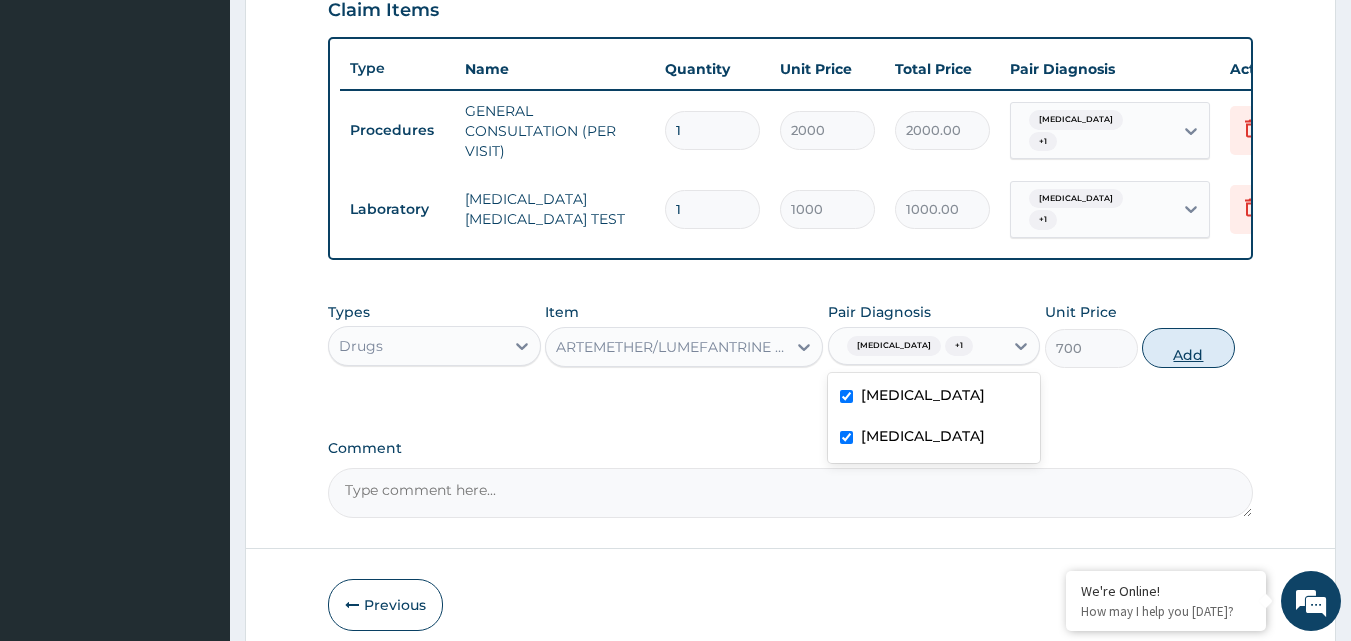 click on "Add" at bounding box center [1188, 348] 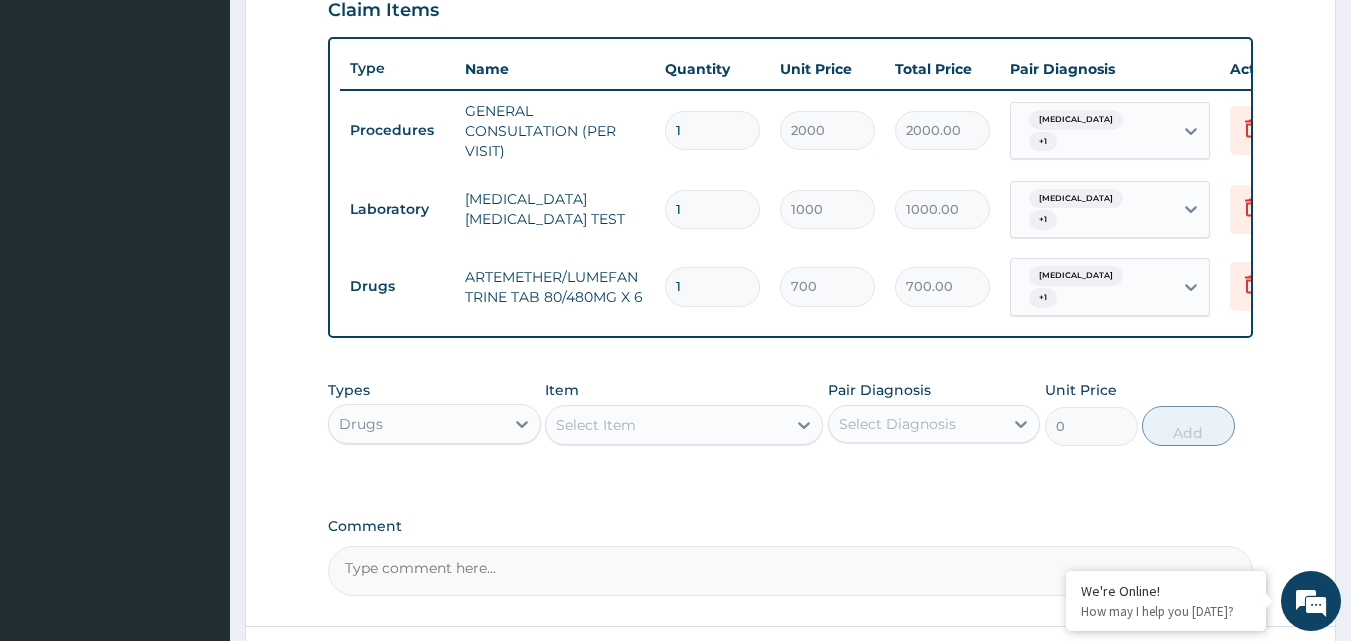 click on "Select Item" at bounding box center (666, 425) 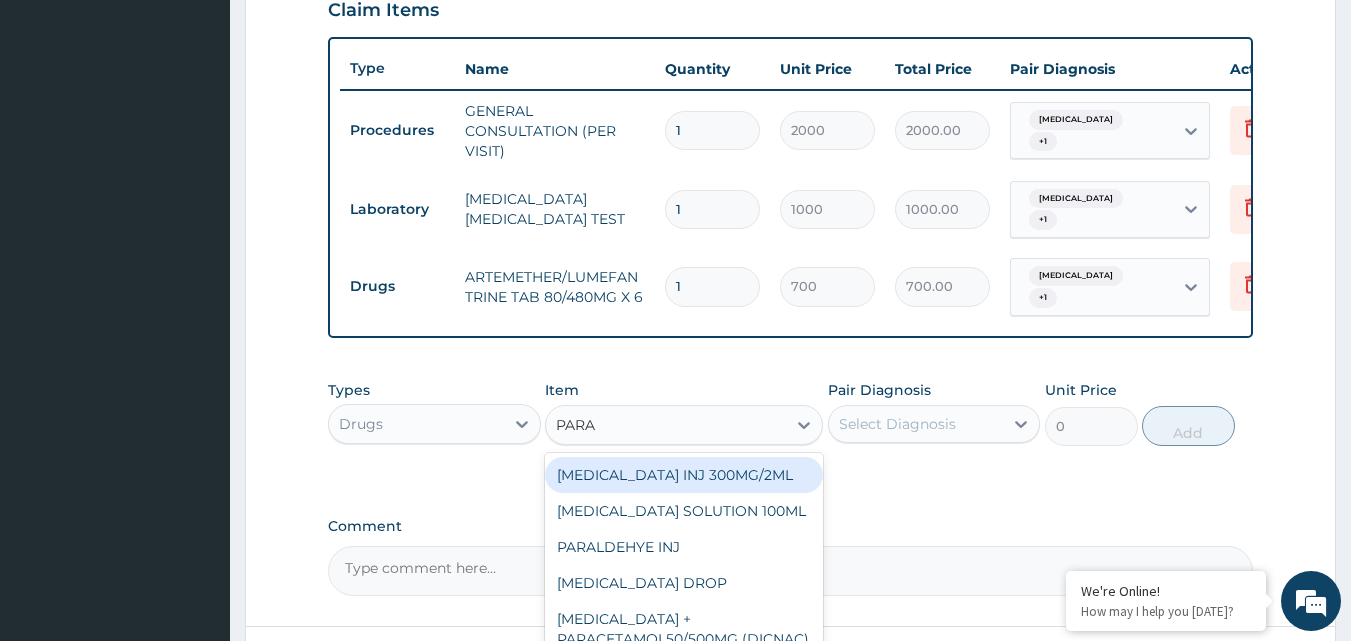 type on "PARAC" 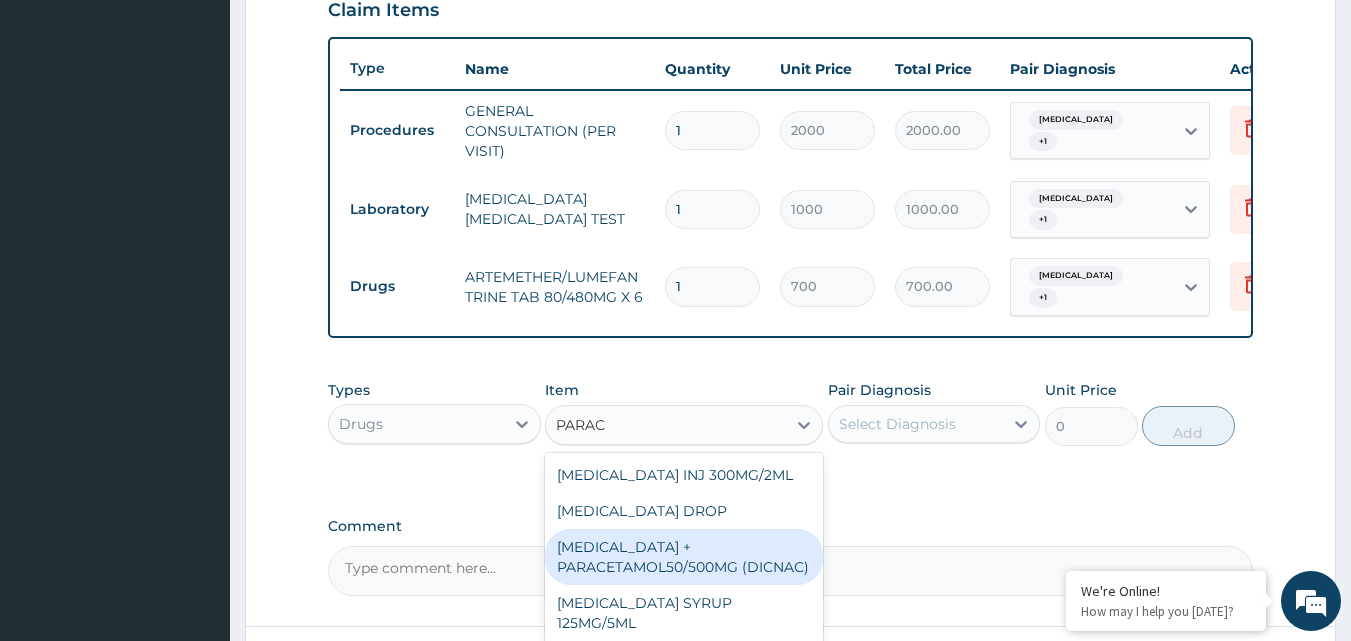click on "DICLOFENAC + PARACETAMOL50/500MG (DICNAC)" at bounding box center (684, 557) 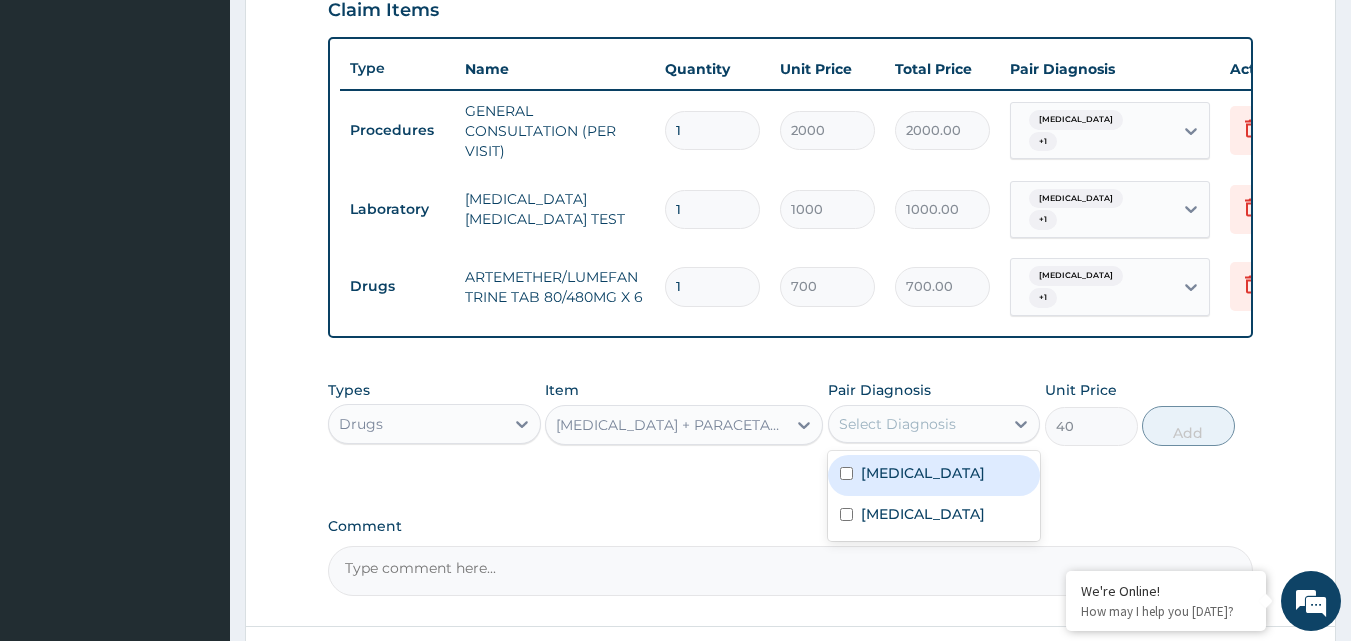 click on "Select Diagnosis" at bounding box center (897, 424) 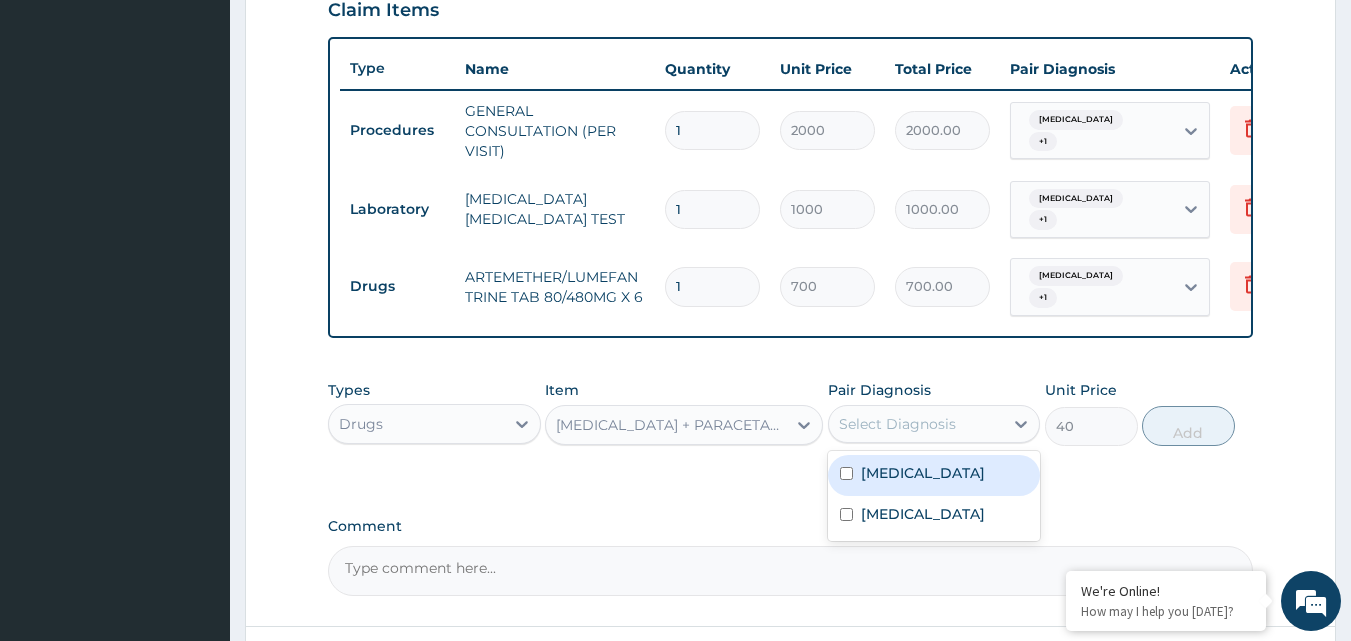 click on "Malaria" at bounding box center [923, 473] 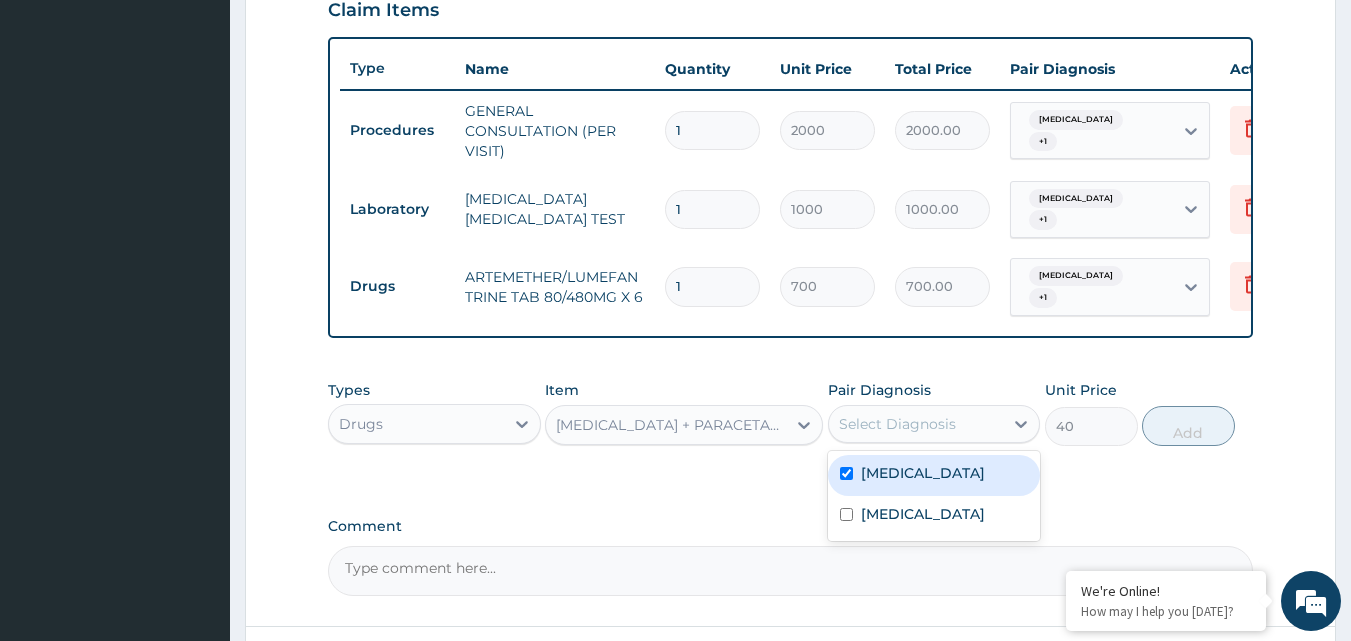 checkbox on "true" 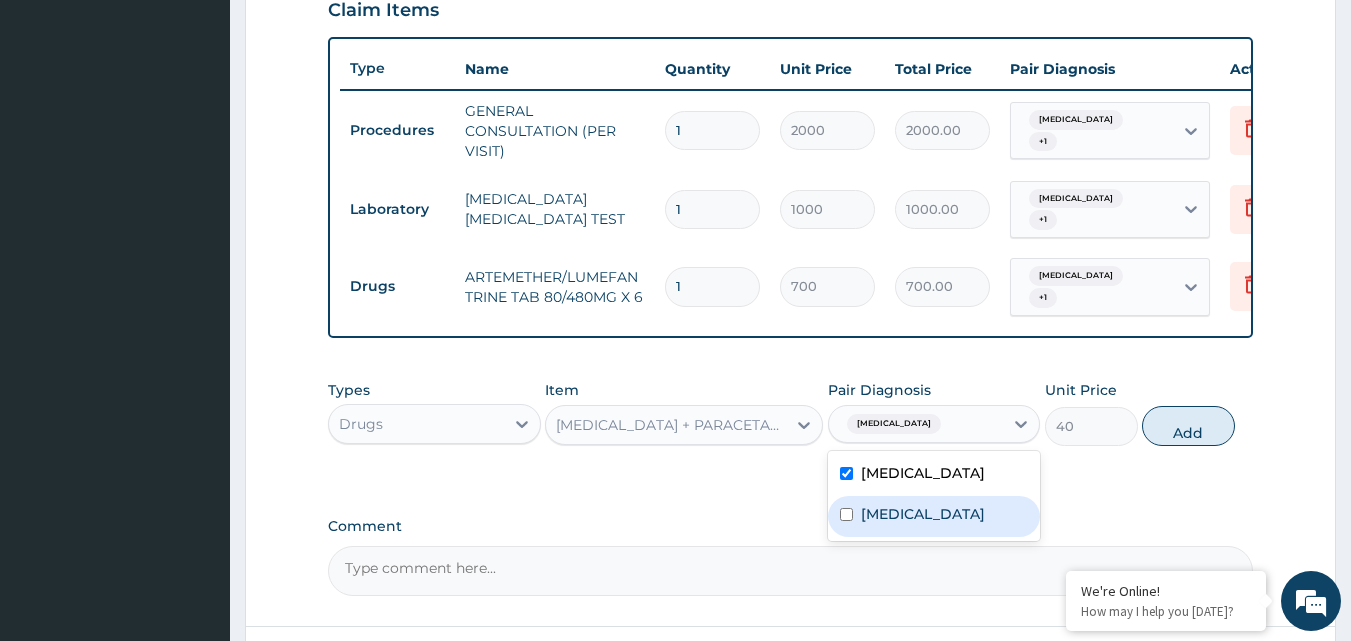 click on "Upper respiratory infection" at bounding box center [923, 514] 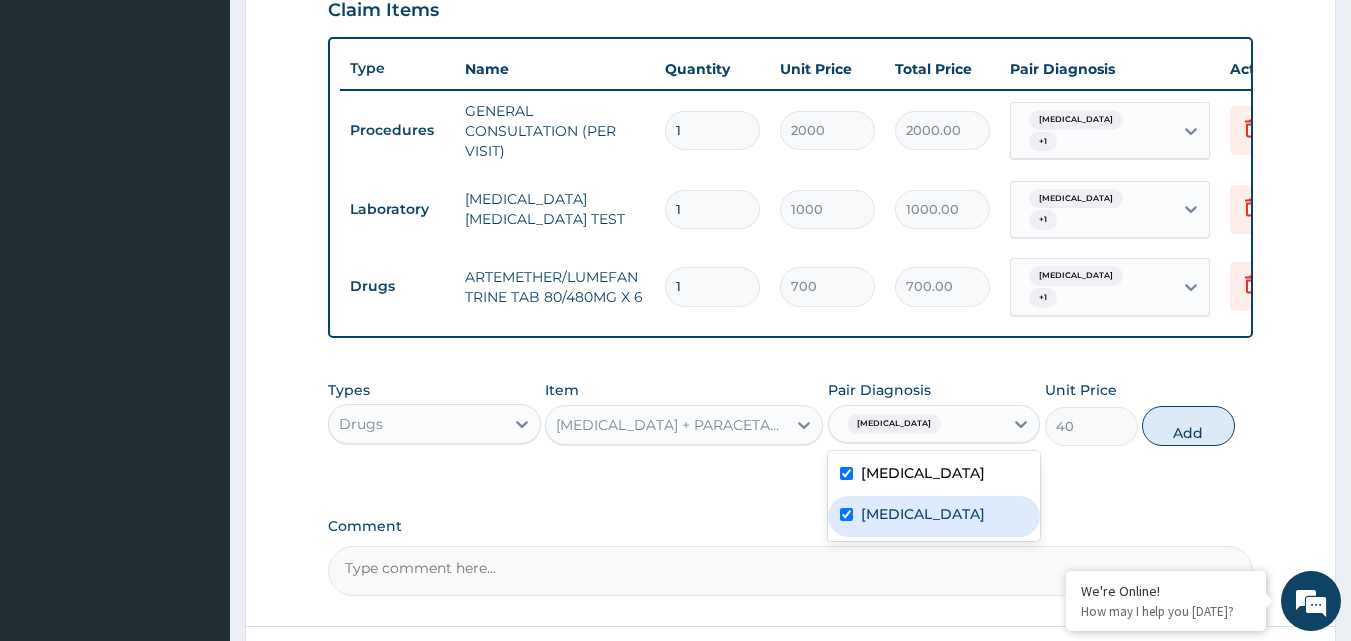 checkbox on "true" 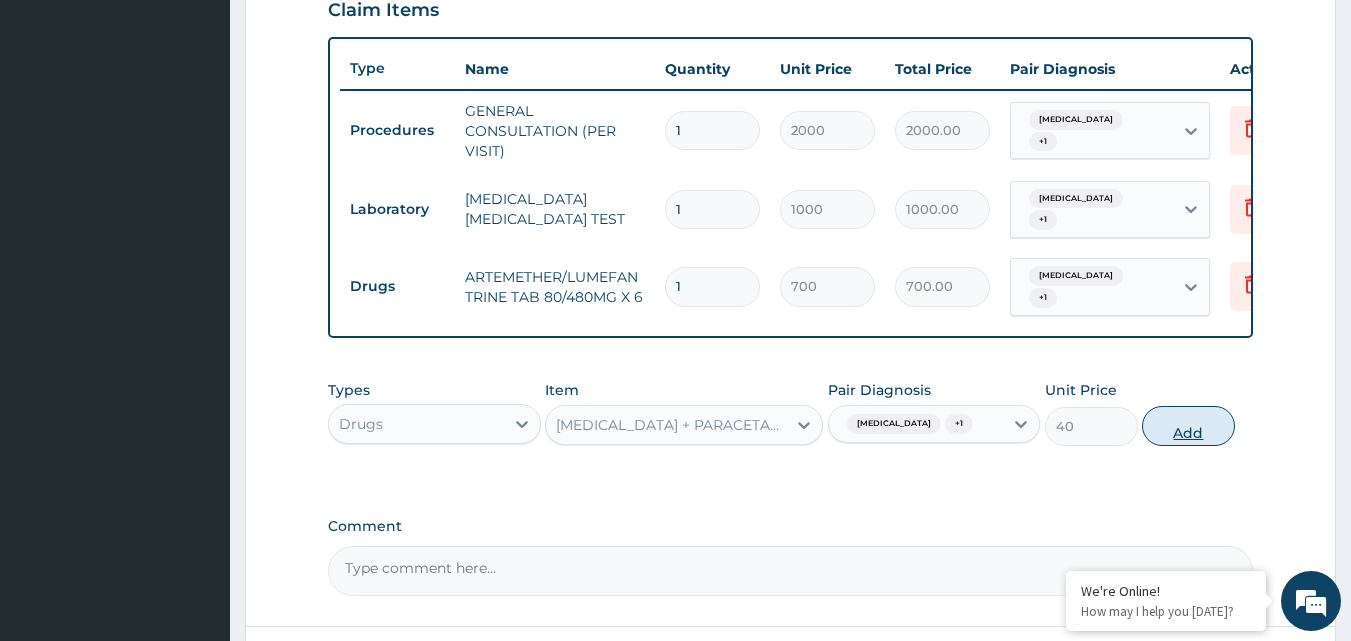 click on "Add" at bounding box center (1188, 426) 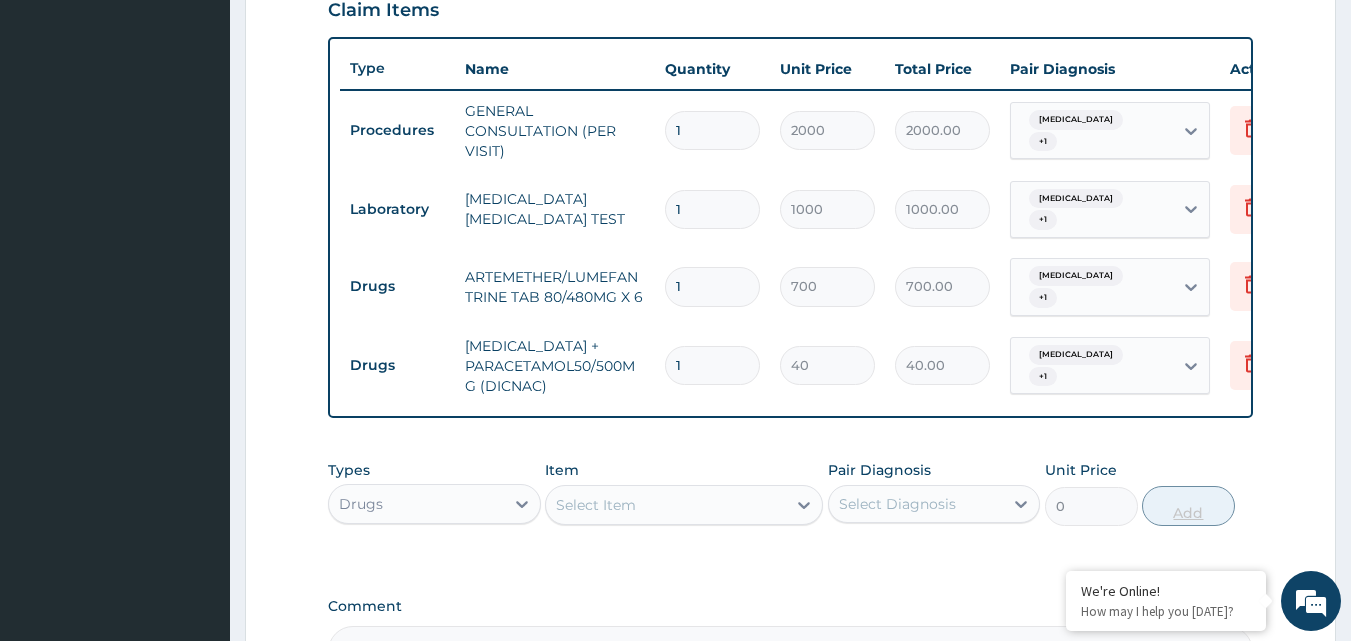 type on "10" 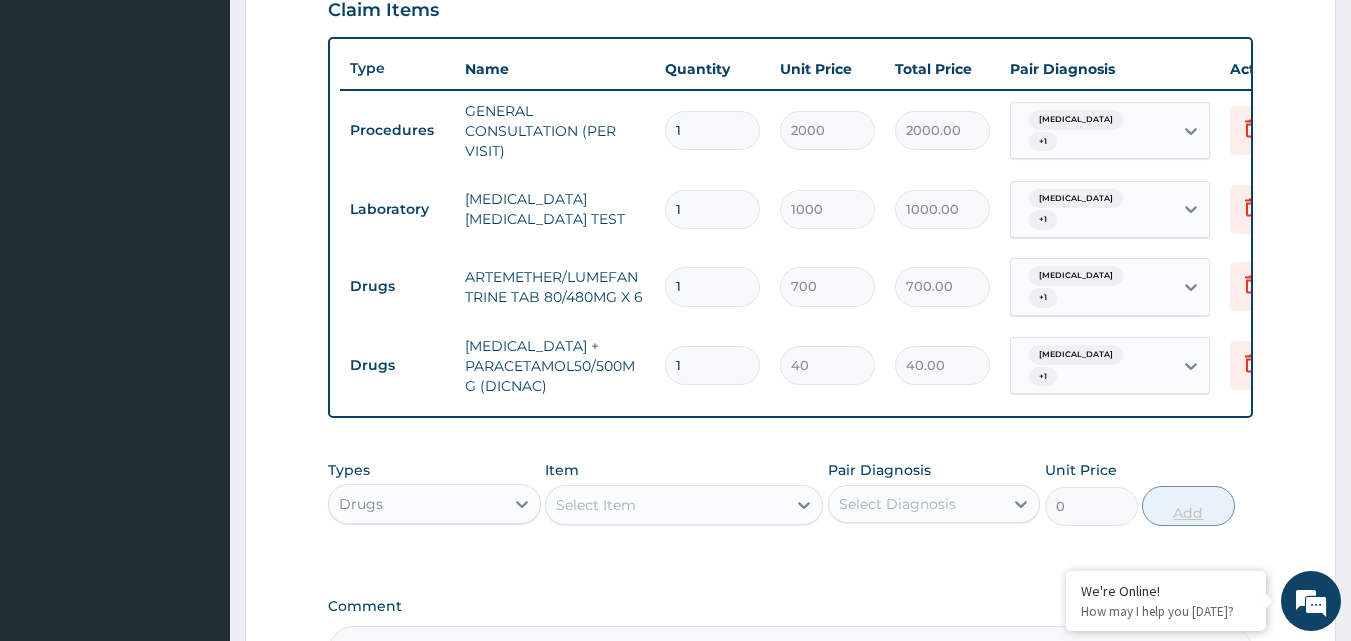 type on "400.00" 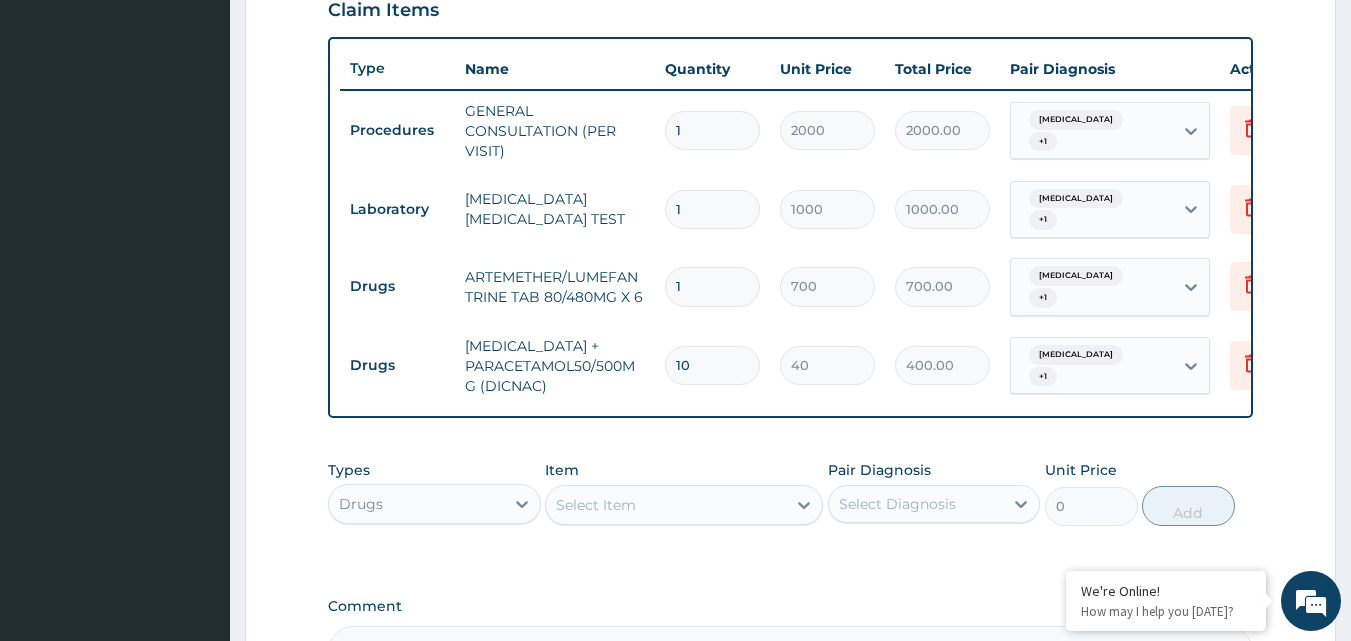 type on "10" 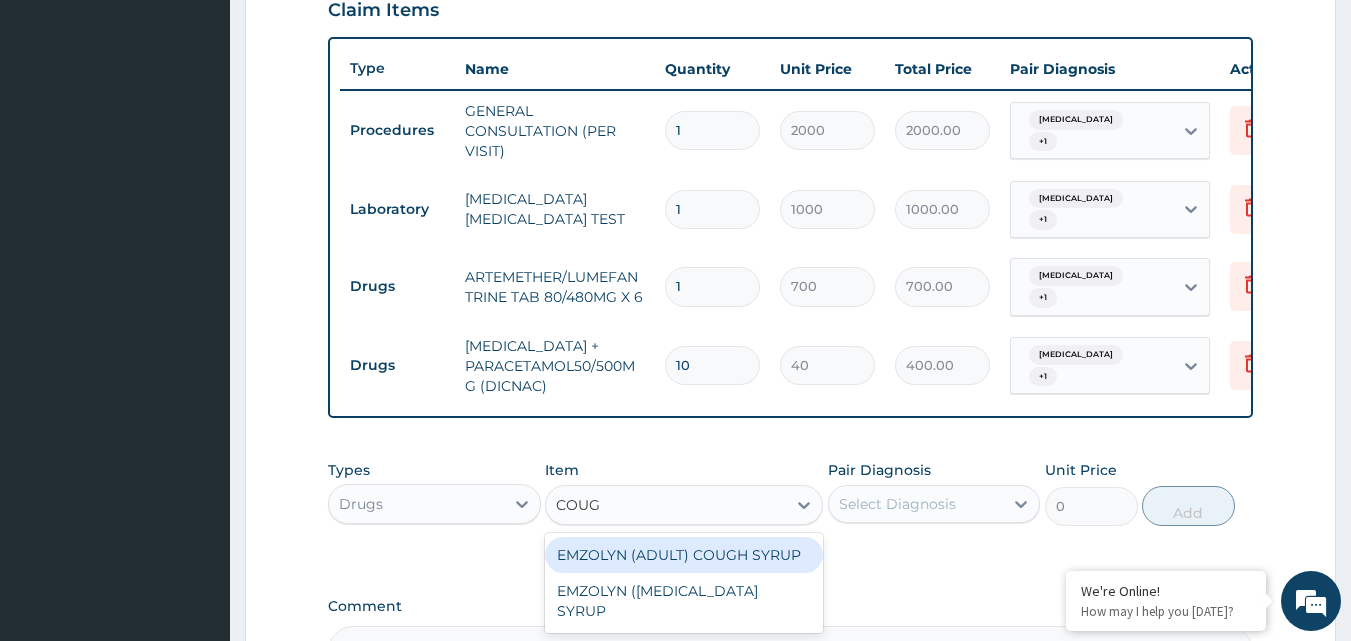 type on "COUGH" 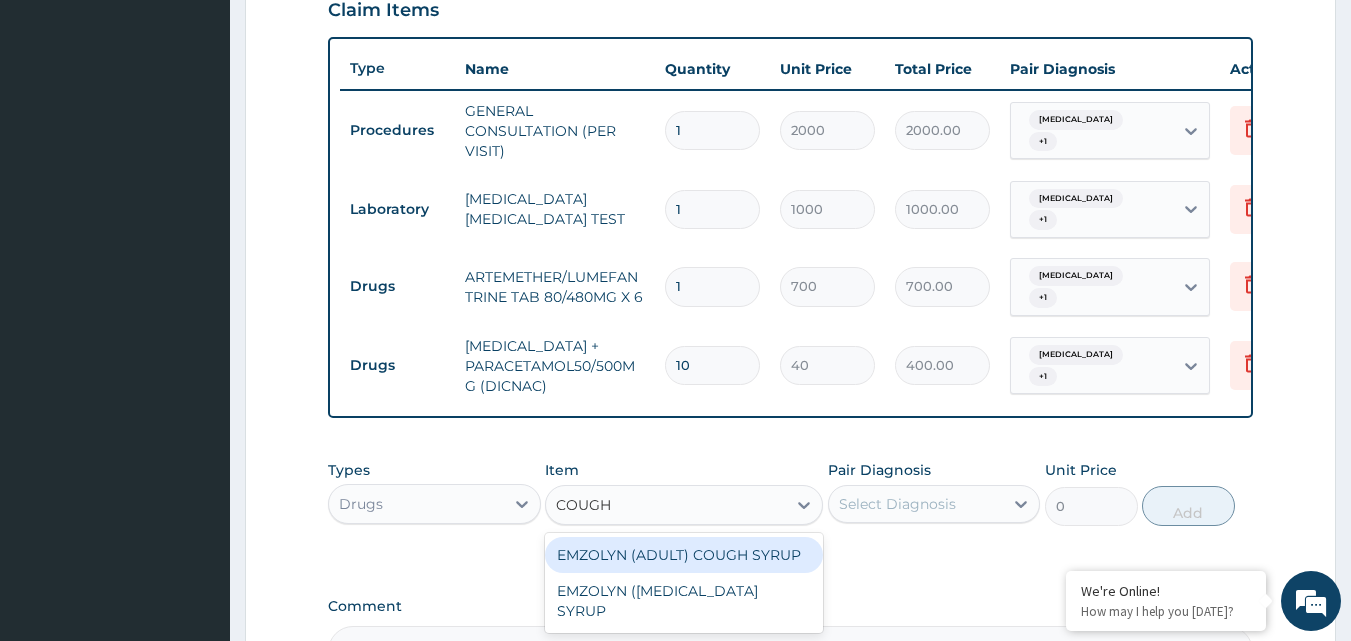 click on "EMZOLYN (ADULT) COUGH SYRUP" at bounding box center [684, 555] 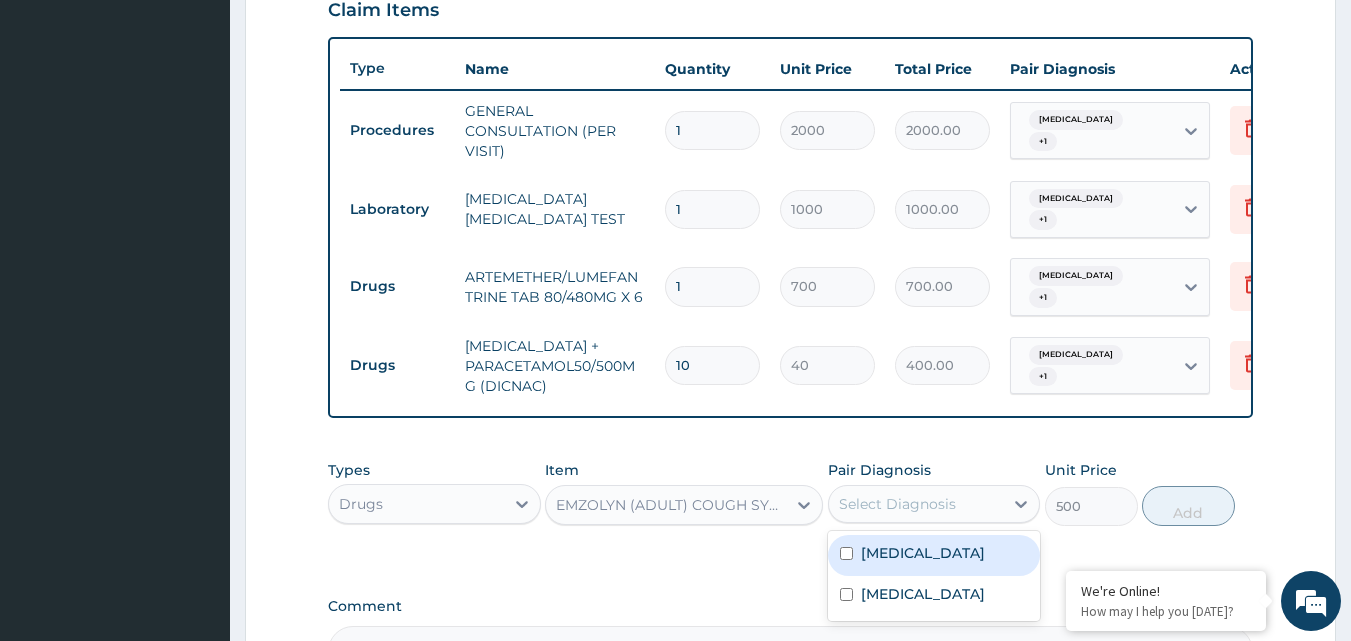 click on "Select Diagnosis" at bounding box center (897, 504) 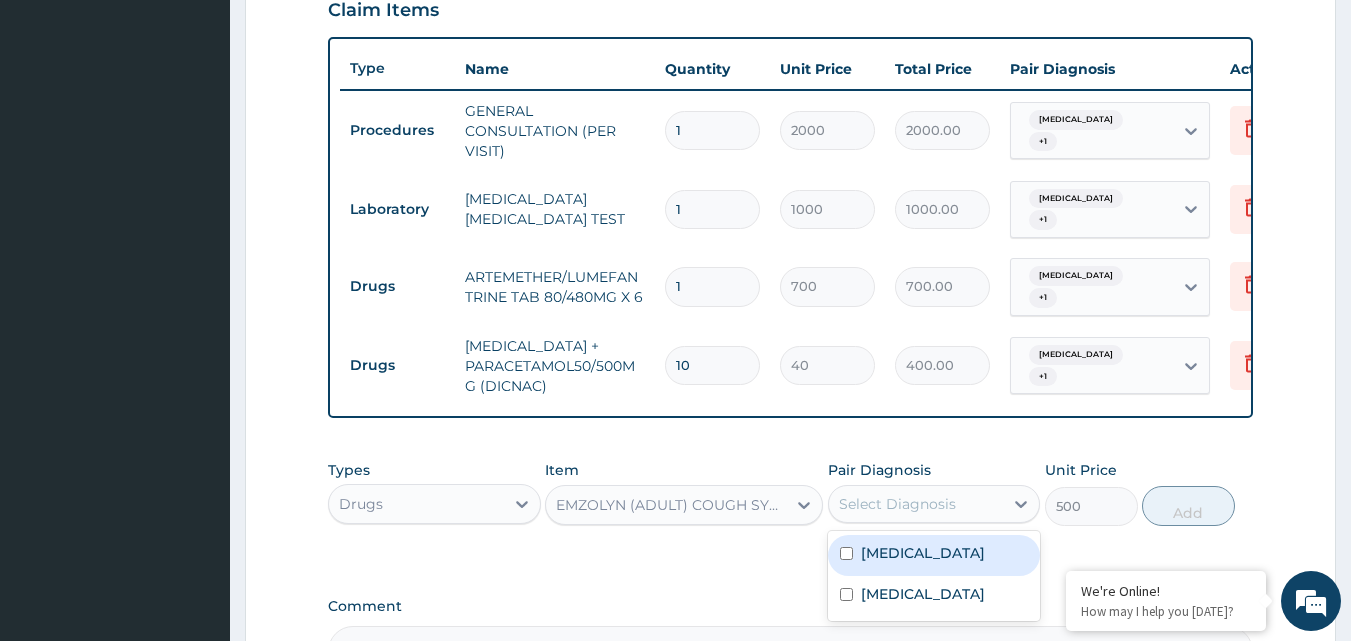 click on "Malaria" at bounding box center [923, 553] 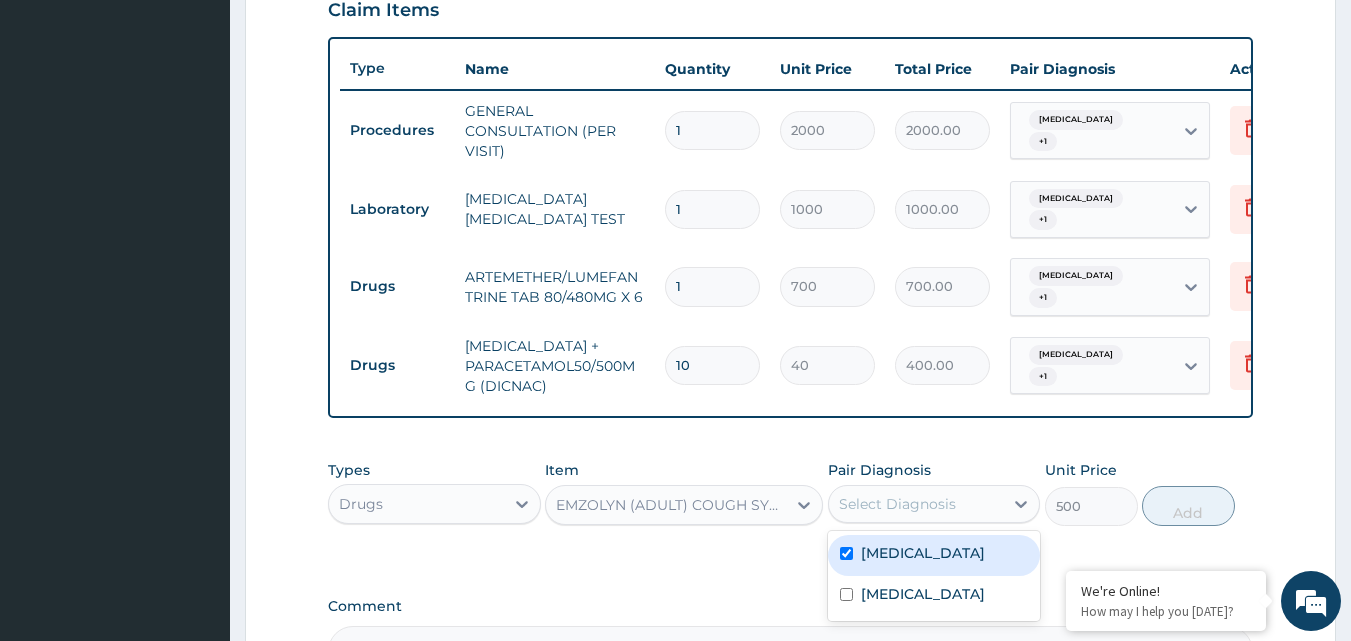 checkbox on "true" 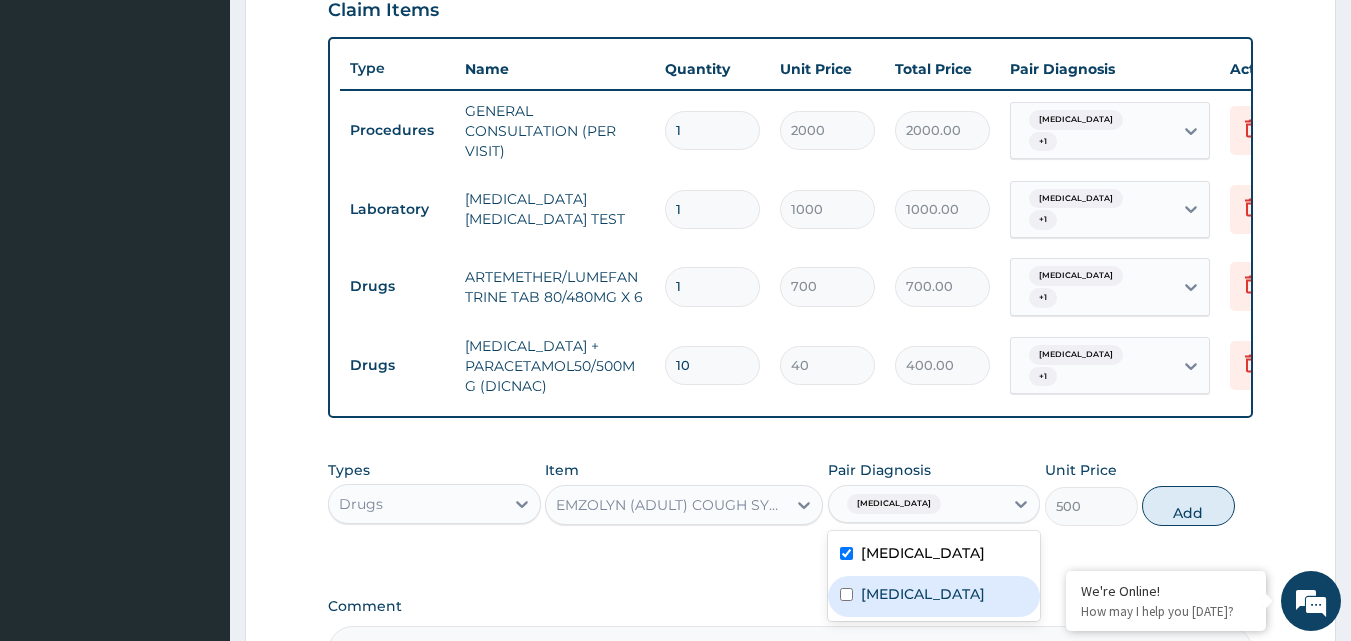 click on "Upper respiratory infection" at bounding box center (923, 594) 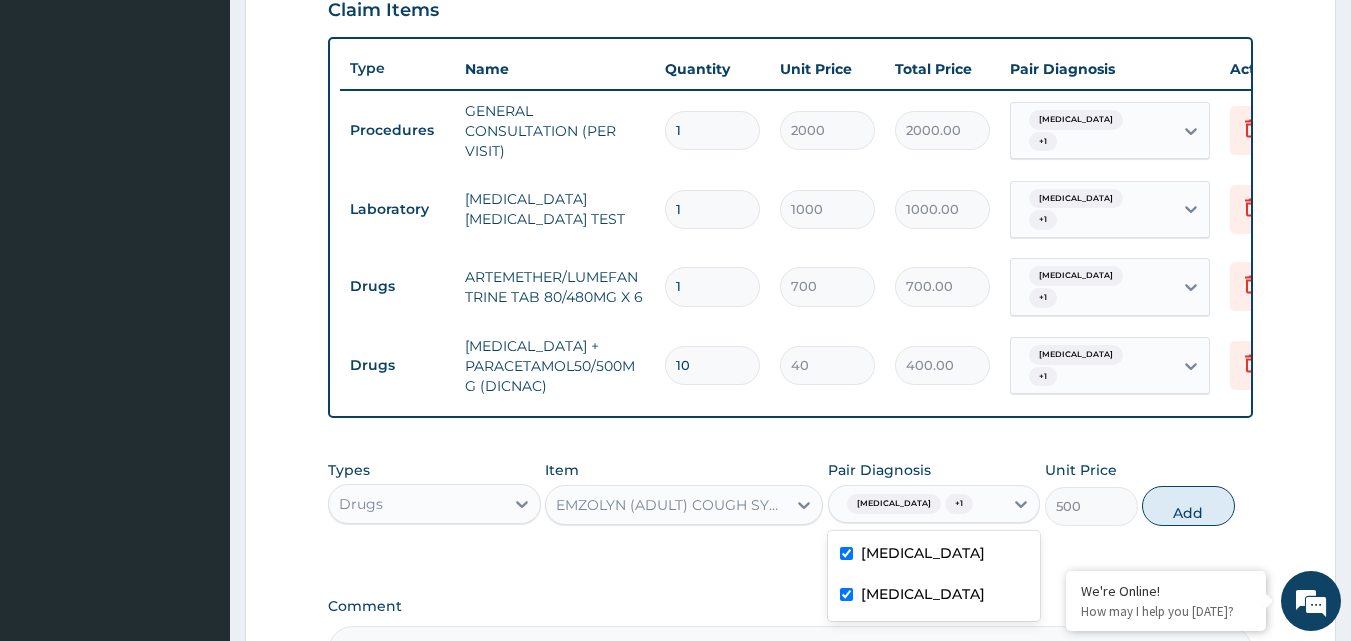 checkbox on "true" 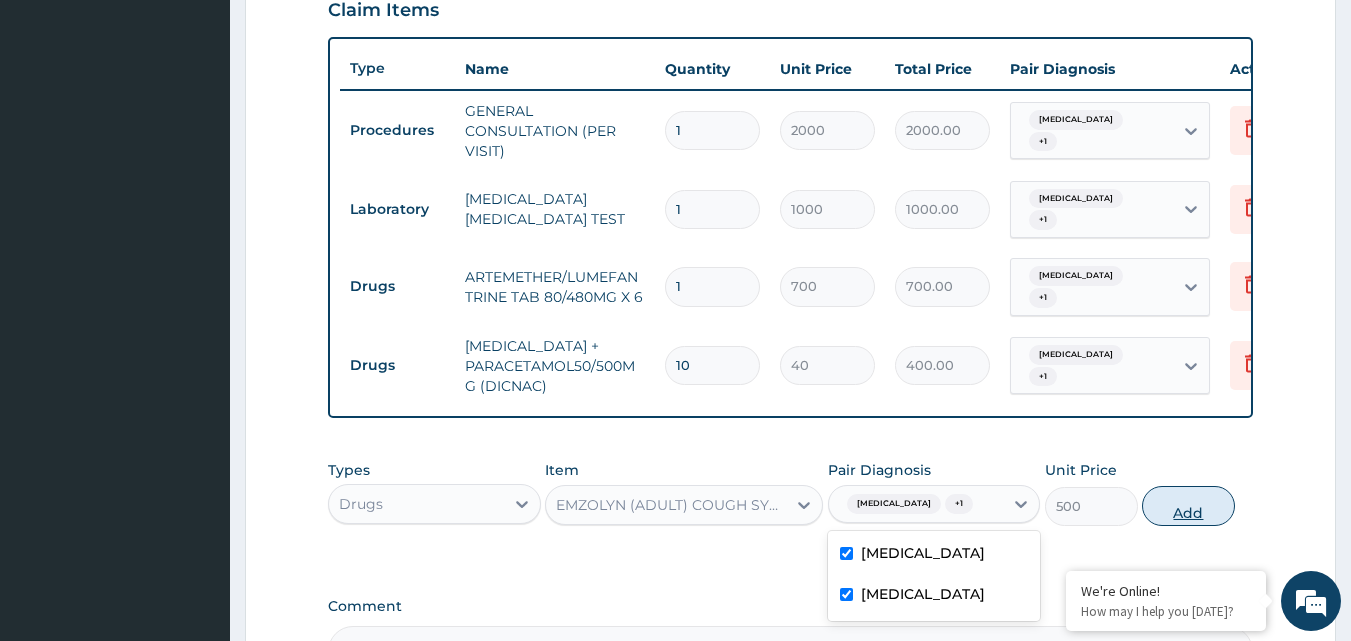 click on "Add" at bounding box center [1188, 506] 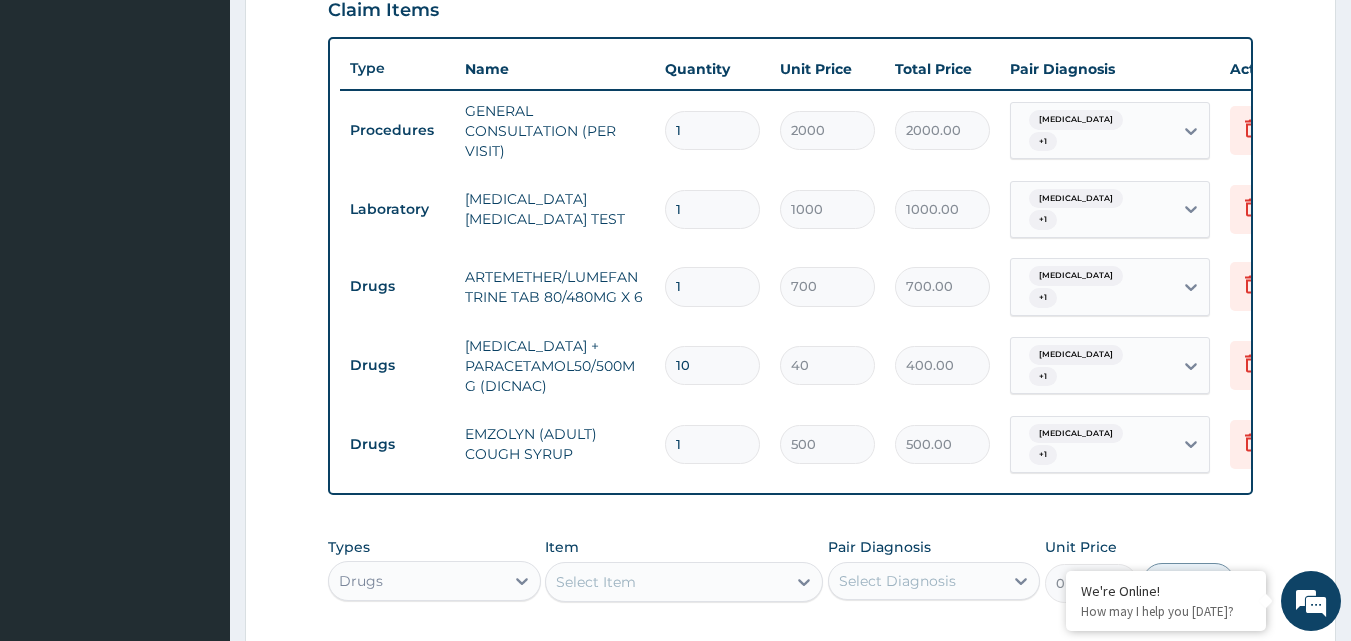 click on "Step  2  of 2 PA Code / Prescription Code Enter Code(Secondary Care Only) Encounter Date 01-06-2025 Important Notice Please enter PA codes before entering items that are not attached to a PA code   All diagnoses entered must be linked to a claim item. Diagnosis & Claim Items that are visible but inactive cannot be edited because they were imported from an already approved PA code. Diagnosis Malaria Confirmed Upper respiratory infection Confirmed NB: All diagnosis must be linked to a claim item Claim Items Type Name Quantity Unit Price Total Price Pair Diagnosis Actions Procedures GENERAL CONSULTATION (PER VISIT) 1 2000 2000.00 Malaria  + 1 Delete Laboratory MALARIA PARASITE TEST 1 1000 1000.00 Malaria  + 1 Delete Drugs ARTEMETHER/LUMEFANTRINE TAB 80/480MG X 6 1 700 700.00 Malaria  + 1 Delete Drugs DICLOFENAC + PARACETAMOL50/500MG (DICNAC) 10 40 400.00 Malaria  + 1 Delete Drugs EMZOLYN (ADULT) COUGH SYRUP 1 500 500.00 Malaria  + 1 Delete Types Drugs Item Select Item Pair Diagnosis Select Diagnosis Unit Price 0" at bounding box center (790, 148) 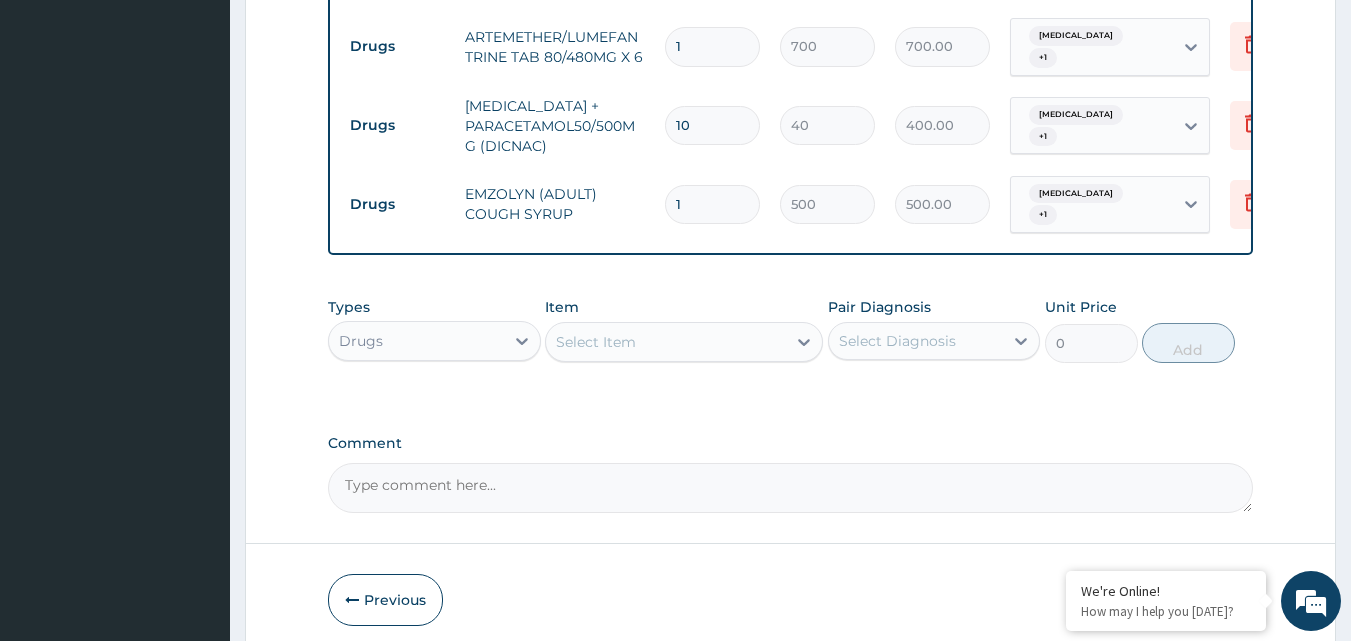 scroll, scrollTop: 1019, scrollLeft: 0, axis: vertical 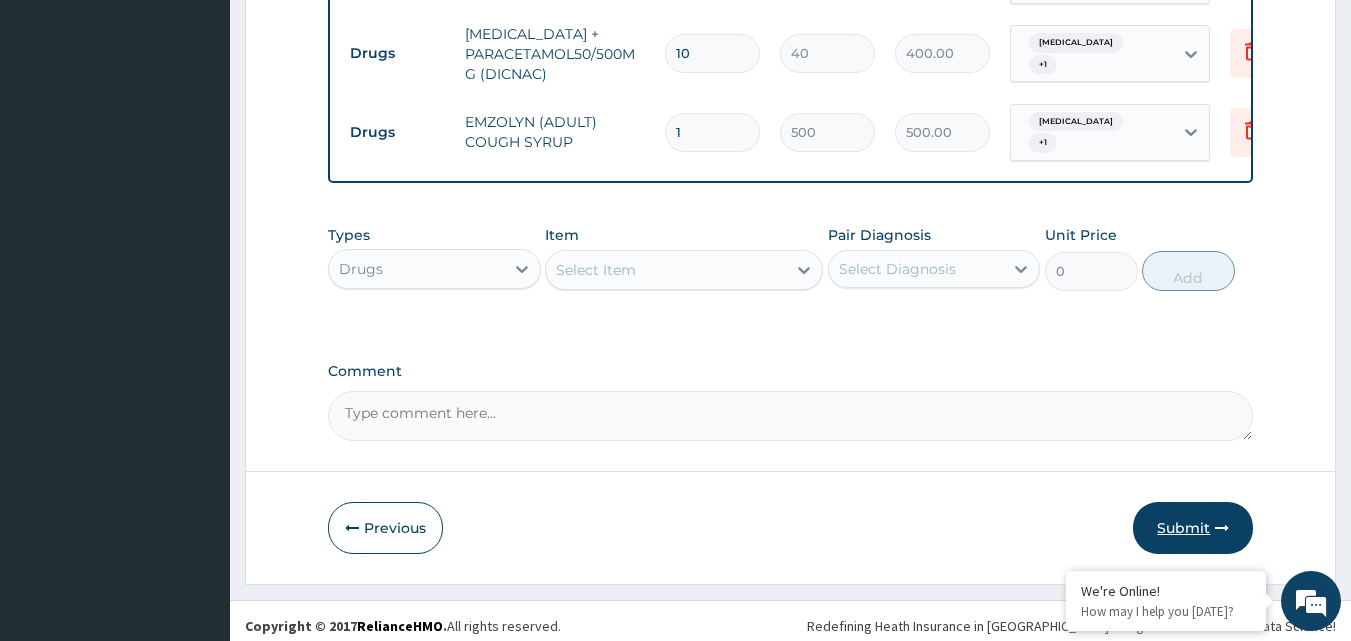 click on "Submit" at bounding box center (1193, 528) 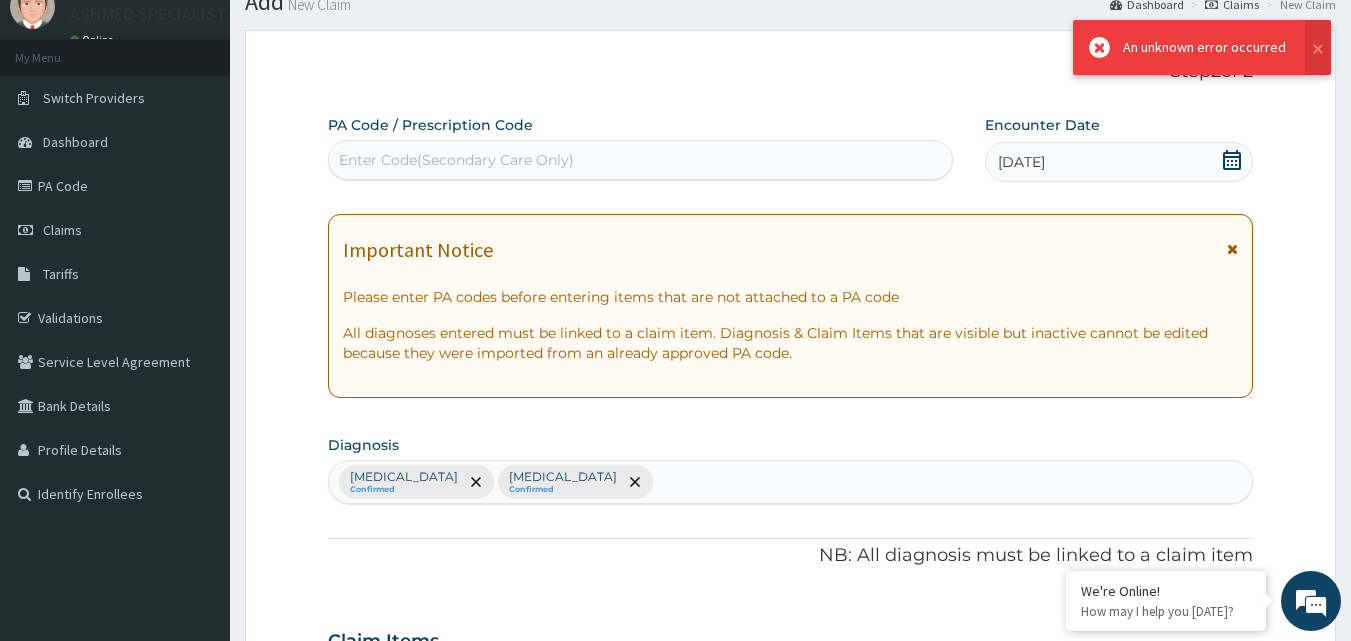 scroll, scrollTop: 1019, scrollLeft: 0, axis: vertical 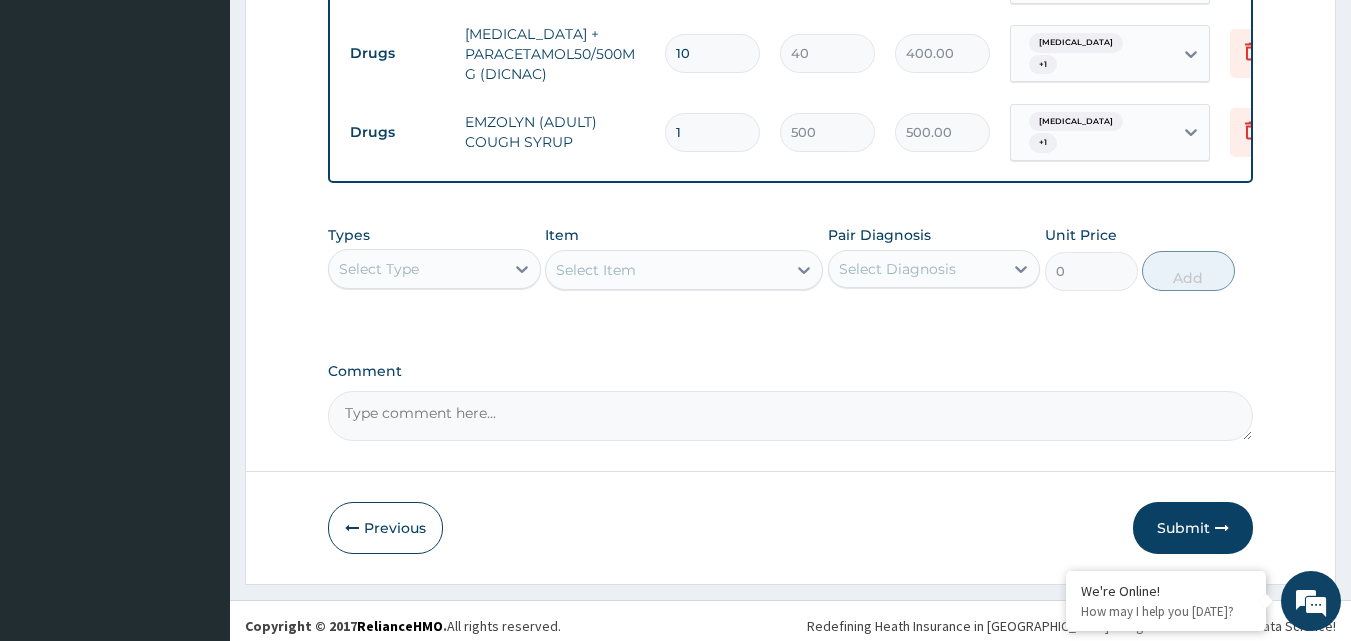 click on "Step  2  of 2 PA Code / Prescription Code Enter Code(Secondary Care Only) Encounter Date 01-06-2025 Important Notice Please enter PA codes before entering items that are not attached to a PA code   All diagnoses entered must be linked to a claim item. Diagnosis & Claim Items that are visible but inactive cannot be edited because they were imported from an already approved PA code. Diagnosis Malaria Confirmed Upper respiratory infection Confirmed NB: All diagnosis must be linked to a claim item Claim Items Type Name Quantity Unit Price Total Price Pair Diagnosis Actions Procedures GENERAL CONSULTATION (PER VISIT) 1 2000 2000.00 Malaria  + 1 Delete Laboratory MALARIA PARASITE TEST 1 1000 1000.00 Malaria  + 1 Delete Drugs ARTEMETHER/LUMEFANTRINE TAB 80/480MG X 6 1 700 700.00 Malaria  + 1 Delete Drugs DICLOFENAC + PARACETAMOL50/500MG (DICNAC) 10 40 400.00 Malaria  + 1 Delete Drugs EMZOLYN (ADULT) COUGH SYRUP 1 500 500.00 Malaria  + 1 Delete Types Select Type Item Unit Price" at bounding box center (790, -164) 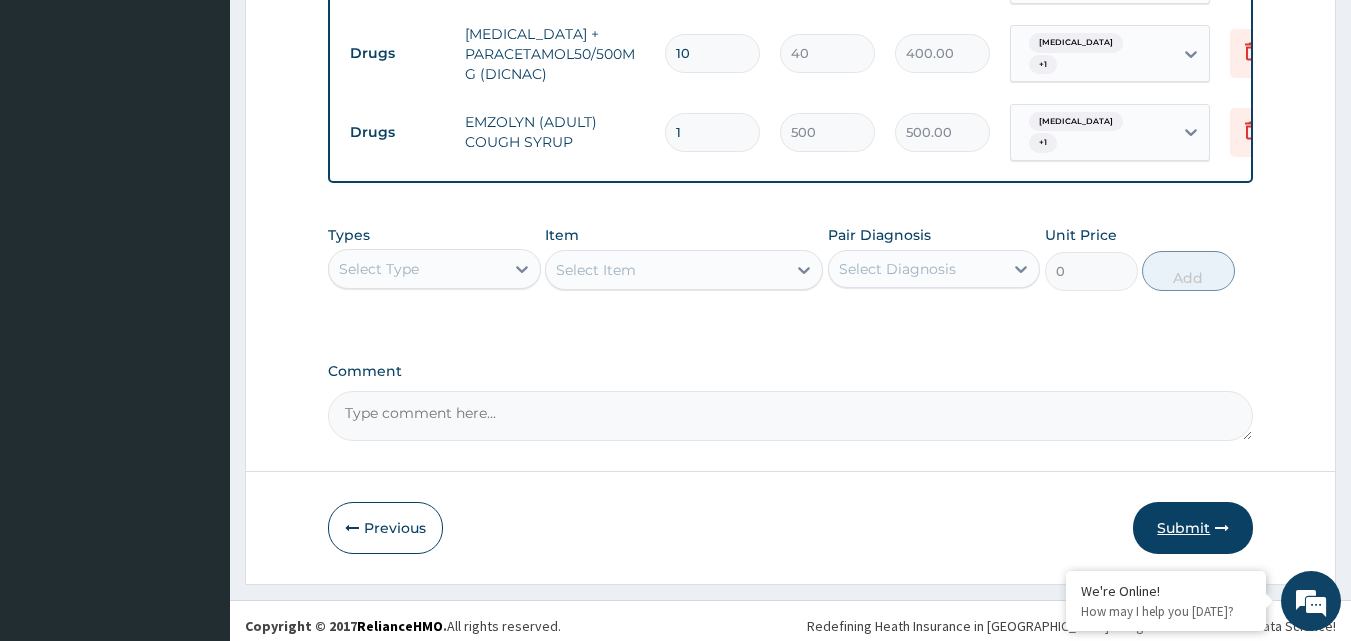 click on "Submit" at bounding box center [1193, 528] 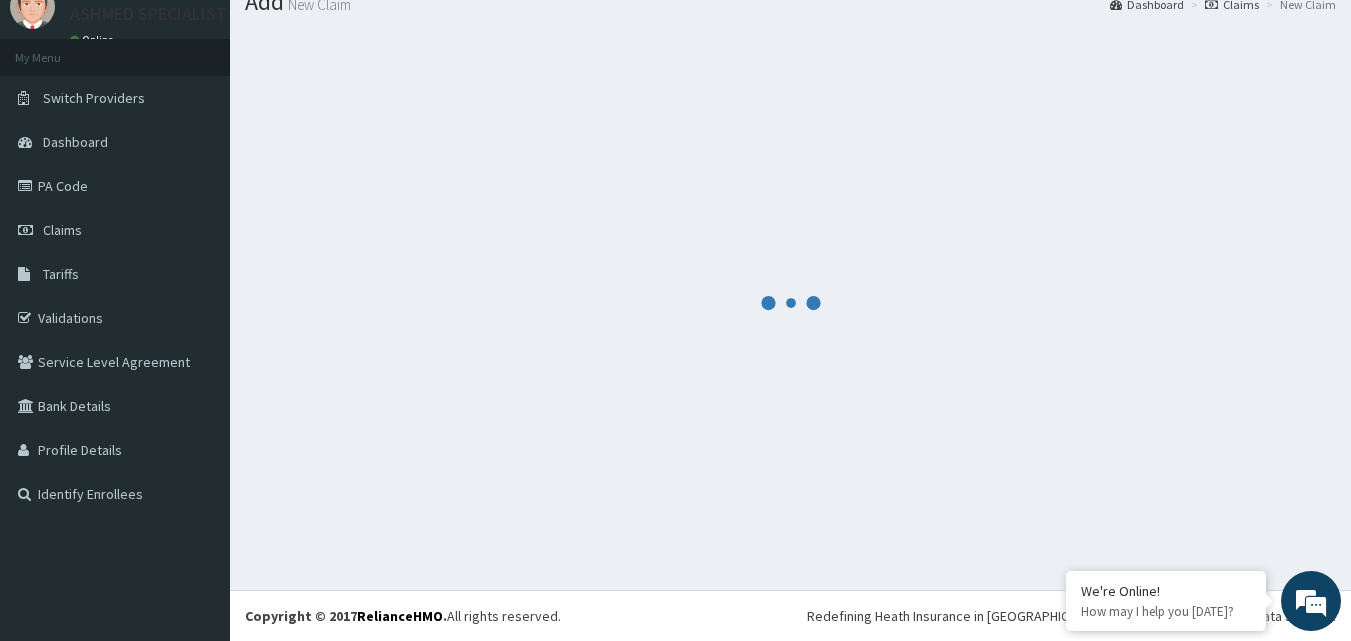 scroll, scrollTop: 76, scrollLeft: 0, axis: vertical 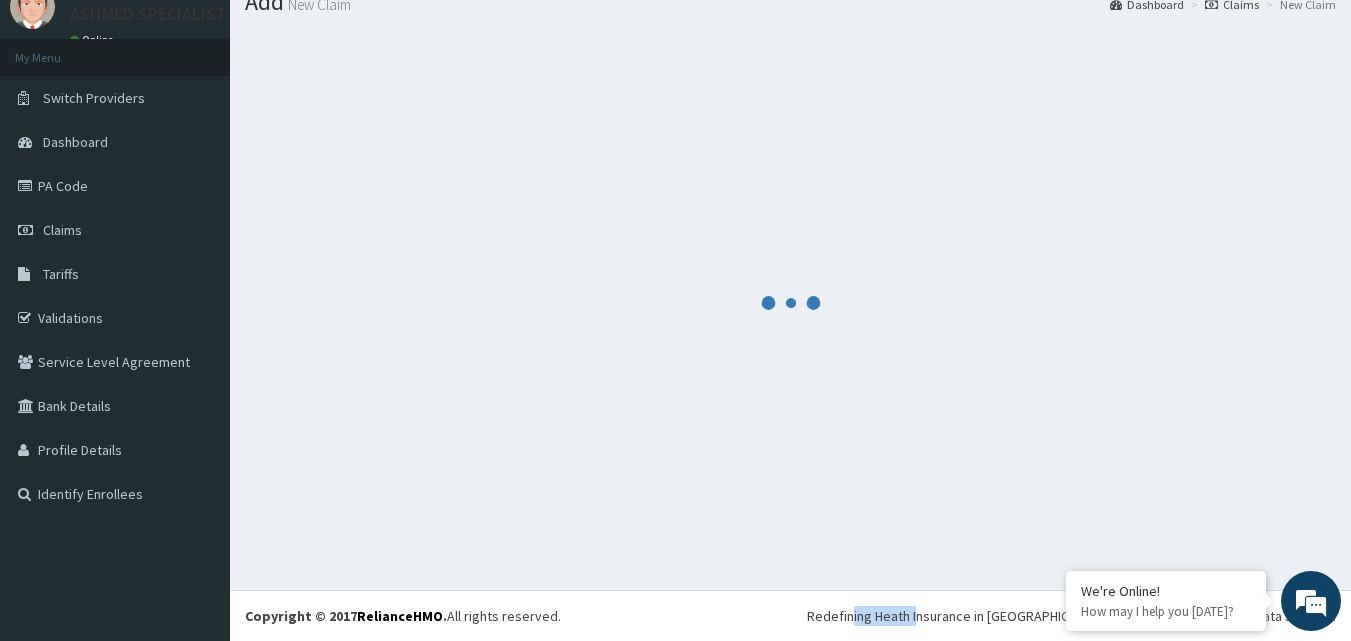 click at bounding box center [790, 302] 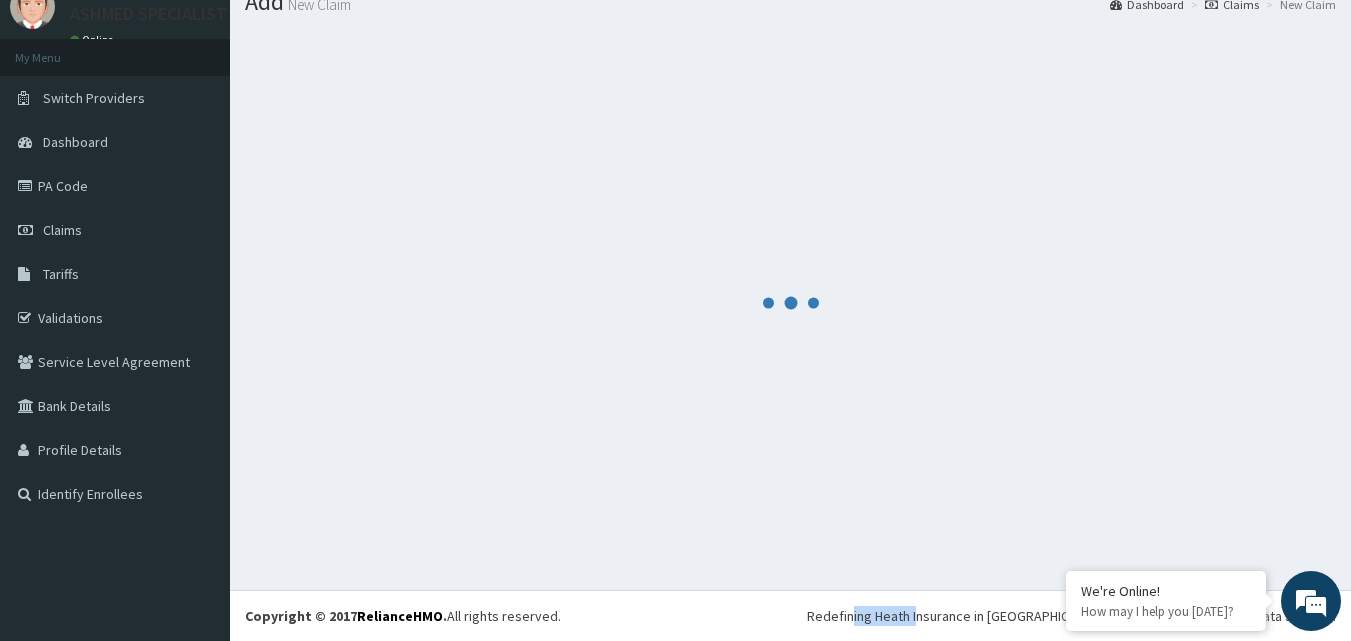 scroll, scrollTop: 1019, scrollLeft: 0, axis: vertical 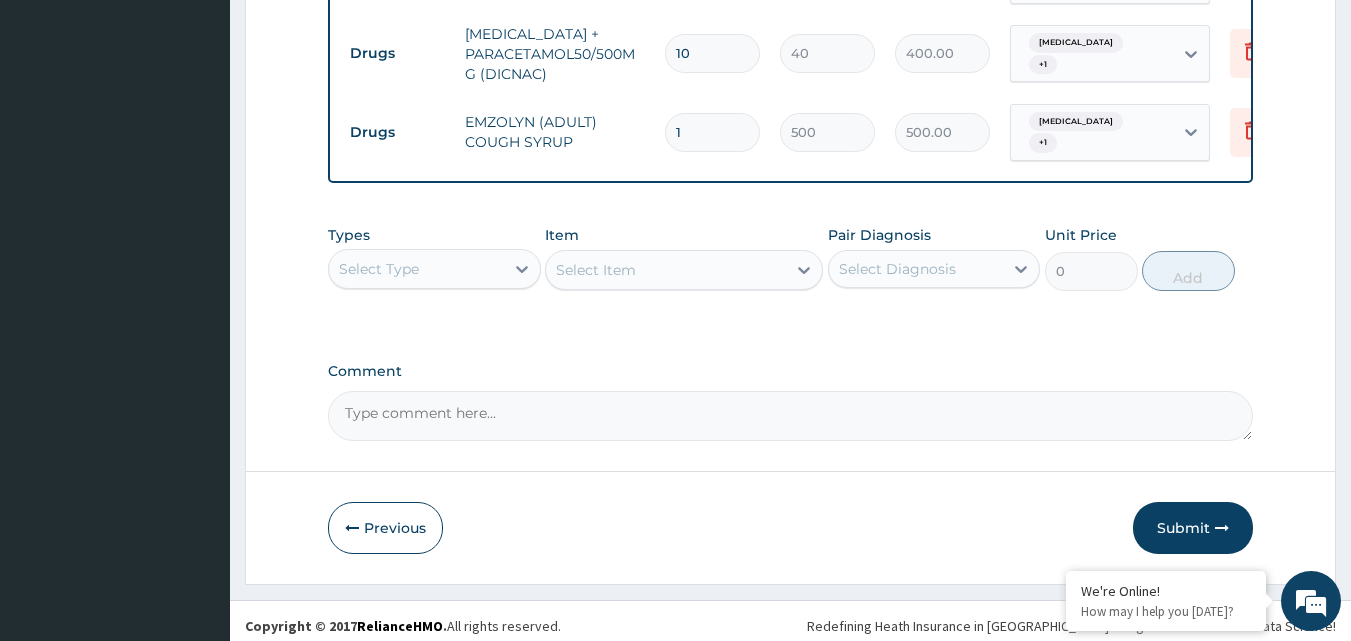 click on "DICLOFENAC + PARACETAMOL50/500MG (DICNAC)" at bounding box center [555, 54] 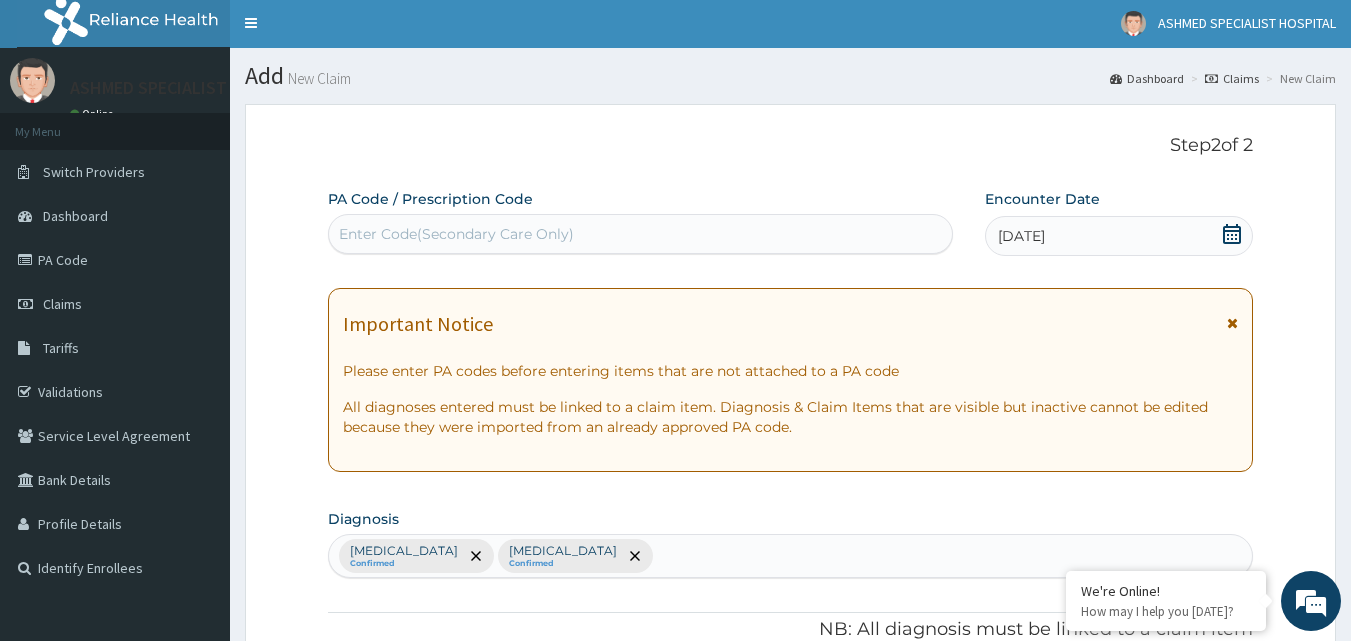 scroll, scrollTop: 0, scrollLeft: 0, axis: both 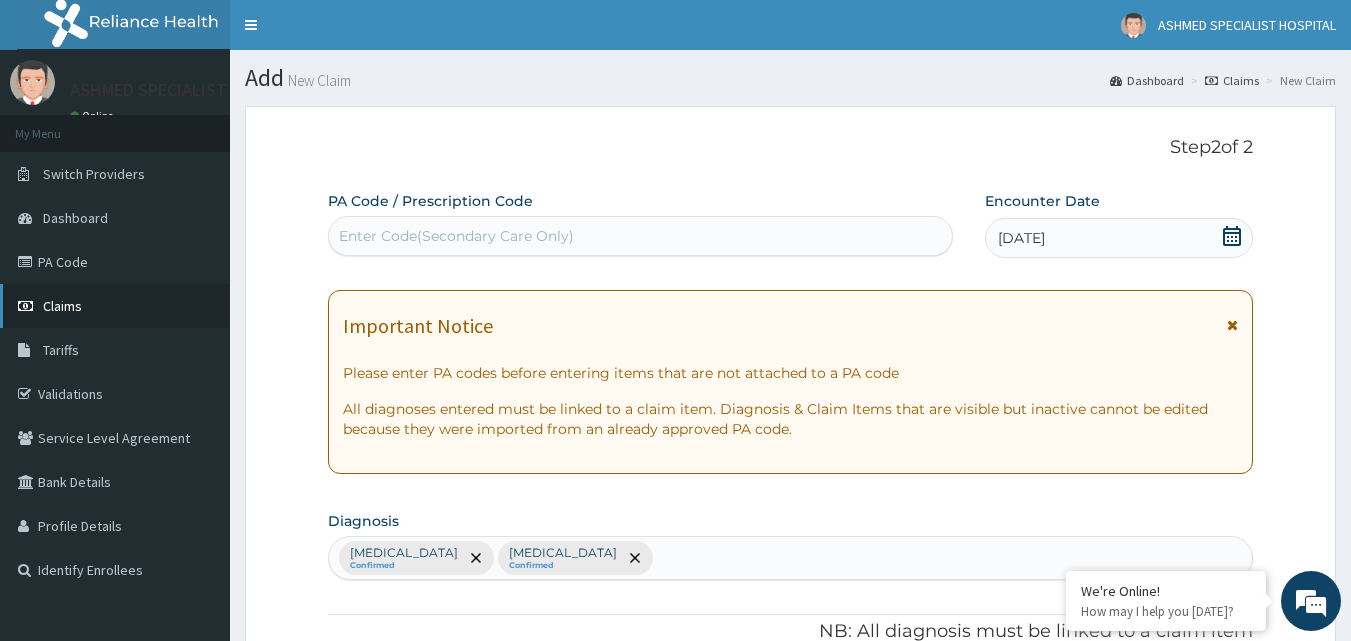 click on "Claims" at bounding box center [62, 306] 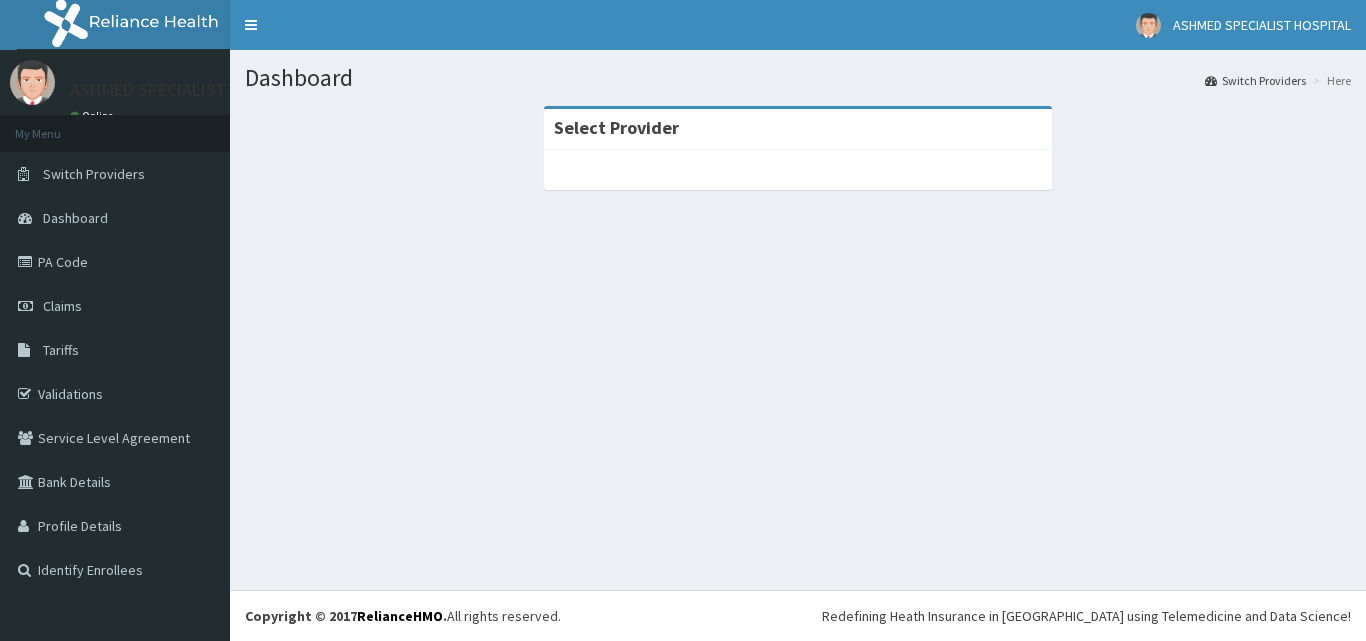 scroll, scrollTop: 0, scrollLeft: 0, axis: both 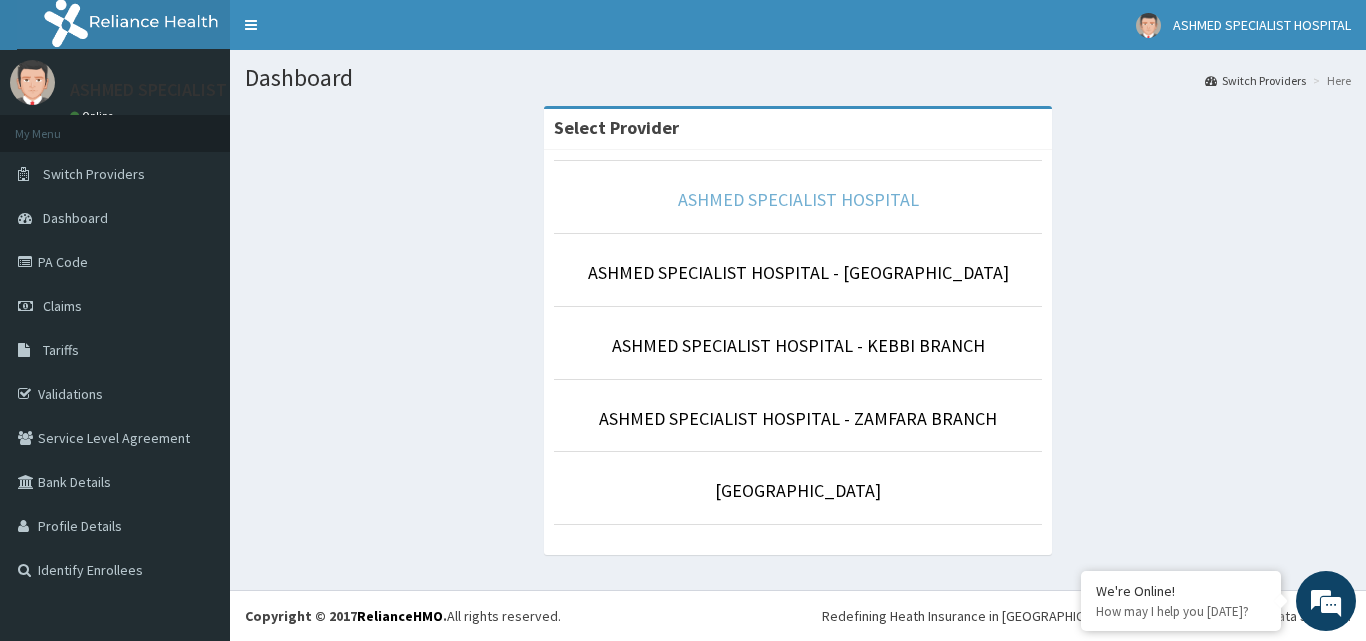click on "ASHMED SPECIALIST HOSPITAL" at bounding box center (798, 199) 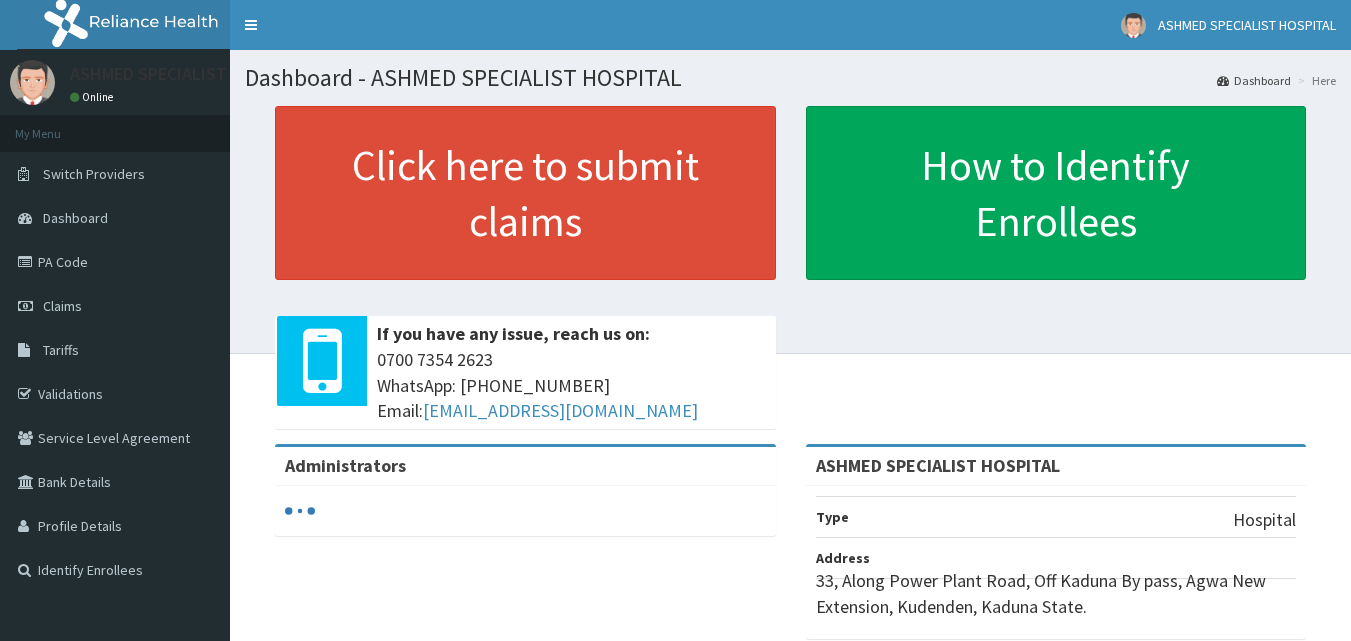 scroll, scrollTop: 0, scrollLeft: 0, axis: both 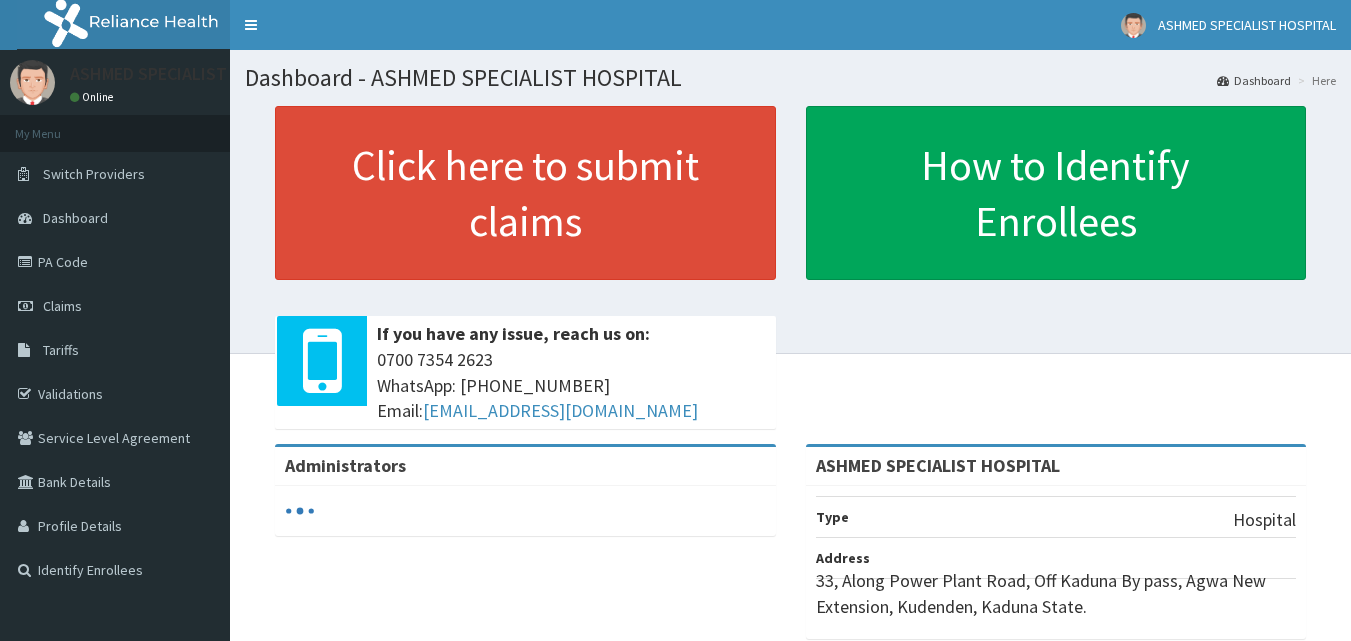 click on "Click here to submit claims
If you have any issue, reach us on:
0700 7354 2623 WhatsApp: 017001580 Email:  hellonigeria@getreliancehealth.com" at bounding box center [525, 275] 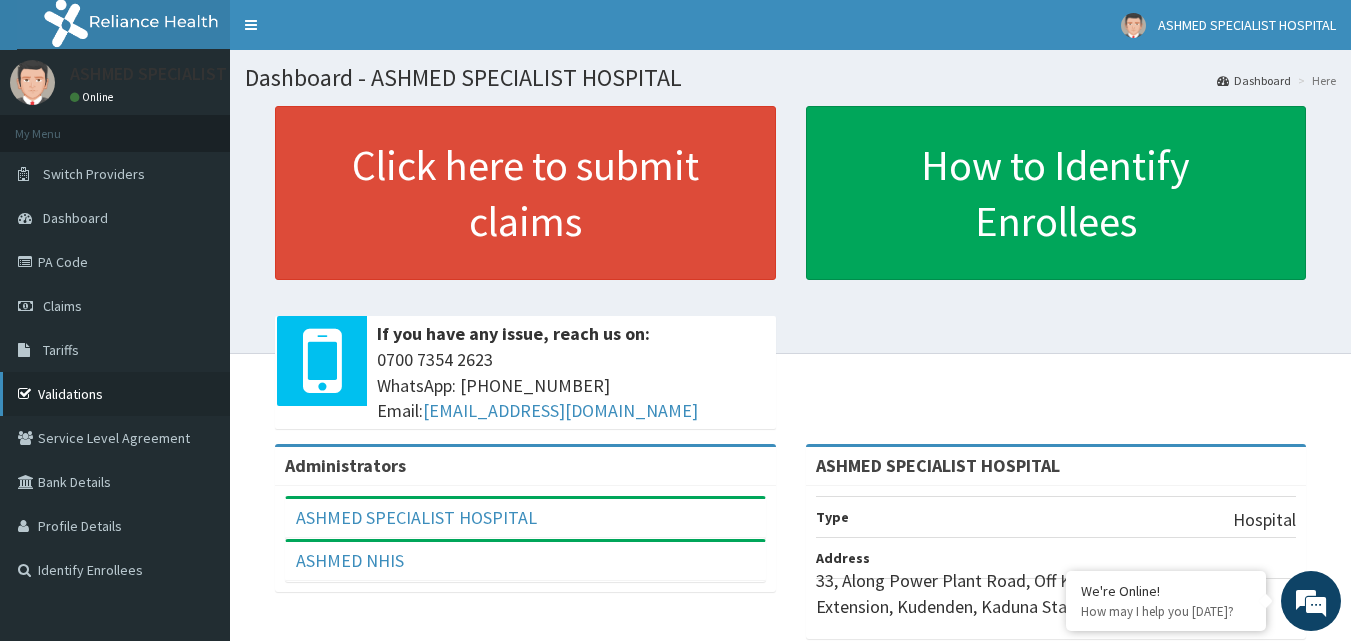 click on "Validations" at bounding box center (115, 394) 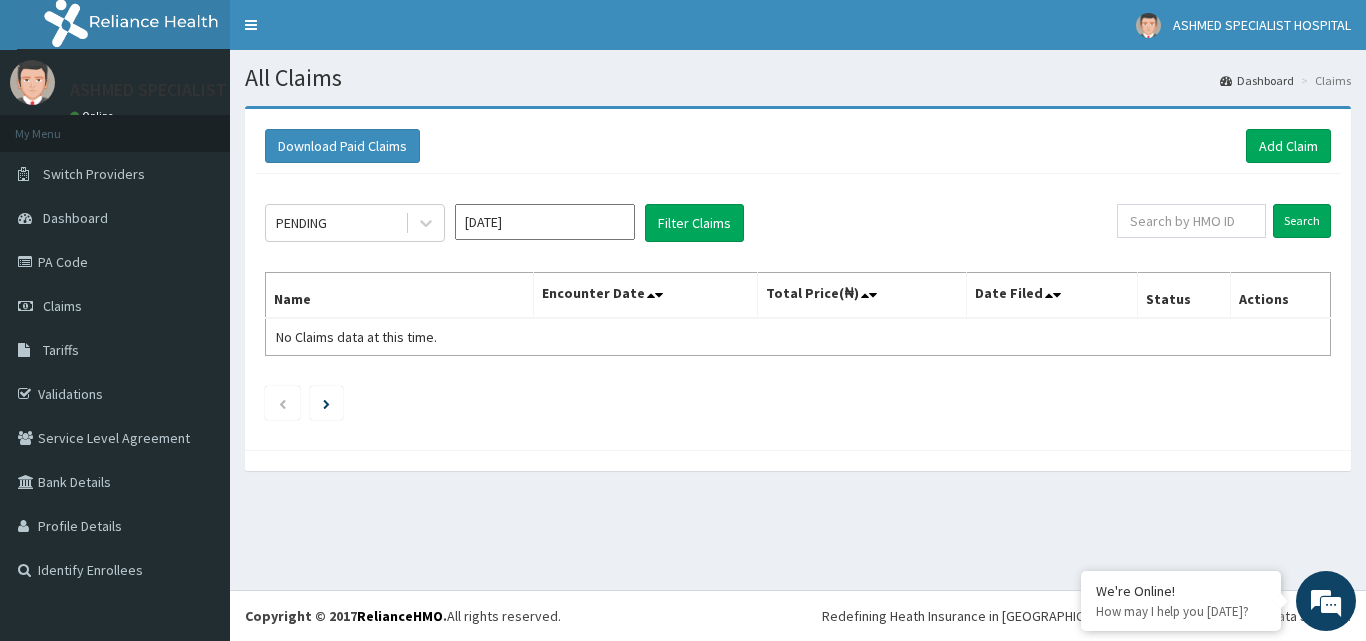 scroll, scrollTop: 0, scrollLeft: 0, axis: both 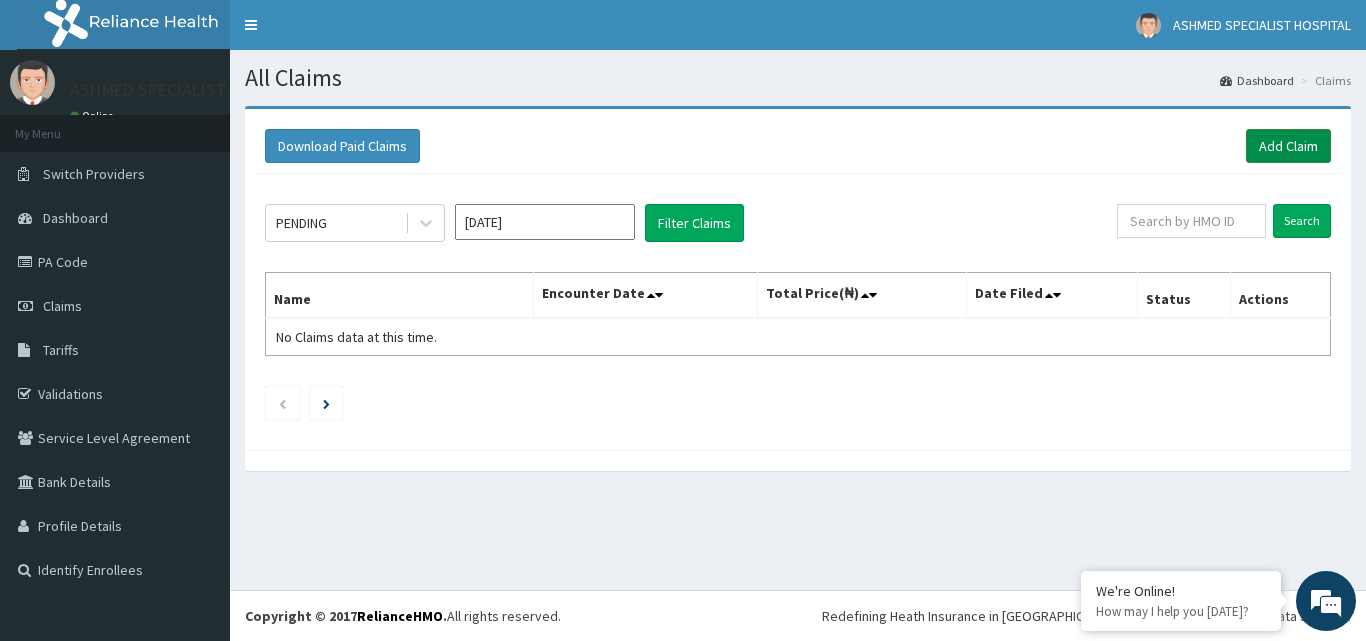 click on "Add Claim" at bounding box center [1288, 146] 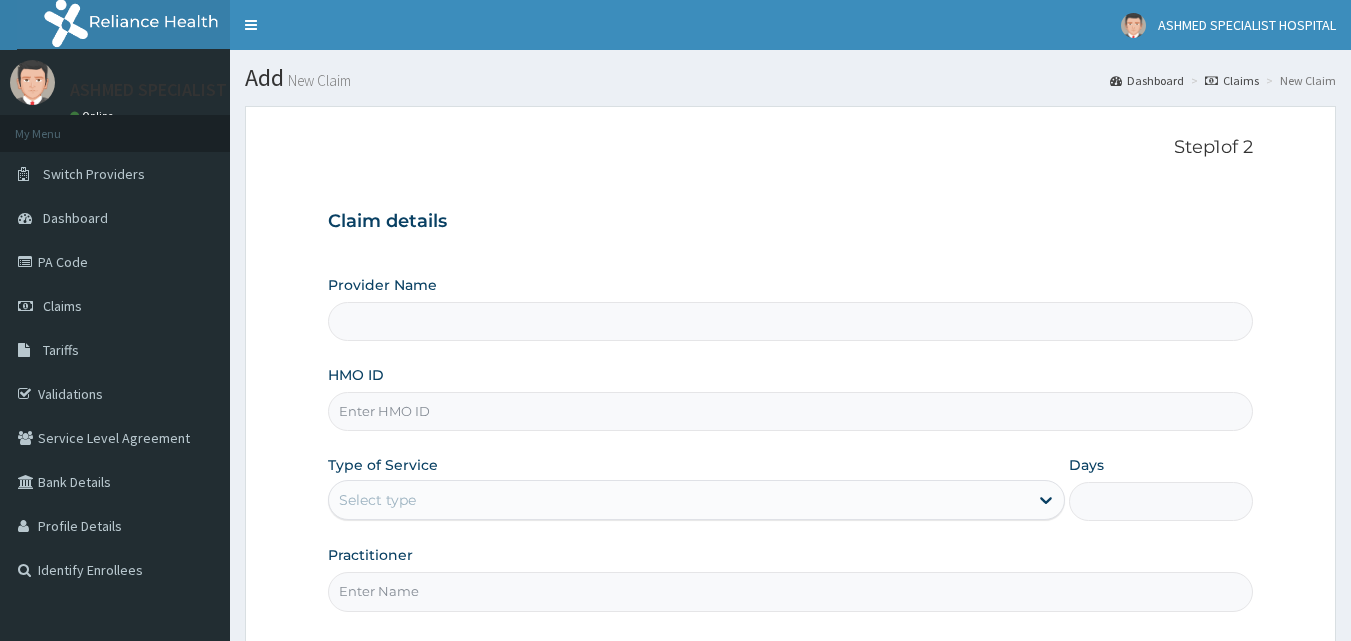 scroll, scrollTop: 0, scrollLeft: 0, axis: both 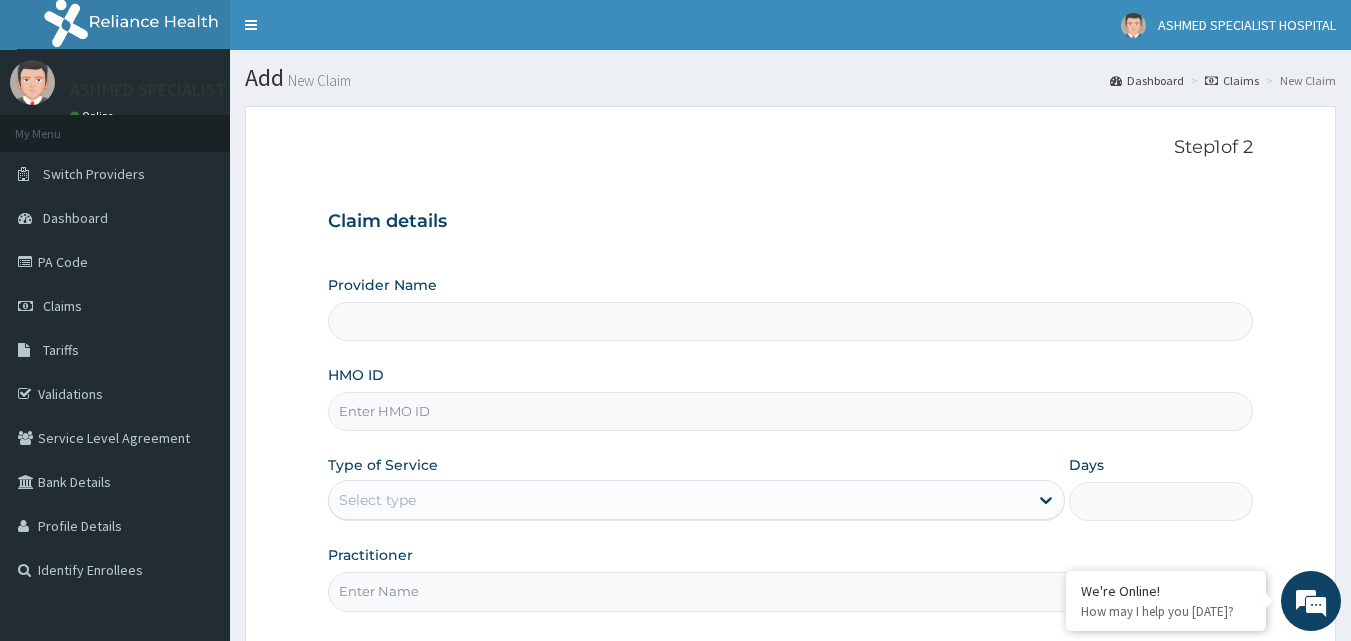 type on "ASHMED SPECIALIST HOSPITAL" 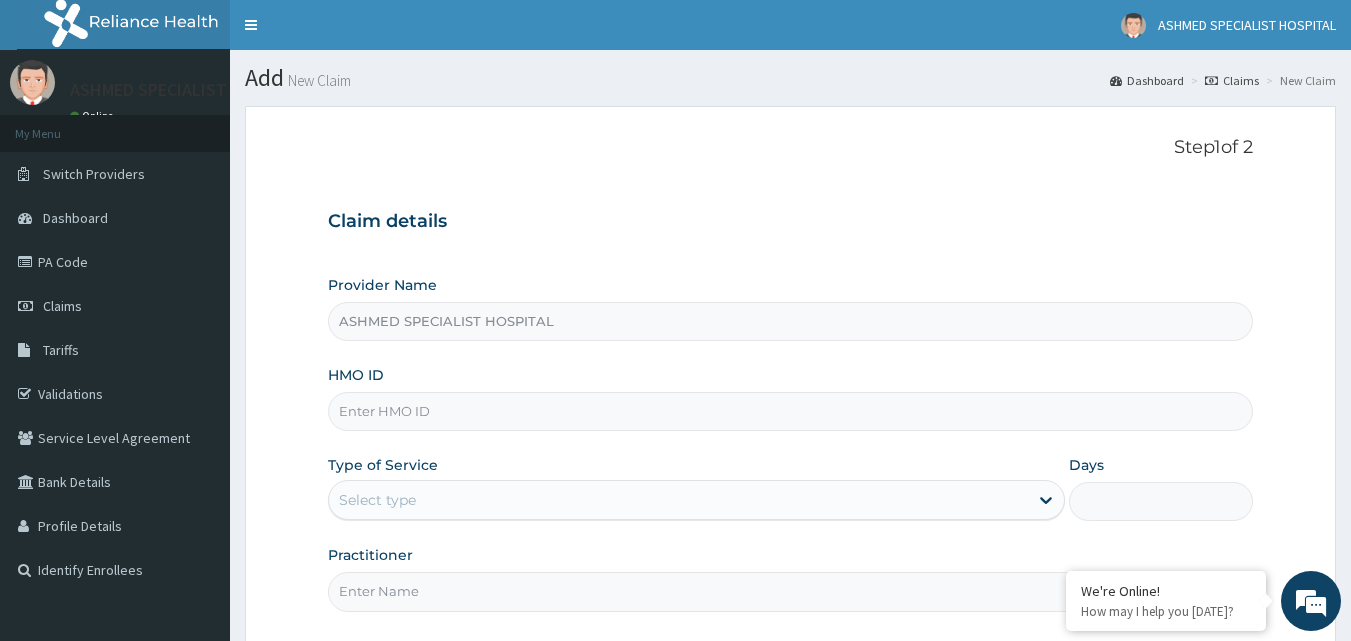 click on "HMO ID" at bounding box center (791, 411) 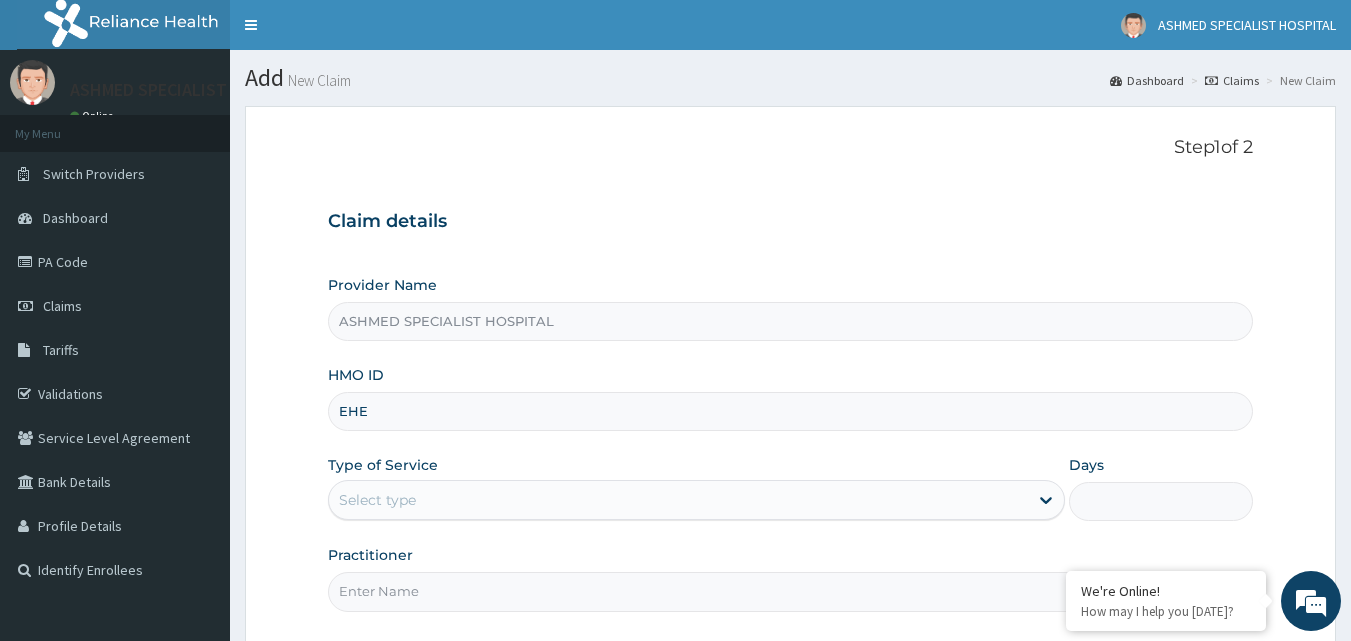 scroll, scrollTop: 0, scrollLeft: 0, axis: both 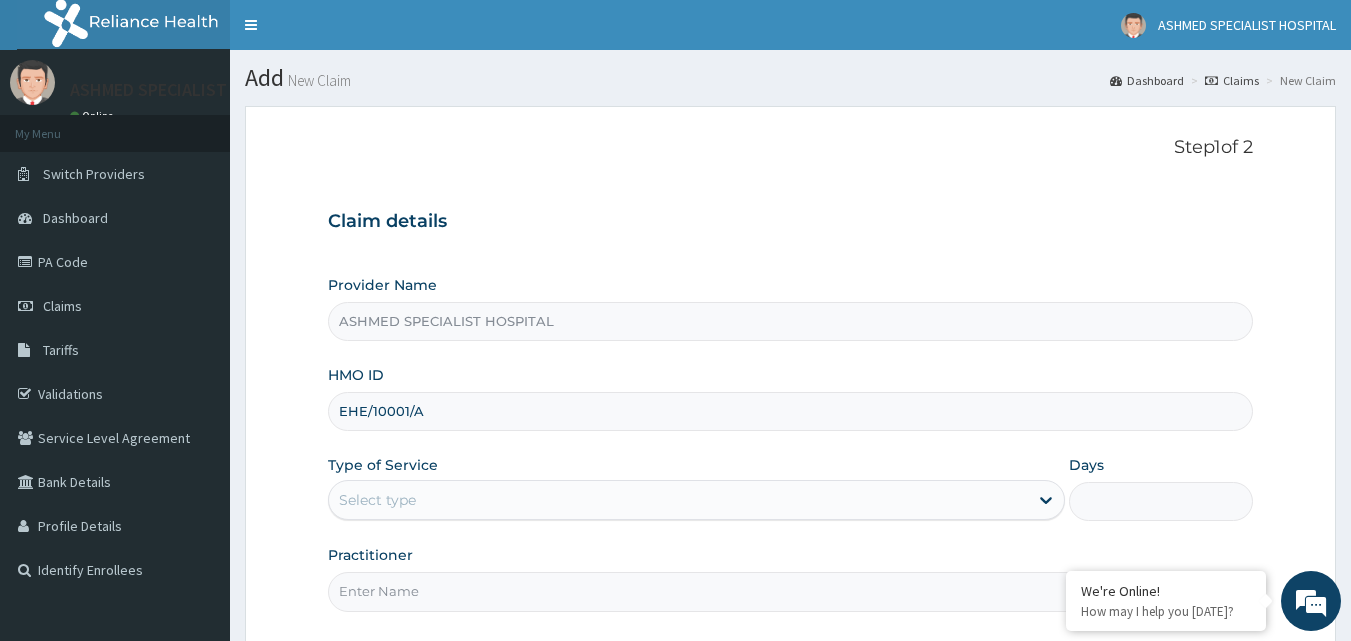 type on "EHE/10001/A" 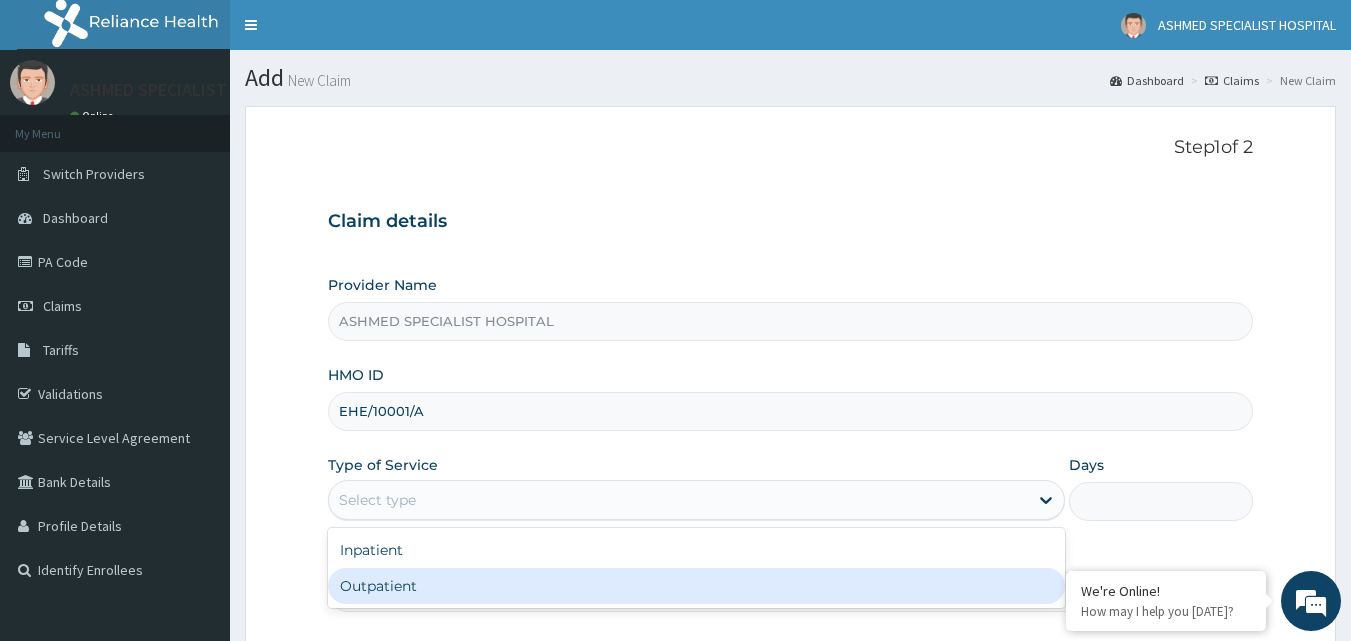 click on "Outpatient" at bounding box center (696, 586) 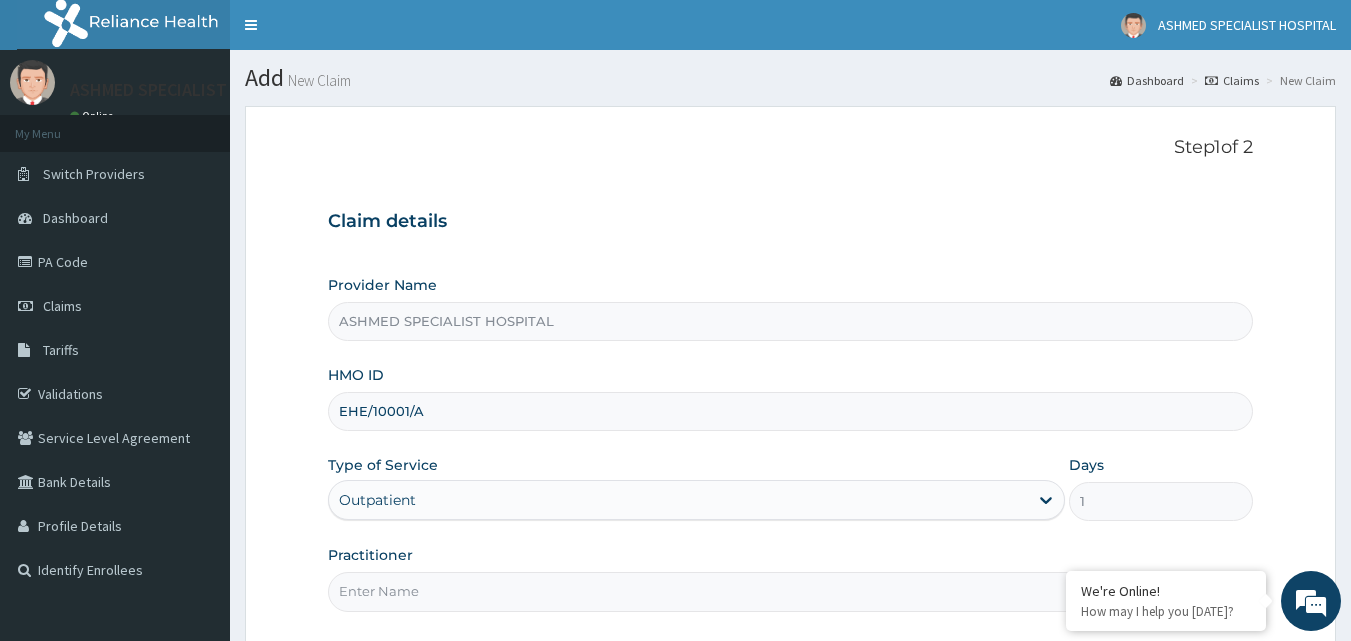 click on "Practitioner" at bounding box center (791, 591) 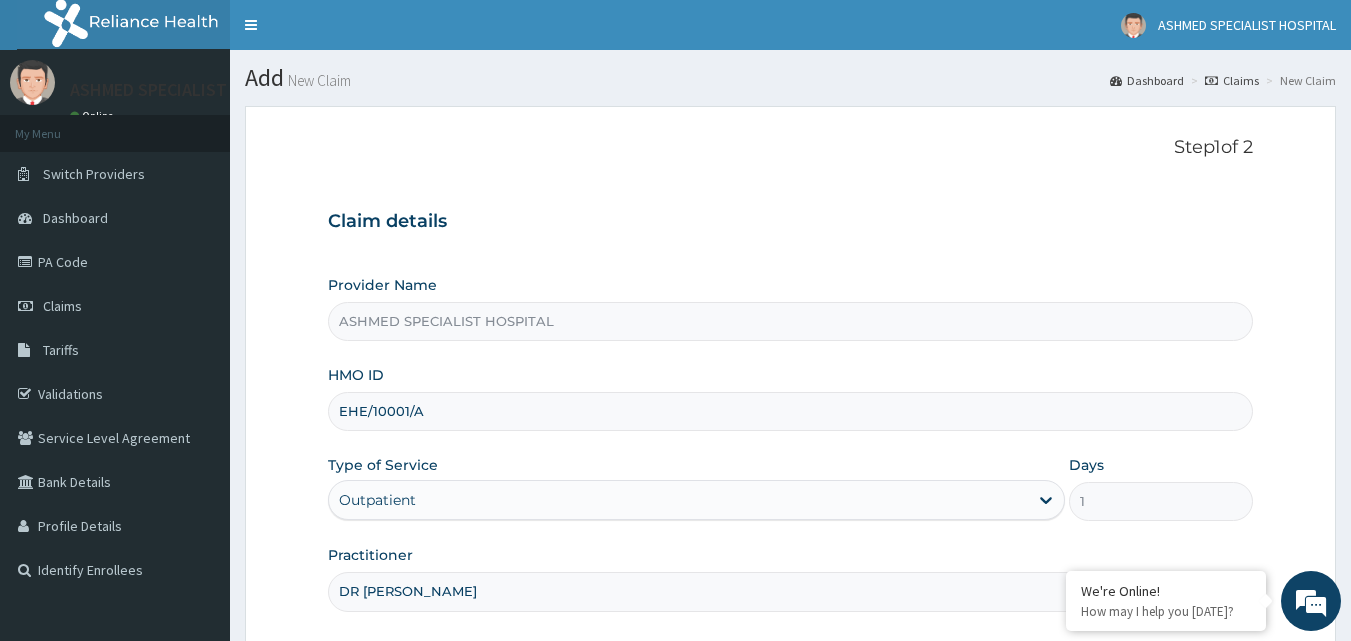 type on "DR FRED" 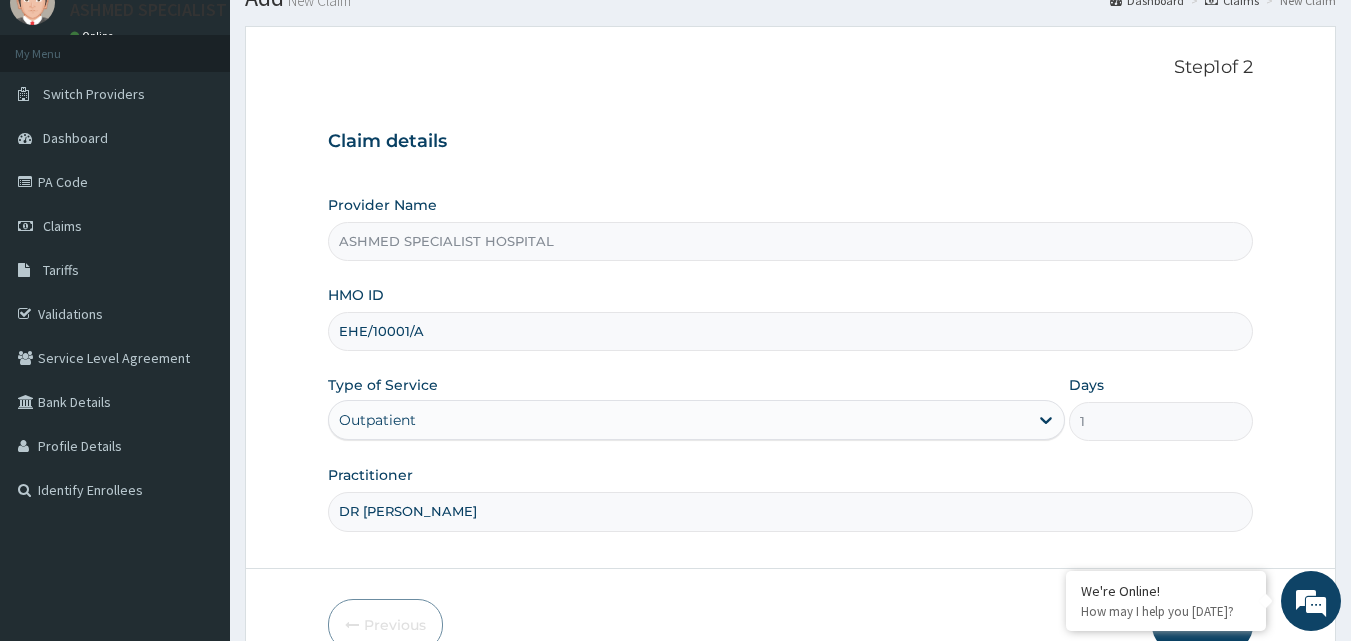 scroll, scrollTop: 187, scrollLeft: 0, axis: vertical 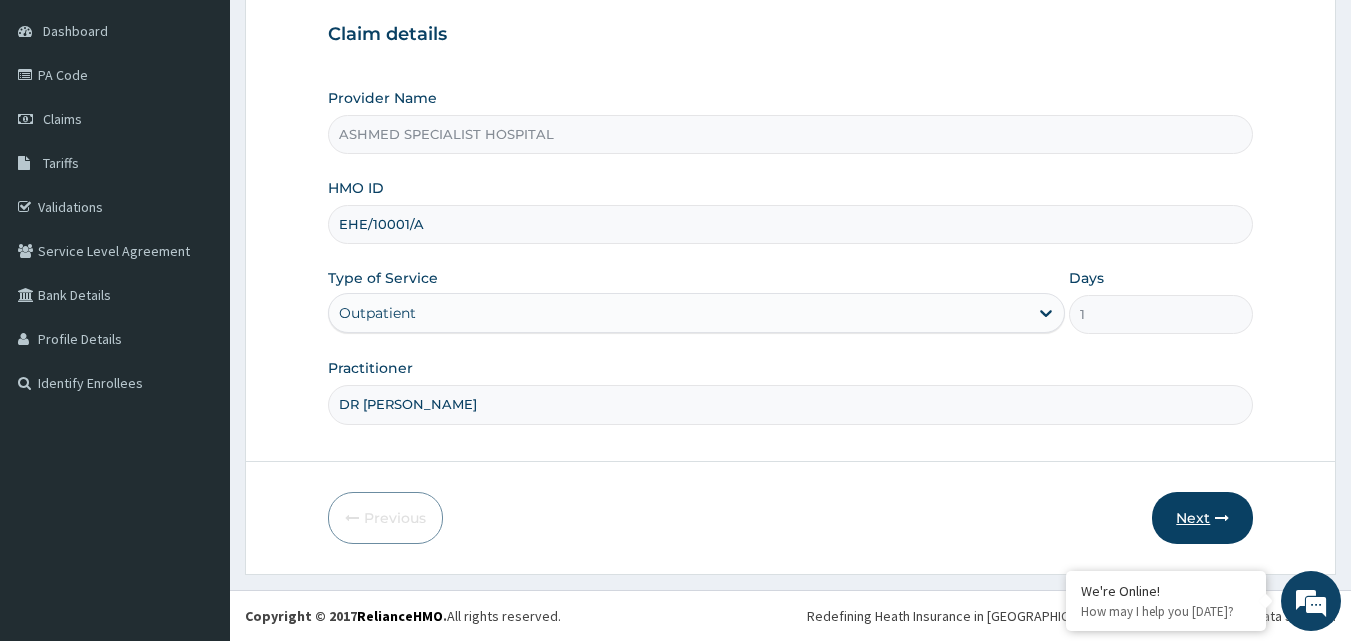 click on "Next" at bounding box center (1202, 518) 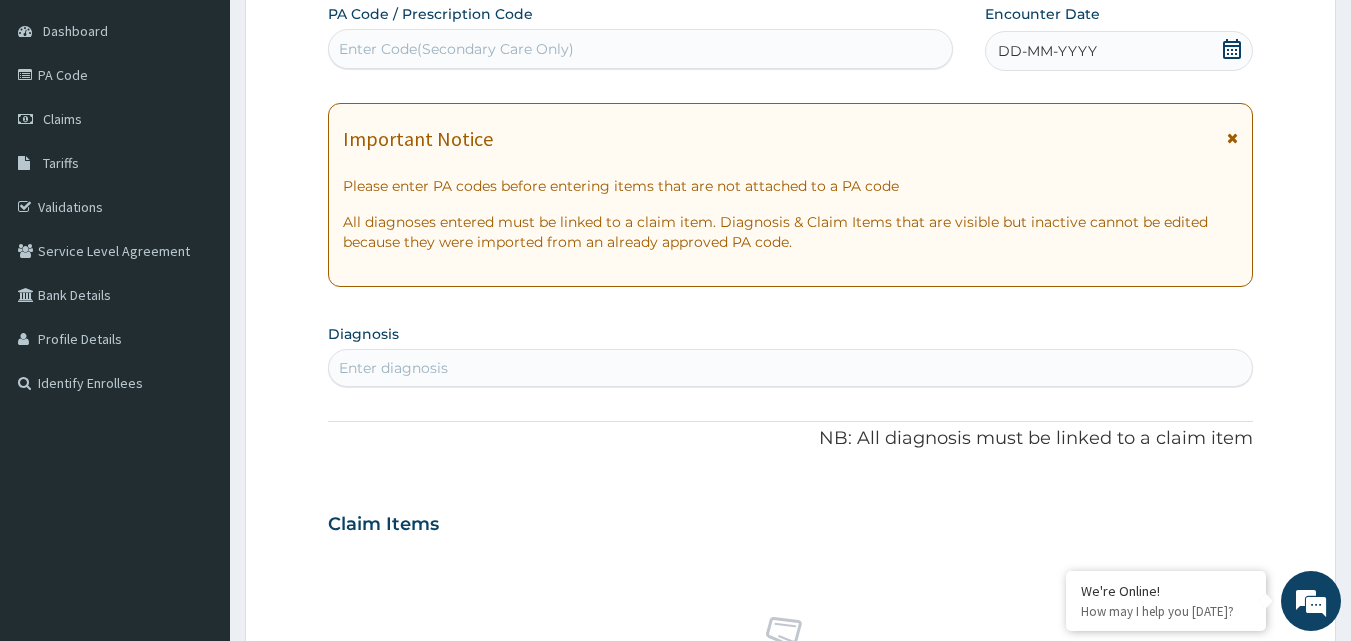 click on "Enter diagnosis" at bounding box center [791, 368] 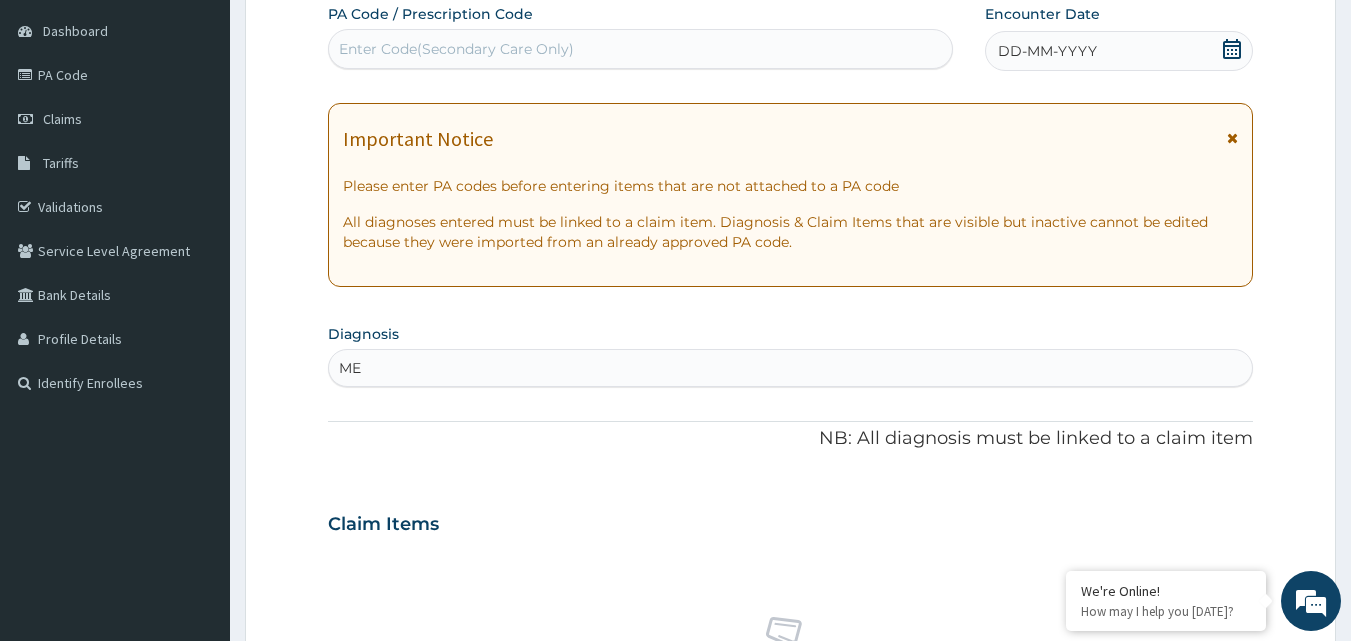 type on "M" 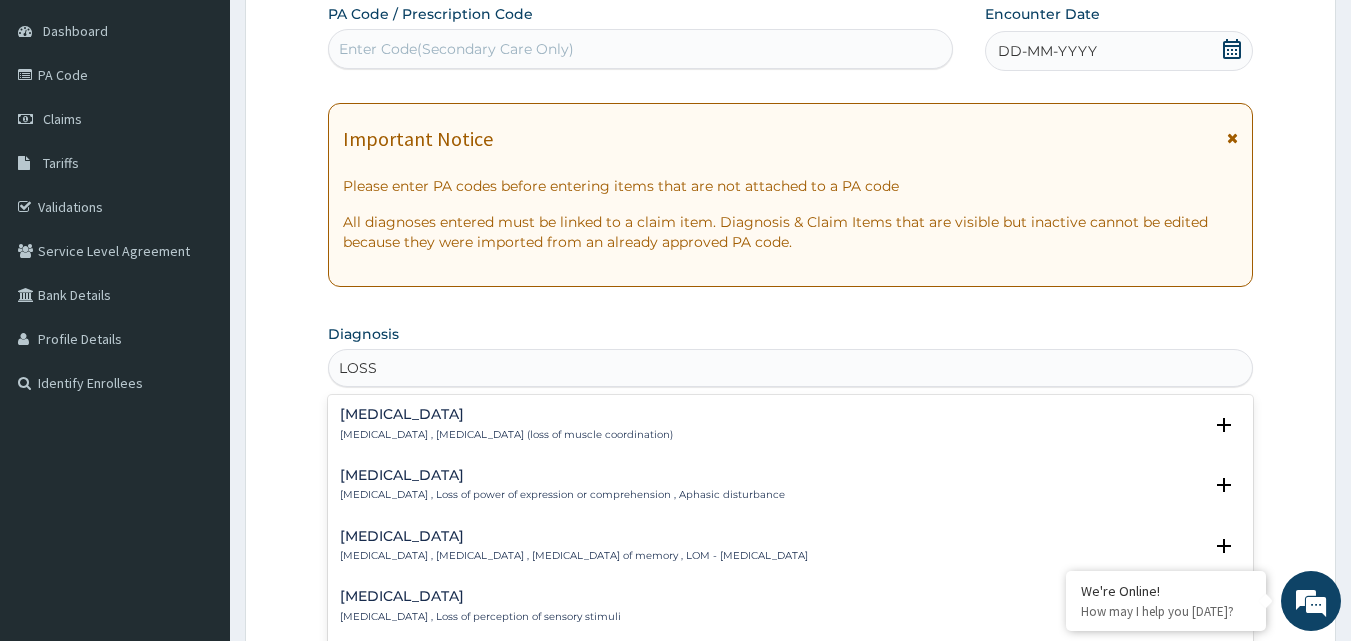 click on "Amnesia" at bounding box center (574, 536) 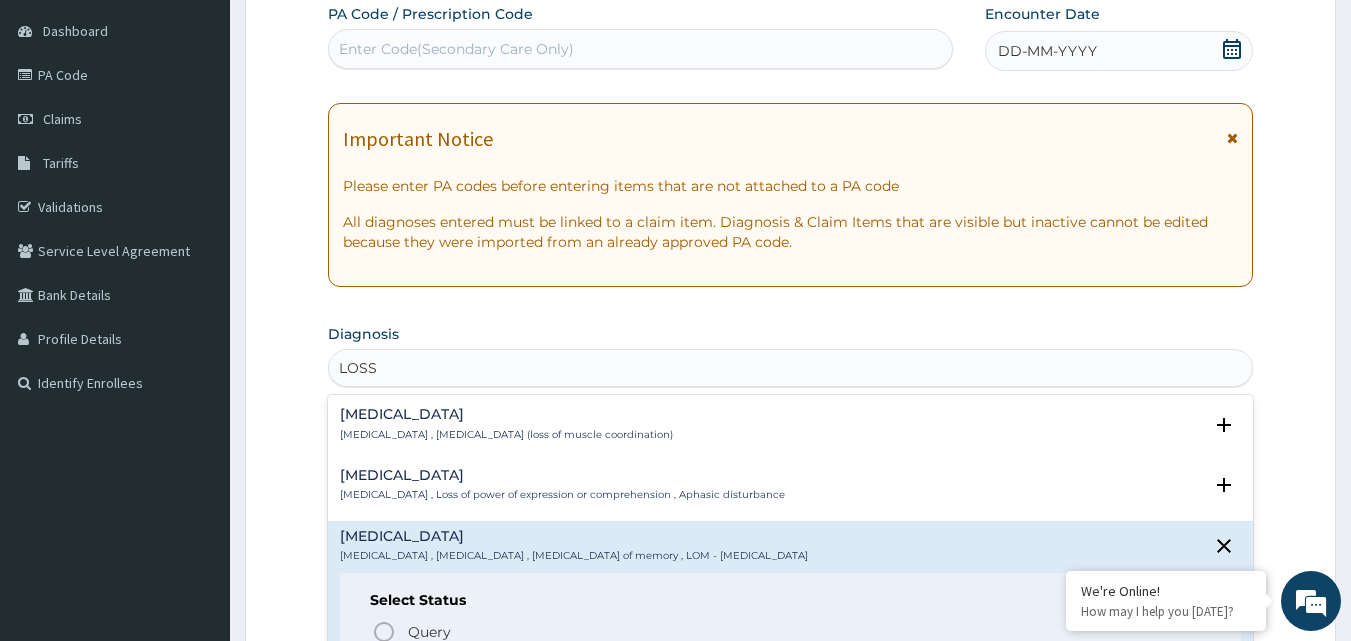 drag, startPoint x: 512, startPoint y: 544, endPoint x: 288, endPoint y: 549, distance: 224.0558 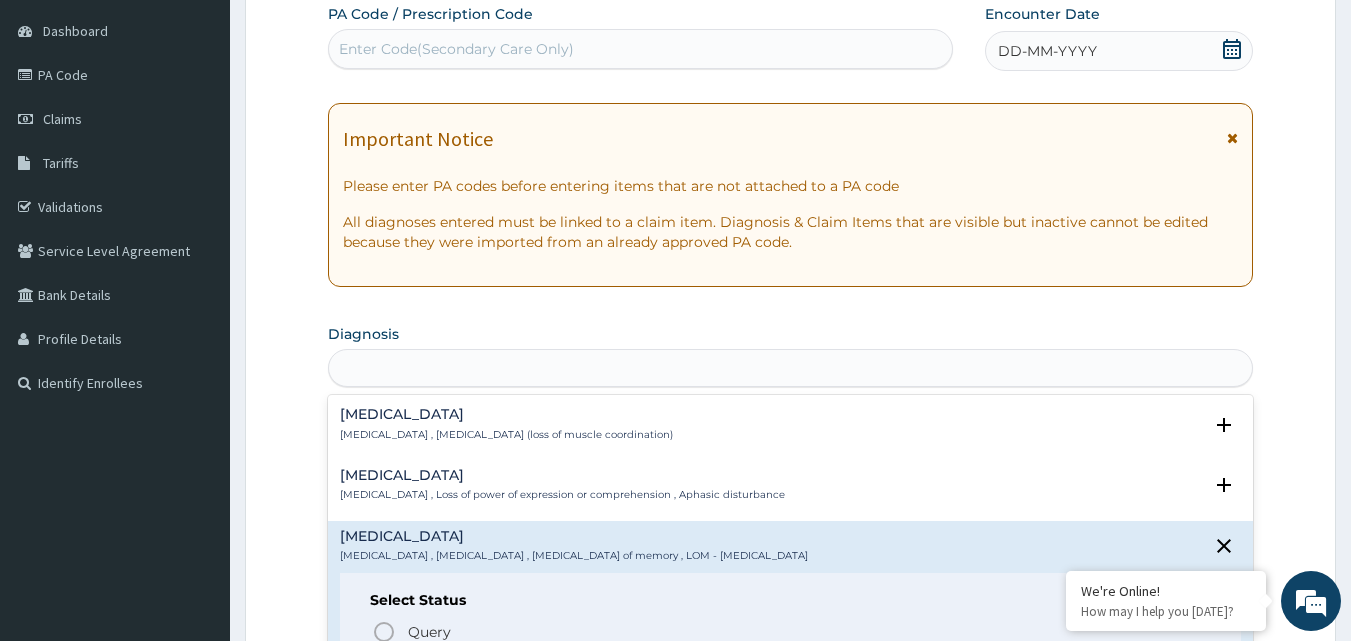 click on "Step  2  of 2 PA Code / Prescription Code Enter Code(Secondary Care Only) Encounter Date DD-MM-YYYY Important Notice Please enter PA codes before entering items that are not attached to a PA code   All diagnoses entered must be linked to a claim item. Diagnosis & Claim Items that are visible but inactive cannot be edited because they were imported from an already approved PA code. Diagnosis option Amnesia focused, 3 of 50. 50 results available for search term LOSS. Use Up and Down to choose options, press Enter to select the currently focused option, press Escape to exit the menu, press Tab to select the option and exit the menu. LOSS Ataxia Ataxia , Ataxia (loss of muscle coordination) Select Status Query Query covers suspected (?), Keep in view (kiv), Ruled out (r/o) Confirmed Aphasia Aphasia , Loss of power of expression or comprehension , Aphasic disturbance Select Status Query Query covers suspected (?), Keep in view (kiv), Ruled out (r/o) Confirmed Amnesia Select Status Query Confirmed Agnosia Query 0" at bounding box center [790, 551] 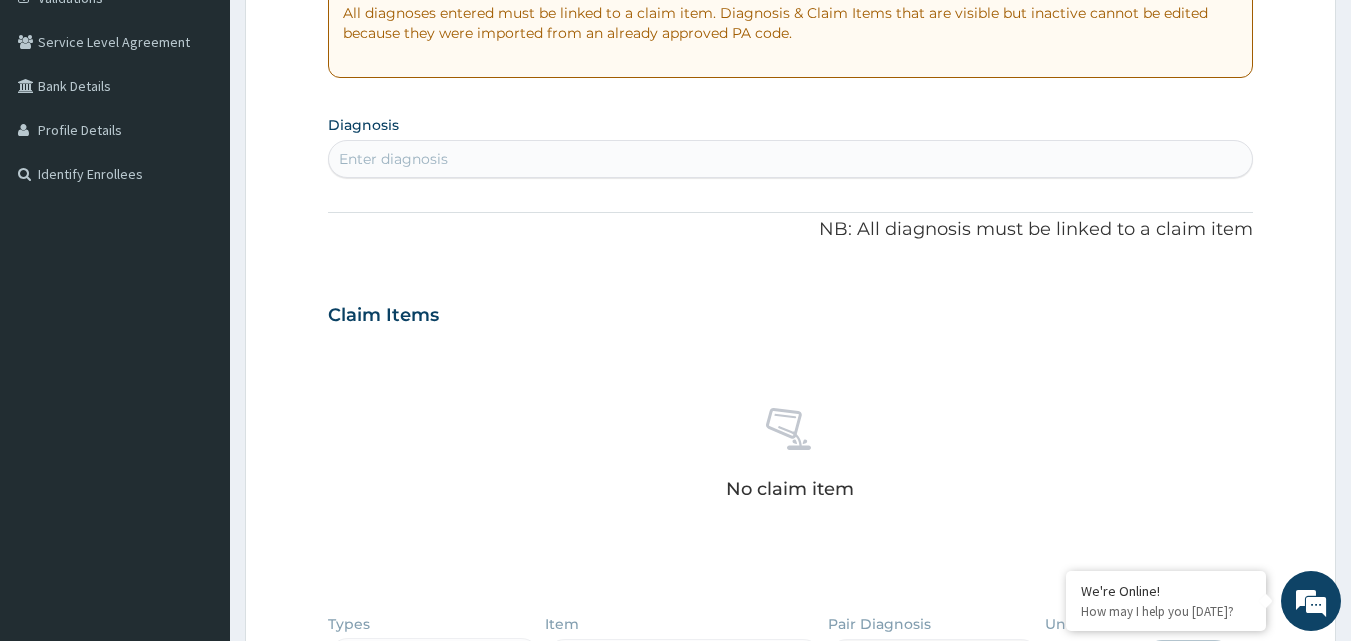 scroll, scrollTop: 427, scrollLeft: 0, axis: vertical 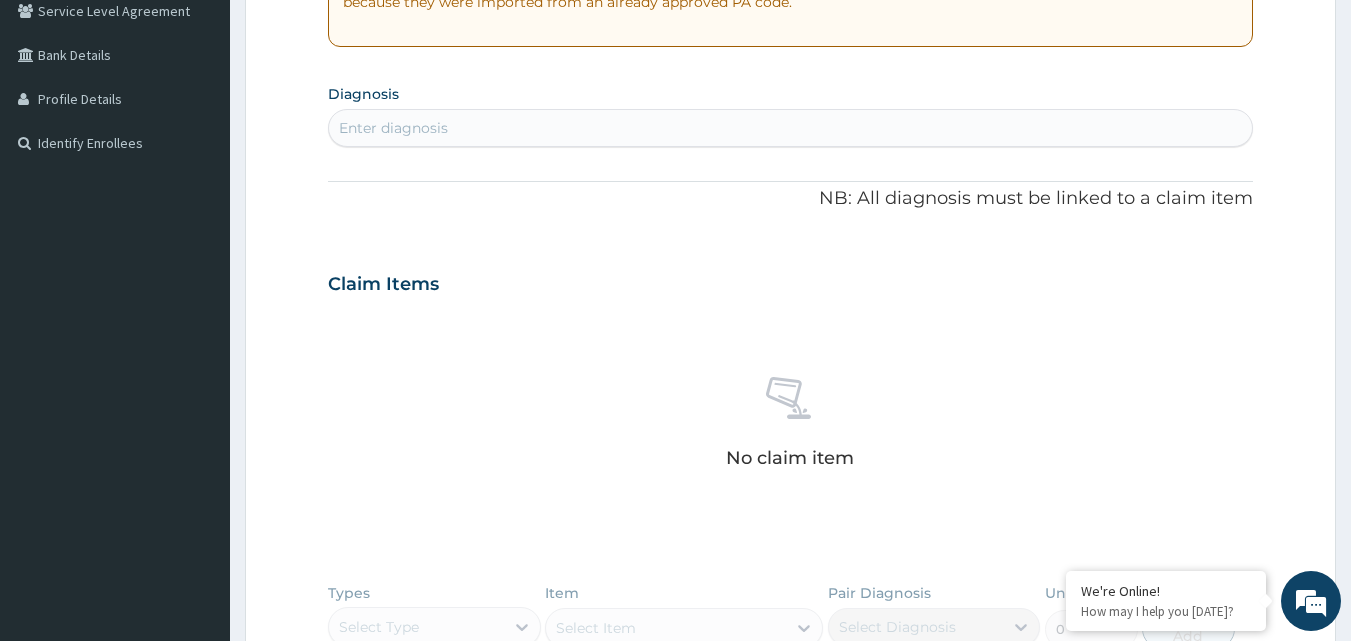click on "Enter diagnosis" at bounding box center [393, 128] 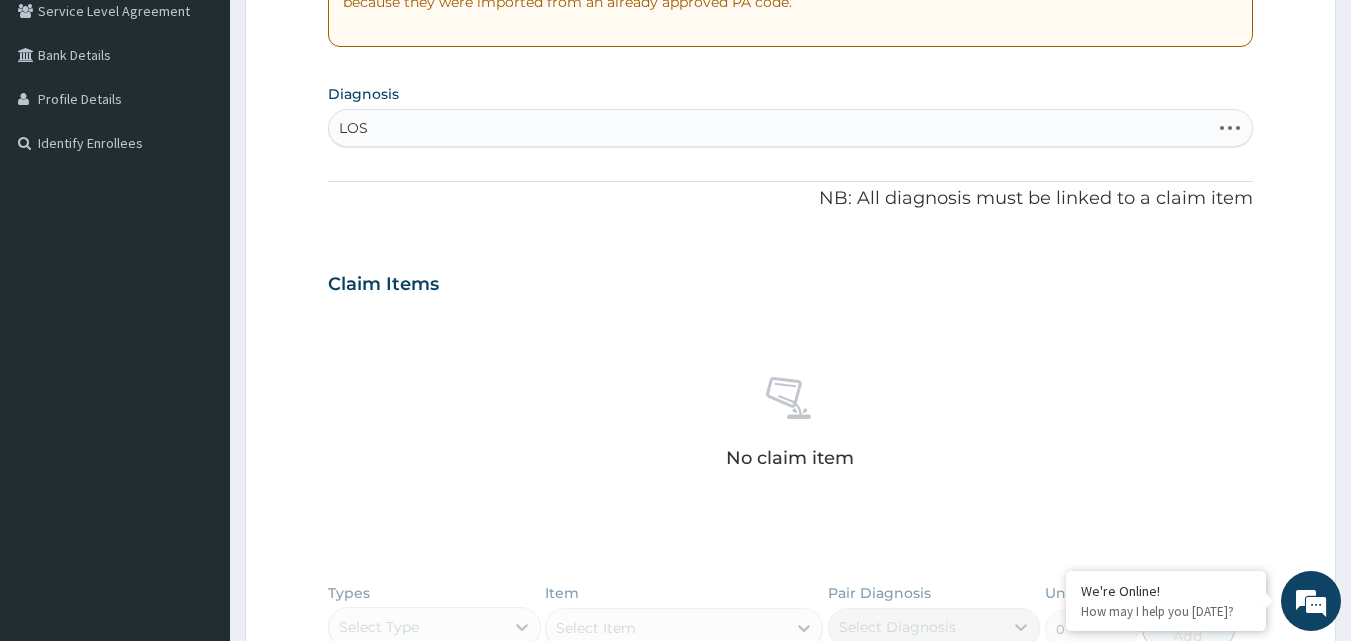 type on "LOSS" 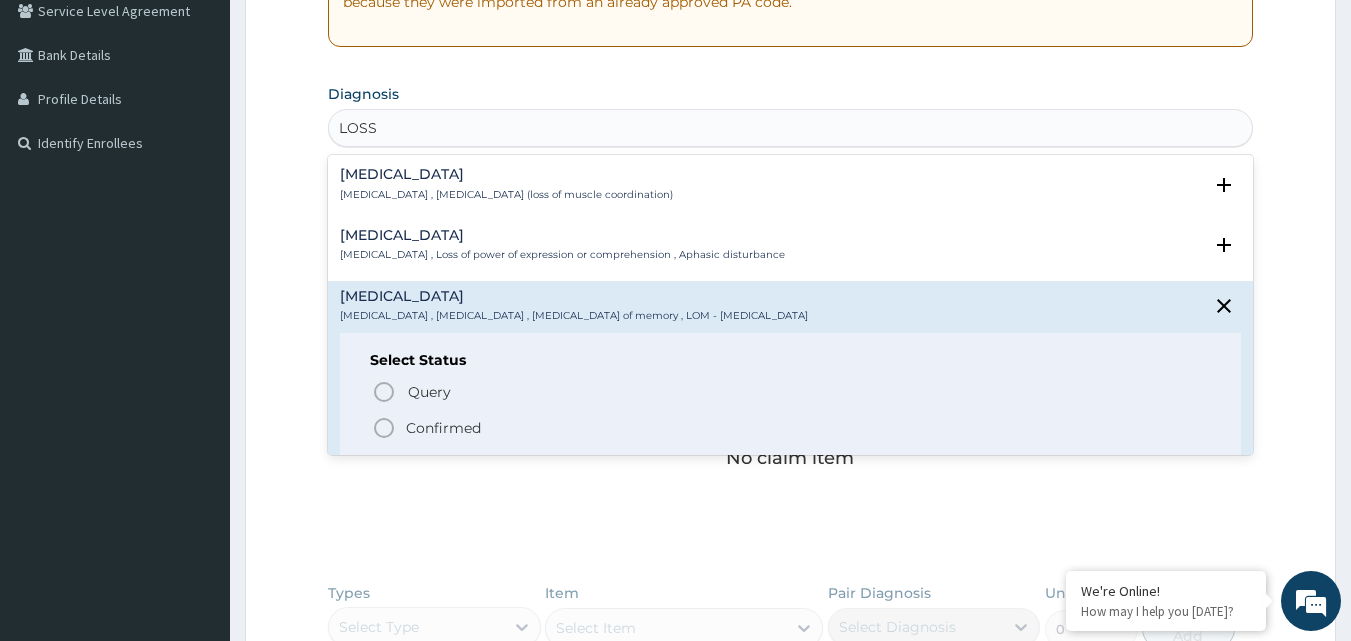 click 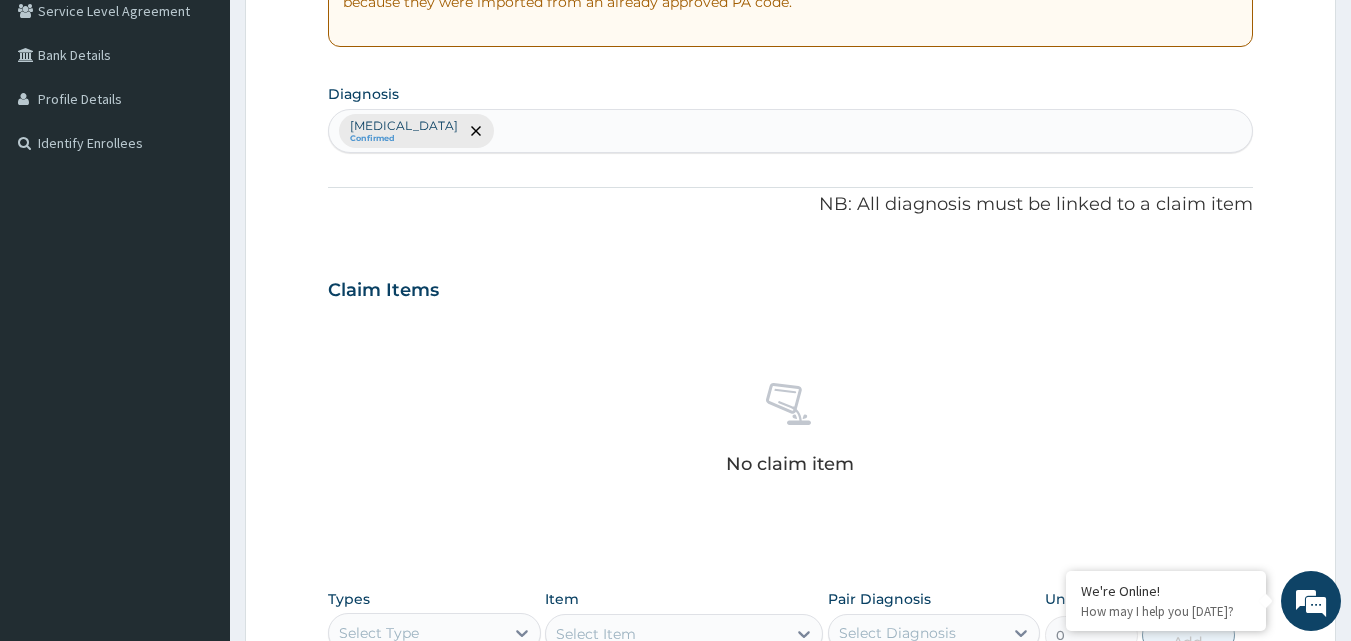 click on "Step  2  of 2 PA Code / Prescription Code Enter Code(Secondary Care Only) Encounter Date DD-MM-YYYY Important Notice Please enter PA codes before entering items that are not attached to a PA code   All diagnoses entered must be linked to a claim item. Diagnosis & Claim Items that are visible but inactive cannot be edited because they were imported from an already approved PA code. Diagnosis Amnesia Confirmed NB: All diagnosis must be linked to a claim item Claim Items No claim item Types Select Type Item Select Item Pair Diagnosis Select Diagnosis Unit Price 0 Add Comment     Previous   Submit" at bounding box center (790, 313) 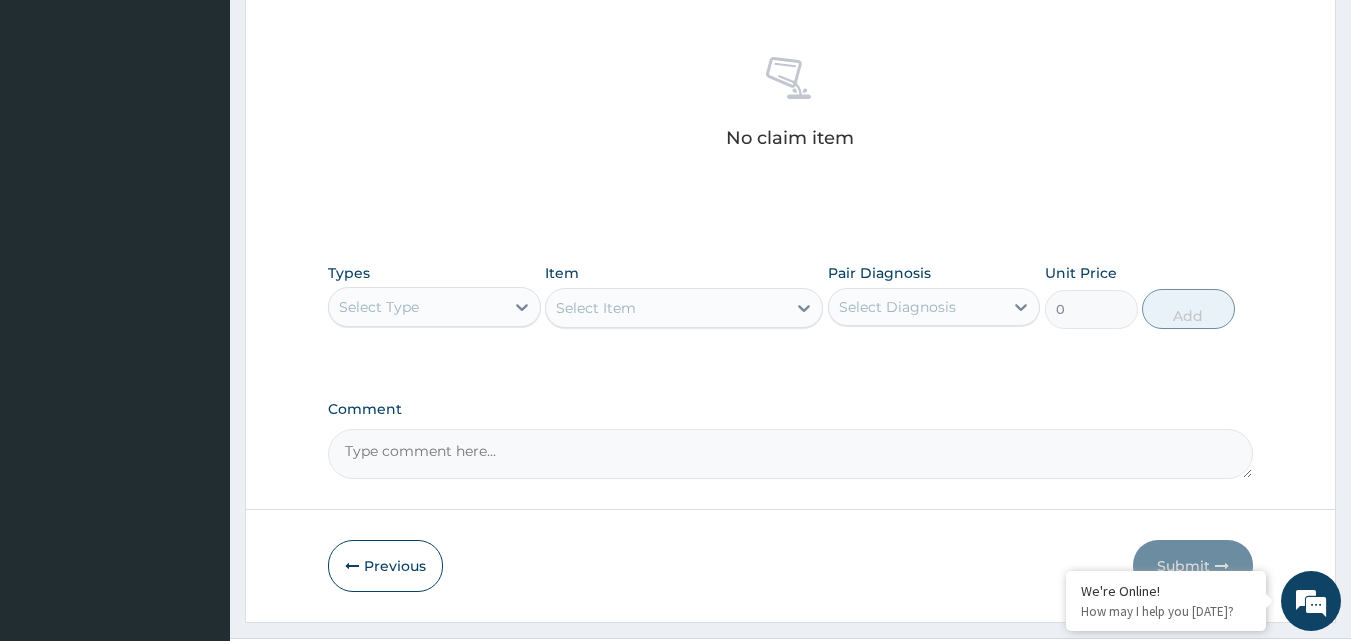 scroll, scrollTop: 801, scrollLeft: 0, axis: vertical 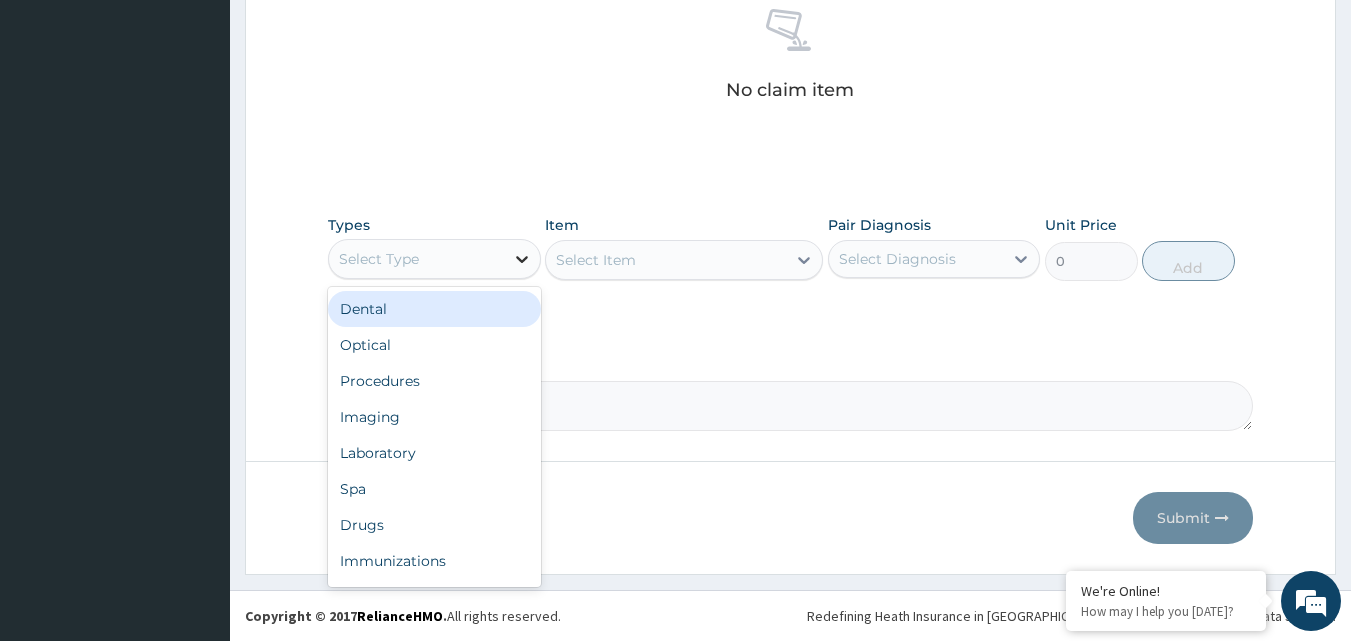 click 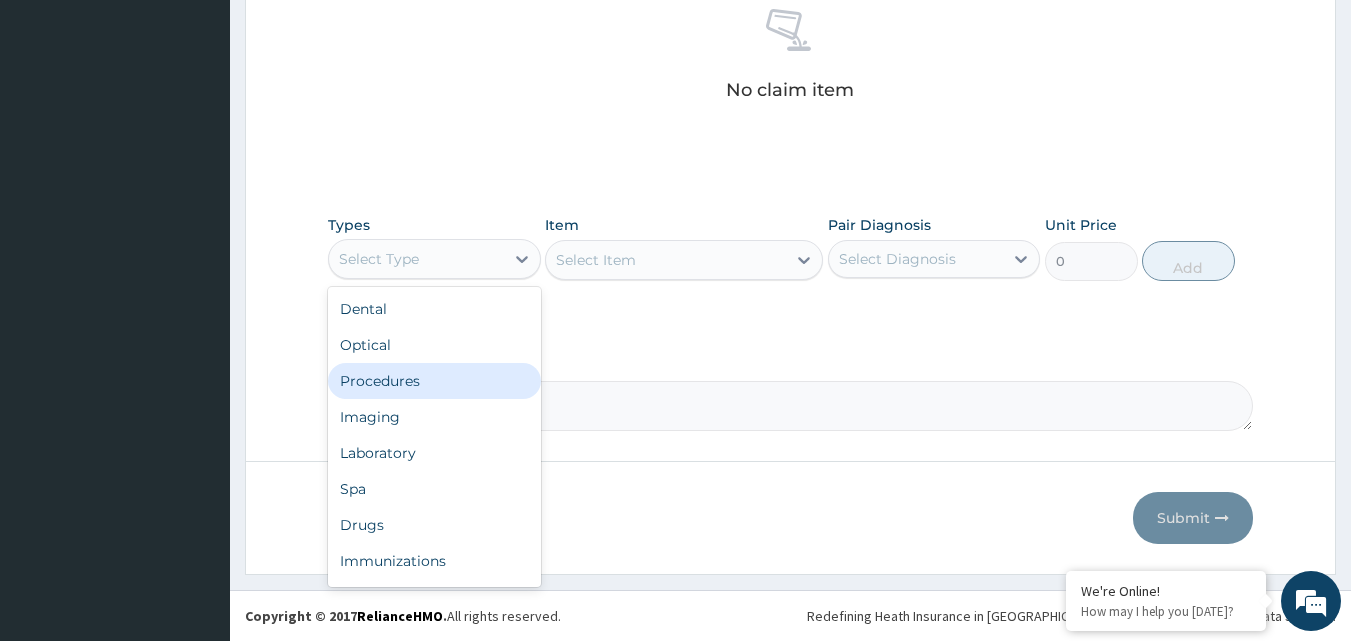 click on "Procedures" at bounding box center (434, 381) 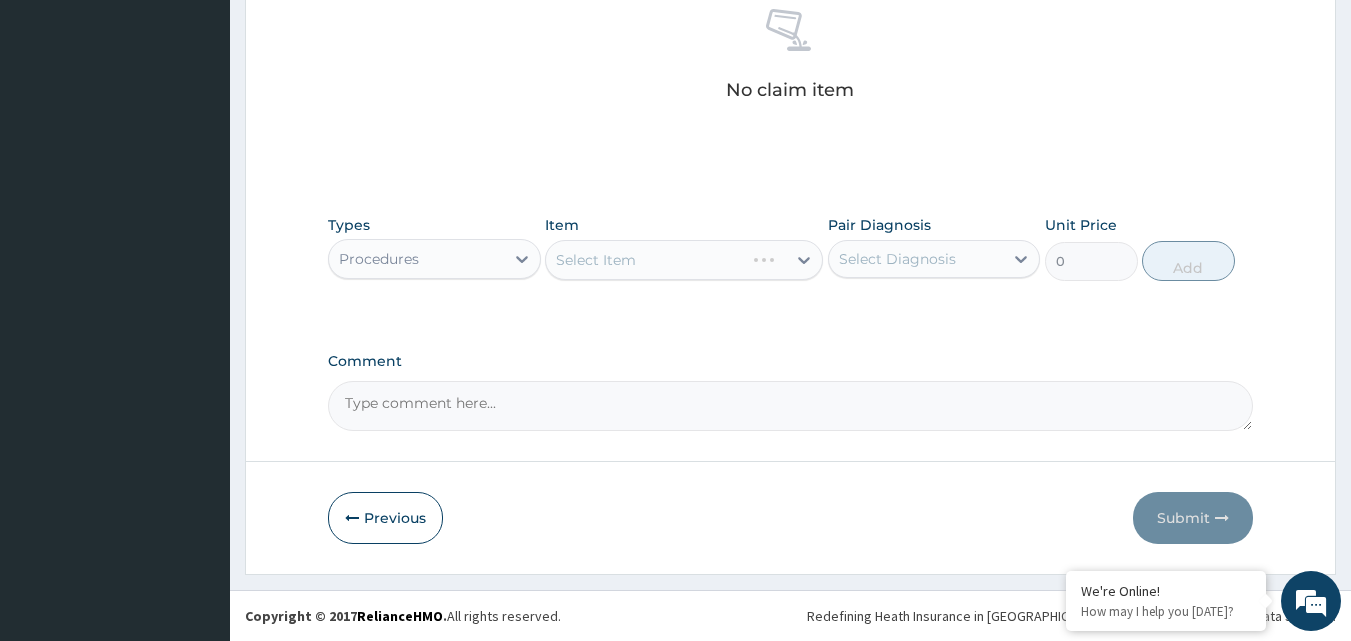 click on "Select Item" at bounding box center (684, 260) 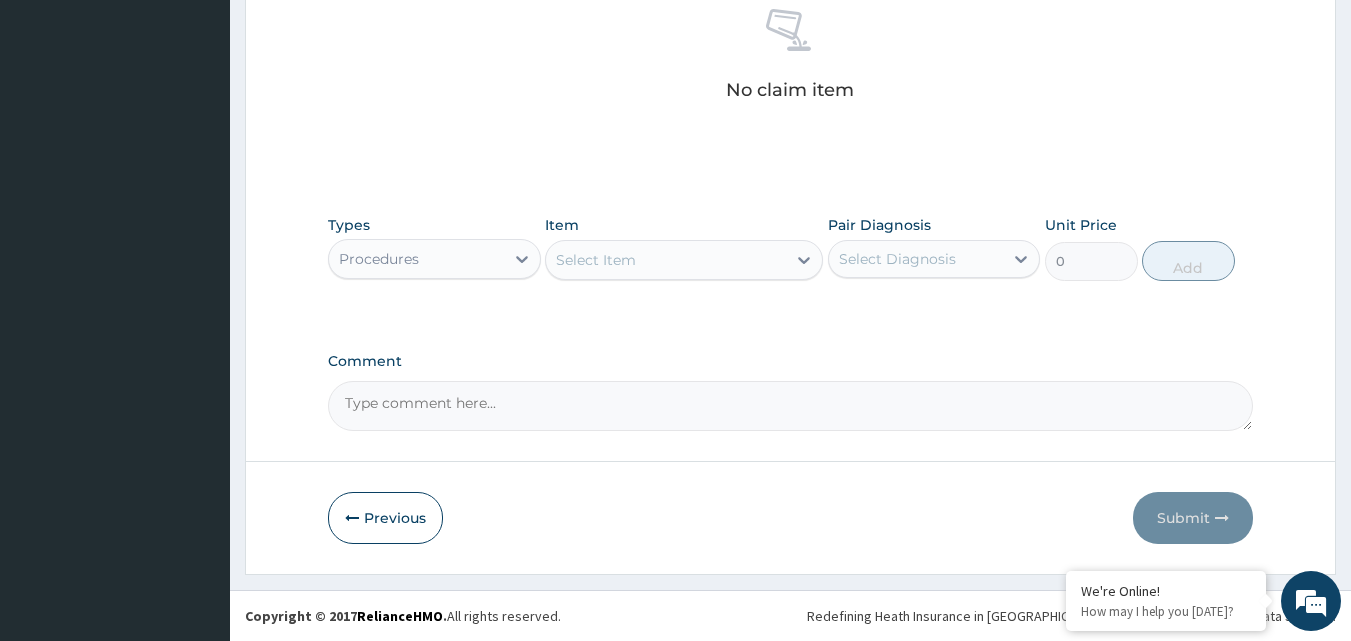 click on "Select Item" at bounding box center (596, 260) 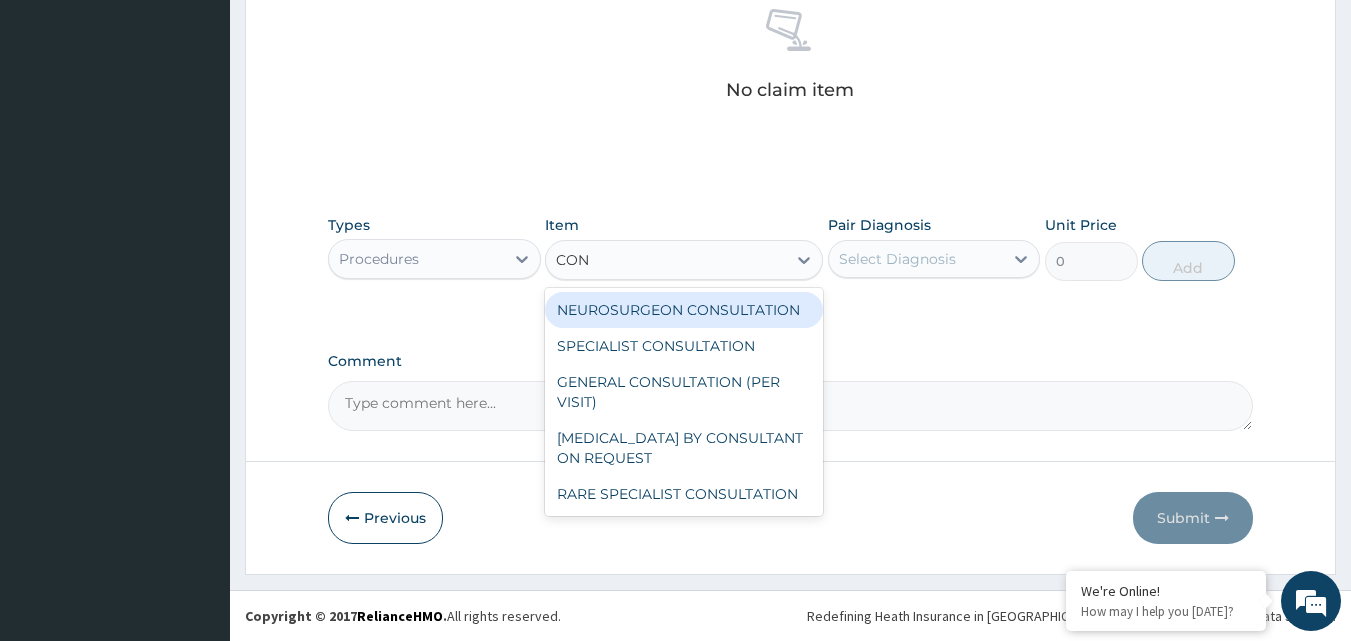 type on "CONS" 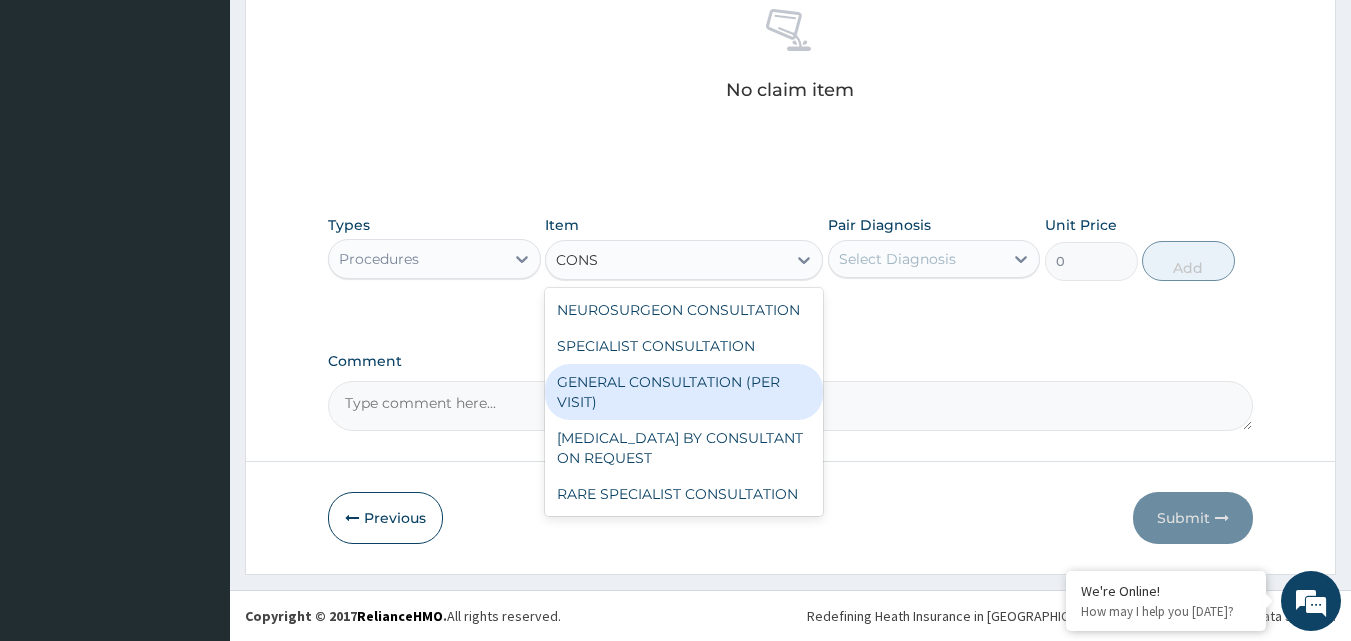 click on "GENERAL CONSULTATION (PER VISIT)" at bounding box center (684, 392) 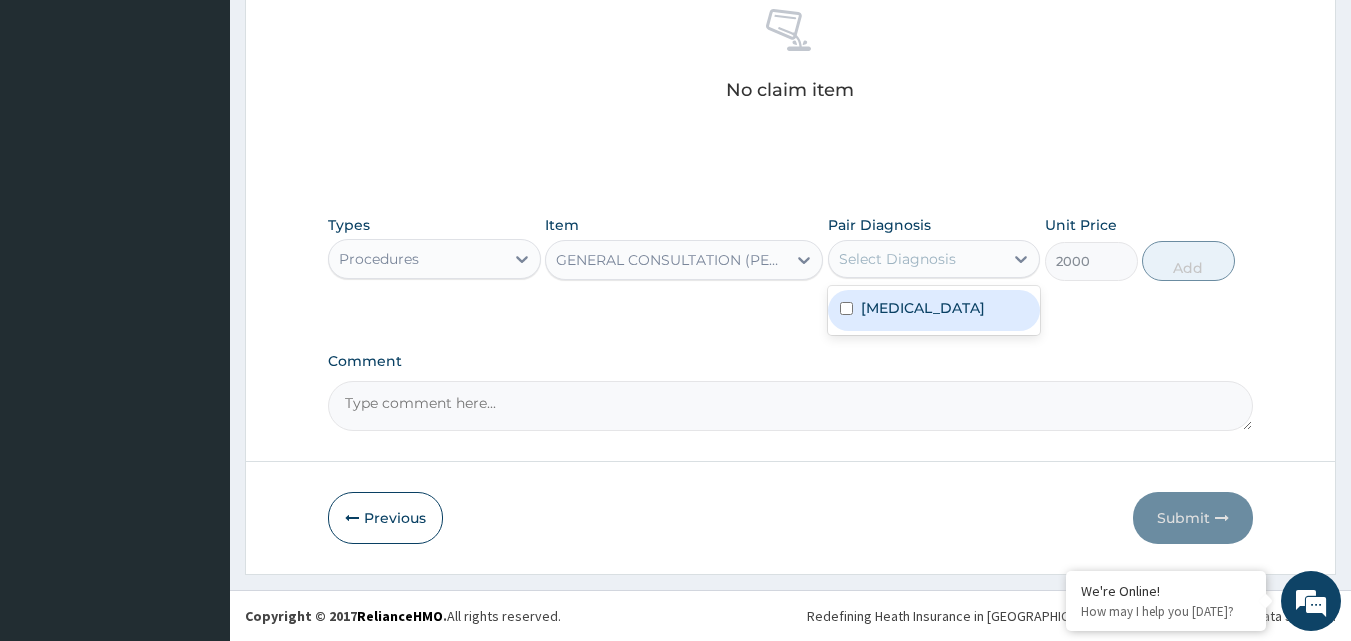 click on "Select Diagnosis" at bounding box center (897, 259) 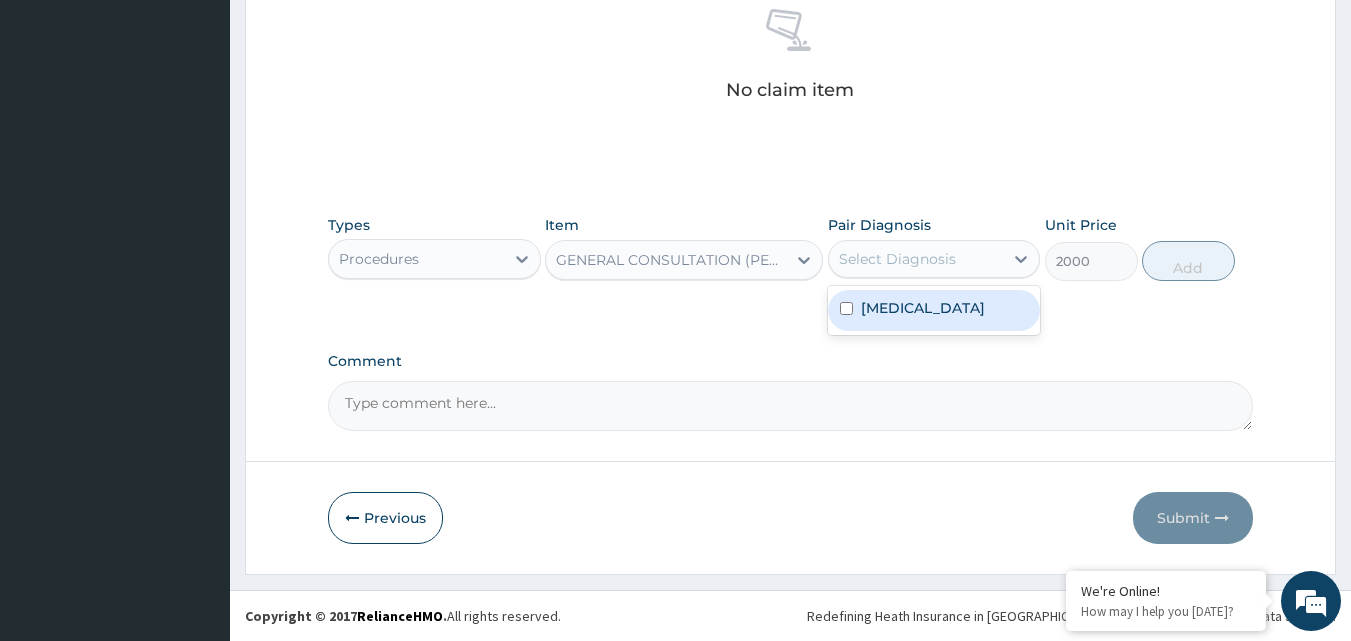 click at bounding box center [846, 308] 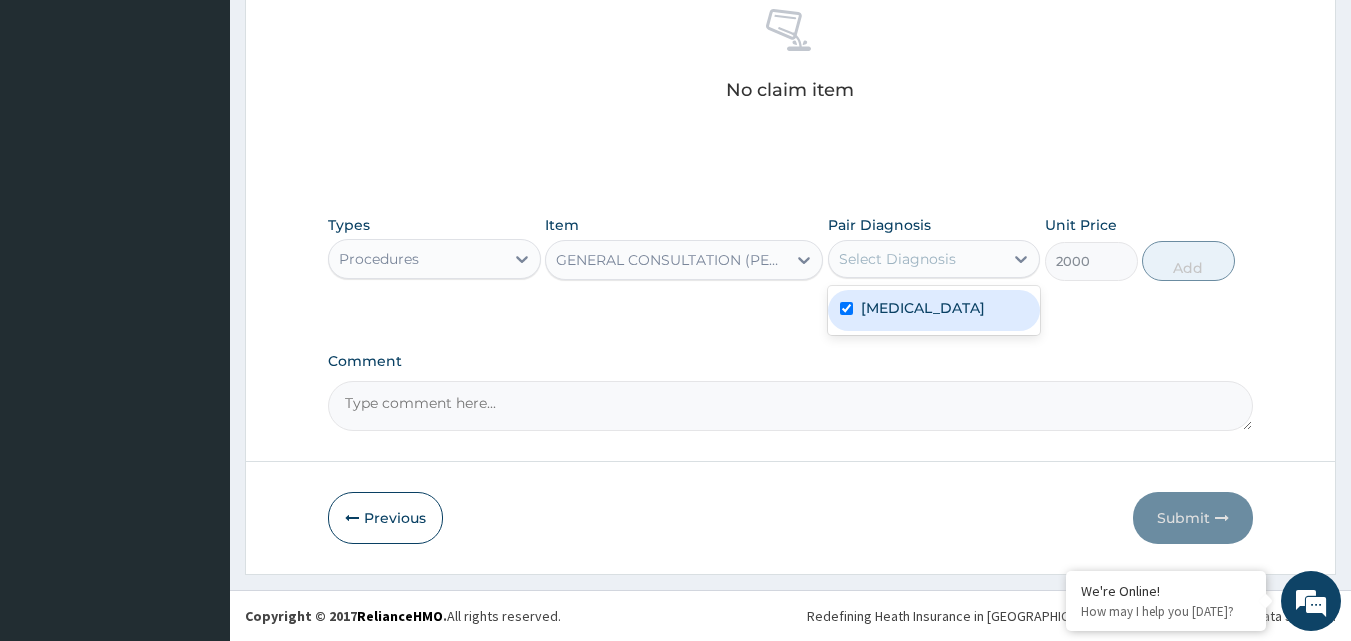 checkbox on "true" 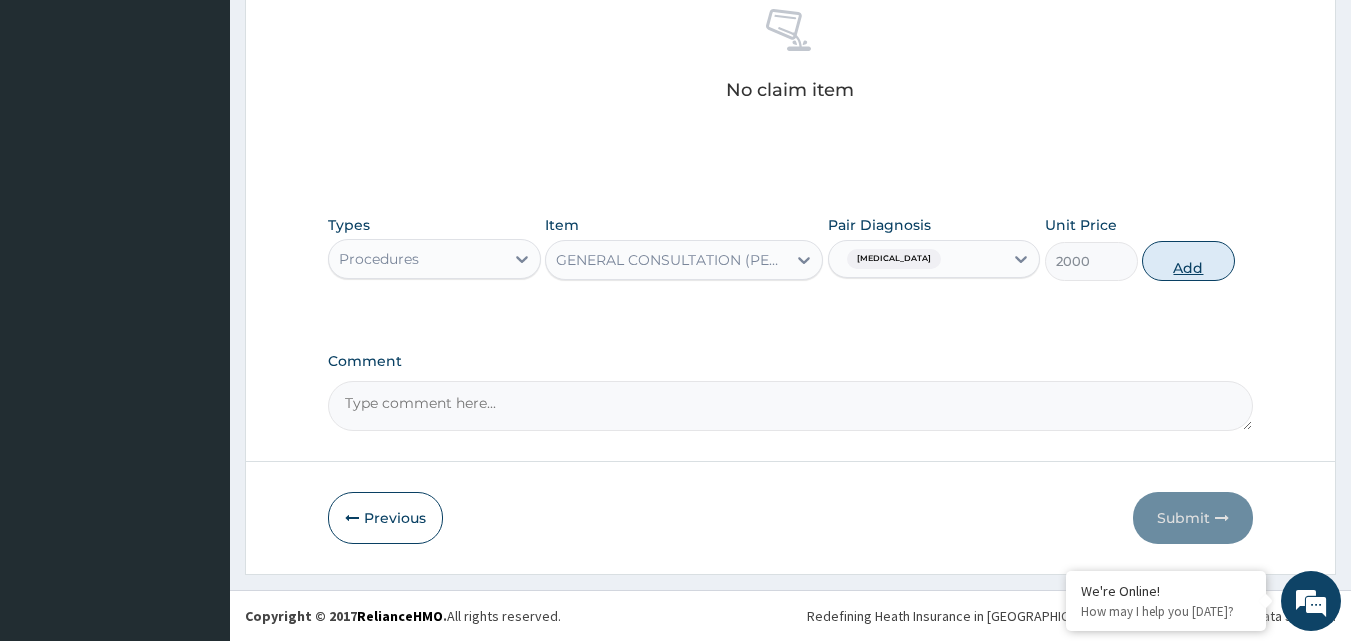 click on "Add" at bounding box center [1188, 261] 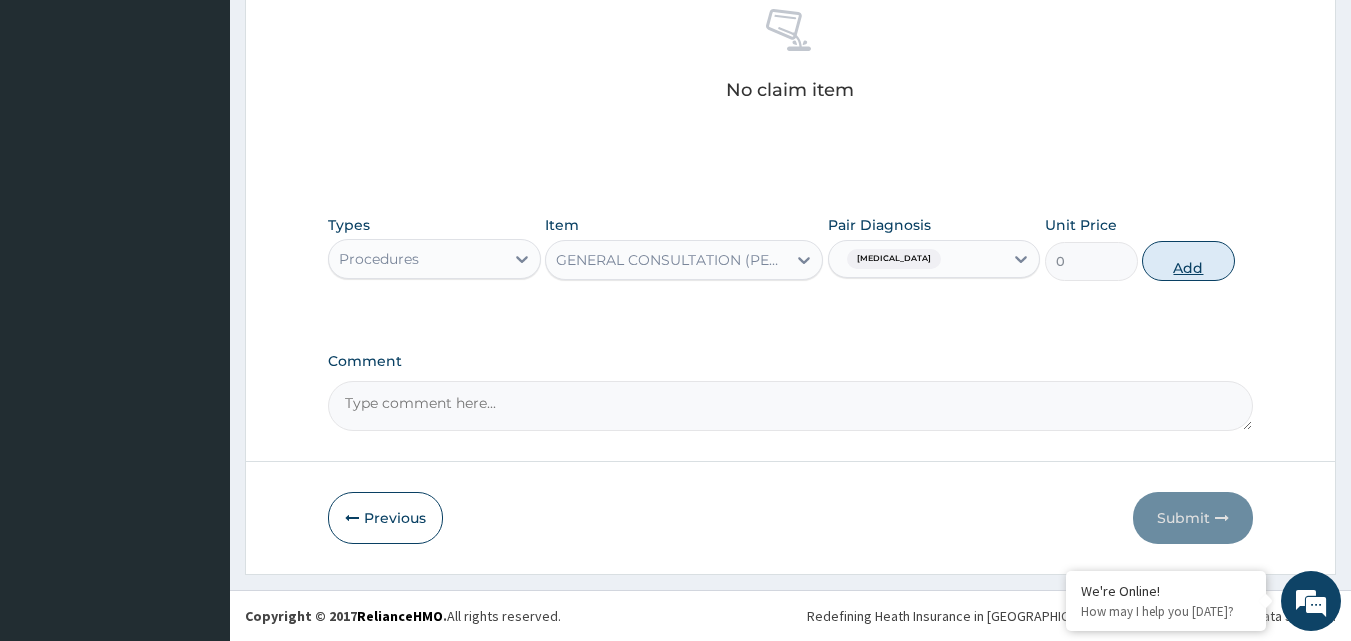 scroll, scrollTop: 732, scrollLeft: 0, axis: vertical 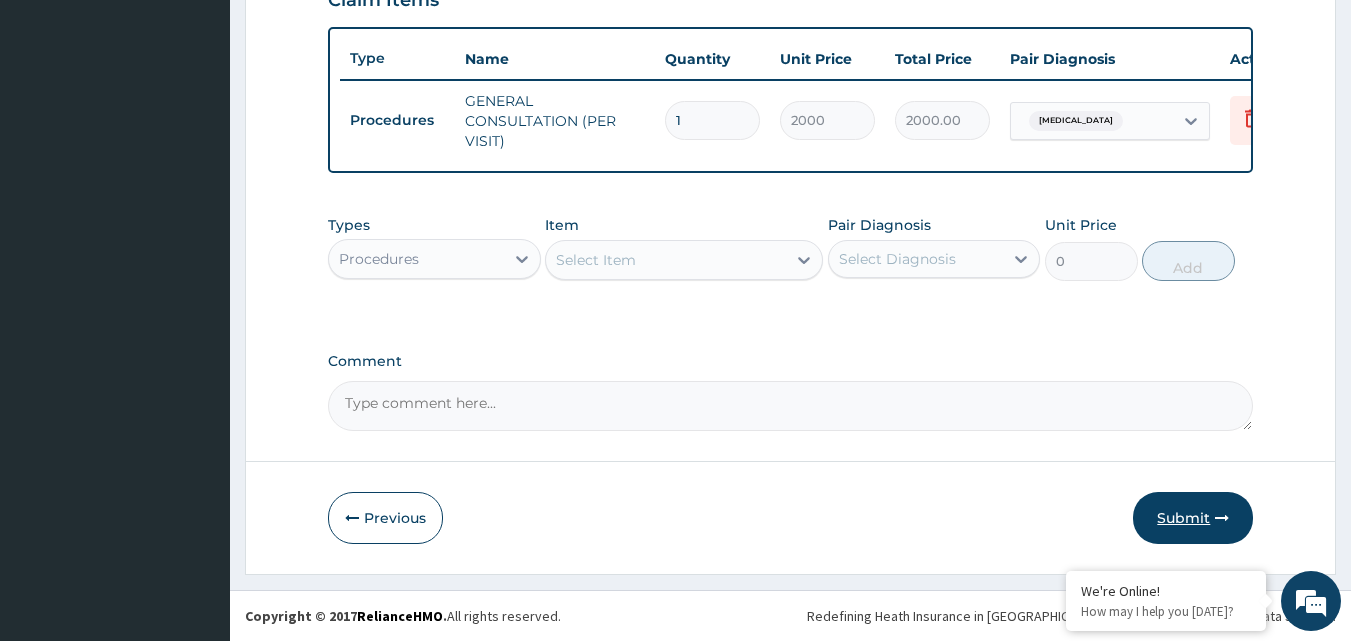 click on "Submit" at bounding box center [1193, 518] 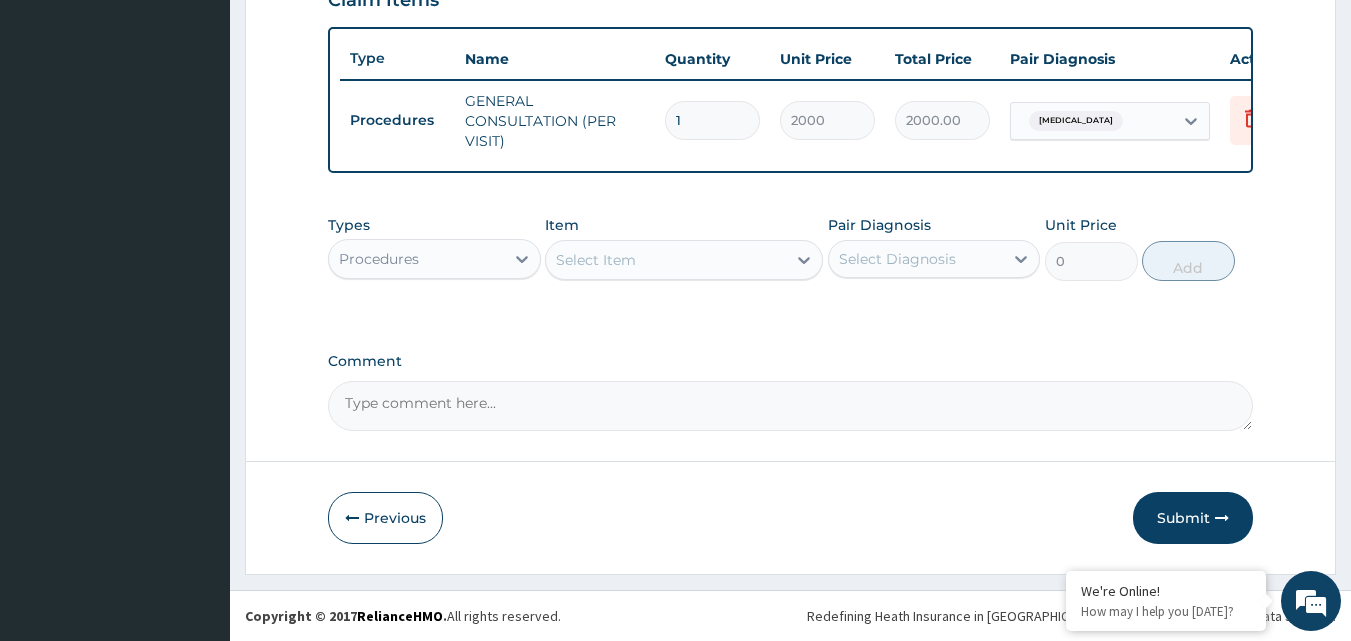 click on "PA Code / Prescription Code Enter Code(Secondary Care Only) Encounter Date DD-MM-YYYY Important Notice Please enter PA codes before entering items that are not attached to a PA code   All diagnoses entered must be linked to a claim item. Diagnosis & Claim Items that are visible but inactive cannot be edited because they were imported from an already approved PA code. Diagnosis Amnesia Confirmed NB: All diagnosis must be linked to a claim item Claim Items Type Name Quantity Unit Price Total Price Pair Diagnosis Actions Procedures GENERAL CONSULTATION (PER VISIT) 1 2000 2000.00 Amnesia Delete Types Procedures Item Select Item Pair Diagnosis Select Diagnosis Unit Price 0 Add Comment" at bounding box center [791, -48] 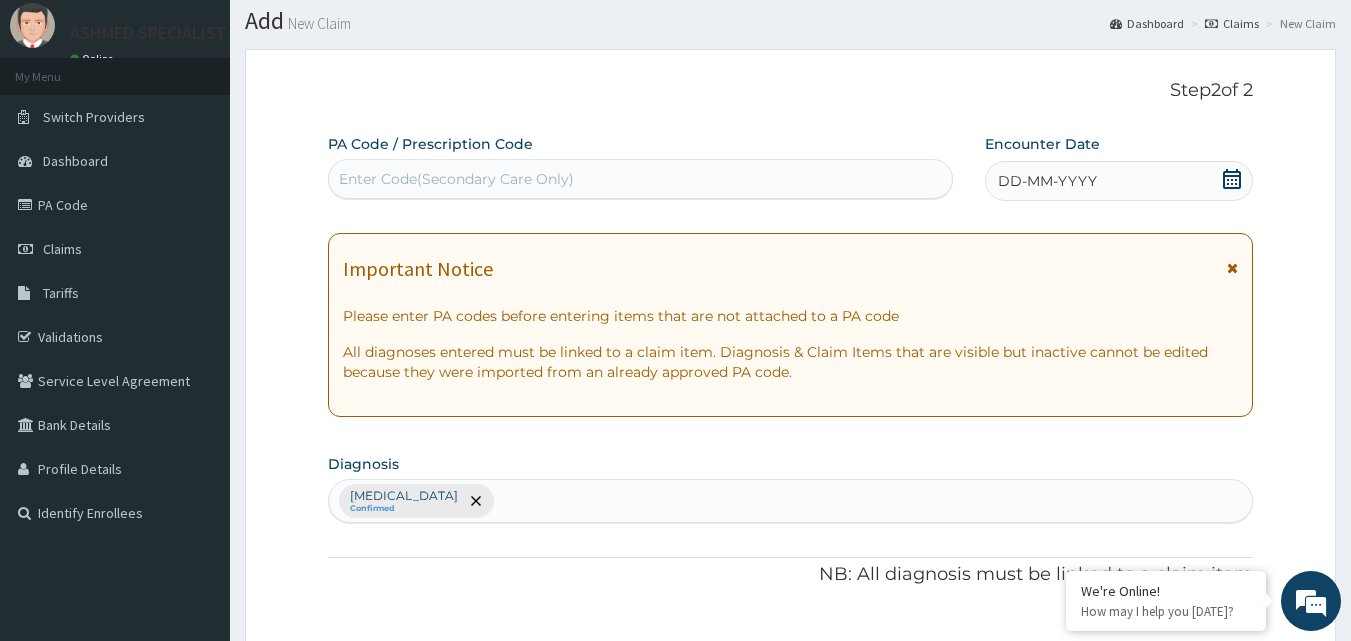 scroll, scrollTop: 52, scrollLeft: 0, axis: vertical 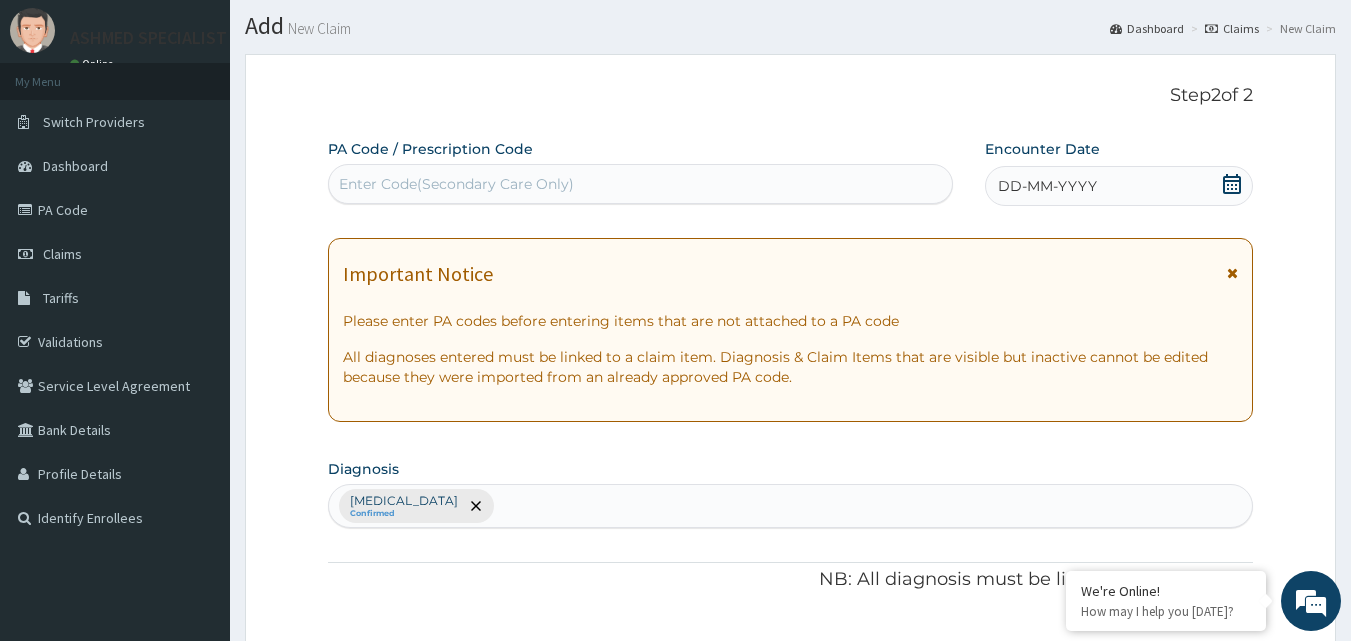 click 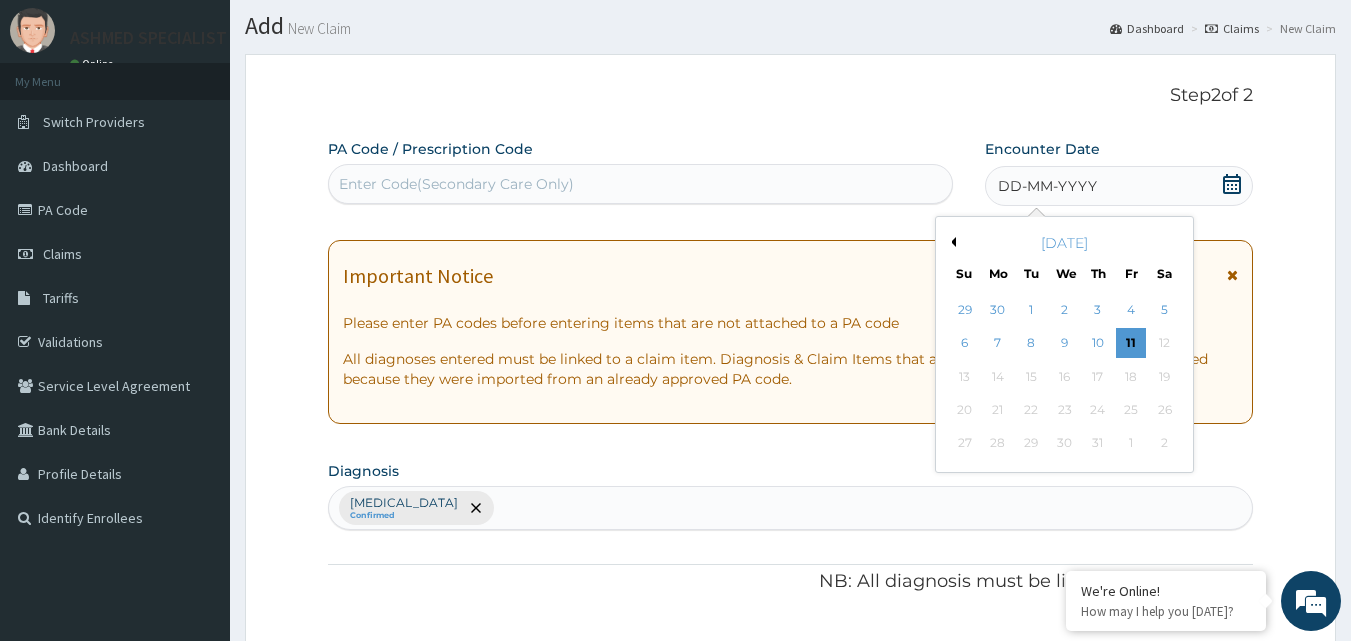 click on "Previous Month" at bounding box center [951, 242] 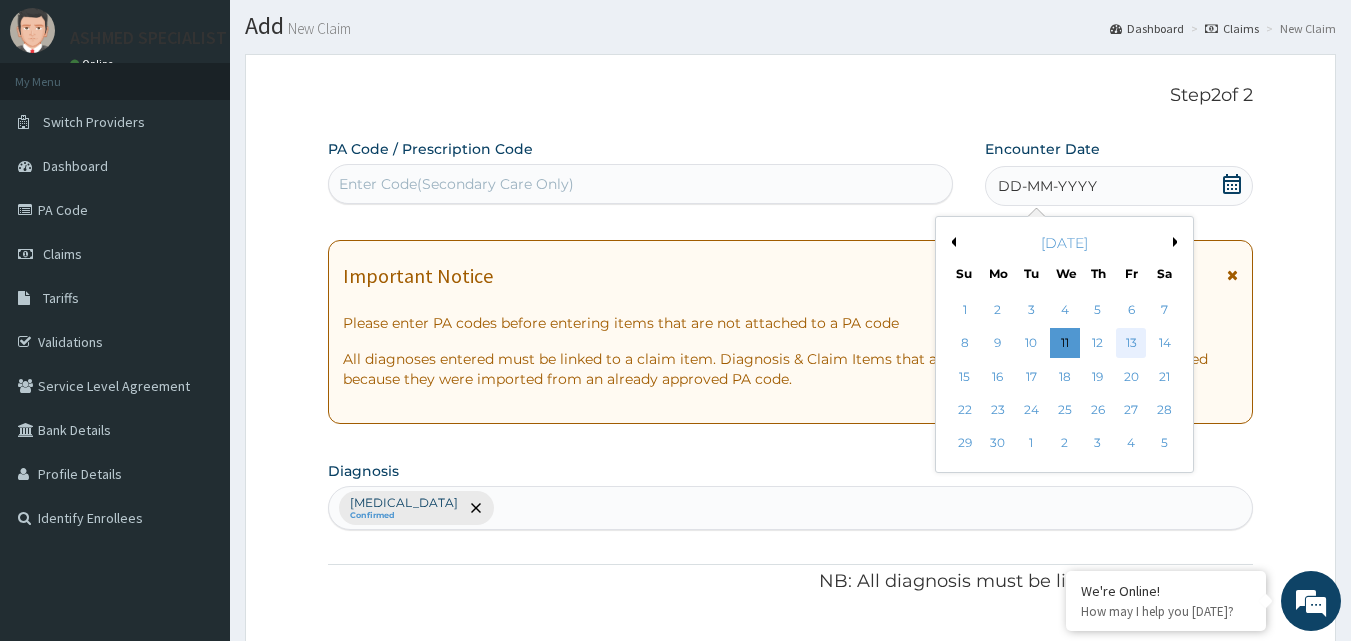 click on "13" at bounding box center (1131, 344) 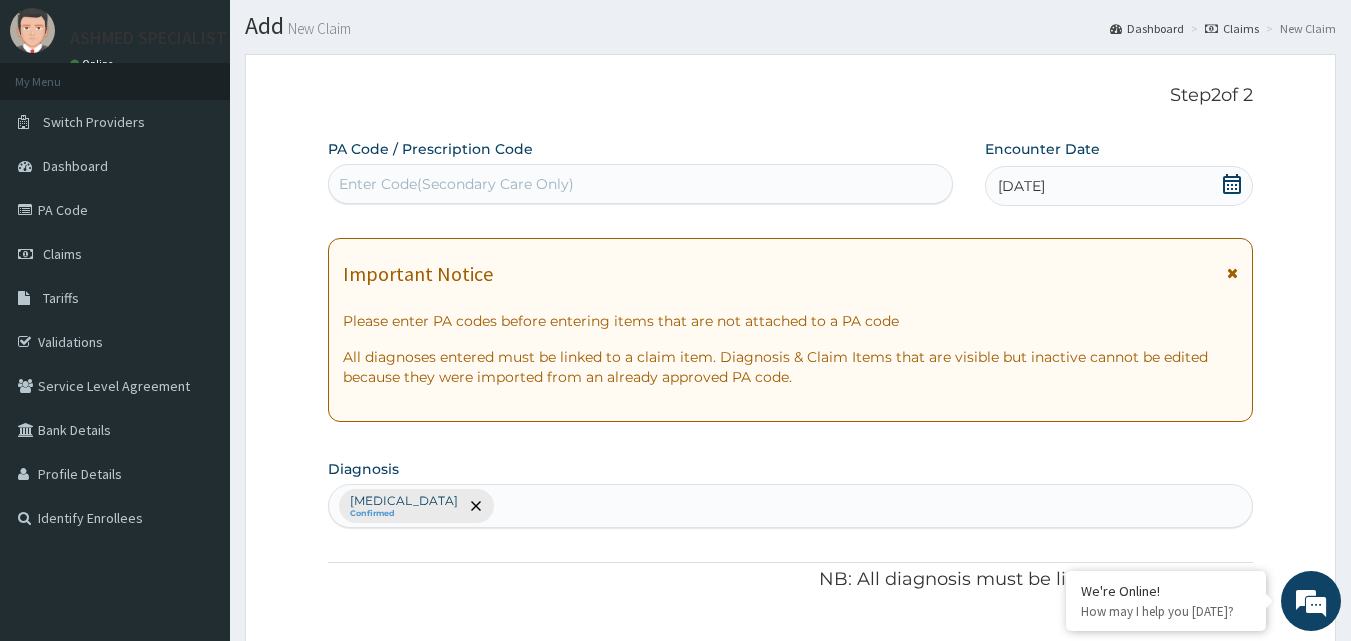 click on "Diagnosis Amnesia Confirmed" at bounding box center (791, 491) 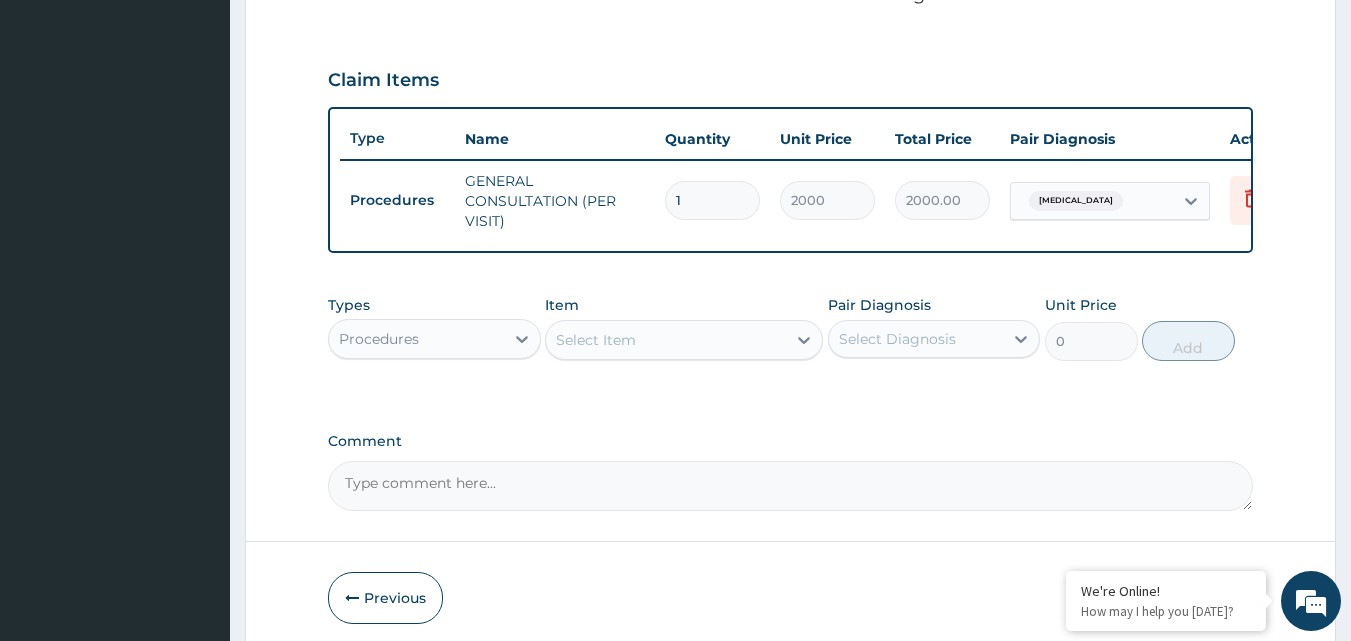 scroll, scrollTop: 732, scrollLeft: 0, axis: vertical 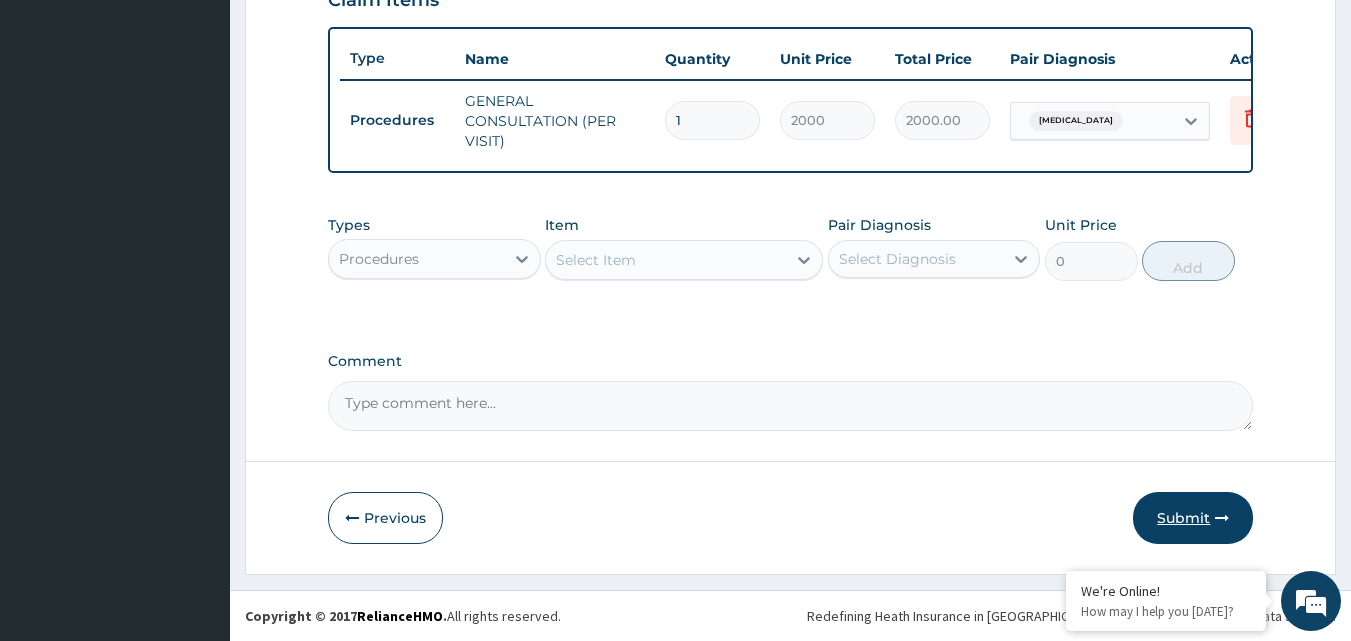 click on "Submit" at bounding box center (1193, 518) 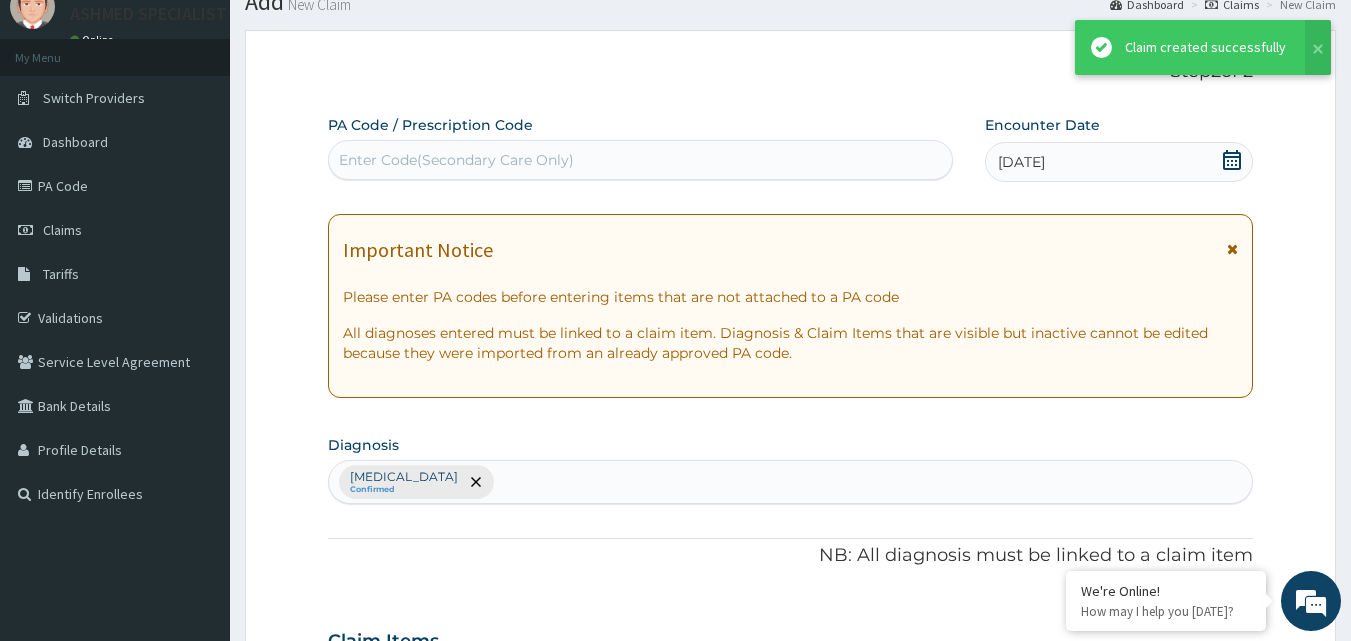 scroll, scrollTop: 732, scrollLeft: 0, axis: vertical 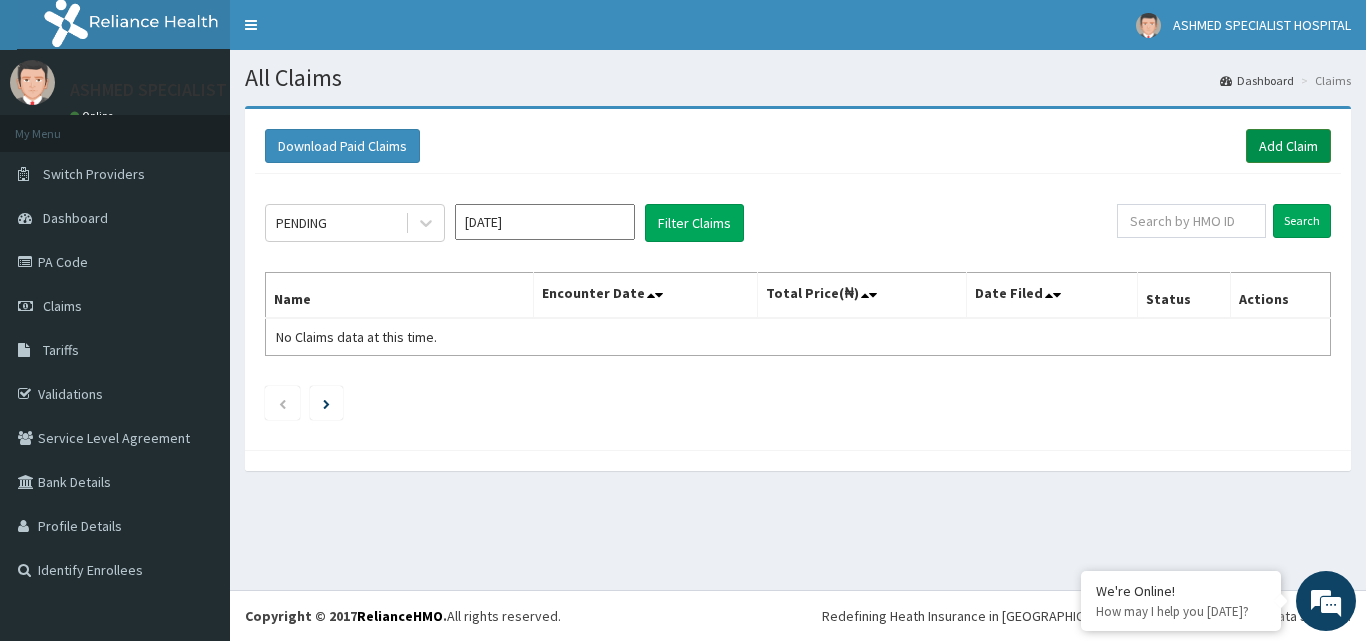 click on "Add Claim" at bounding box center (1288, 146) 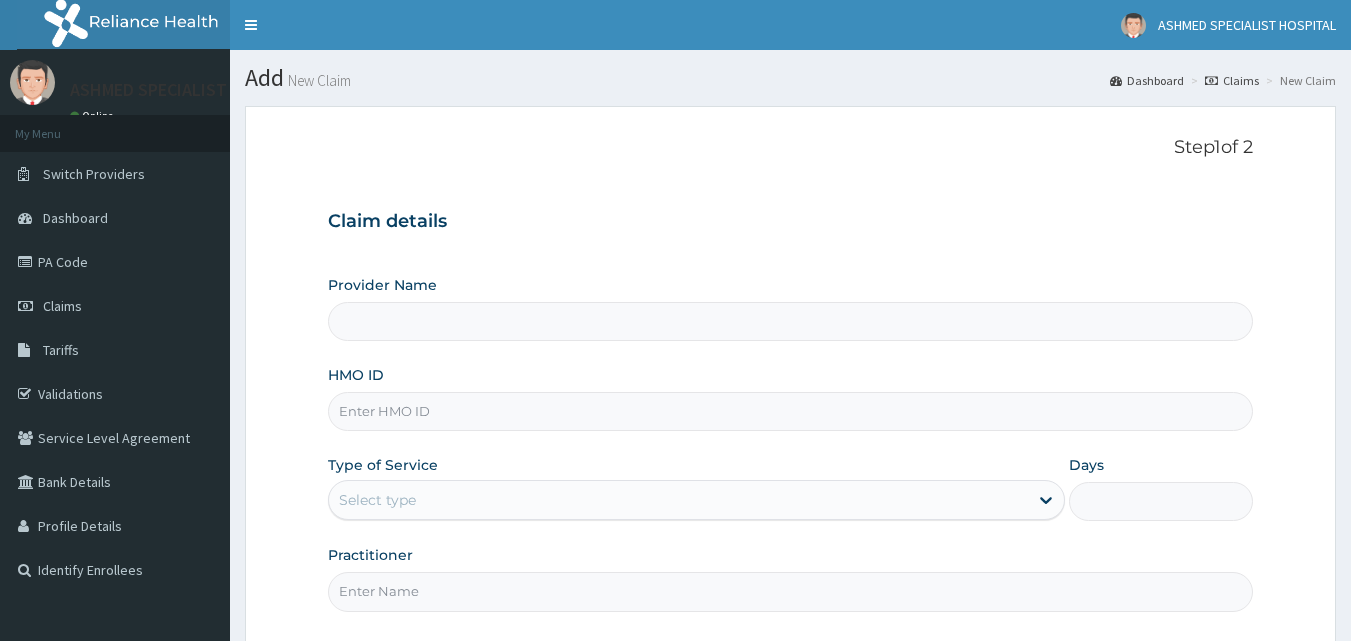 scroll, scrollTop: 0, scrollLeft: 0, axis: both 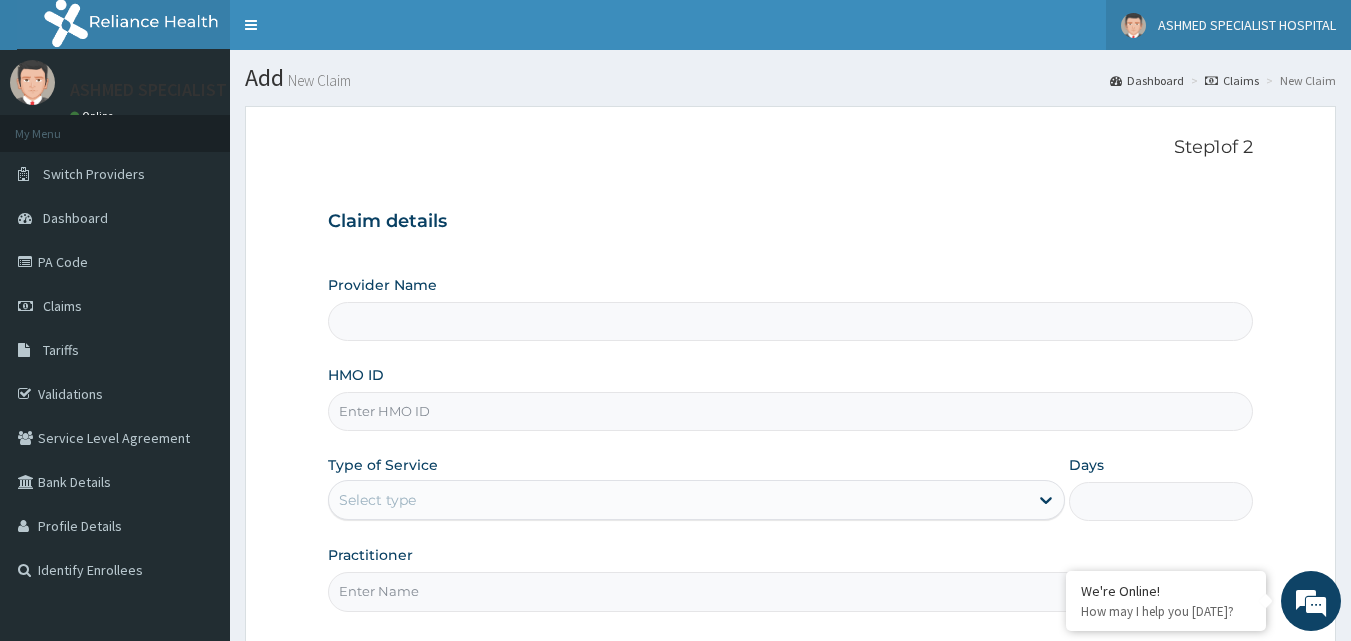 type on "ASHMED SPECIALIST HOSPITAL" 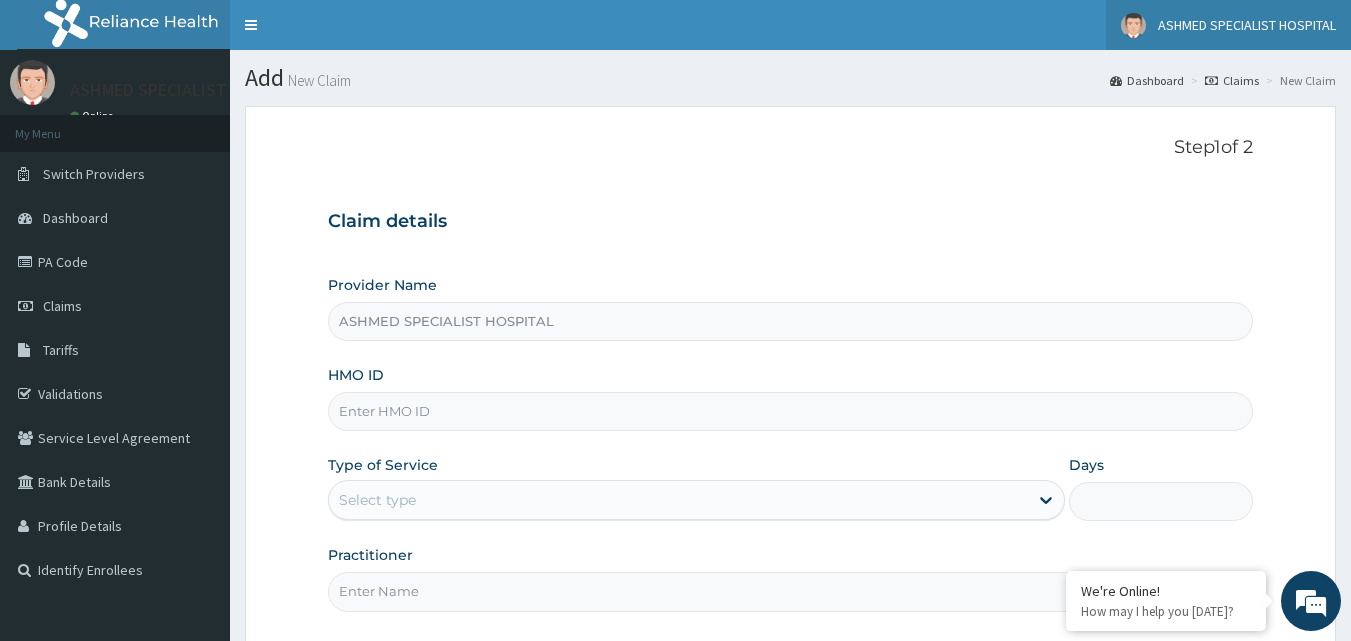 scroll, scrollTop: 0, scrollLeft: 0, axis: both 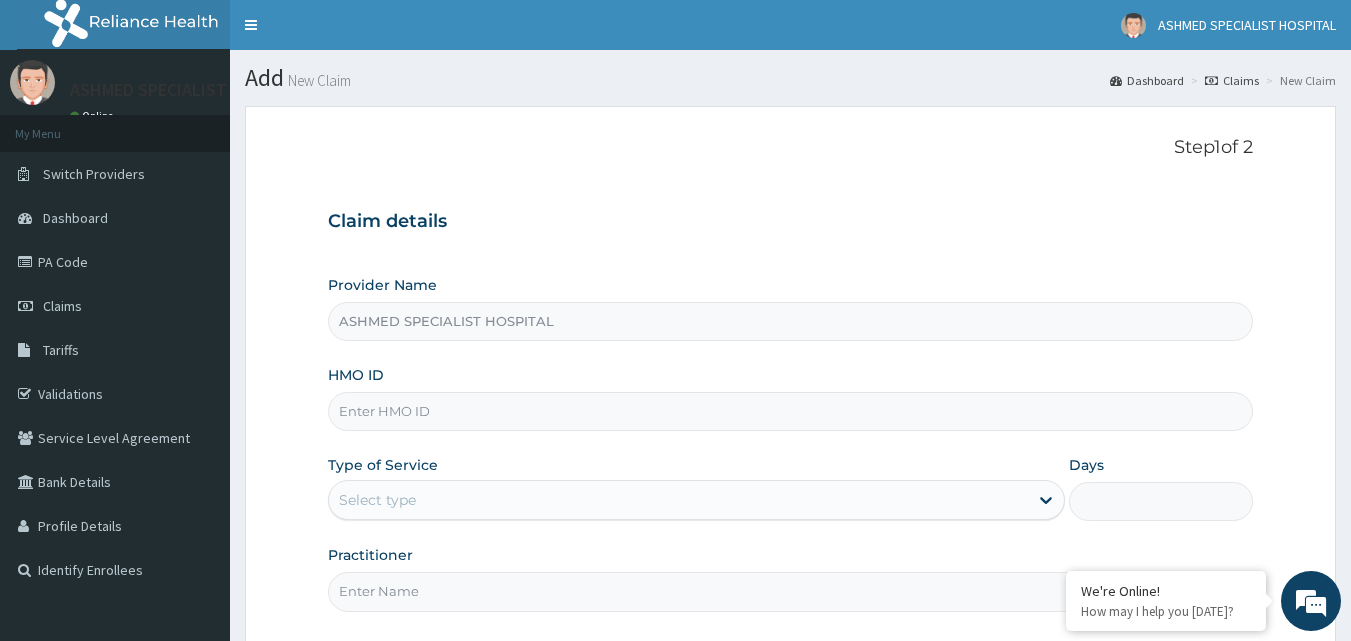 click on "HMO ID" at bounding box center [791, 411] 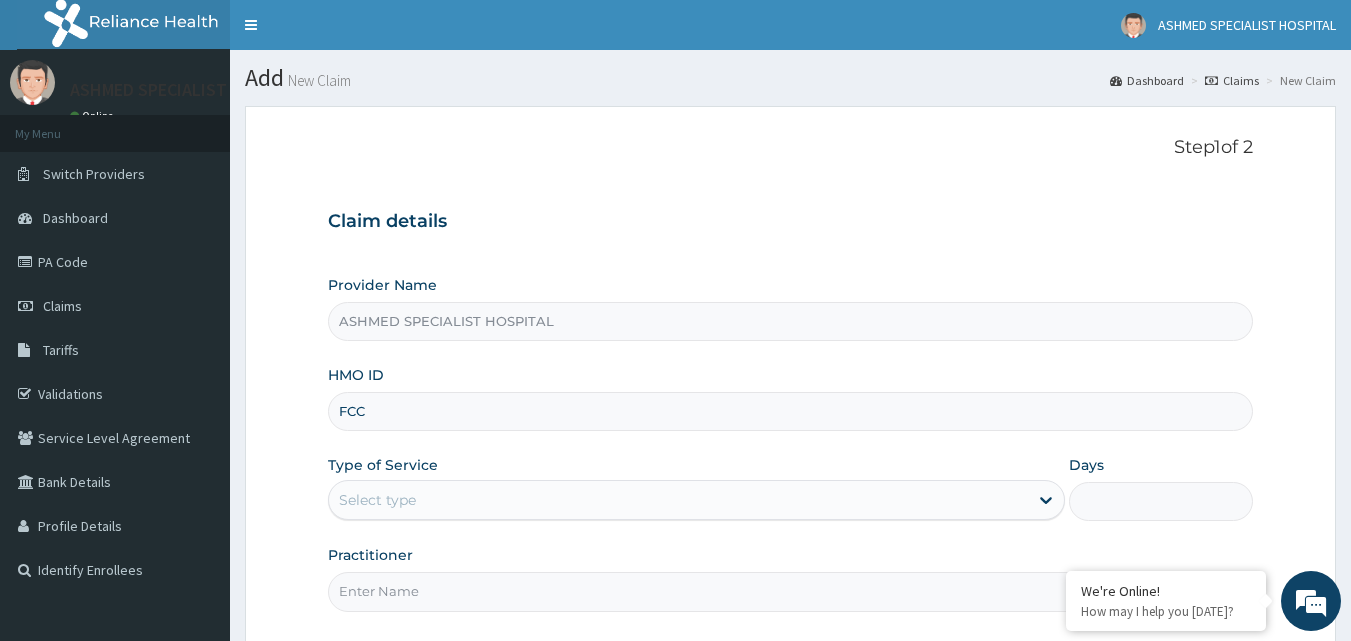 type on "FCC/15428/A" 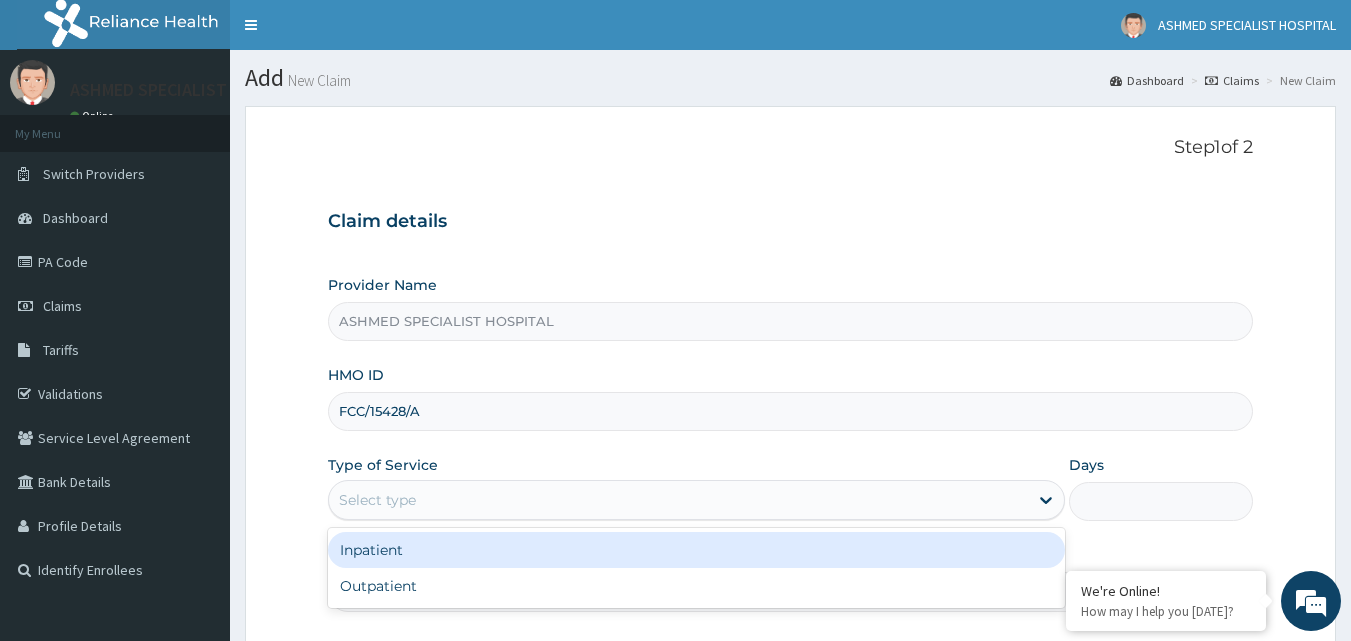 click on "Select type" at bounding box center [678, 500] 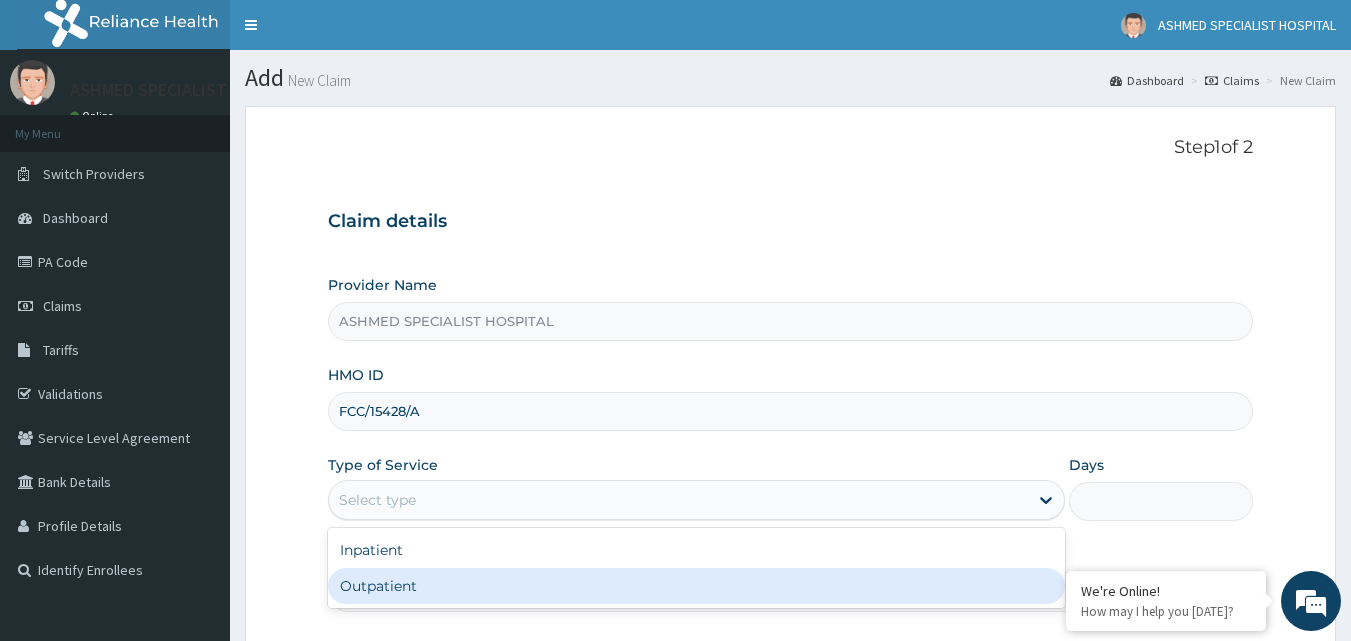 click on "Outpatient" at bounding box center (696, 586) 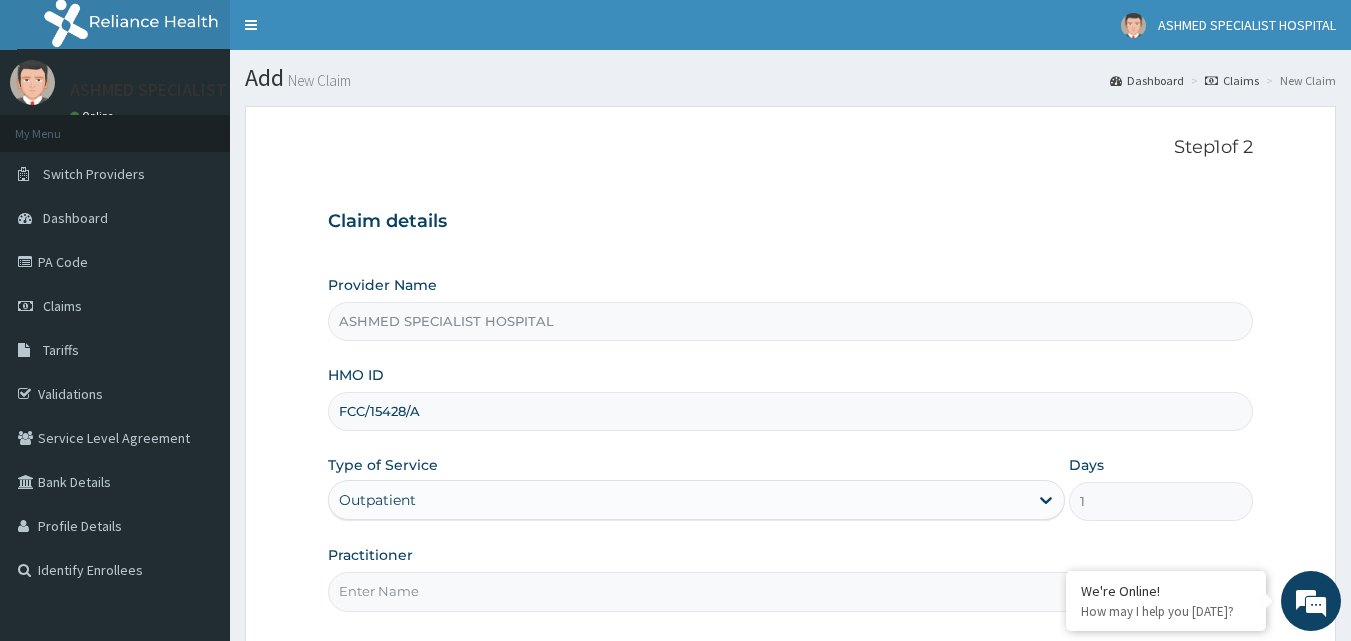 click on "Practitioner" at bounding box center (791, 591) 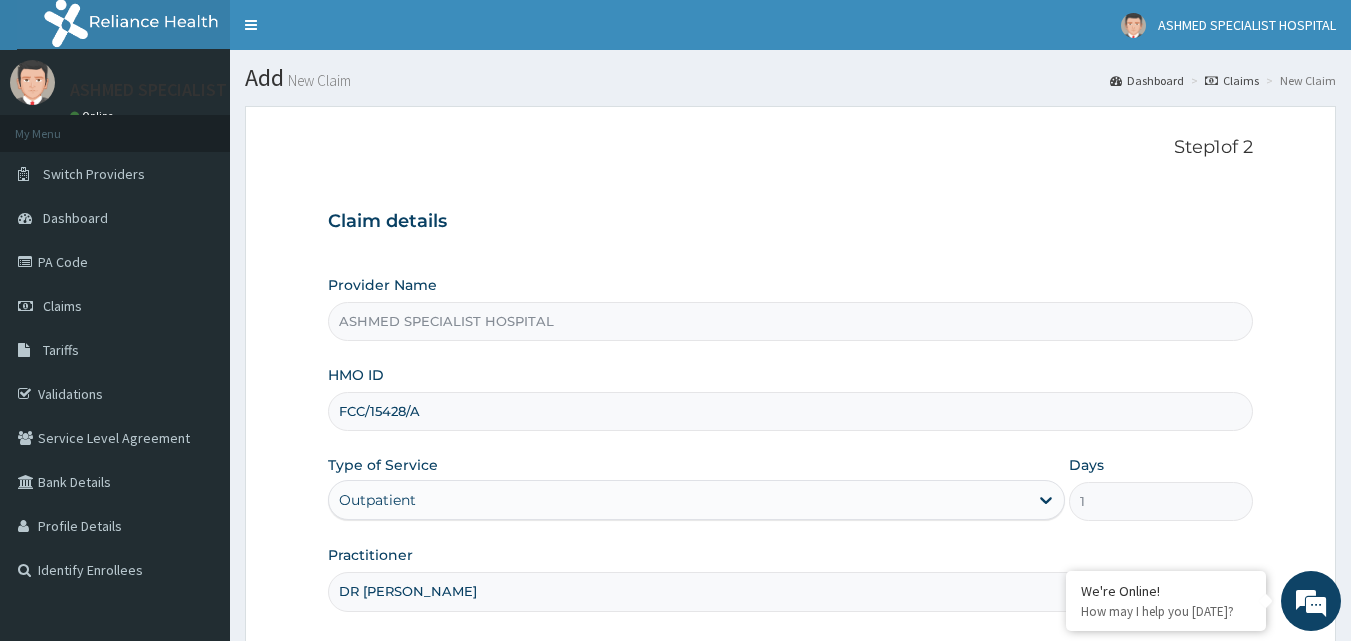 type on "DR FRED" 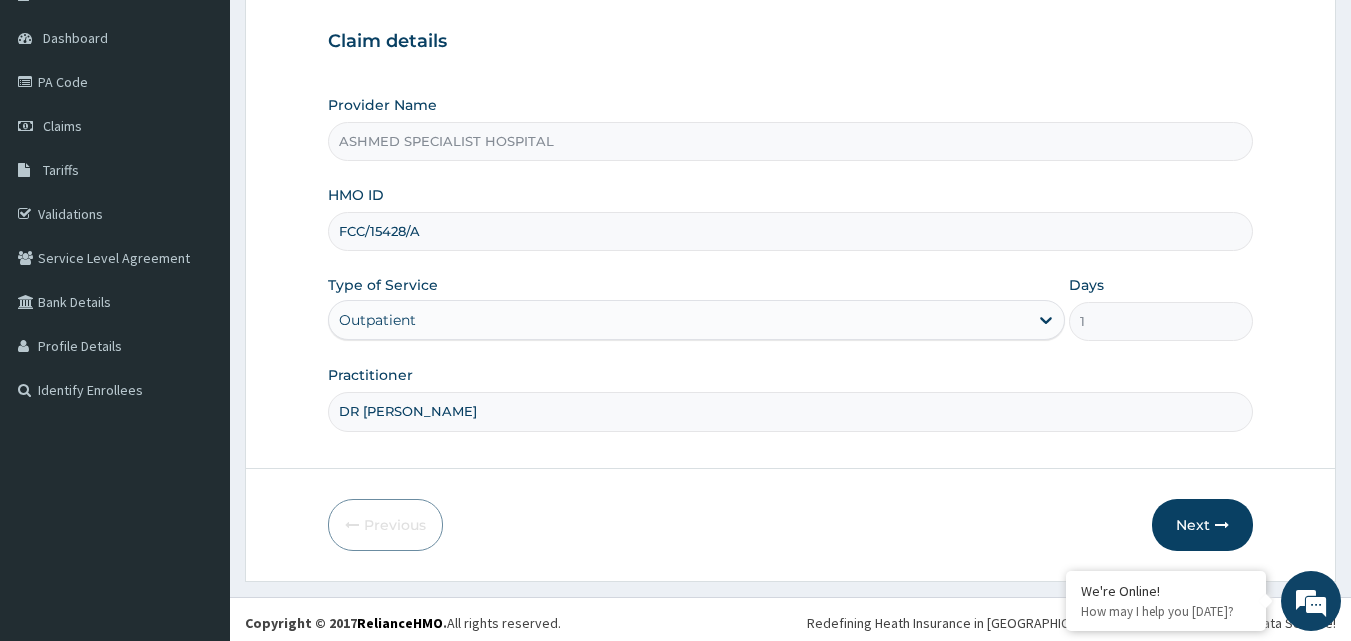 scroll, scrollTop: 187, scrollLeft: 0, axis: vertical 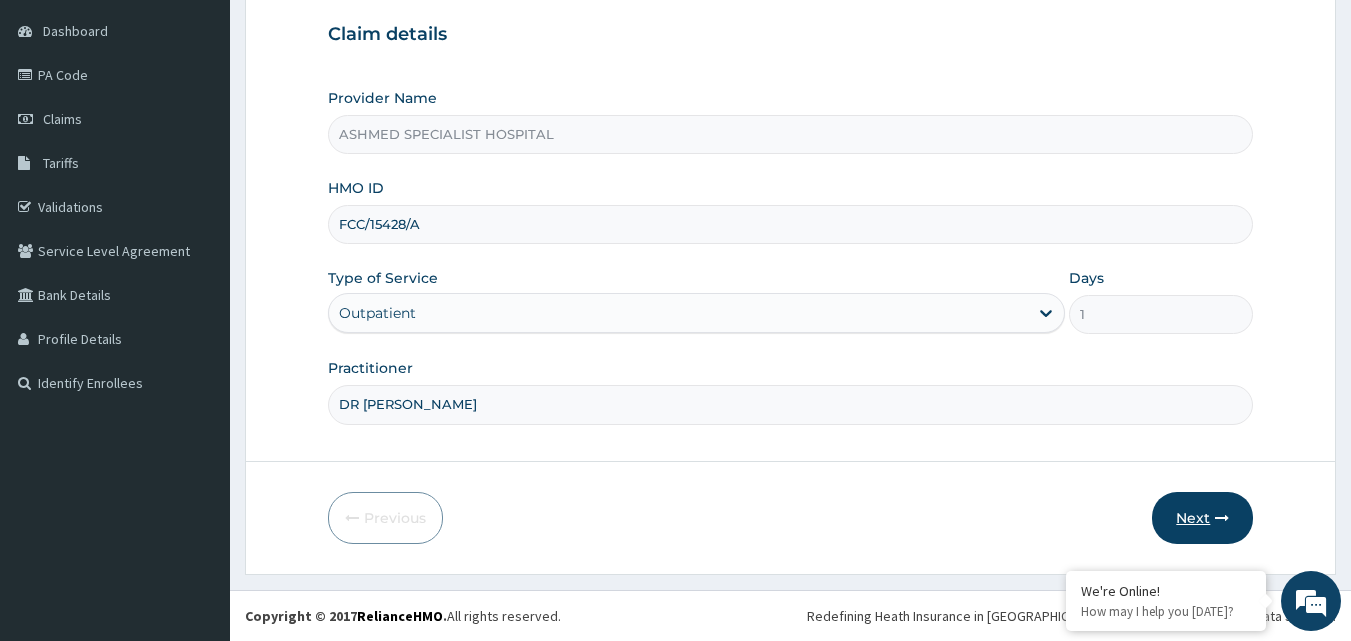 click on "Next" at bounding box center (1202, 518) 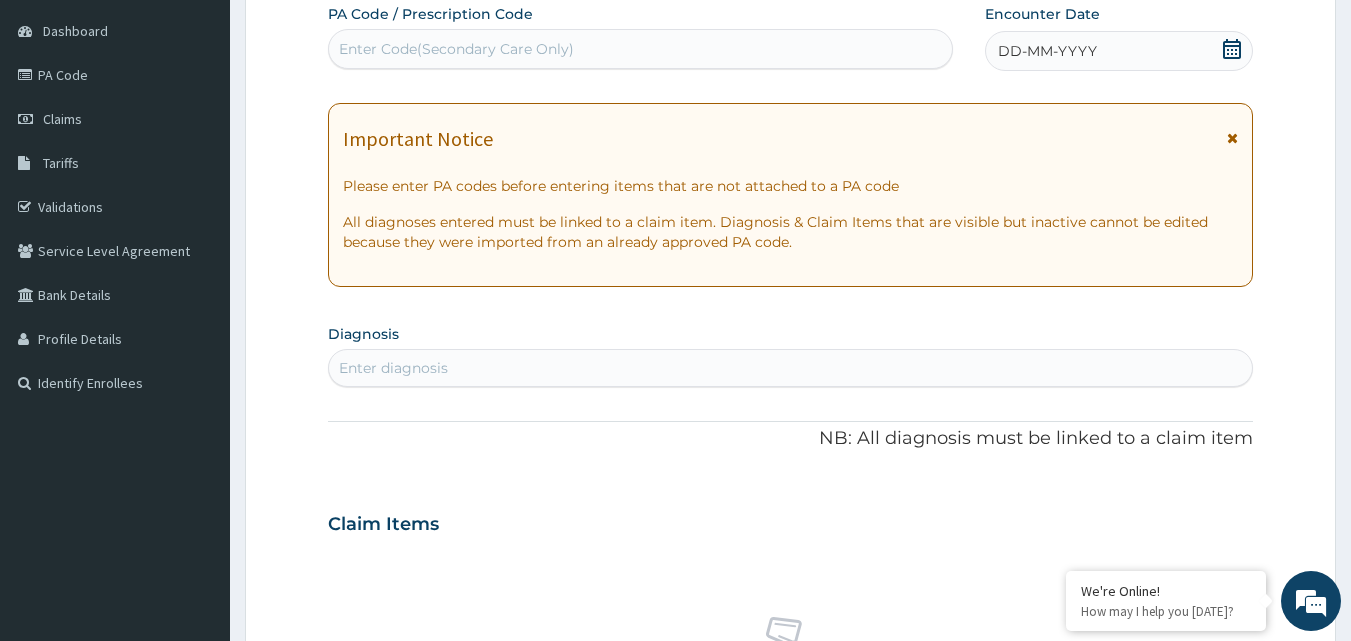click on "Enter diagnosis" at bounding box center (791, 368) 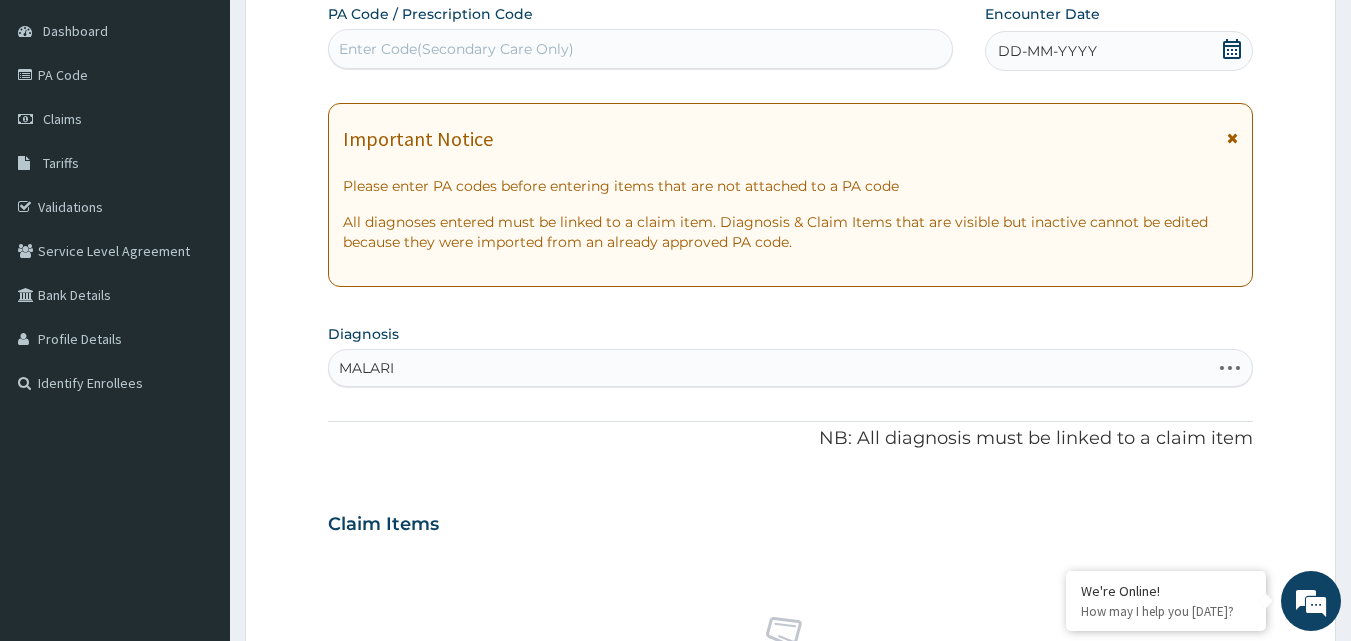 type on "MALARIA" 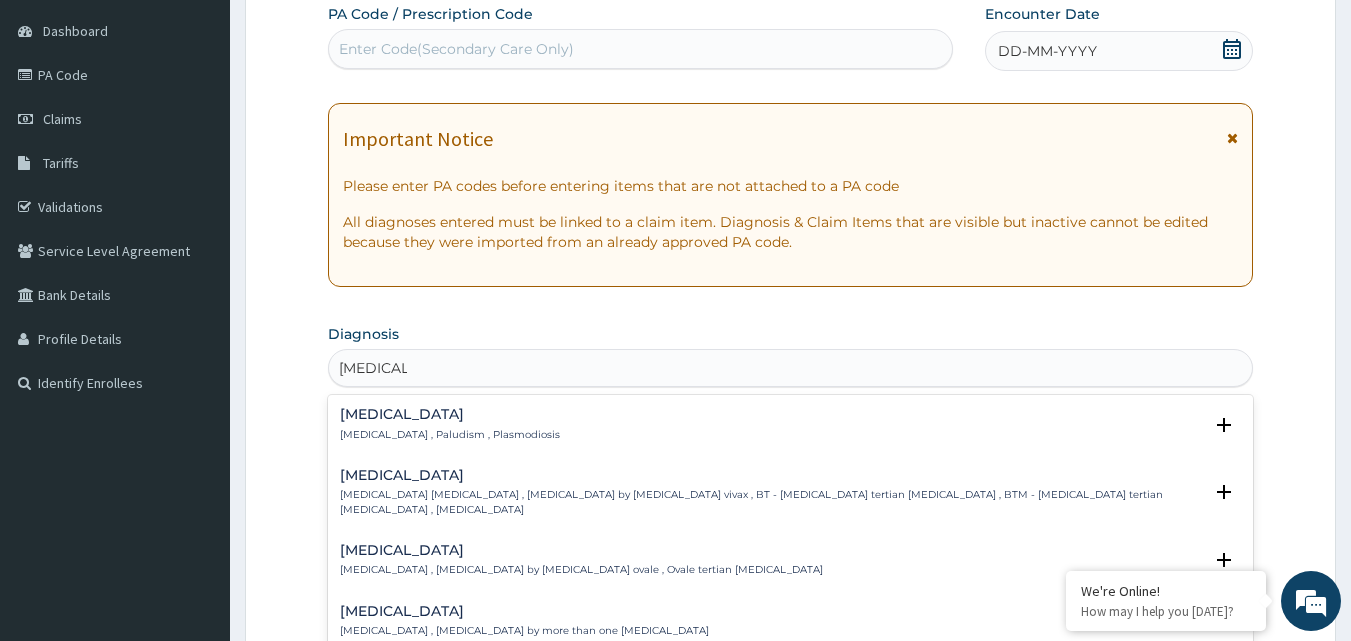 click on "Malaria" at bounding box center [450, 414] 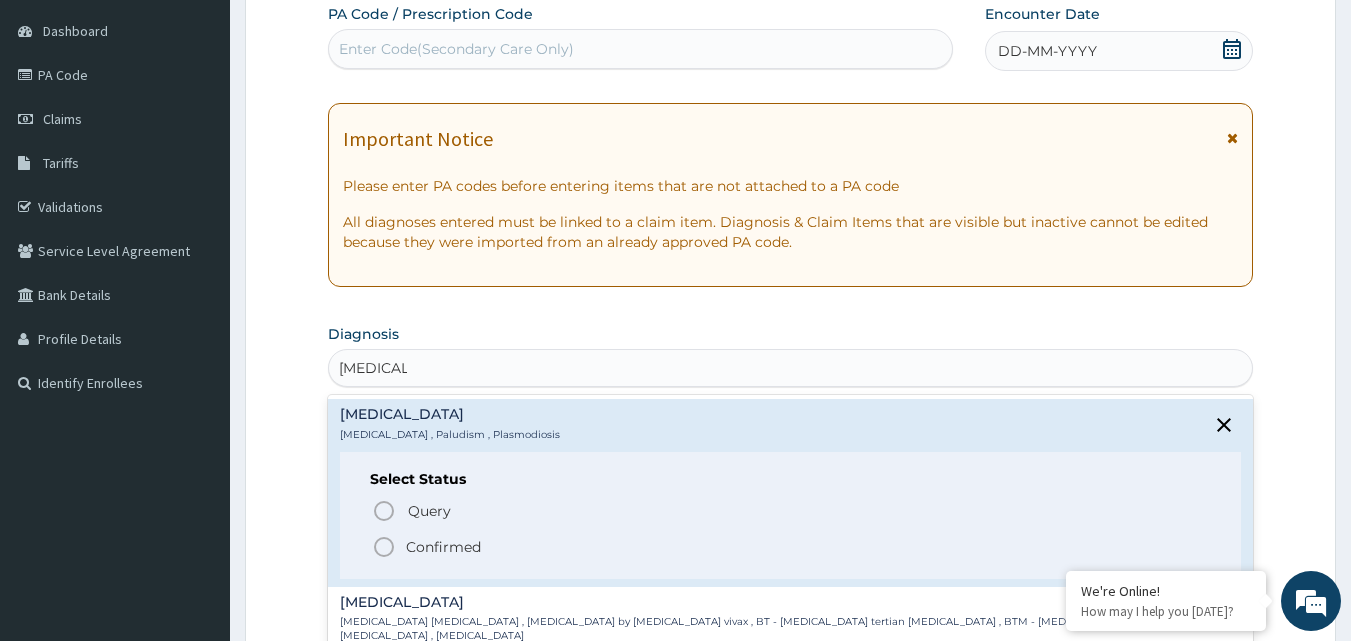 click 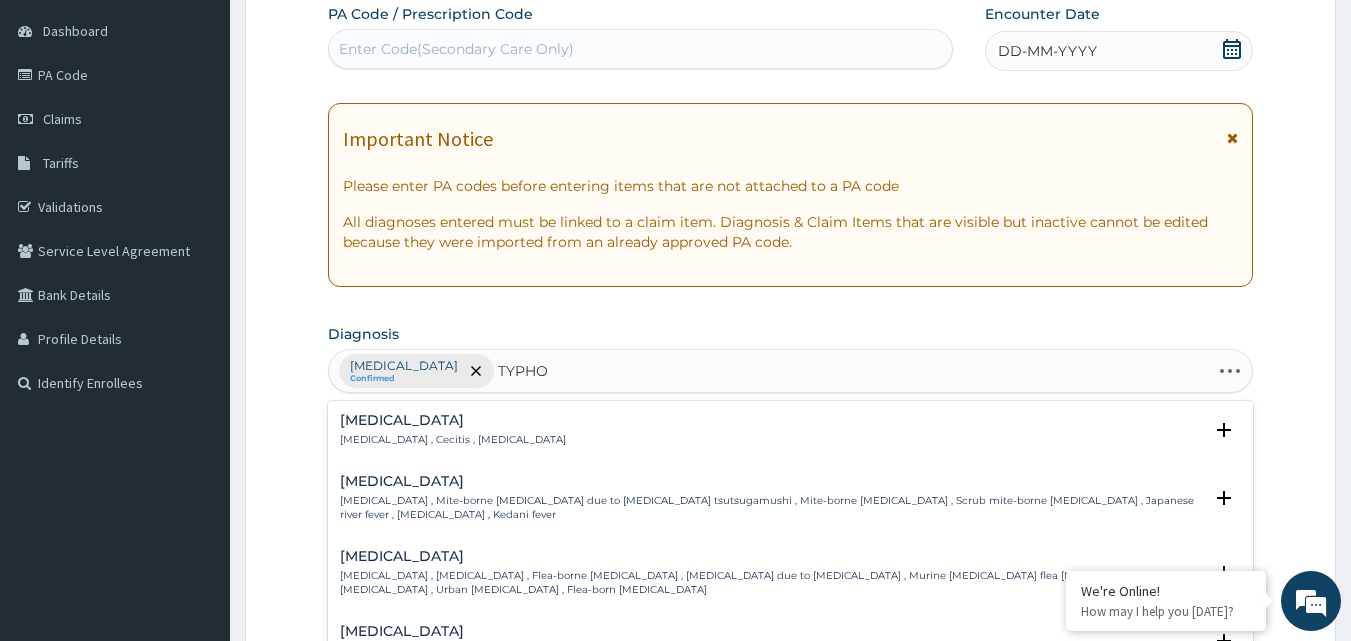 type on "TYPHOI" 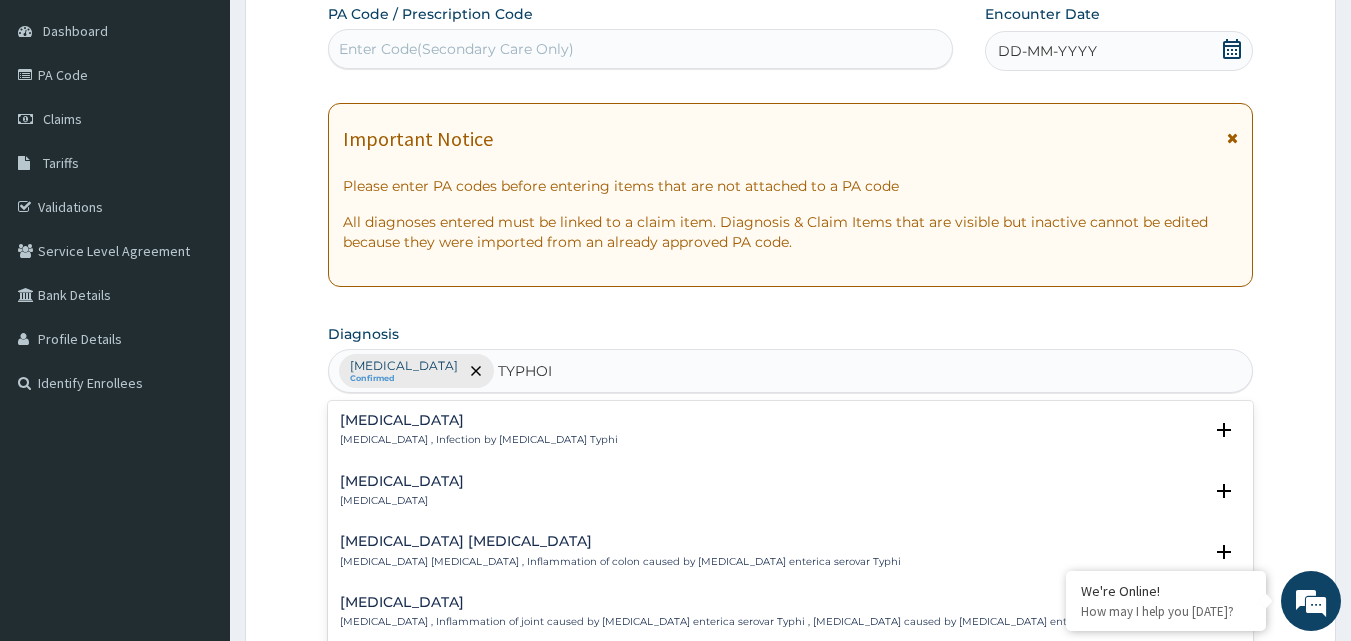 click on "Typhoid fever" at bounding box center [479, 420] 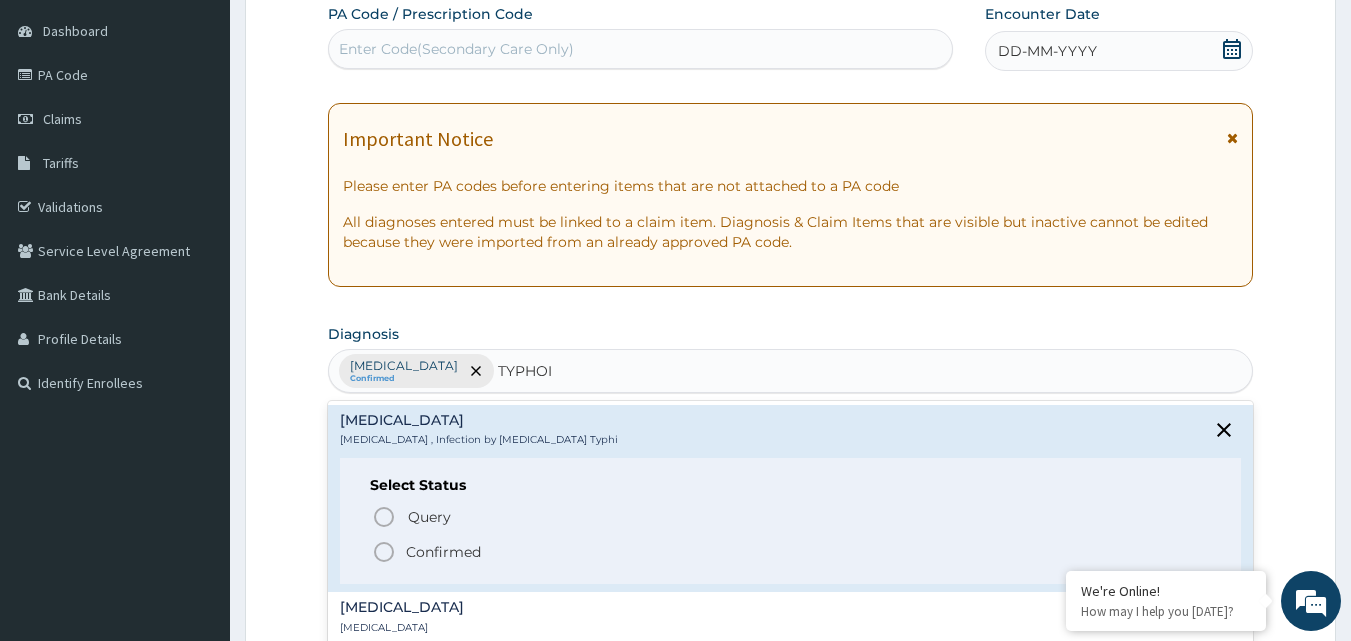 click 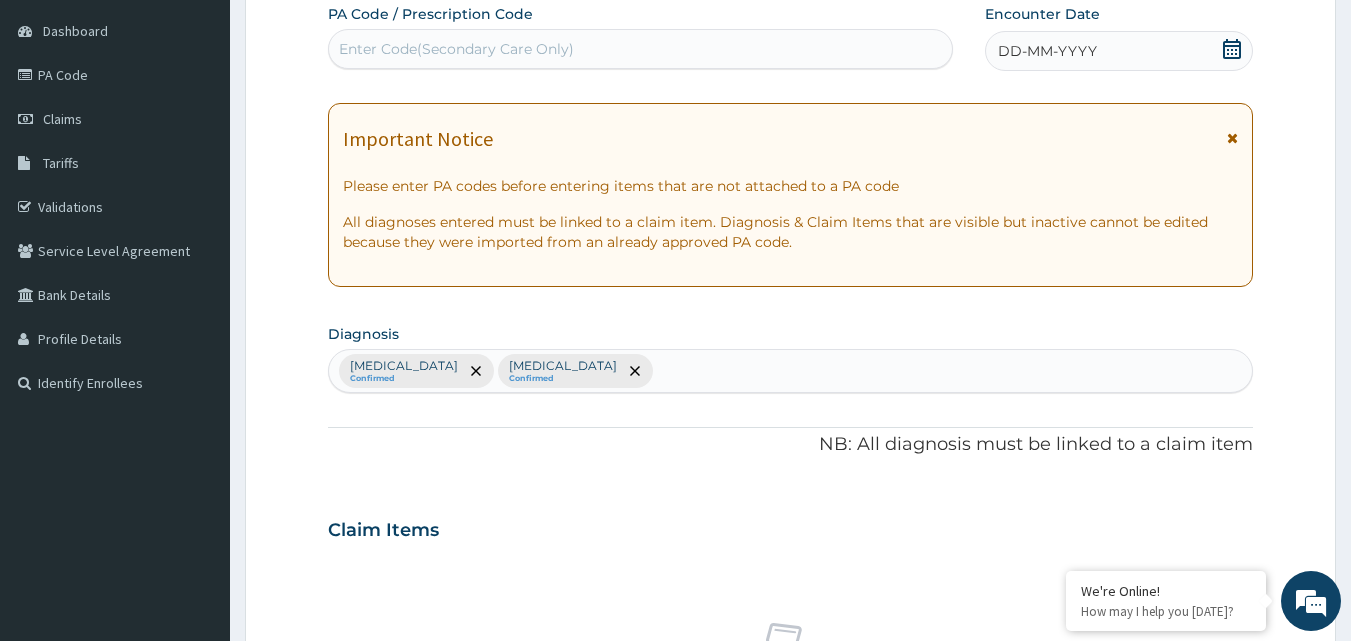 drag, startPoint x: 385, startPoint y: 554, endPoint x: 363, endPoint y: 565, distance: 24.596748 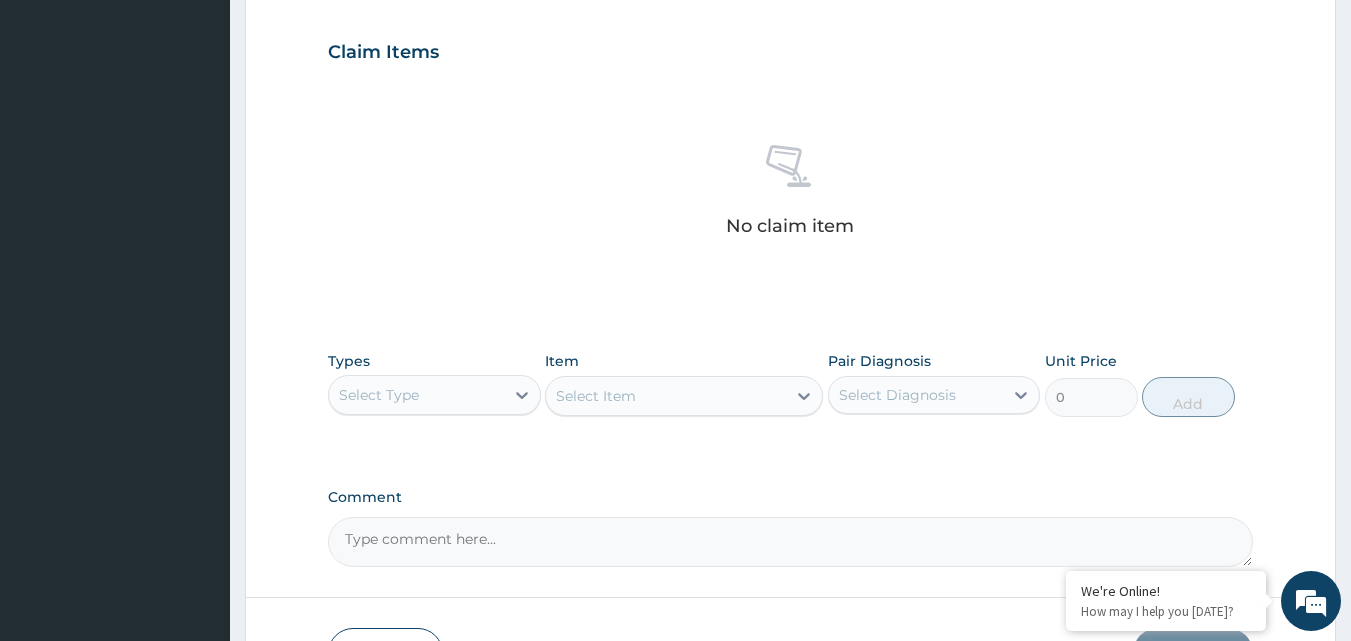 scroll, scrollTop: 667, scrollLeft: 0, axis: vertical 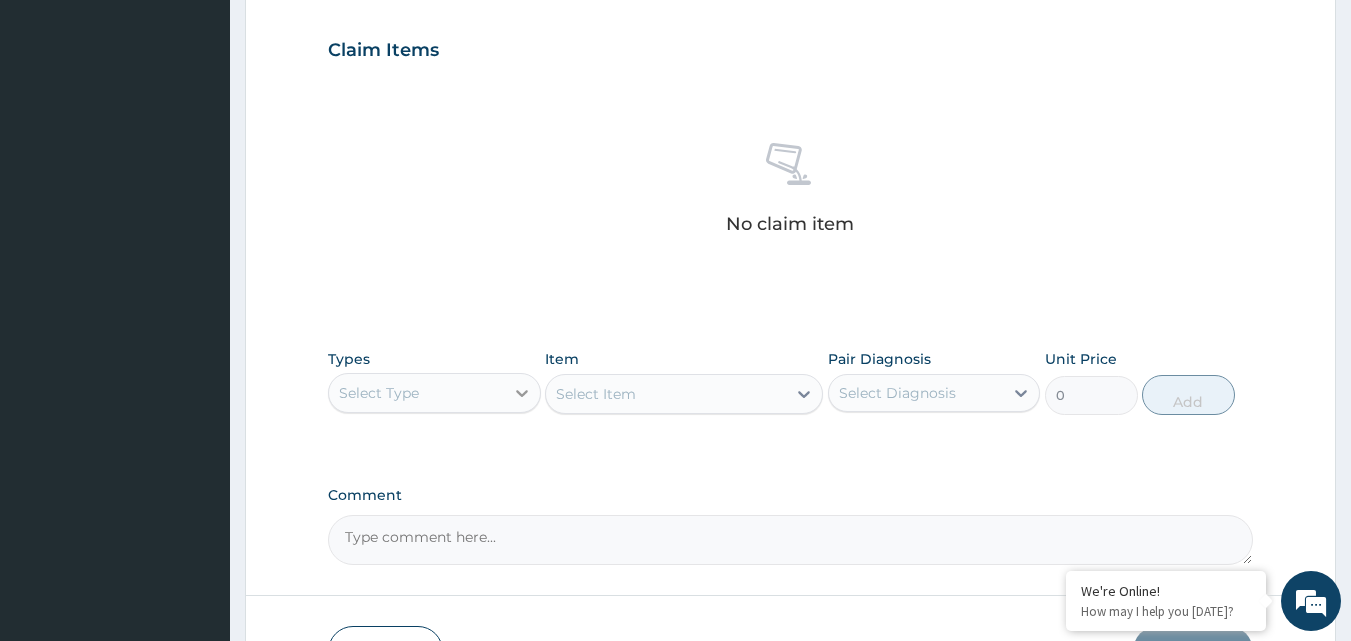 click 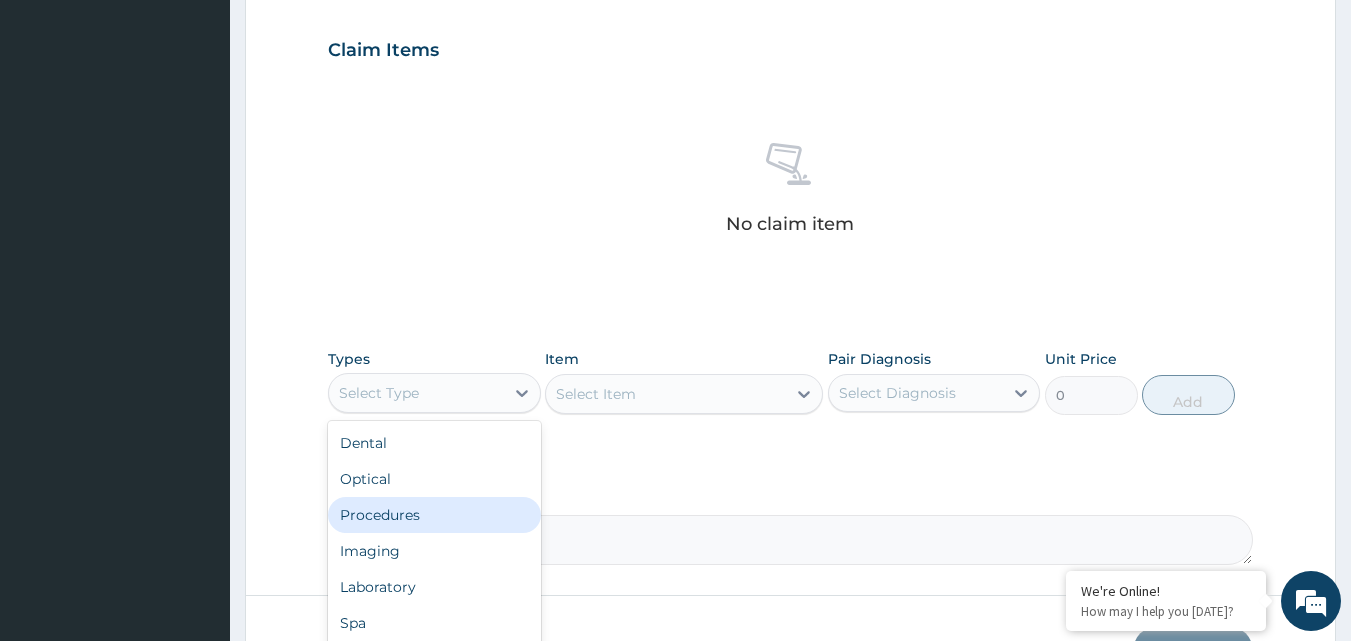 click on "Procedures" at bounding box center (434, 515) 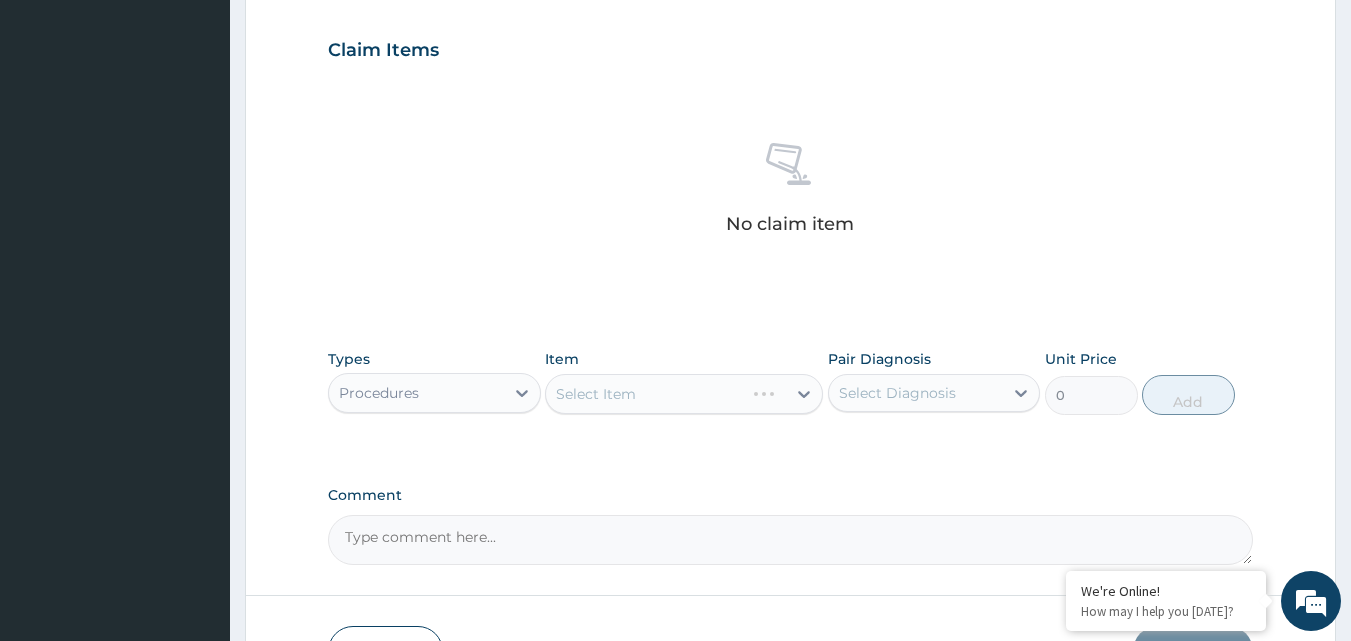 click on "Select Item" at bounding box center [684, 394] 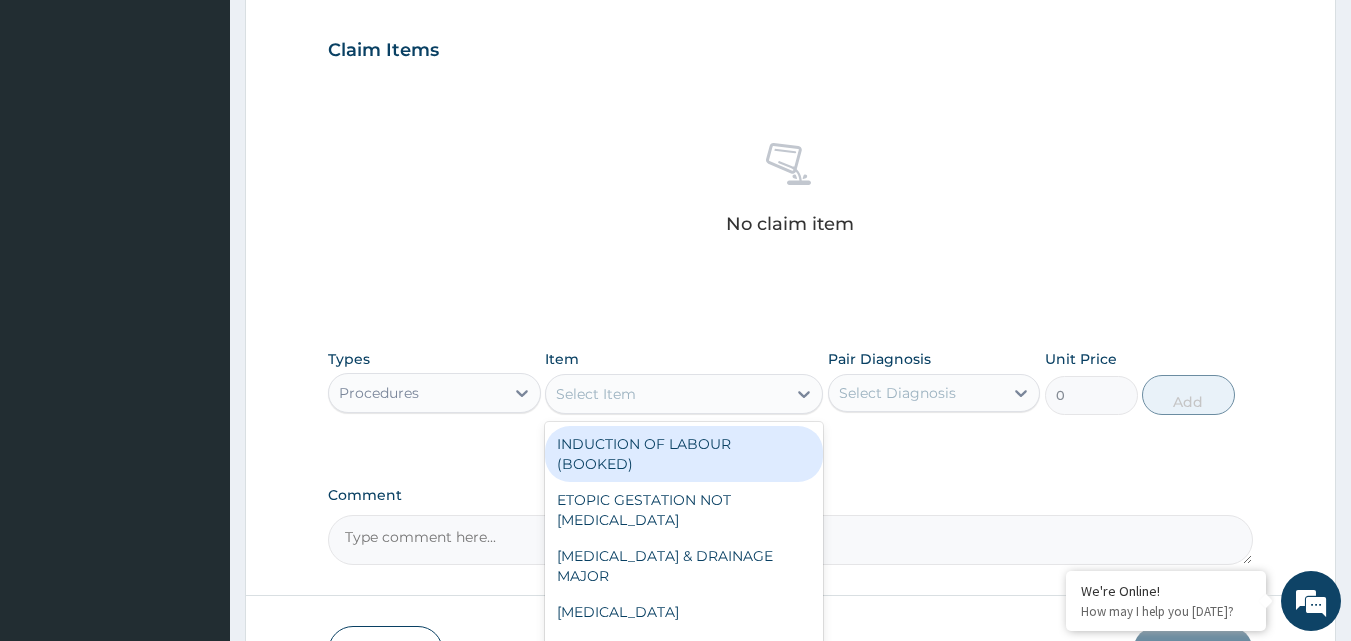 click on "Select Item" at bounding box center [596, 394] 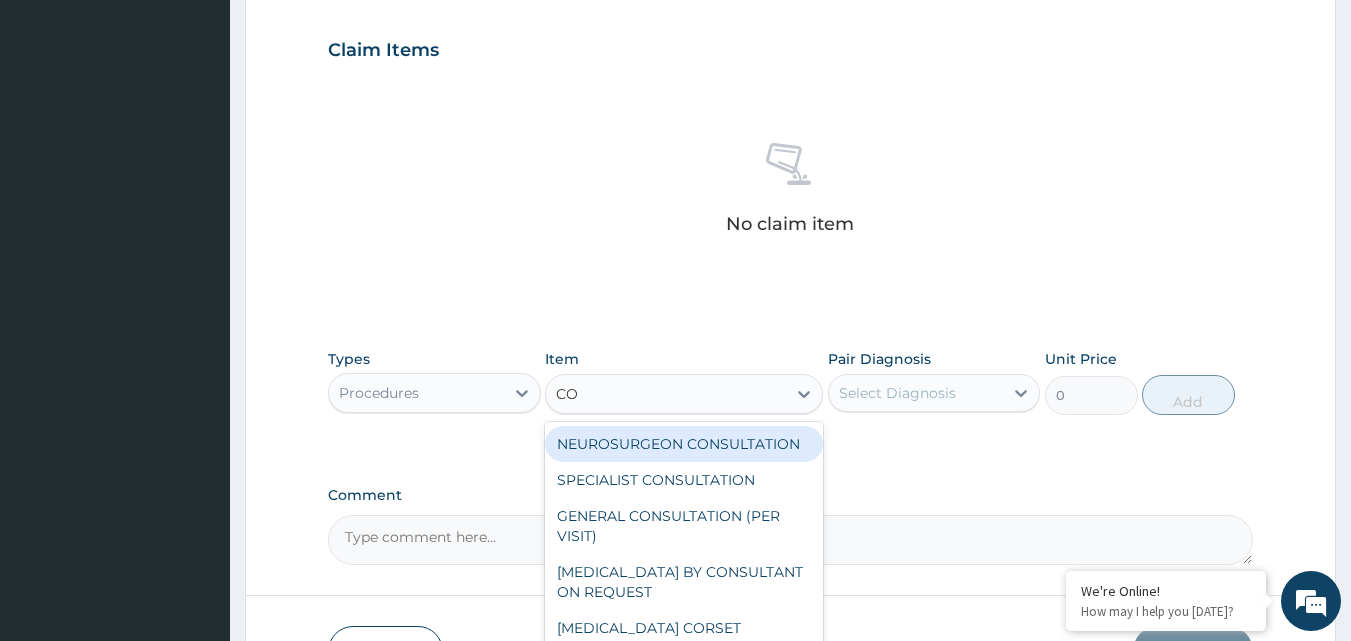 type on "CON" 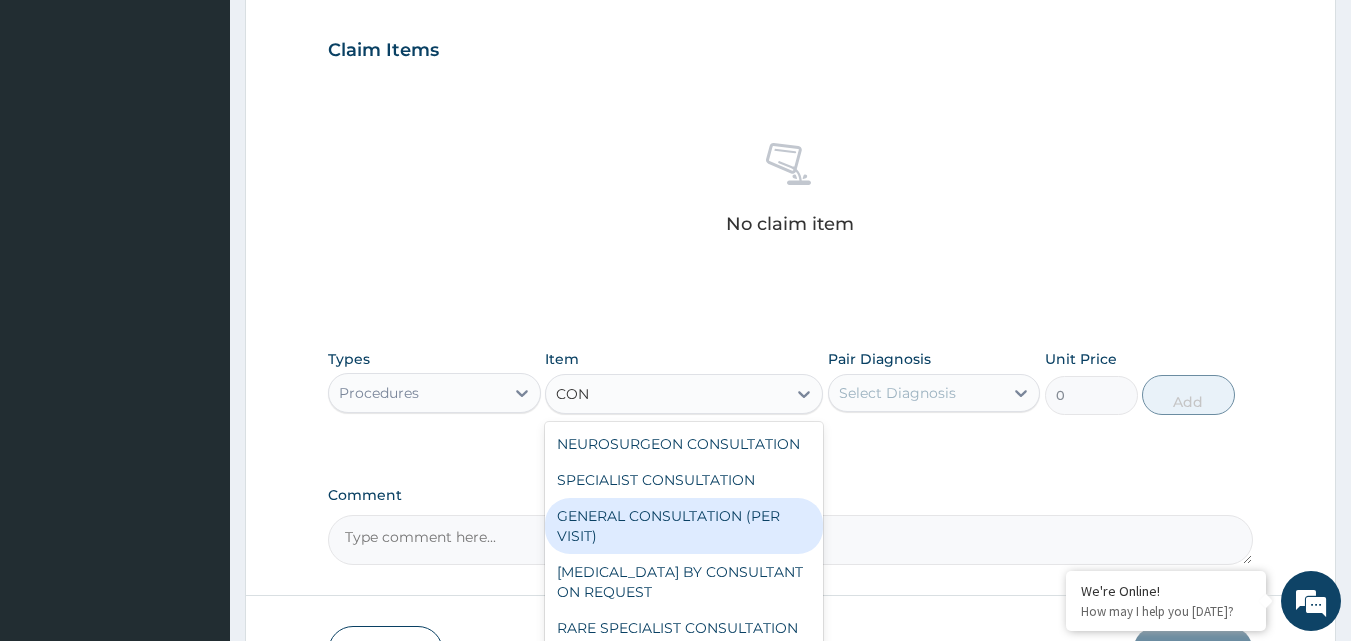 click on "GENERAL CONSULTATION (PER VISIT)" at bounding box center (684, 526) 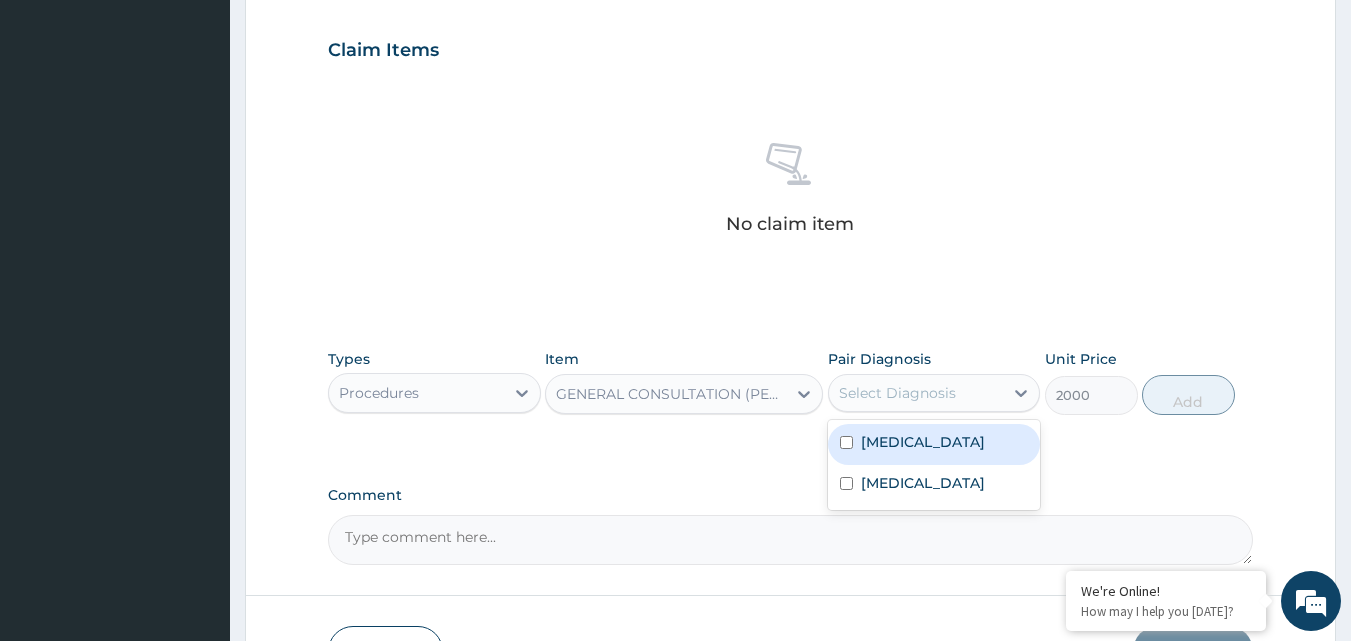 click on "Select Diagnosis" at bounding box center [897, 393] 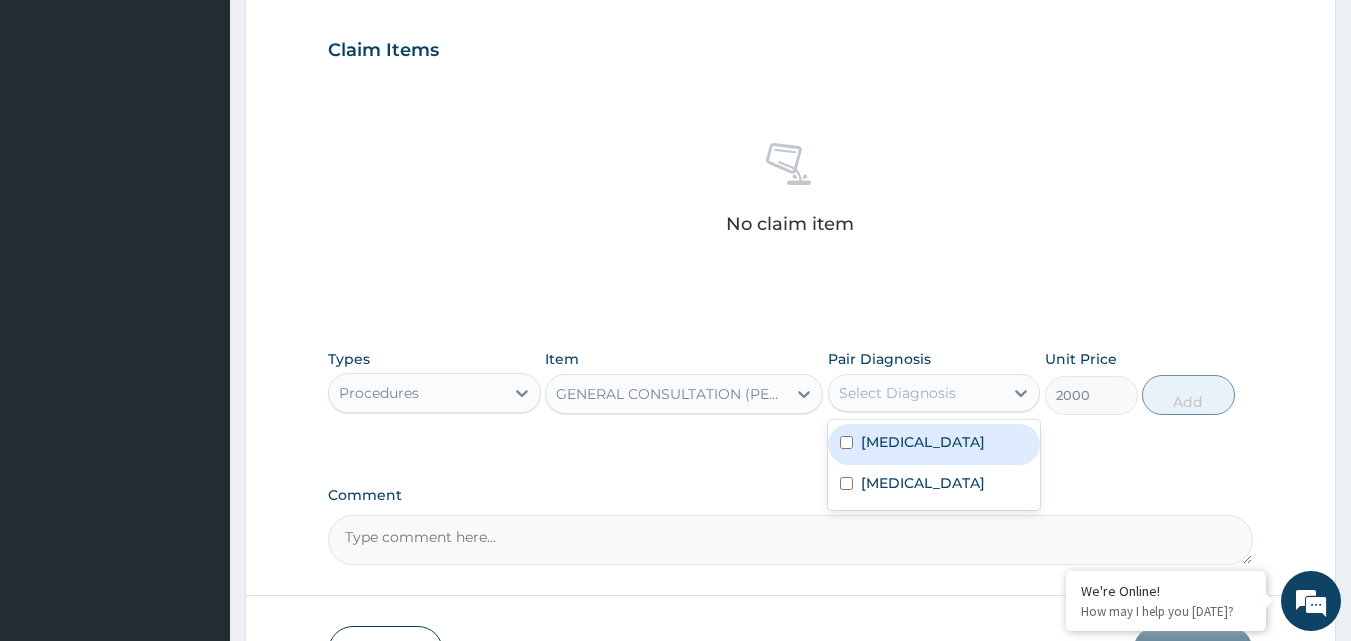 click on "Malaria" at bounding box center [923, 442] 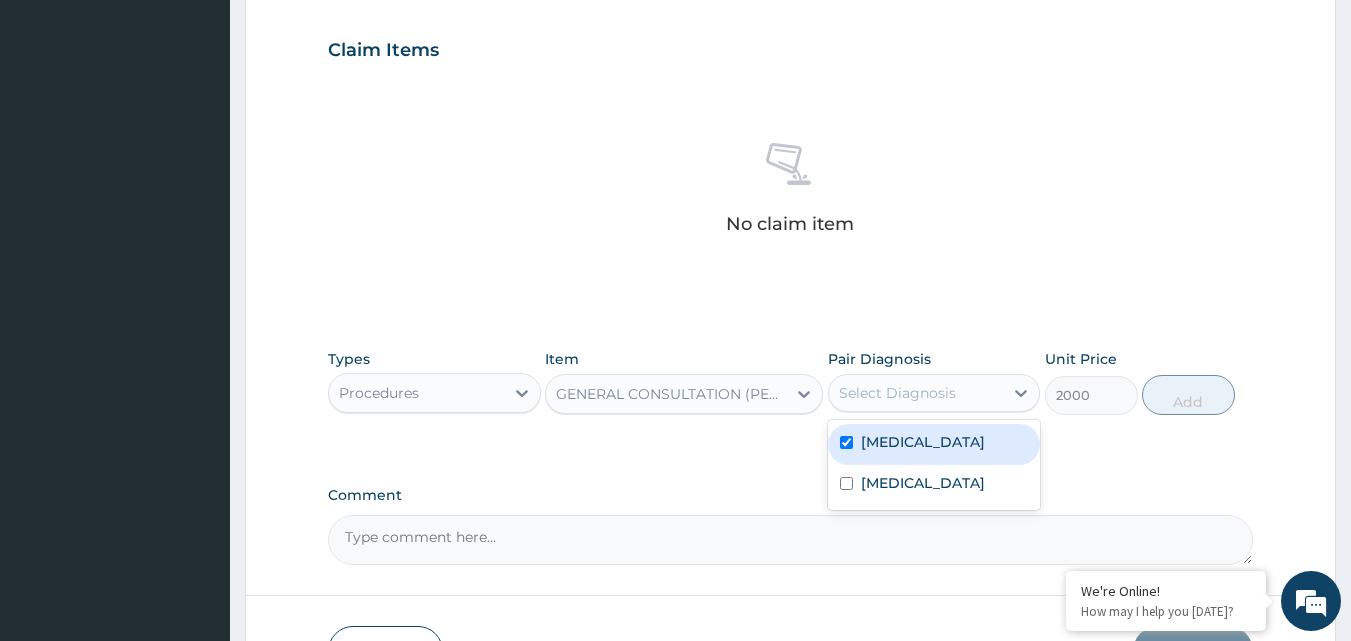 checkbox on "true" 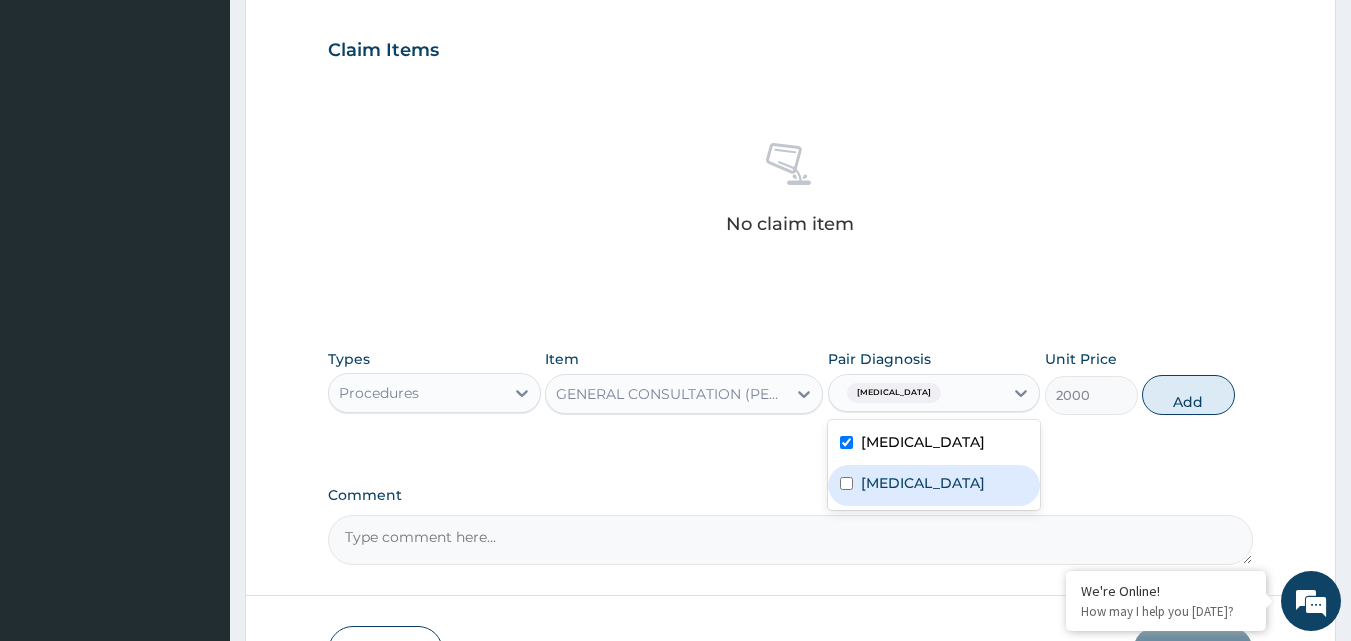 click on "Typhoid fever" at bounding box center [934, 485] 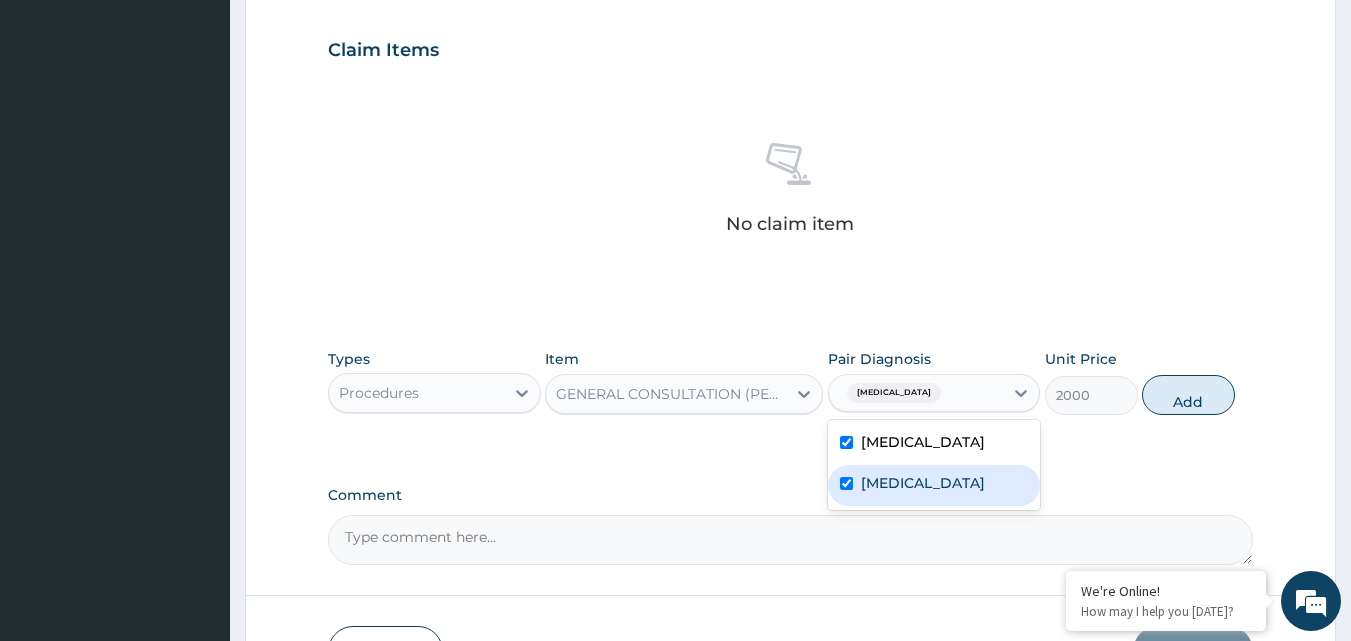 checkbox on "true" 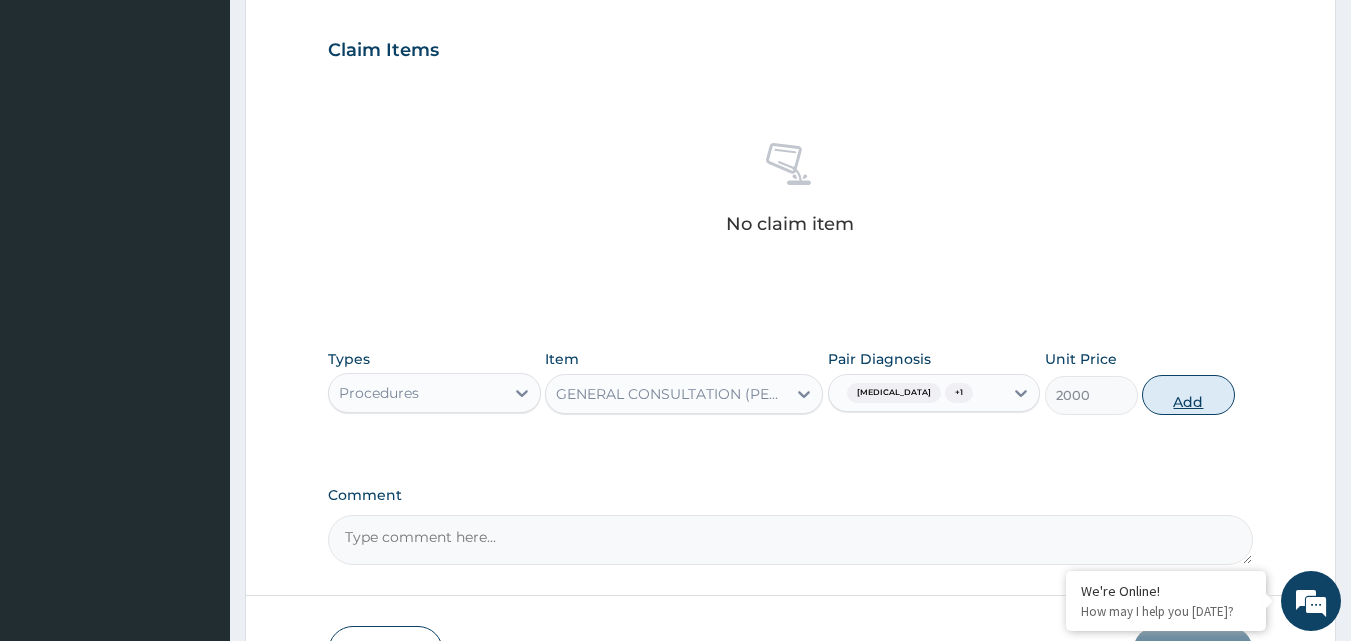 click on "Add" at bounding box center (1188, 395) 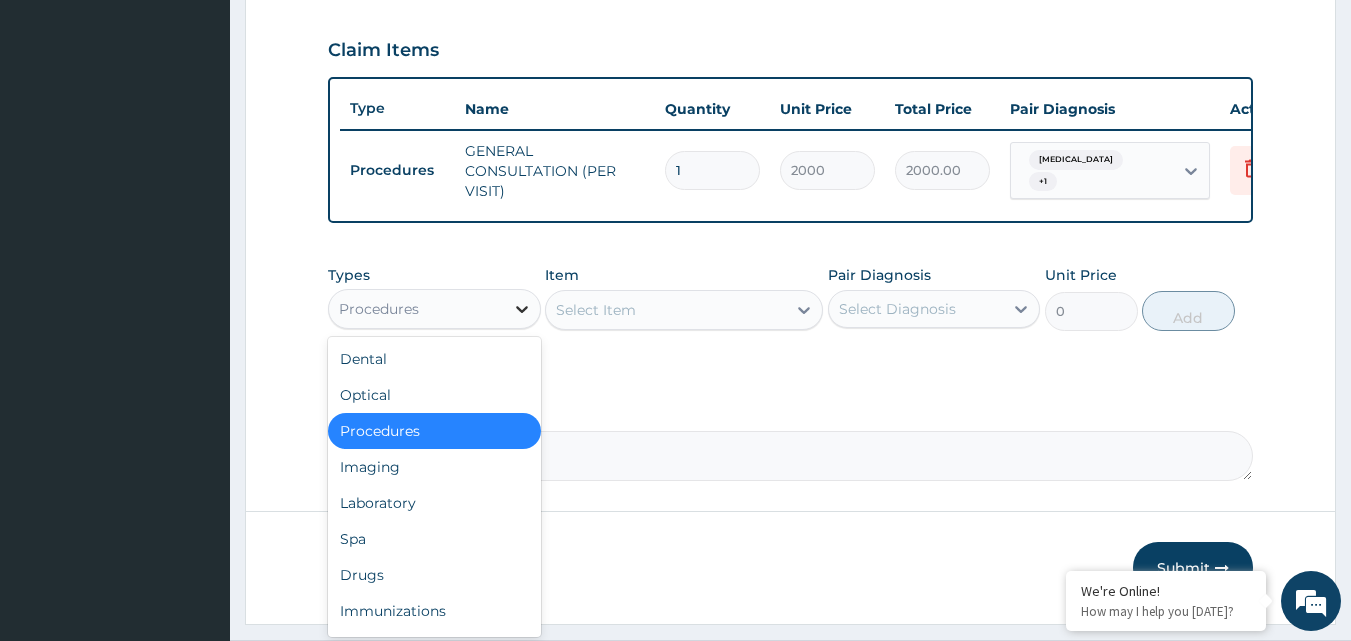 click 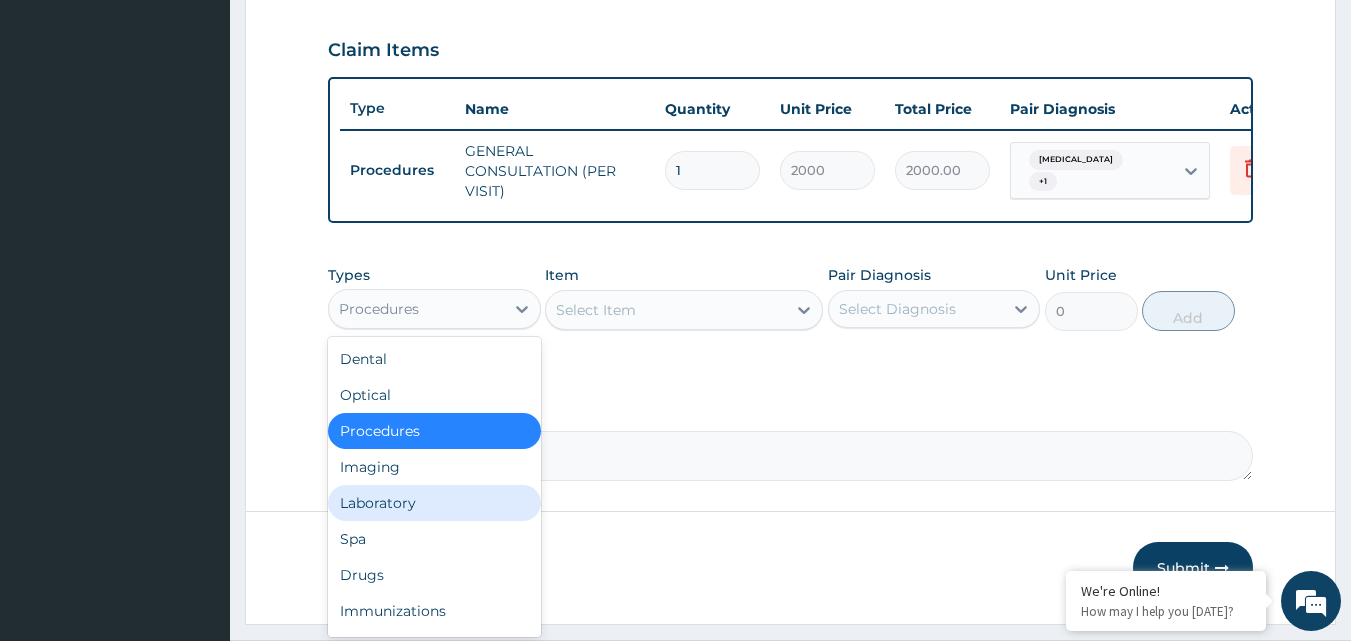 click on "Laboratory" at bounding box center [434, 503] 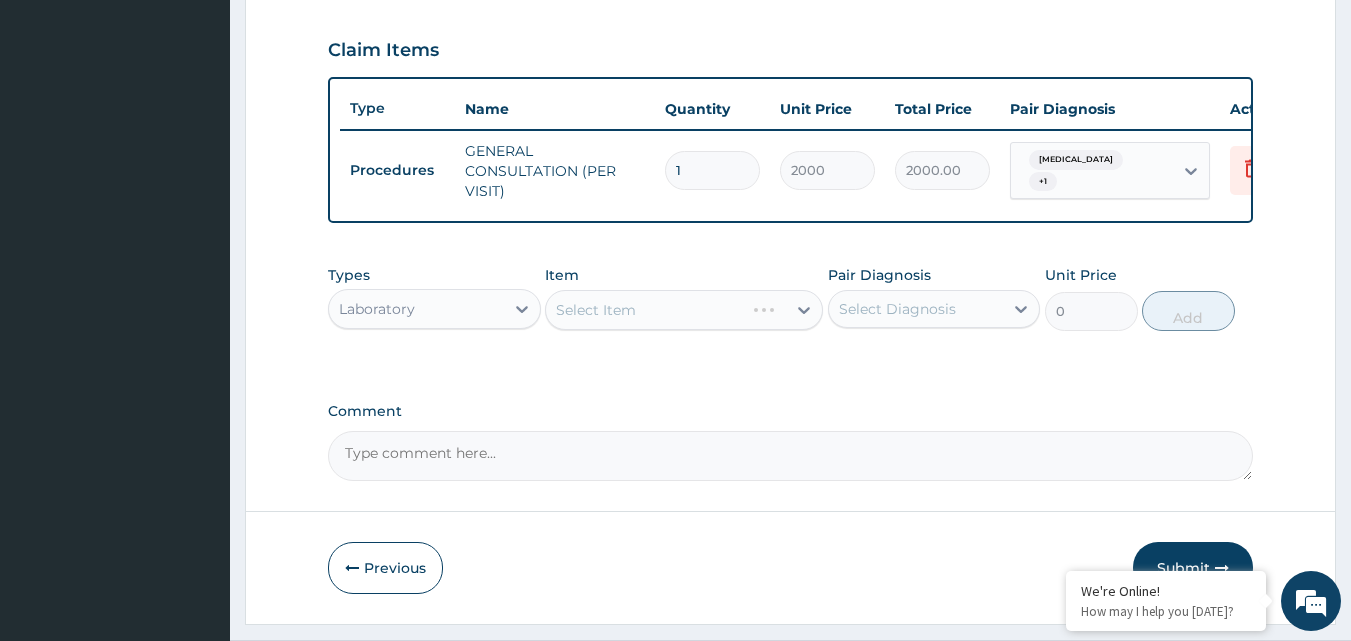 click on "Select Item" at bounding box center (684, 310) 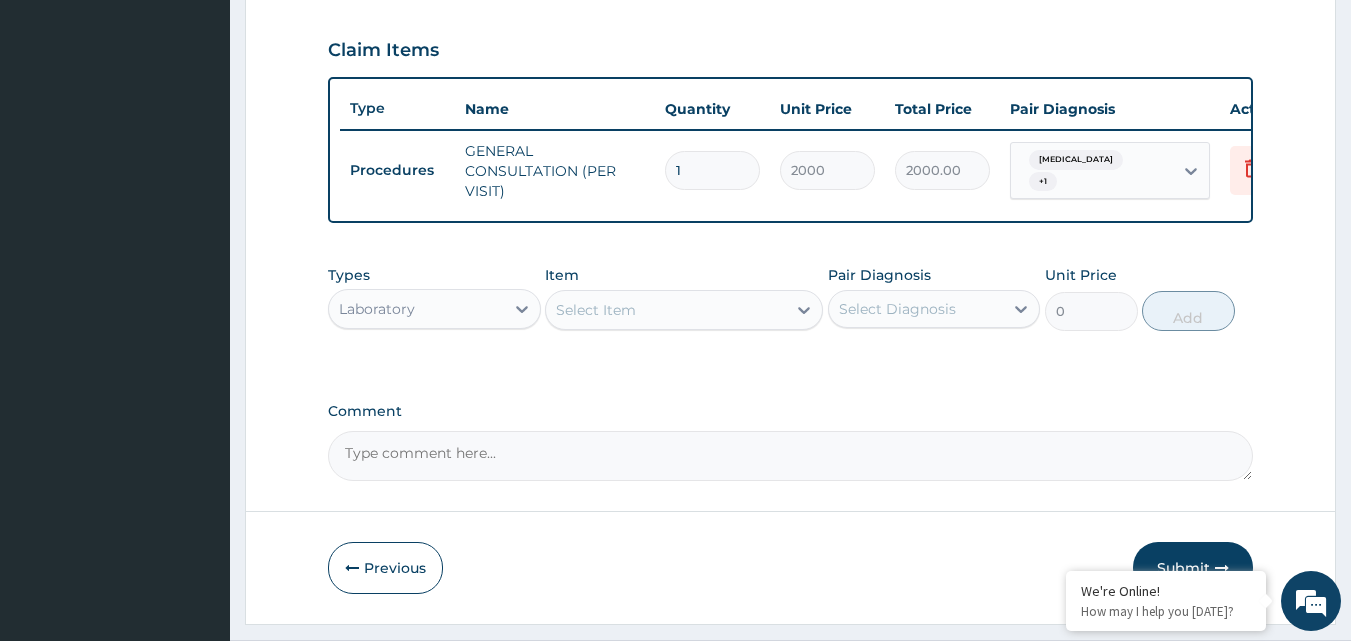 click on "Select Item" at bounding box center (596, 310) 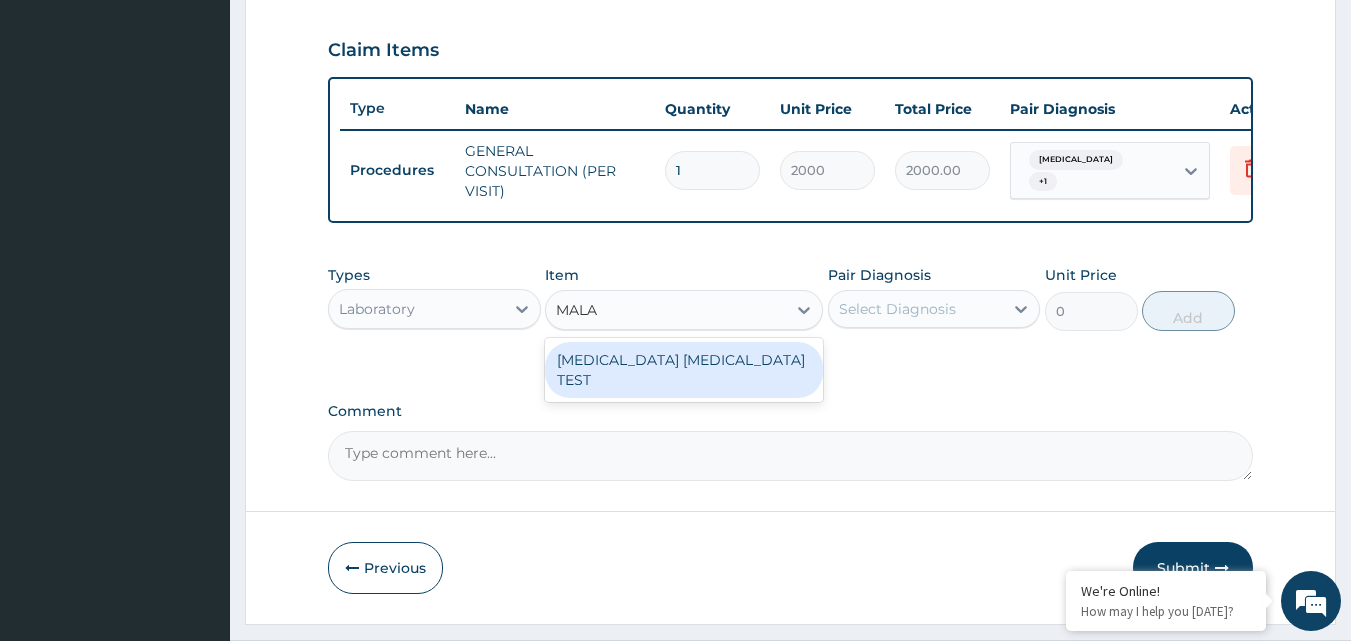 type on "MALAR" 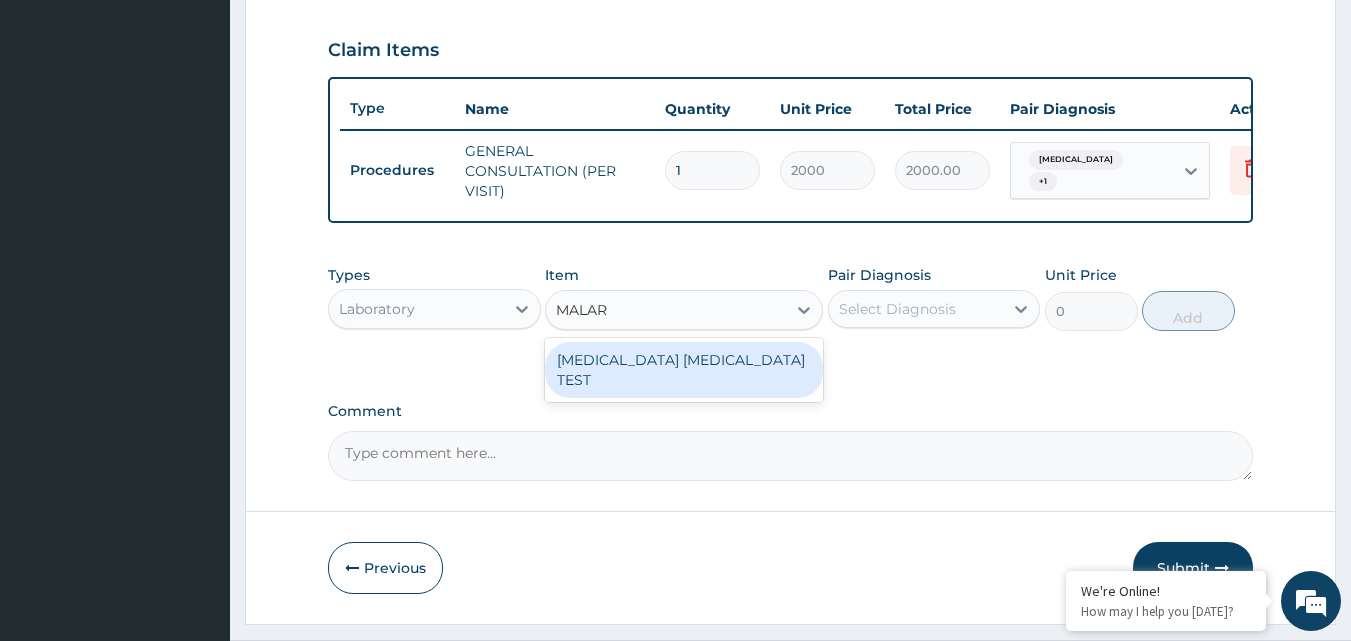 click on "MALARIA PARASITE TEST" at bounding box center [684, 370] 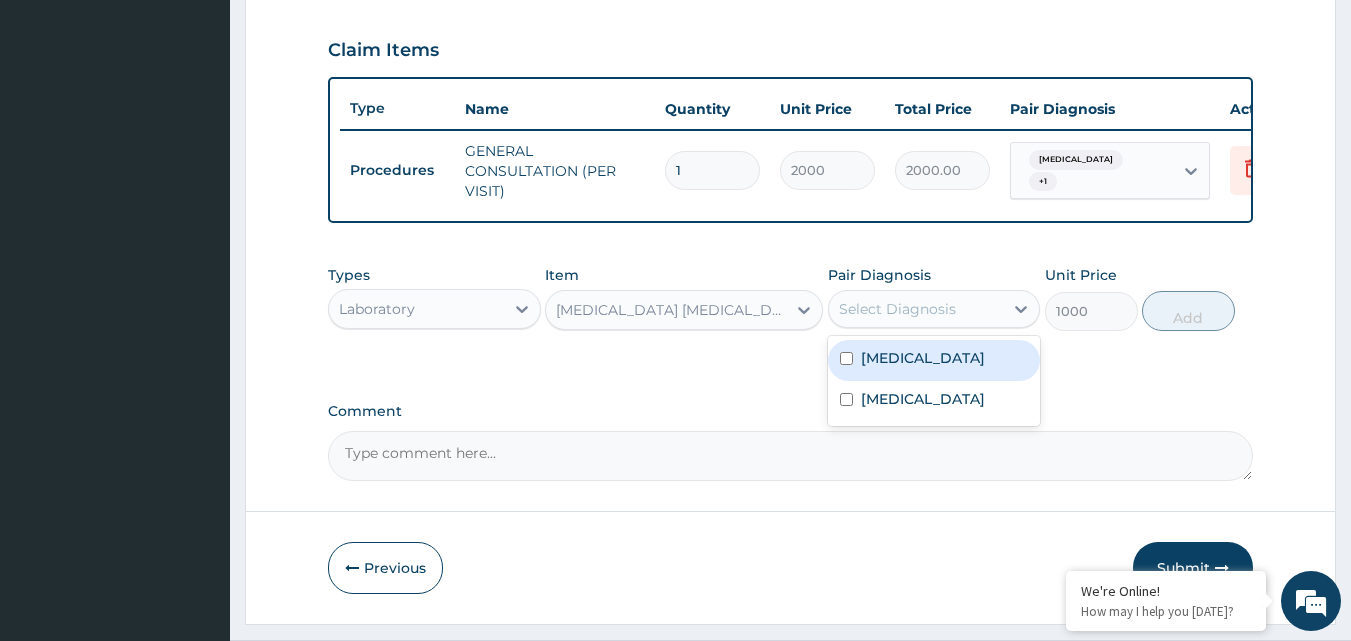 click on "Select Diagnosis" at bounding box center (897, 309) 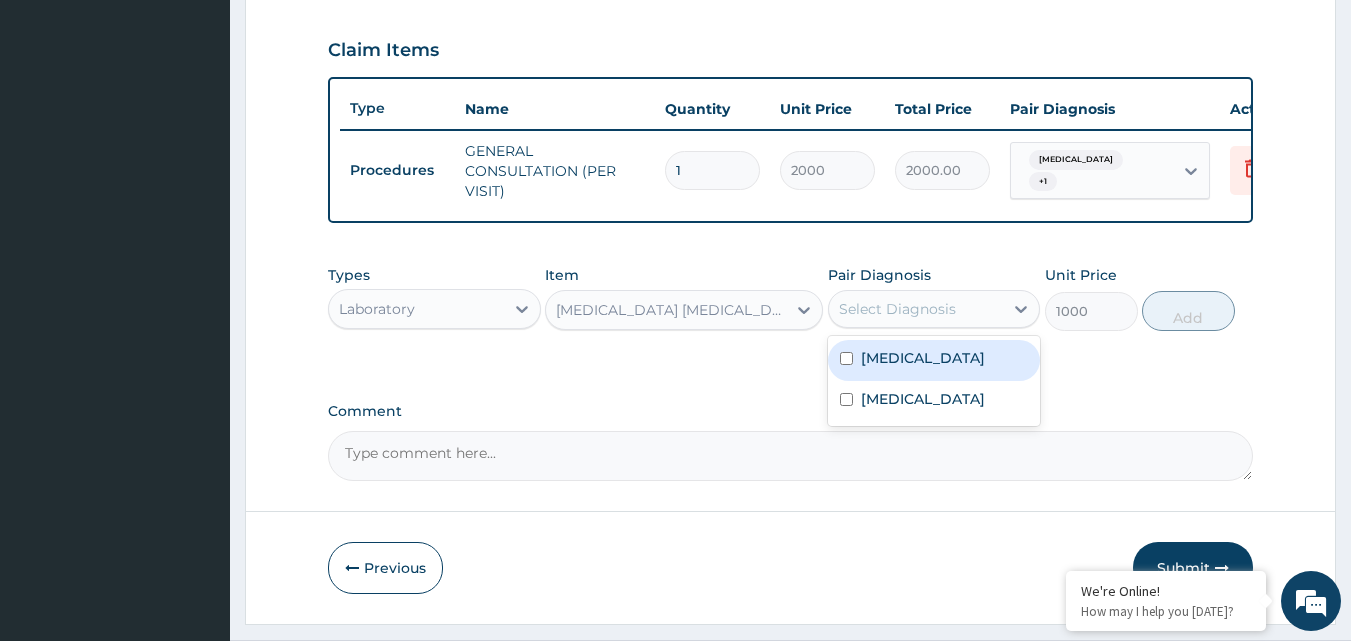 click on "Malaria" at bounding box center (923, 358) 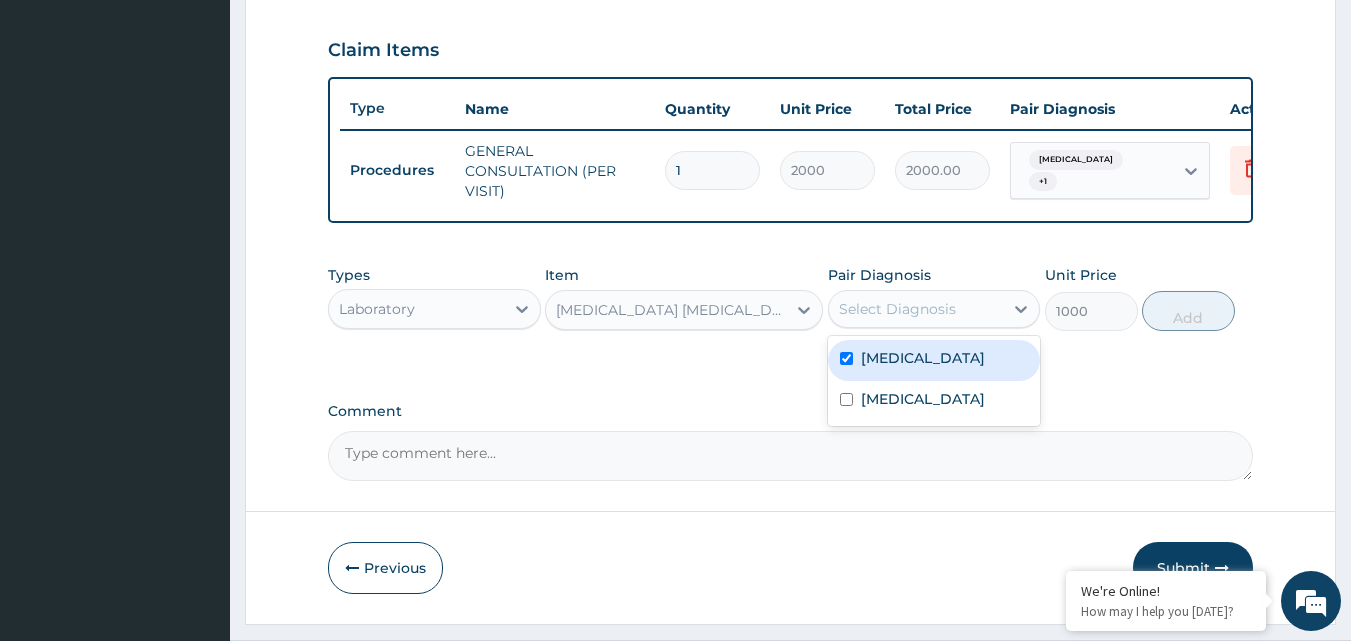 checkbox on "true" 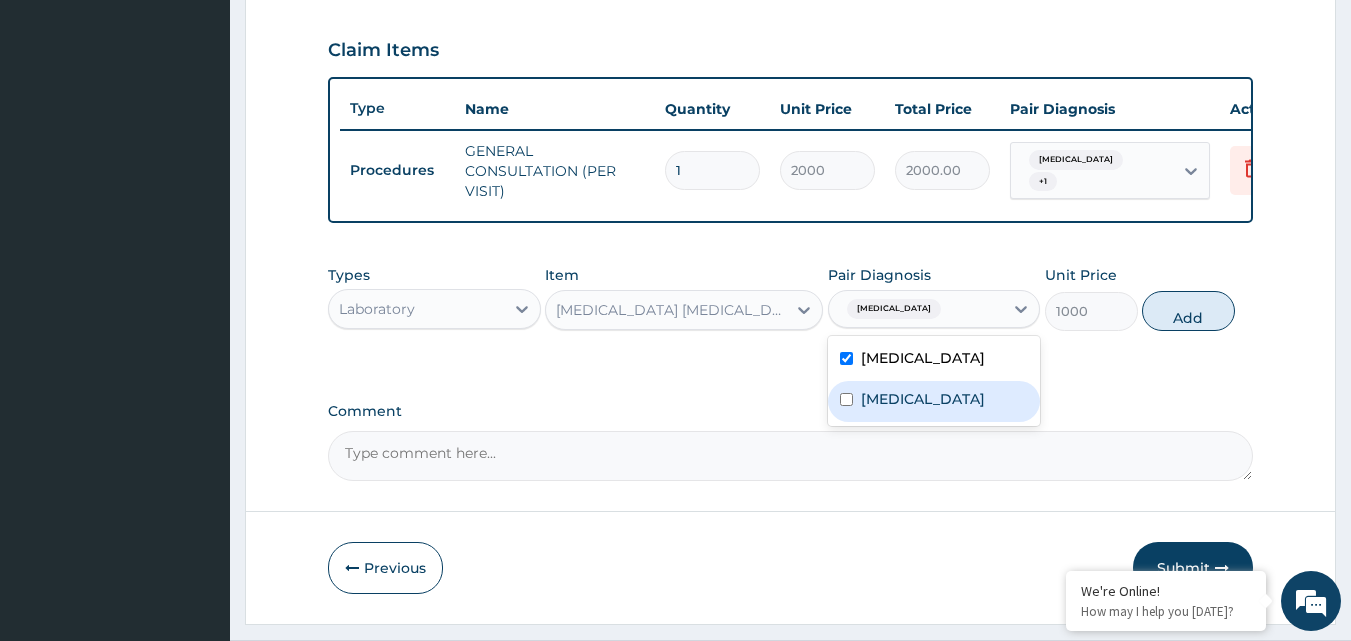 click on "Typhoid fever" at bounding box center (923, 399) 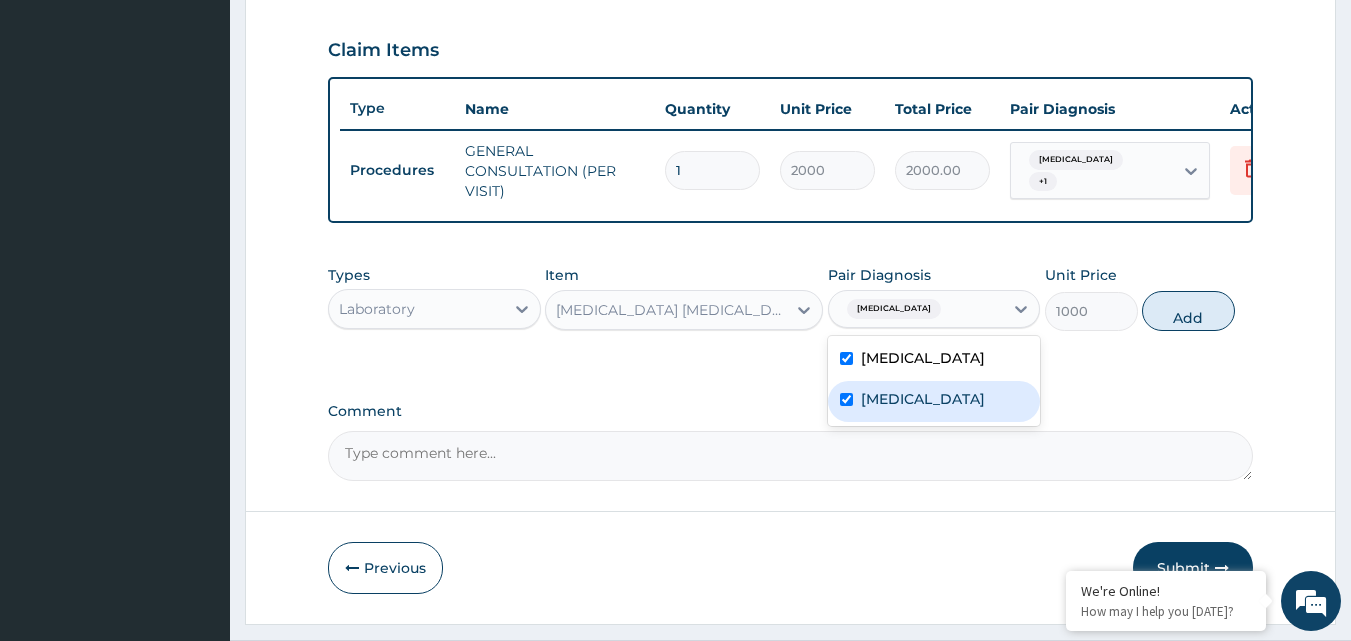 checkbox on "true" 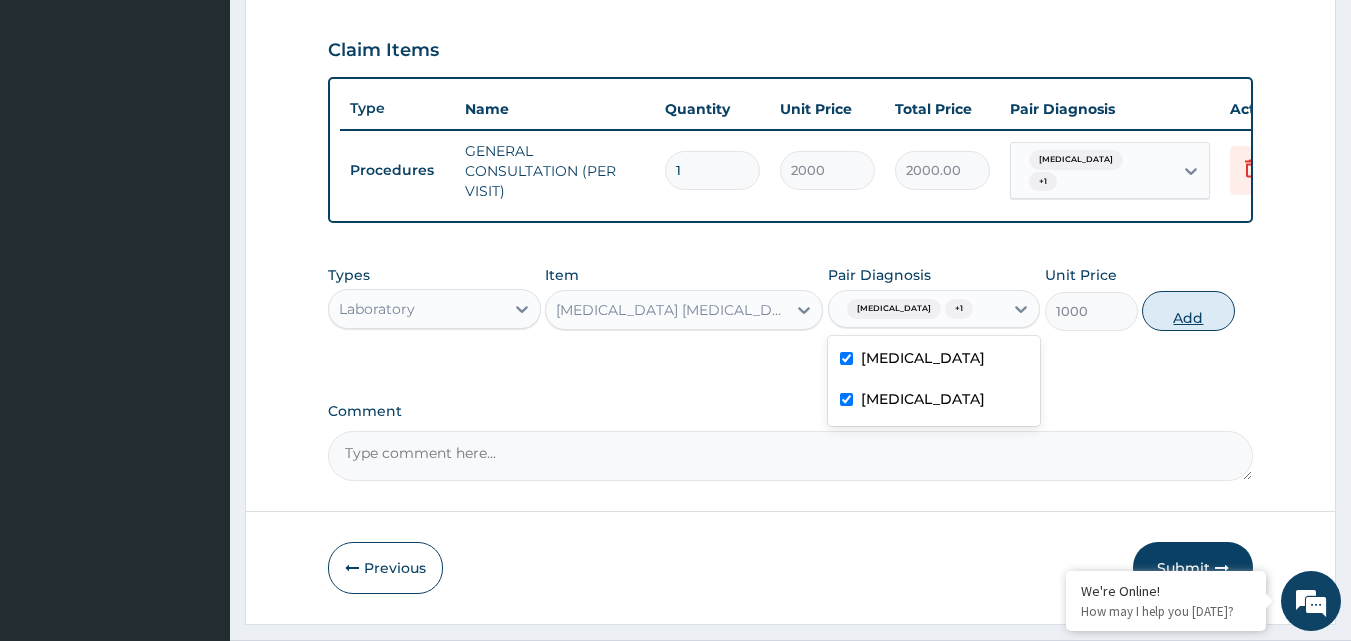 click on "Add" at bounding box center [1188, 311] 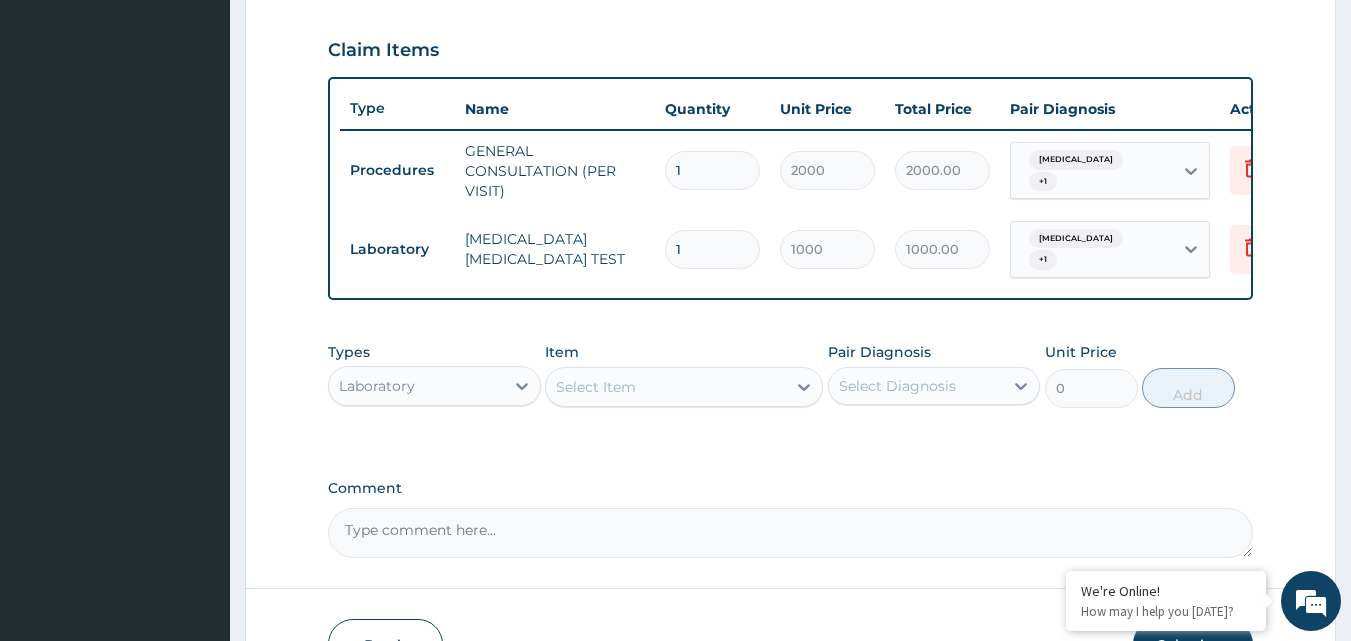 click on "Select Item" at bounding box center (596, 387) 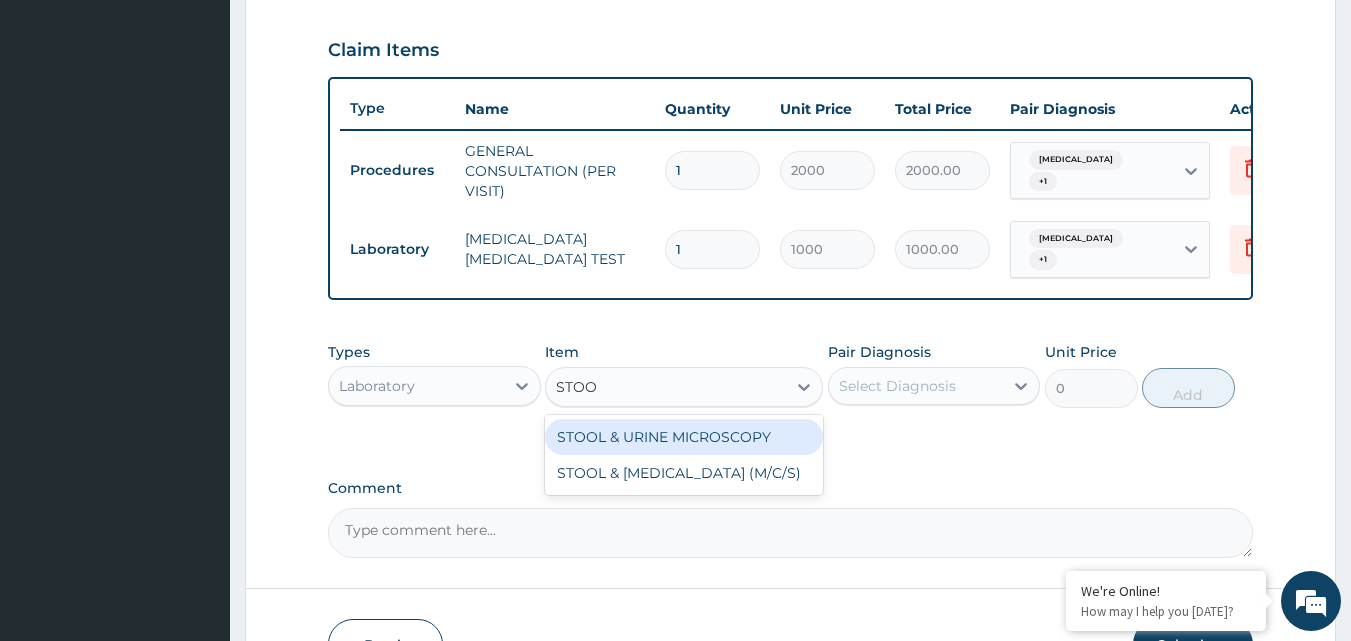 type on "STOOL" 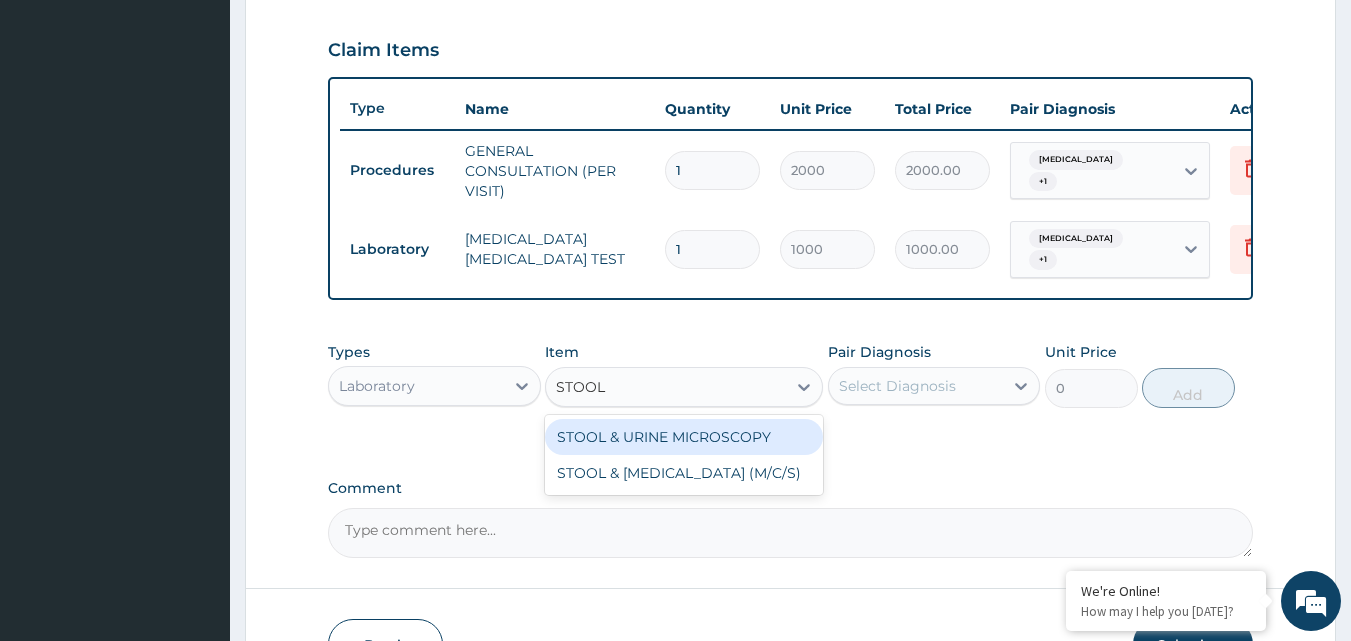 click on "STOOL & URINE MICROSCOPY" at bounding box center [684, 437] 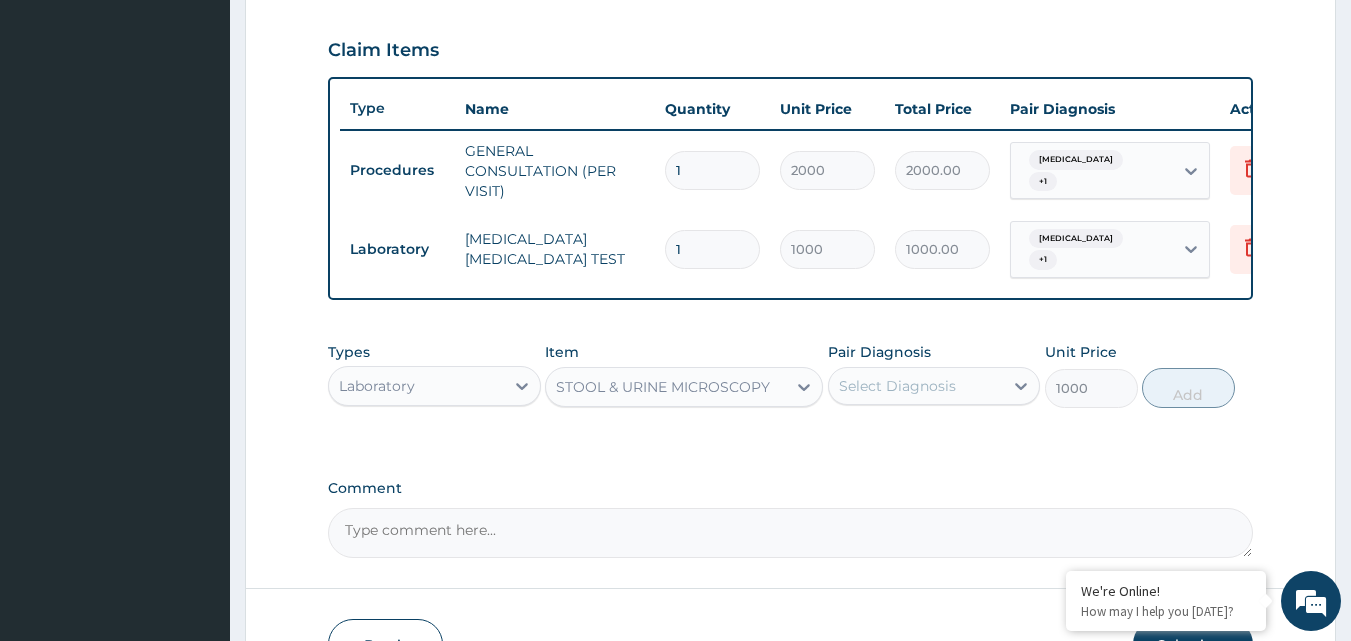 click on "Select Diagnosis" at bounding box center (897, 386) 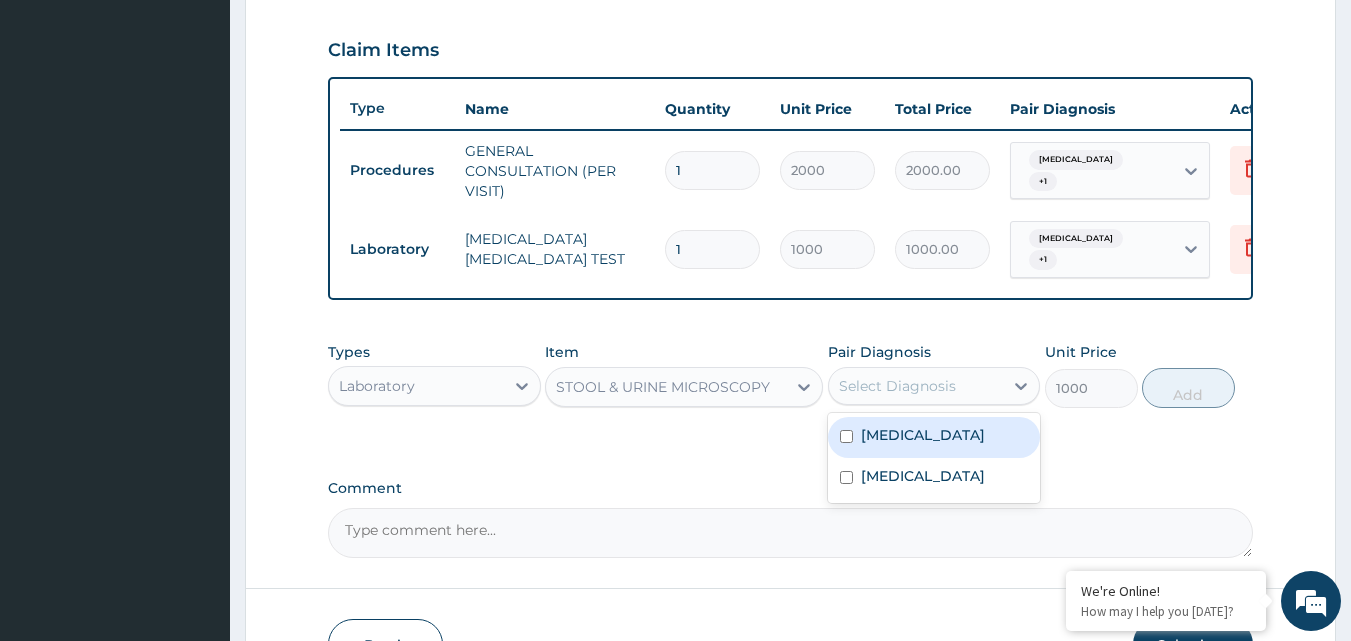 click on "Malaria" at bounding box center [923, 435] 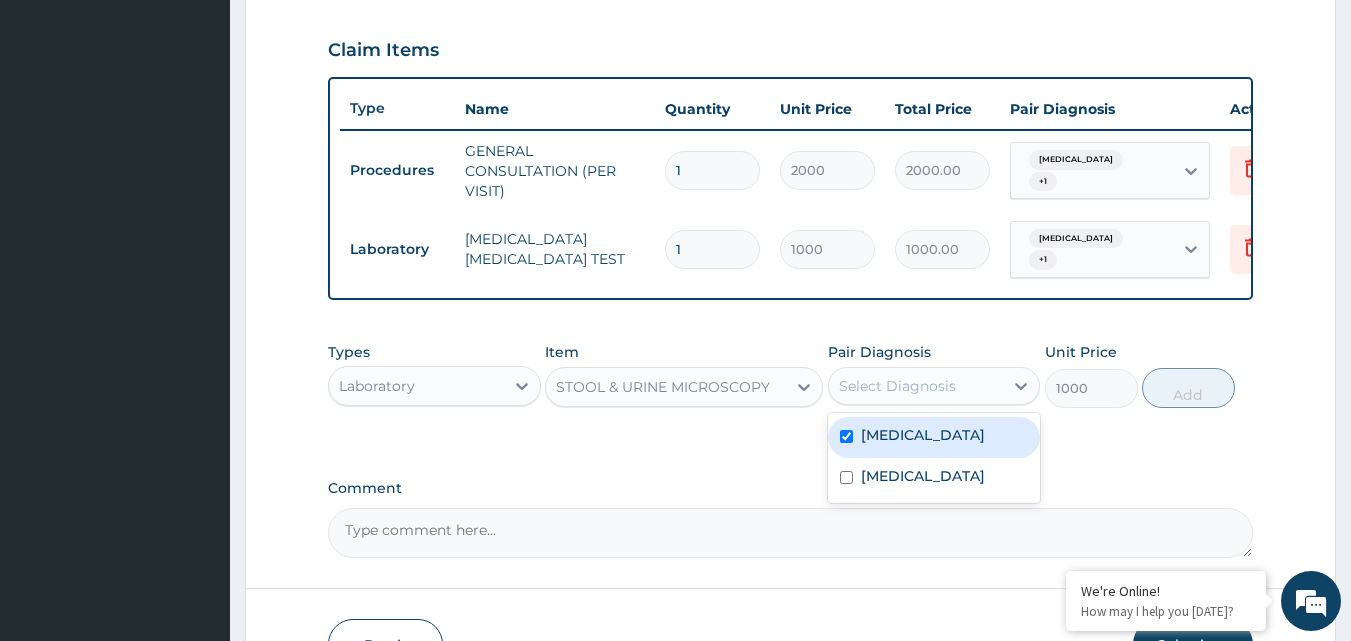 checkbox on "true" 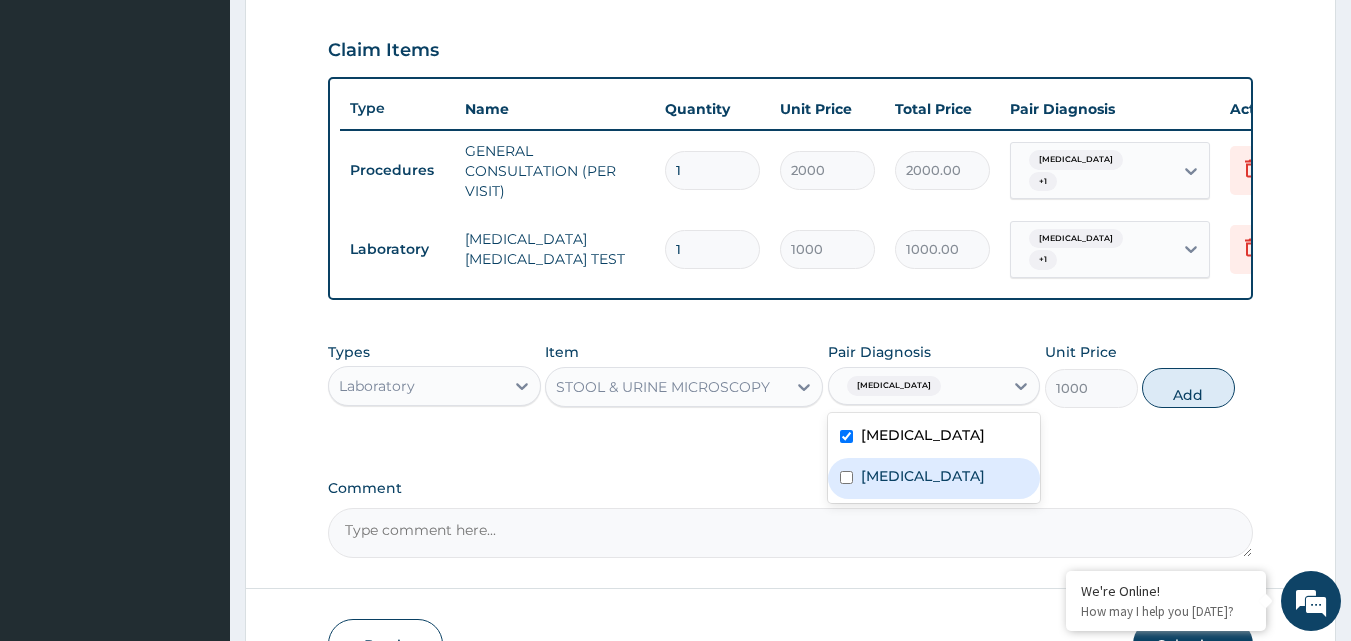 click on "Typhoid fever" at bounding box center [934, 478] 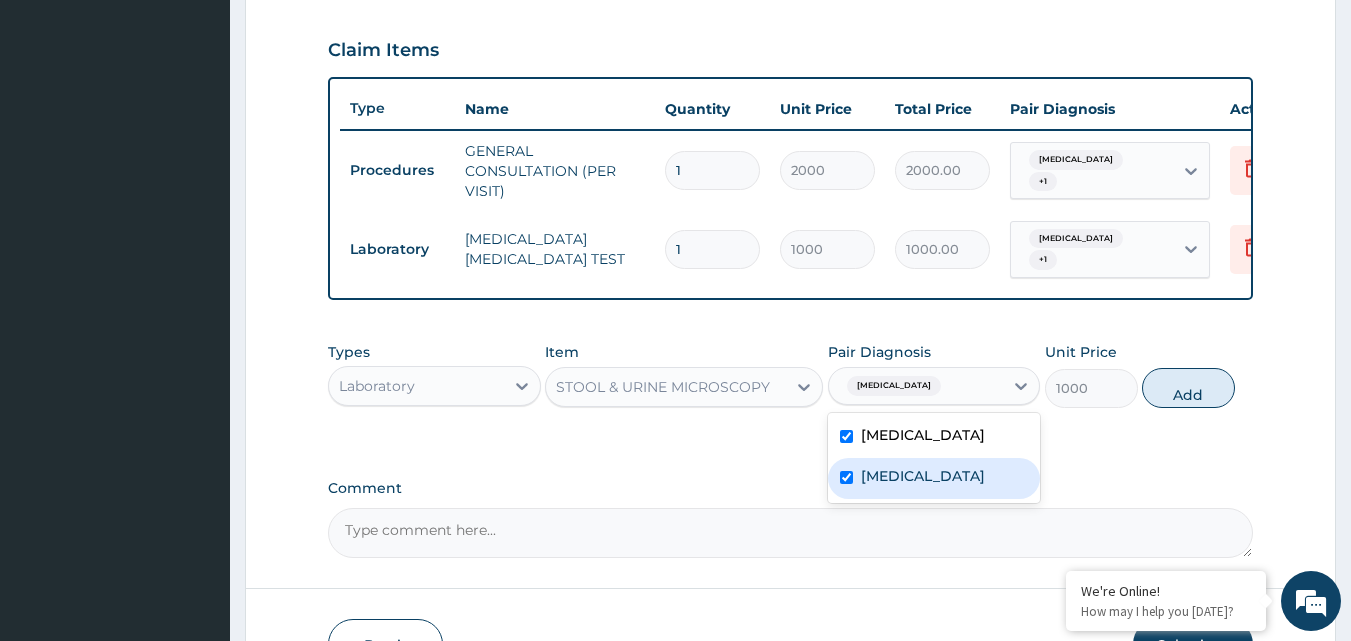 checkbox on "true" 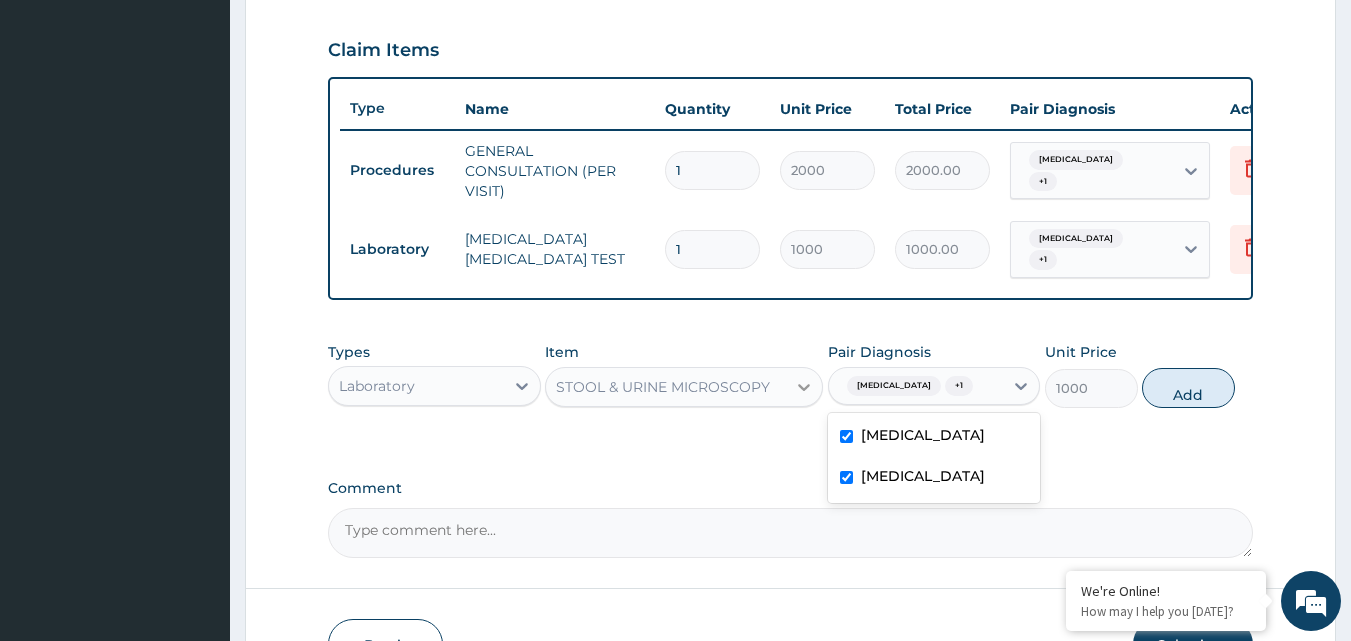 click 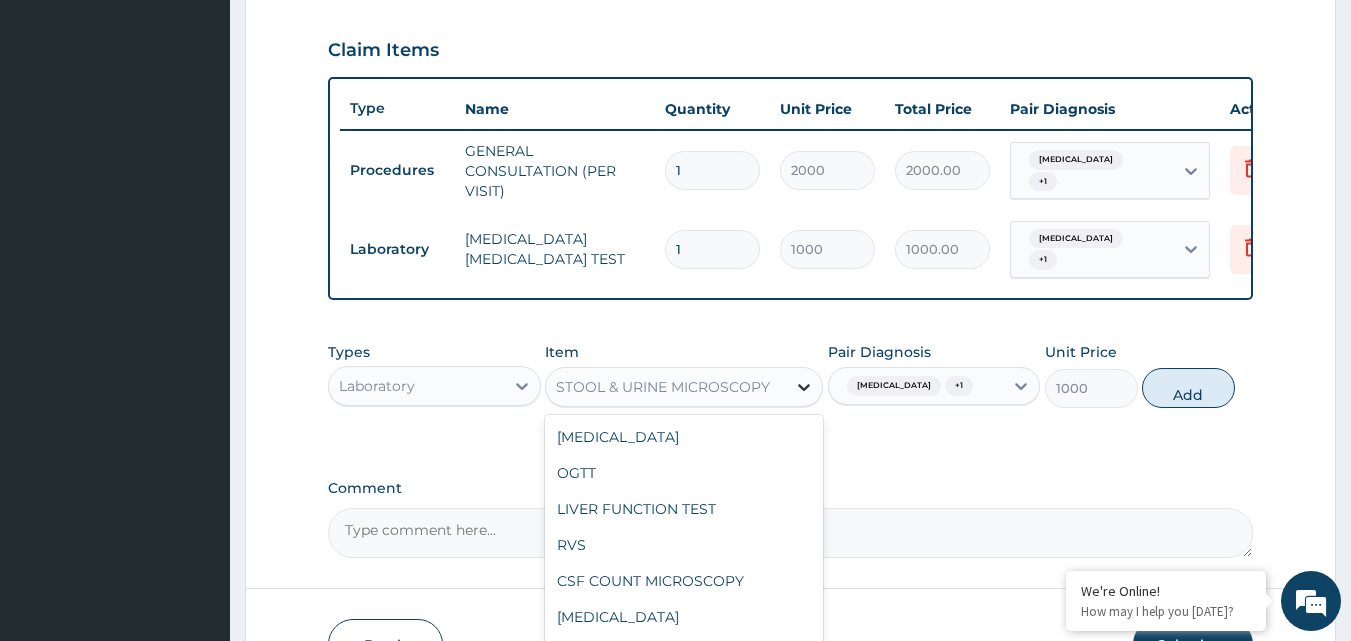 scroll, scrollTop: 1692, scrollLeft: 0, axis: vertical 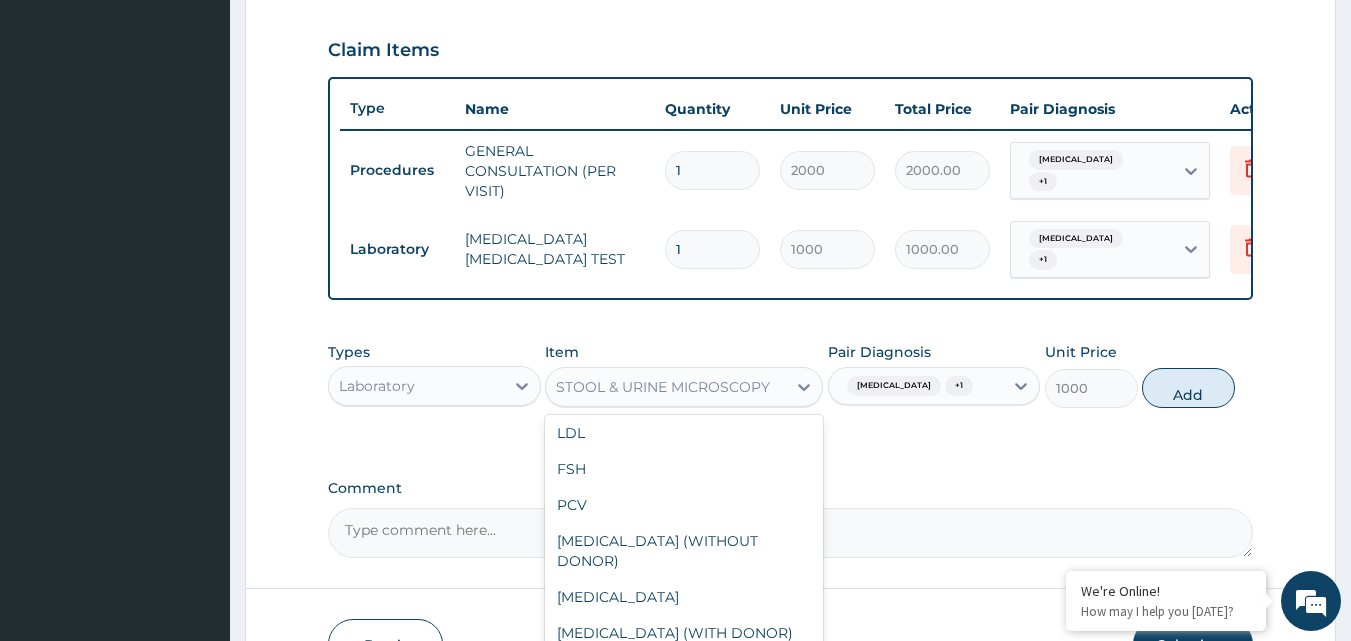 click on "STOOL & URINE MICROSCOPY" at bounding box center [663, 387] 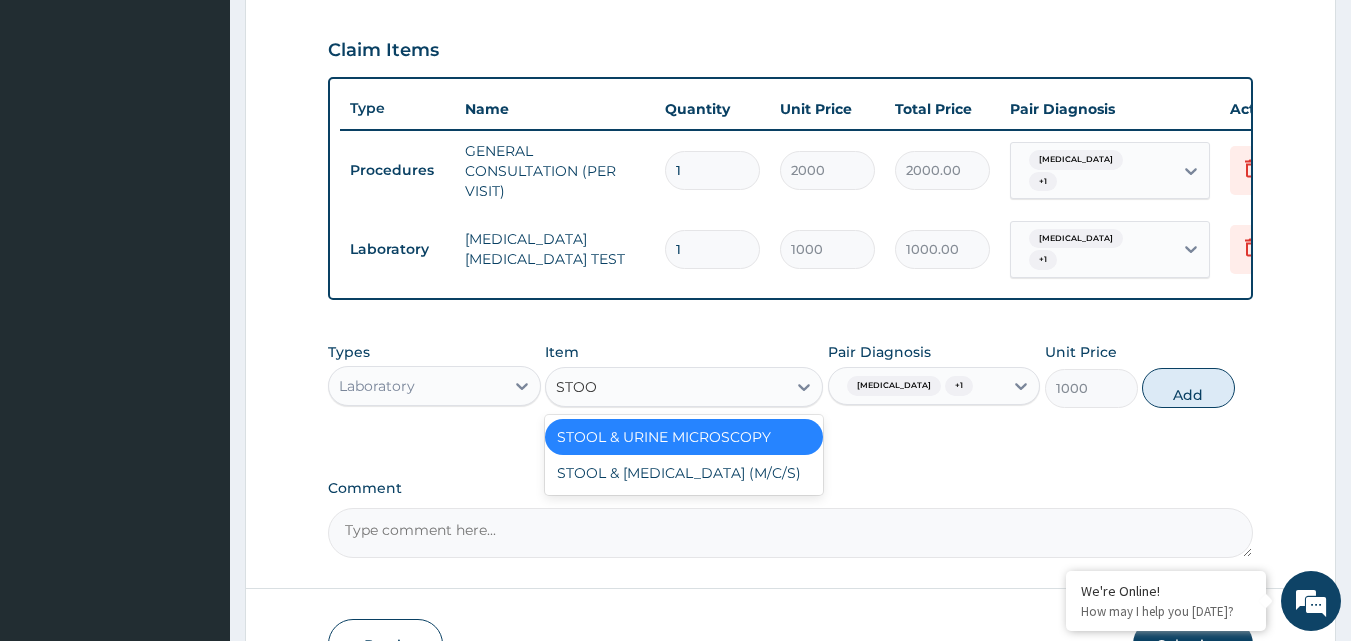 type on "STOOL" 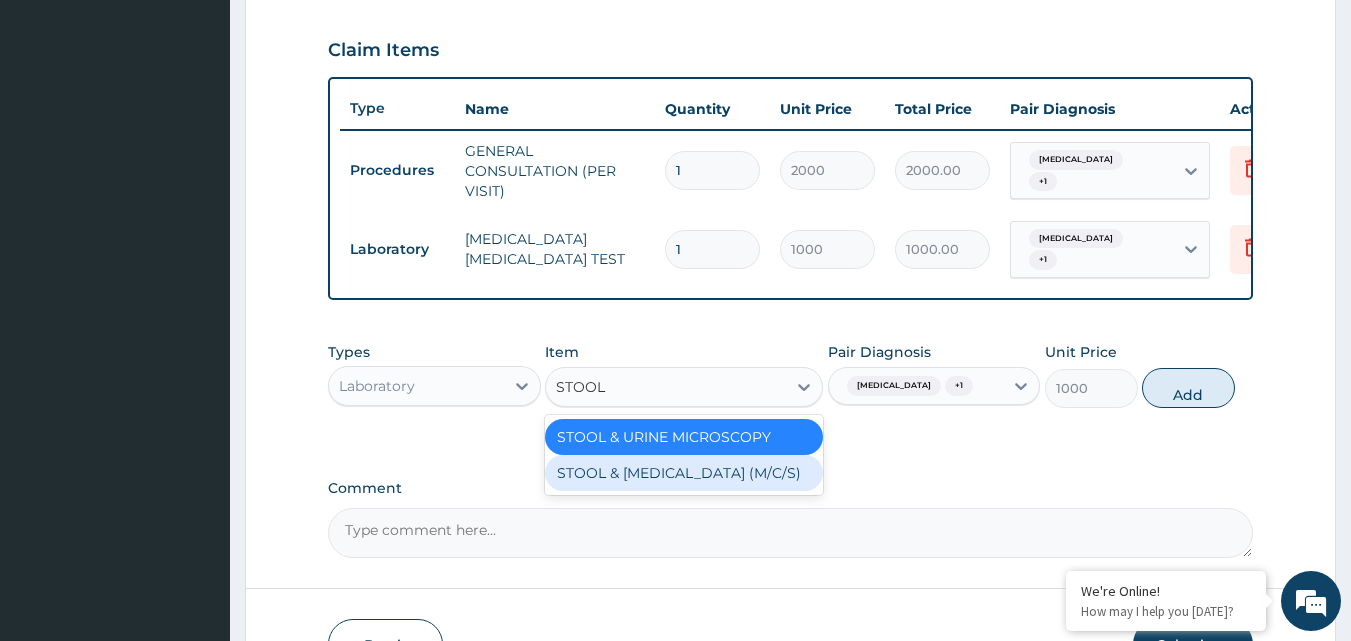 click on "STOOL & URINE CULTURE (M/C/S)" at bounding box center (684, 473) 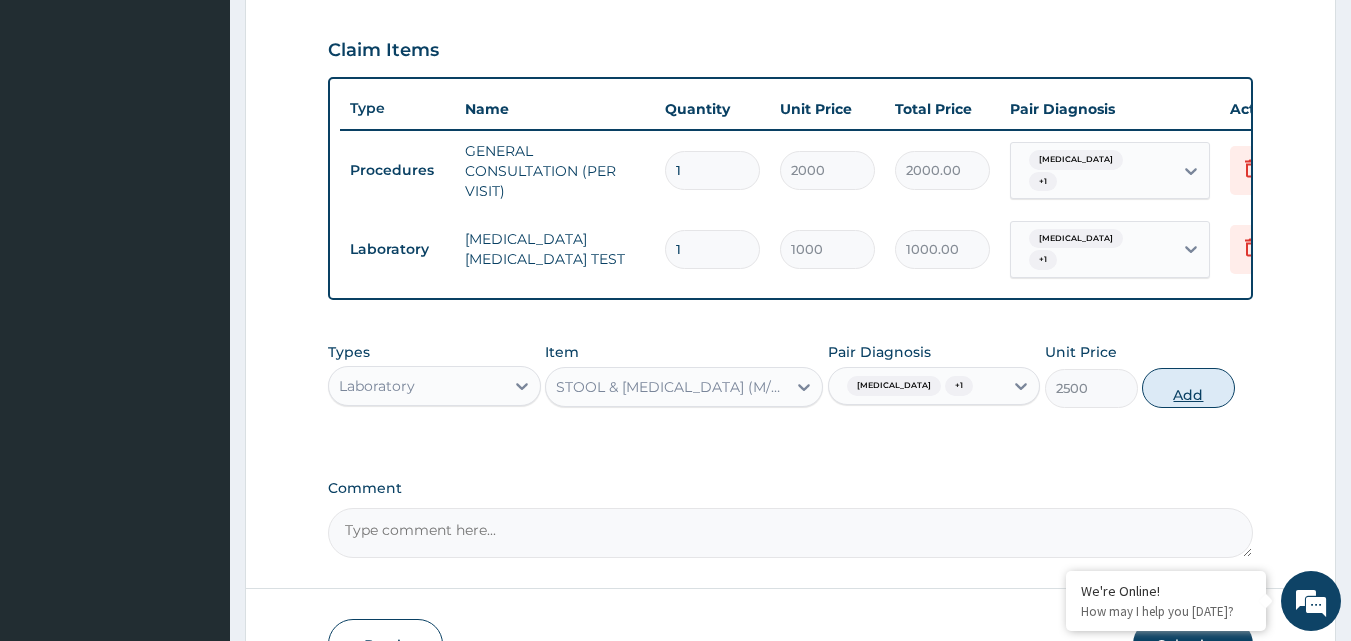 click on "Add" at bounding box center (1188, 388) 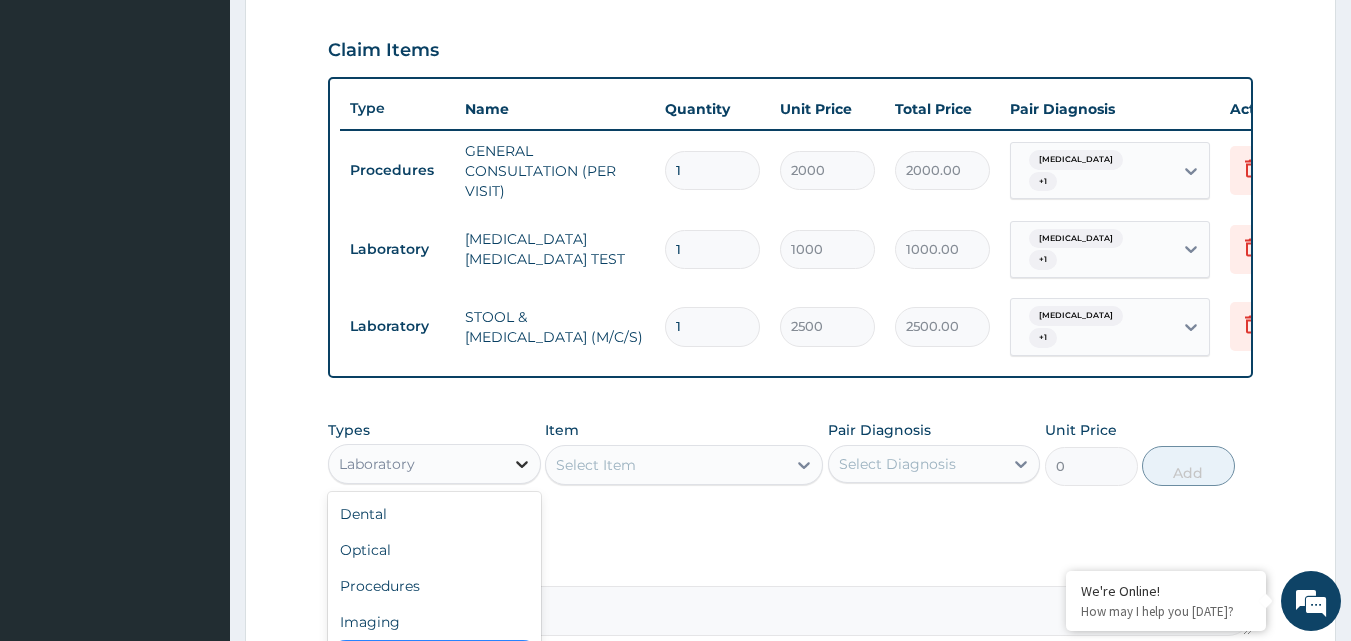 click 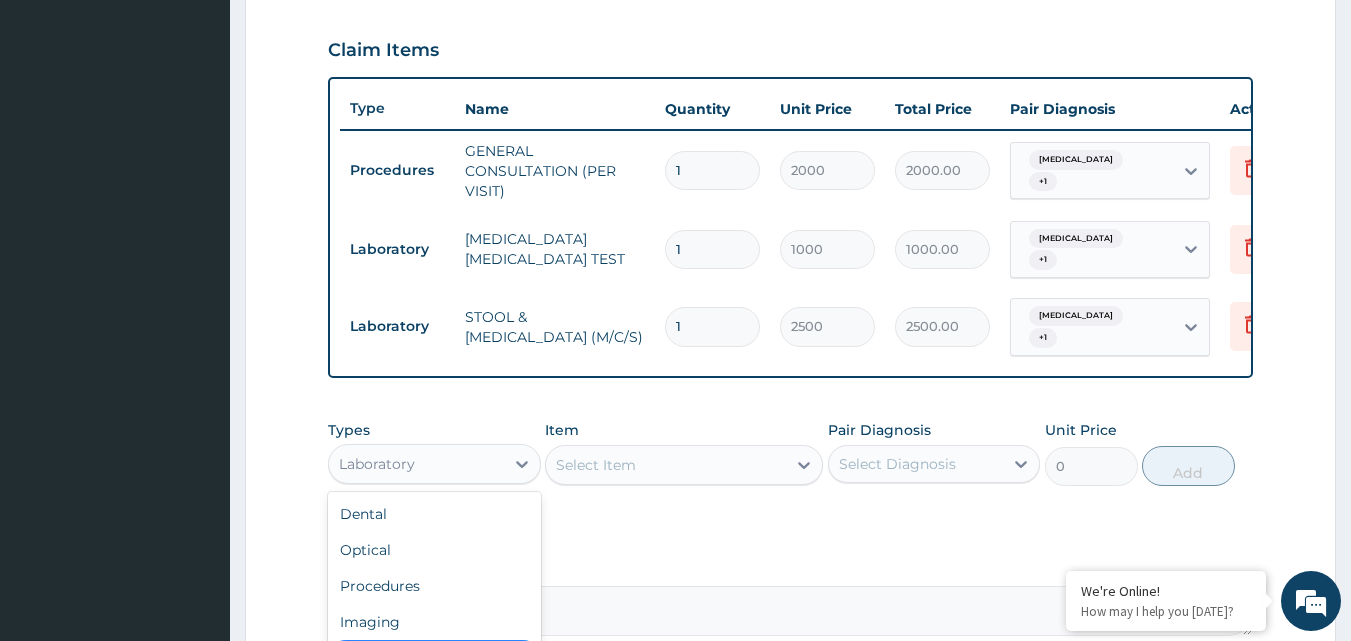 click on "Comment" at bounding box center (791, 611) 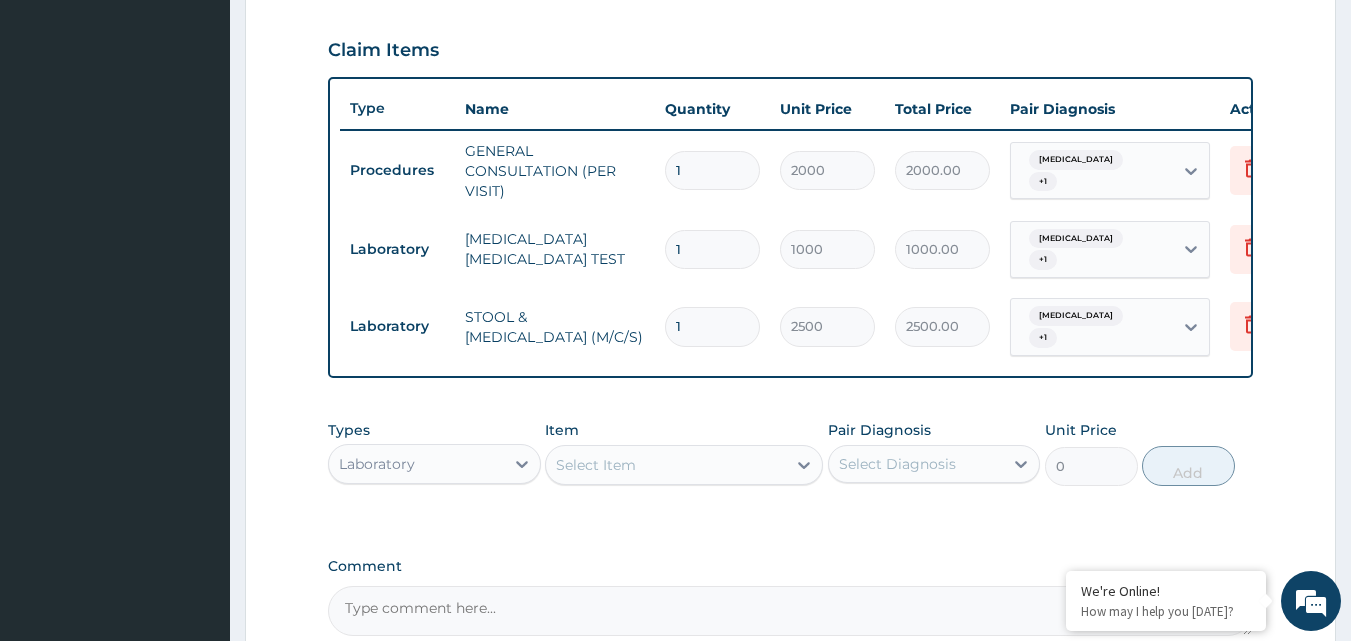 click on "Step  2  of 2 PA Code / Prescription Code Enter Code(Secondary Care Only) Encounter Date DD-MM-YYYY Important Notice Please enter PA codes before entering items that are not attached to a PA code   All diagnoses entered must be linked to a claim item. Diagnosis & Claim Items that are visible but inactive cannot be edited because they were imported from an already approved PA code. Diagnosis Malaria Confirmed Typhoid fever Confirmed NB: All diagnosis must be linked to a claim item Claim Items Type Name Quantity Unit Price Total Price Pair Diagnosis Actions Procedures GENERAL CONSULTATION (PER VISIT) 1 2000 2000.00 Malaria  + 1 Delete Laboratory MALARIA PARASITE TEST 1 1000 1000.00 Malaria  + 1 Delete Laboratory STOOL & URINE CULTURE (M/C/S) 1 2500 2500.00 Malaria  + 1 Delete Types Laboratory Item Select Item Pair Diagnosis Select Diagnosis Unit Price 0 Add Comment     Previous   Submit" at bounding box center [790, 109] 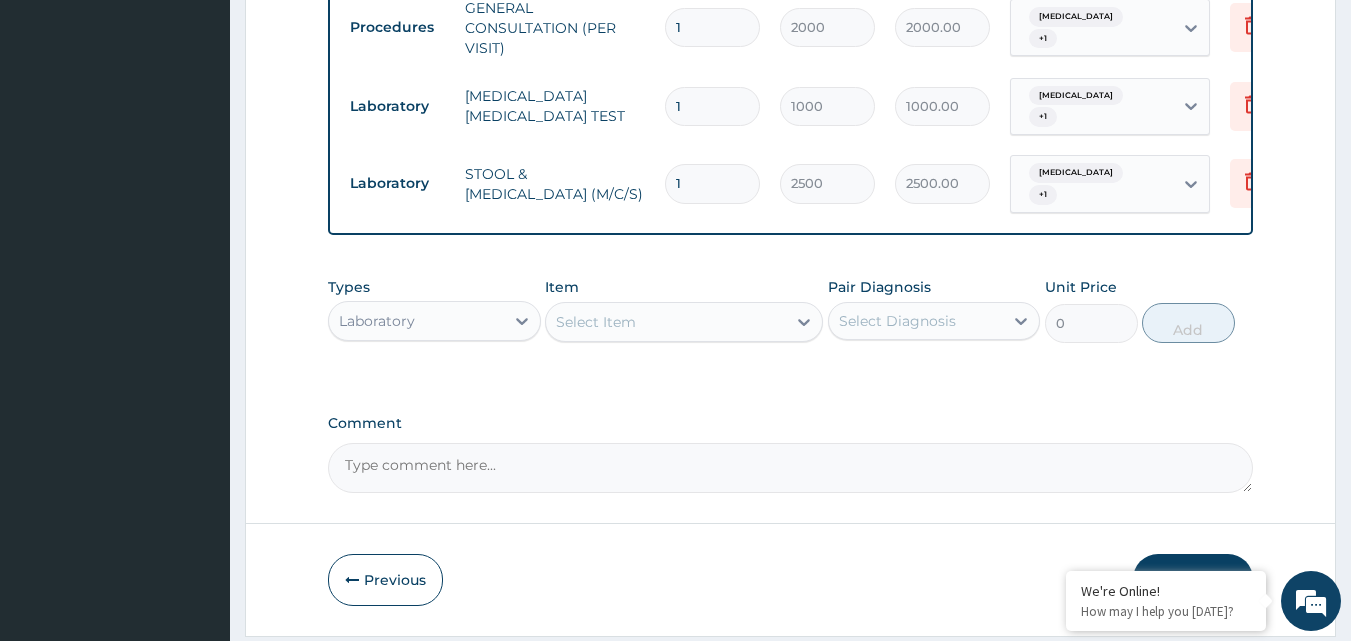 scroll, scrollTop: 827, scrollLeft: 0, axis: vertical 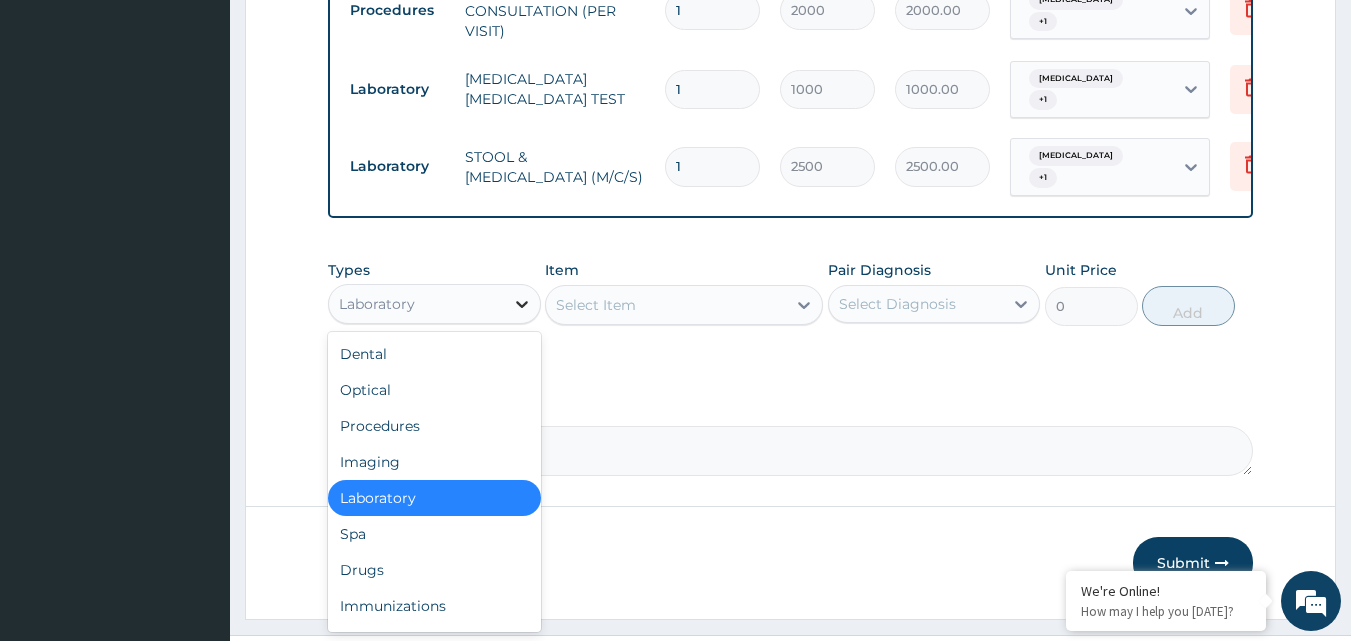 click 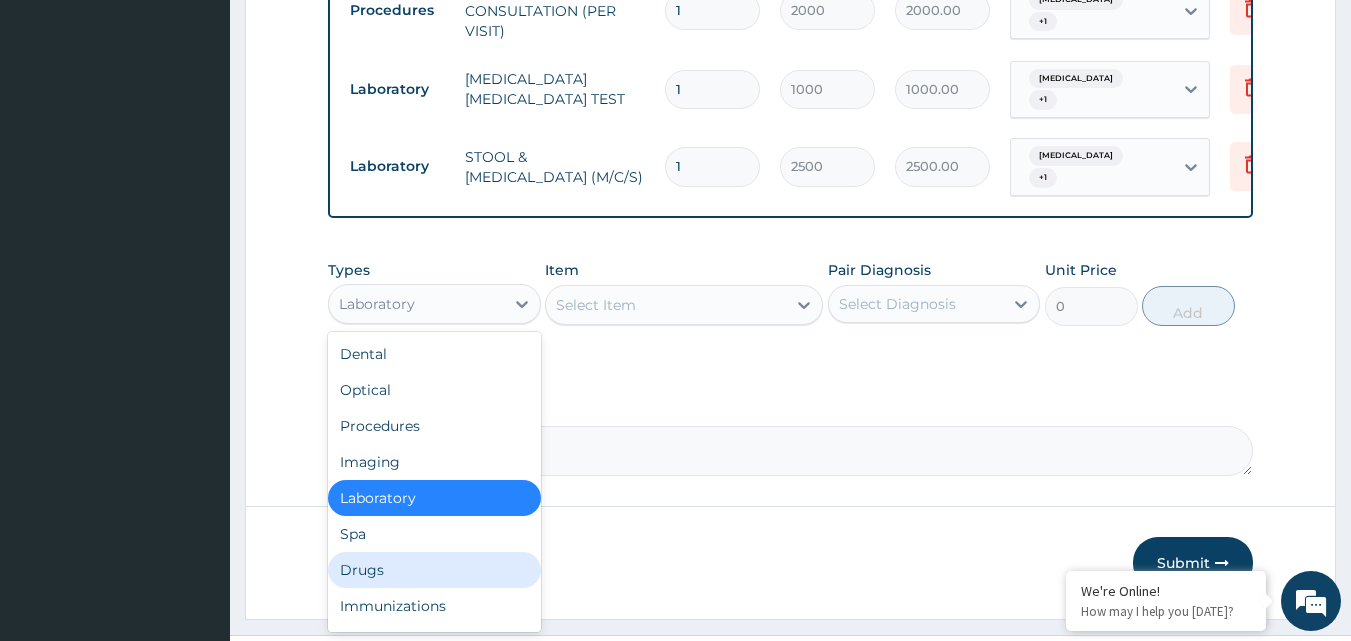 click on "Drugs" at bounding box center (434, 570) 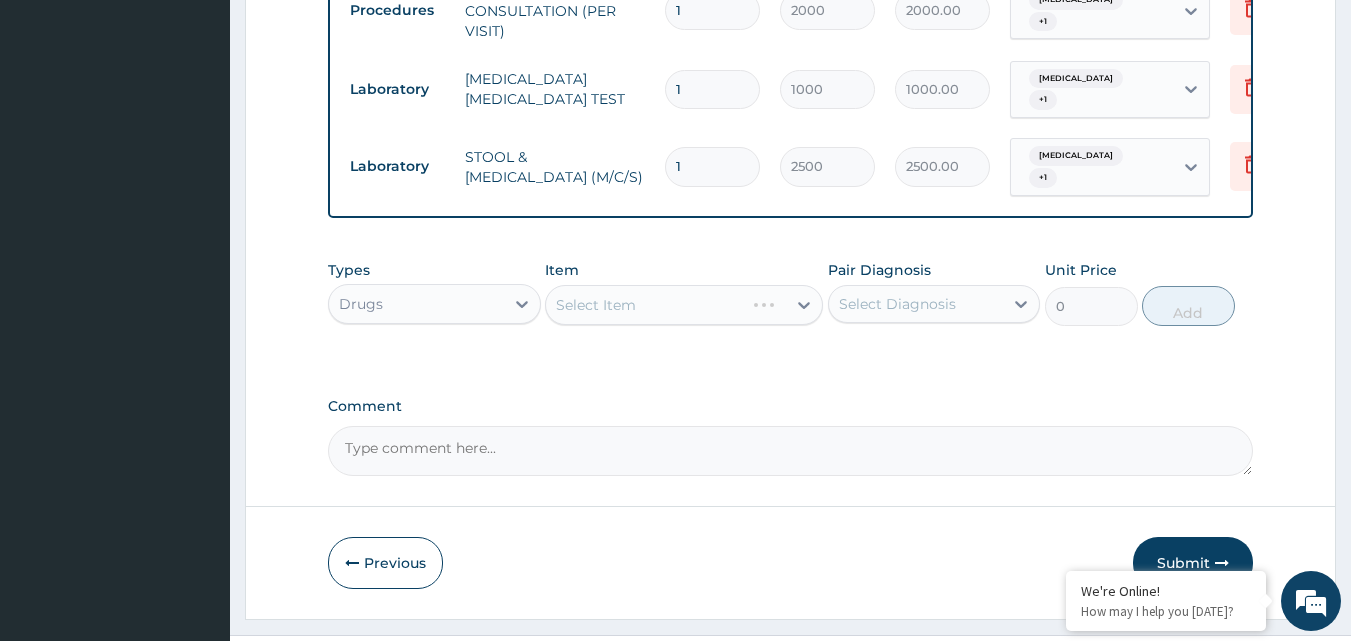 click on "Select Item" at bounding box center (684, 305) 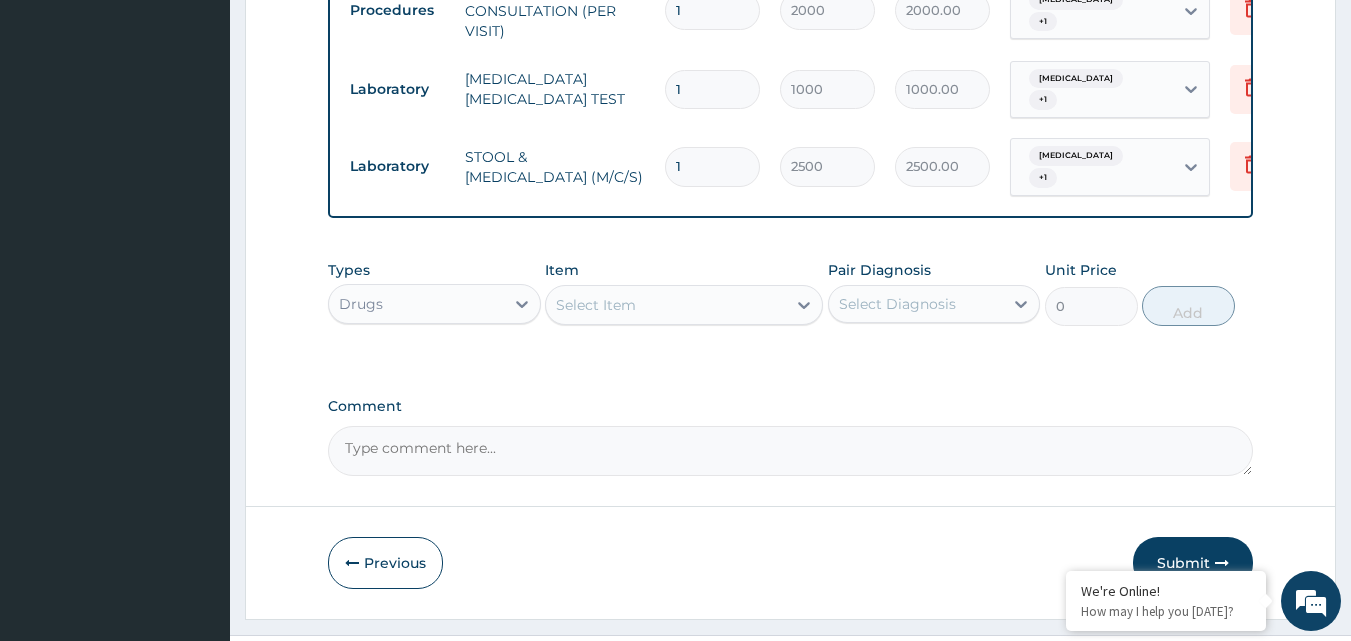 click on "Select Item" at bounding box center [666, 305] 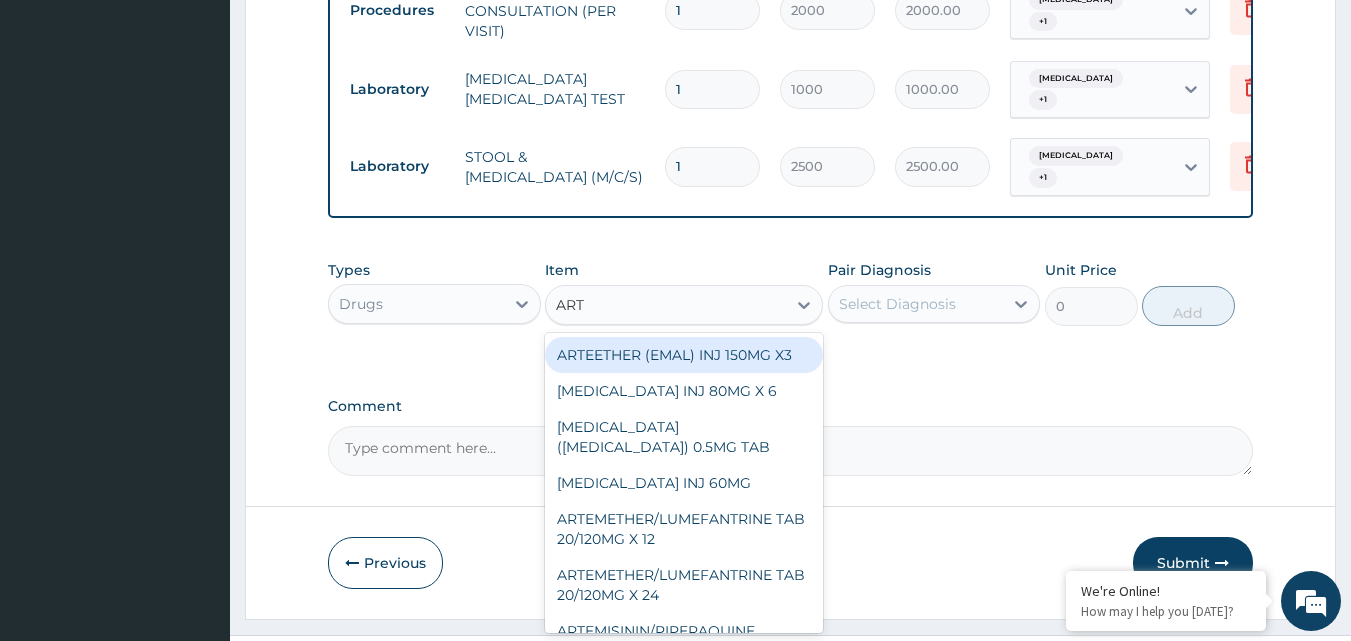 type on "ARTE" 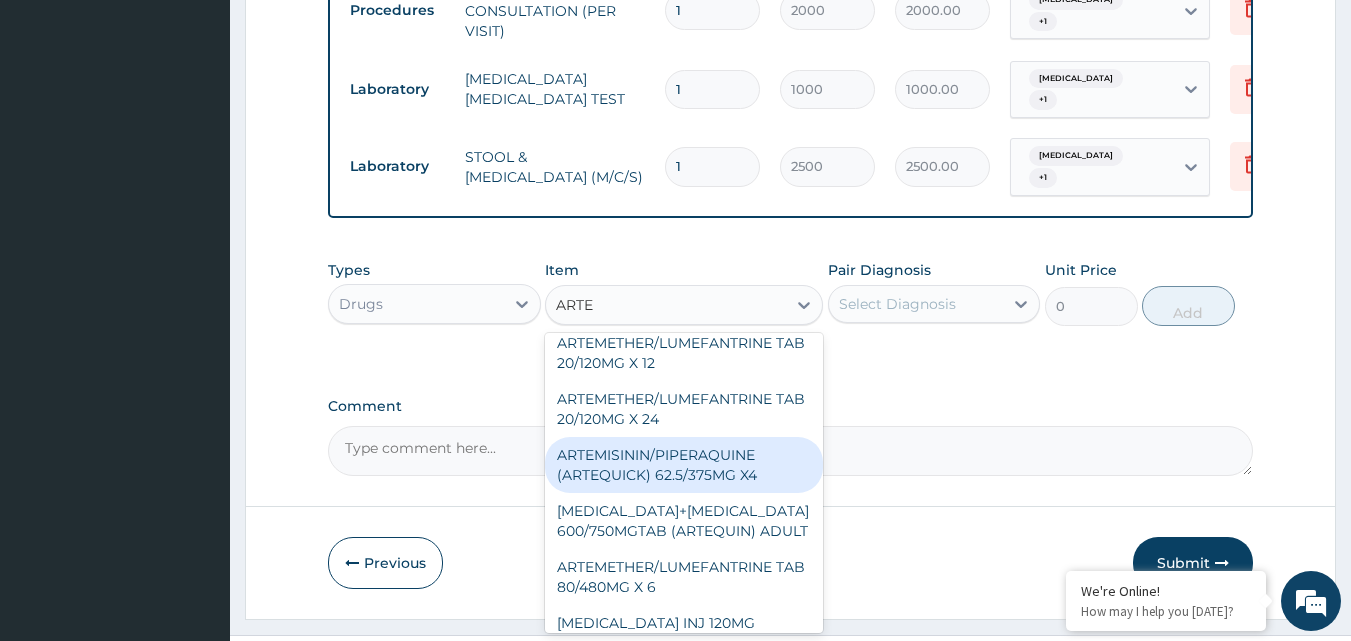 scroll, scrollTop: 160, scrollLeft: 0, axis: vertical 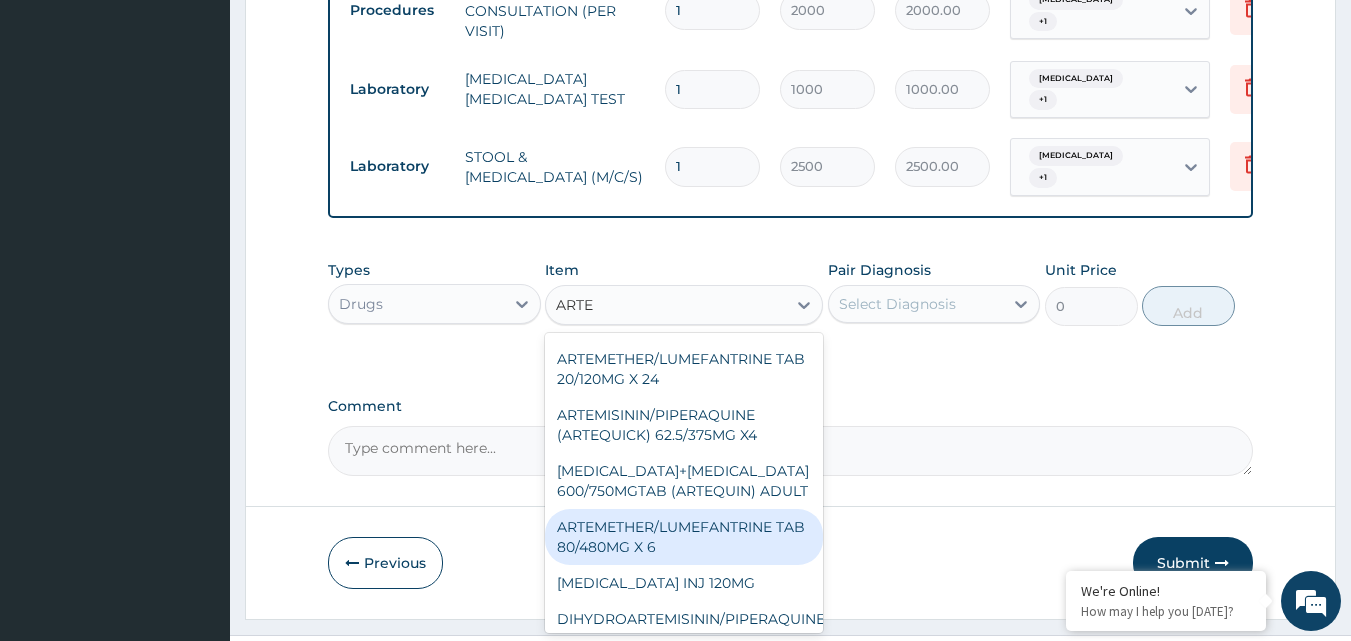click on "ARTEMETHER/LUMEFANTRINE TAB 80/480MG X 6" at bounding box center [684, 537] 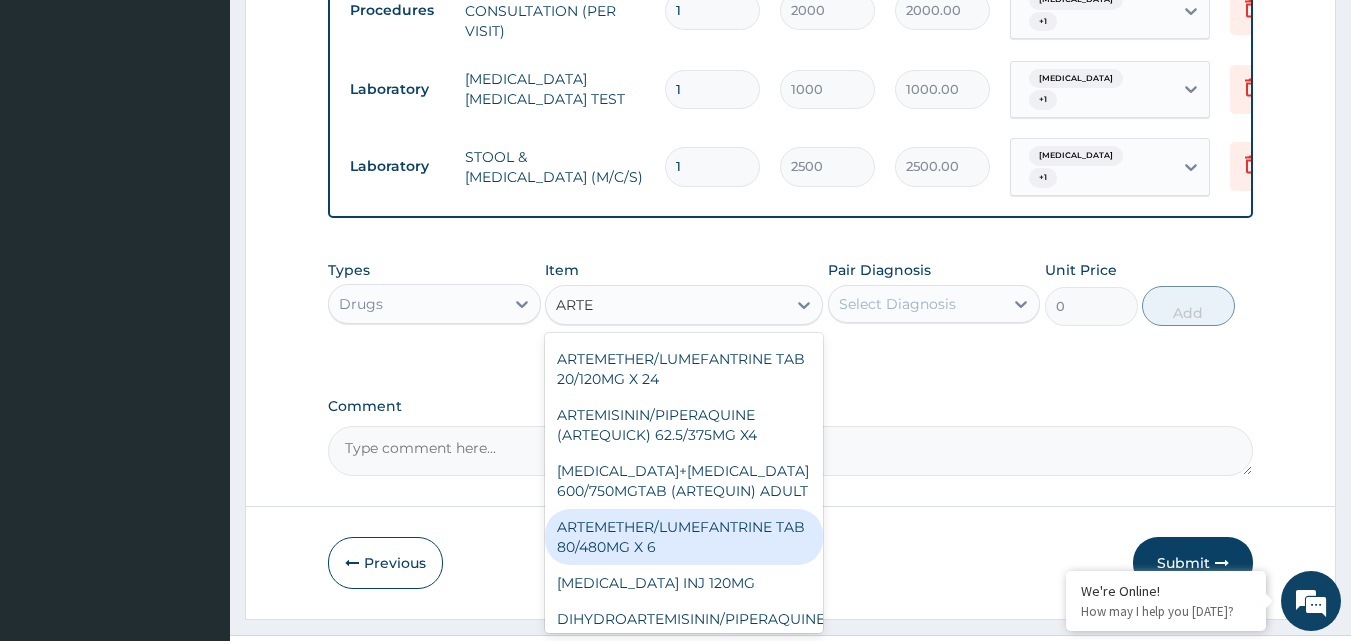 type 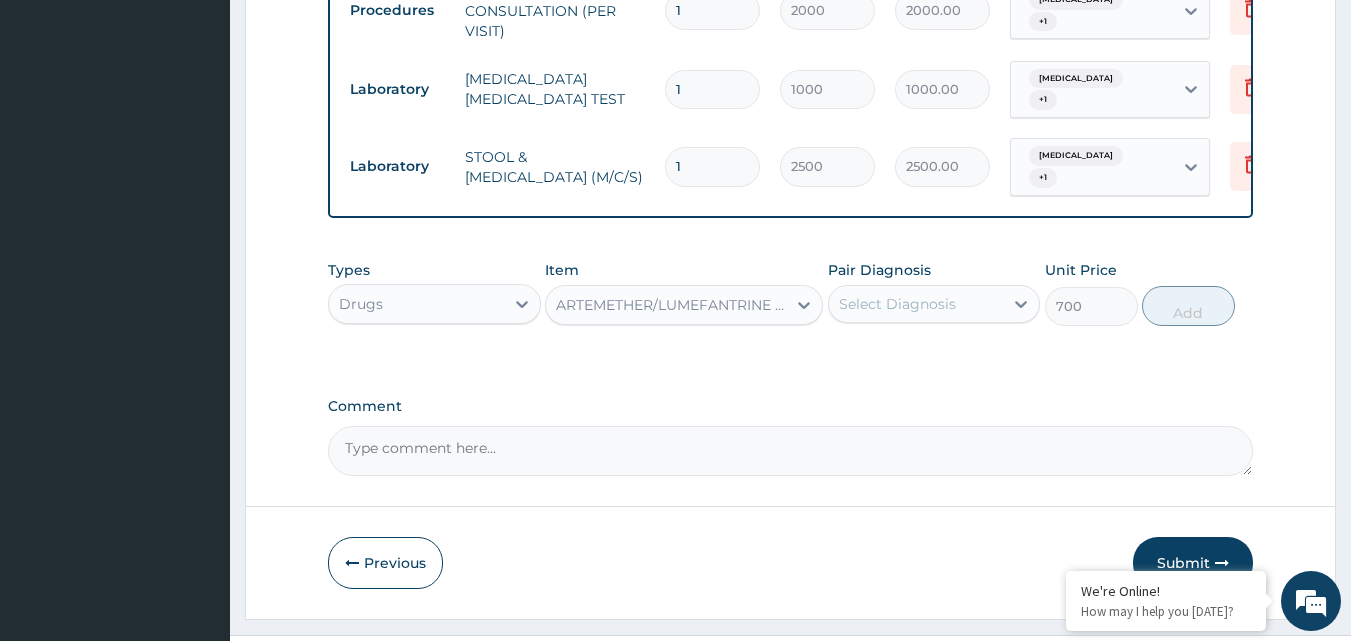 click on "Select Diagnosis" at bounding box center (897, 304) 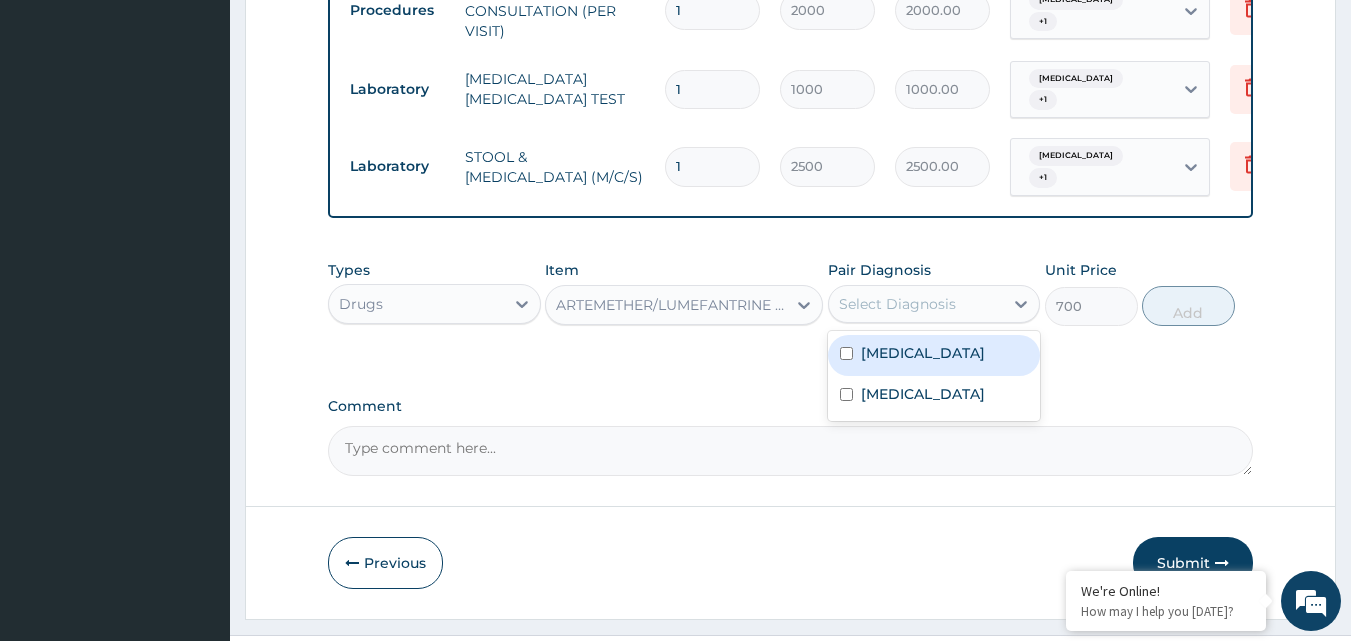 click on "Malaria" at bounding box center [934, 355] 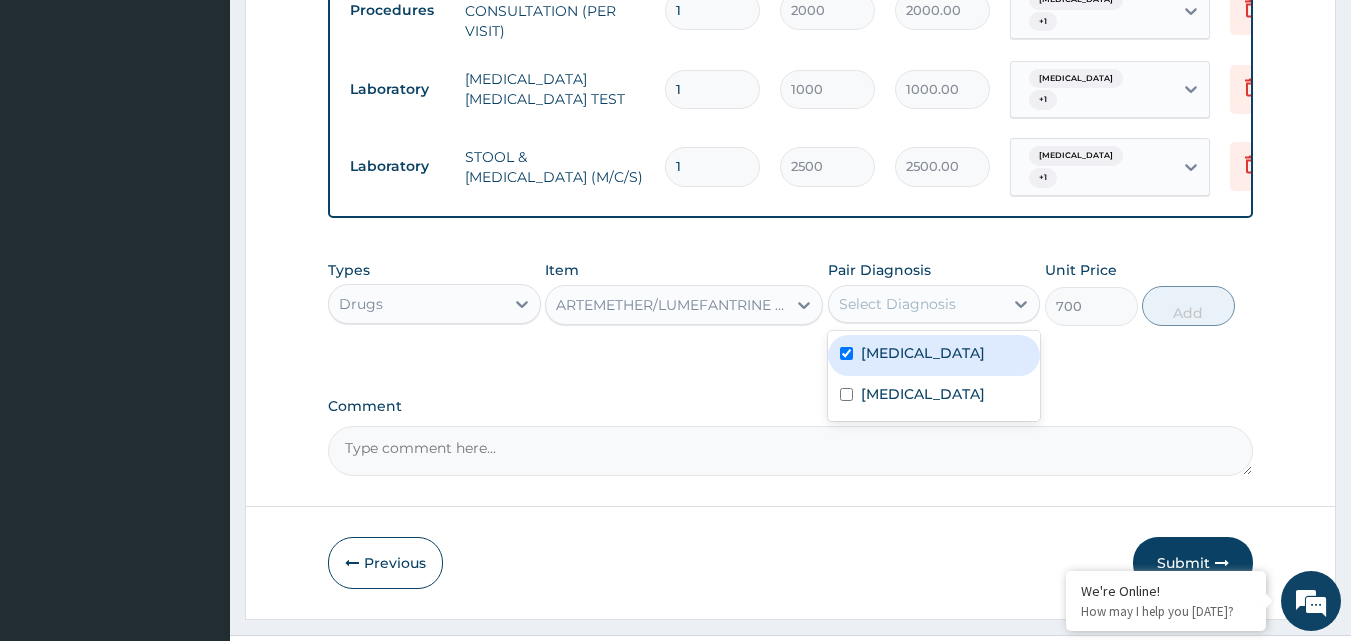 checkbox on "true" 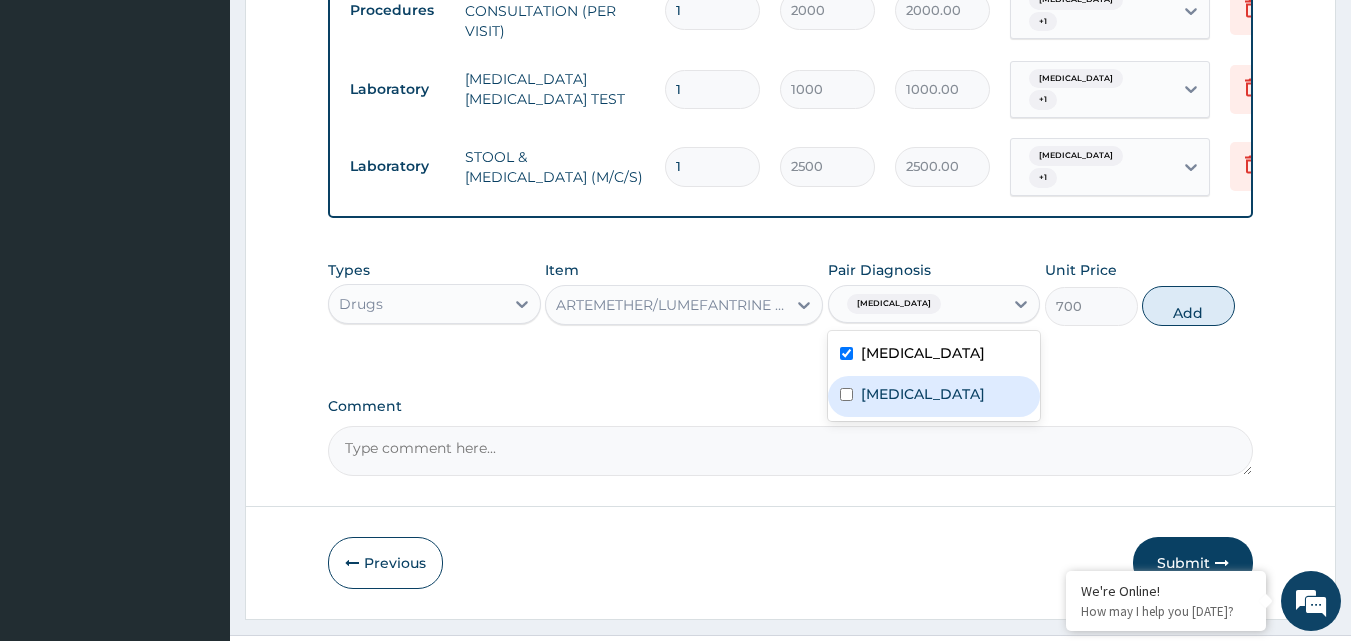 click on "Typhoid fever" at bounding box center [923, 394] 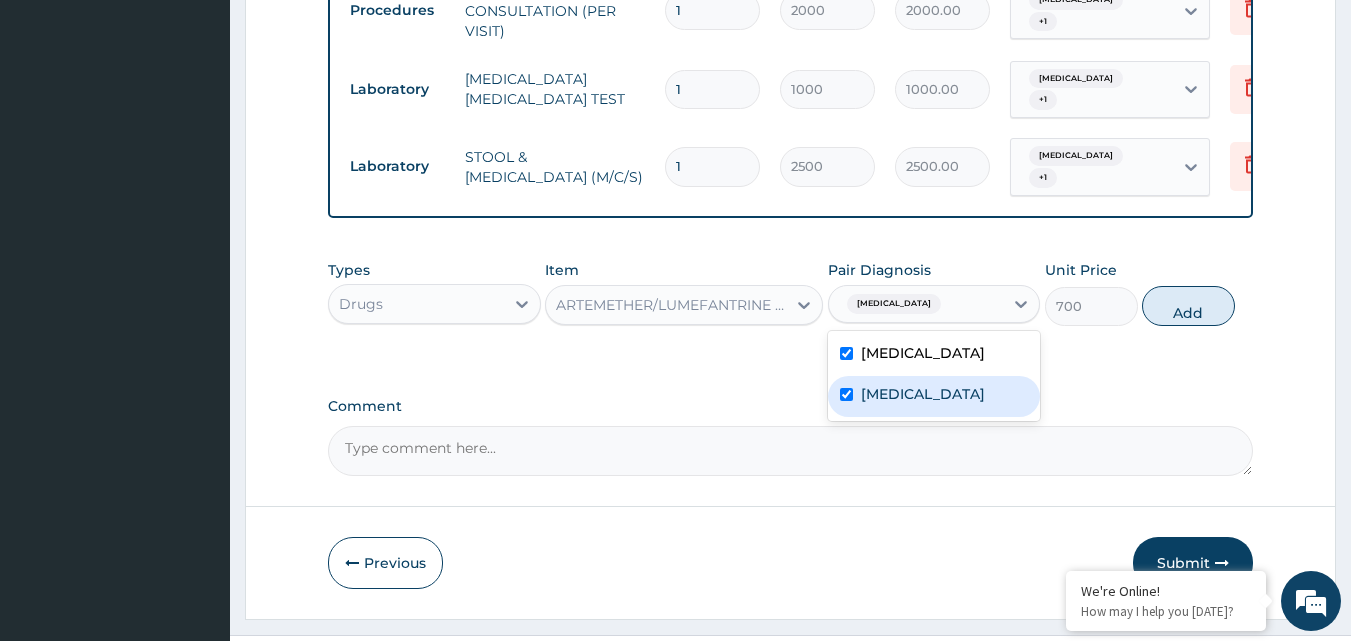 checkbox on "true" 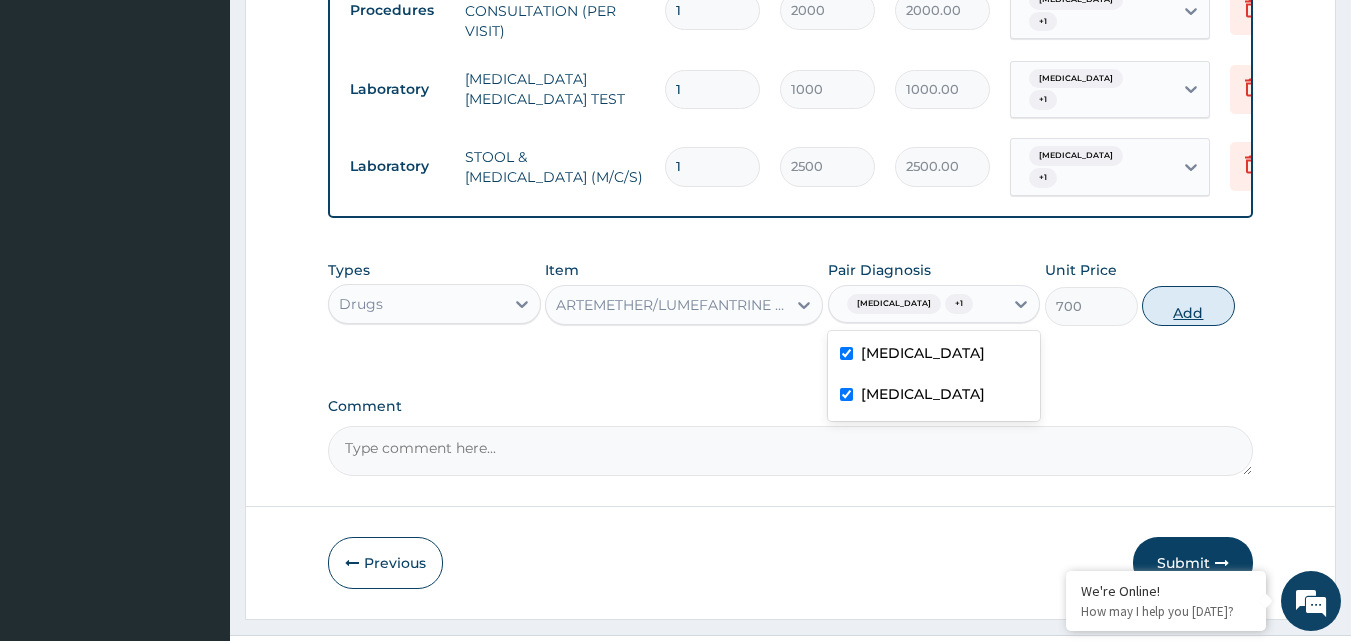 click on "Add" at bounding box center [1188, 306] 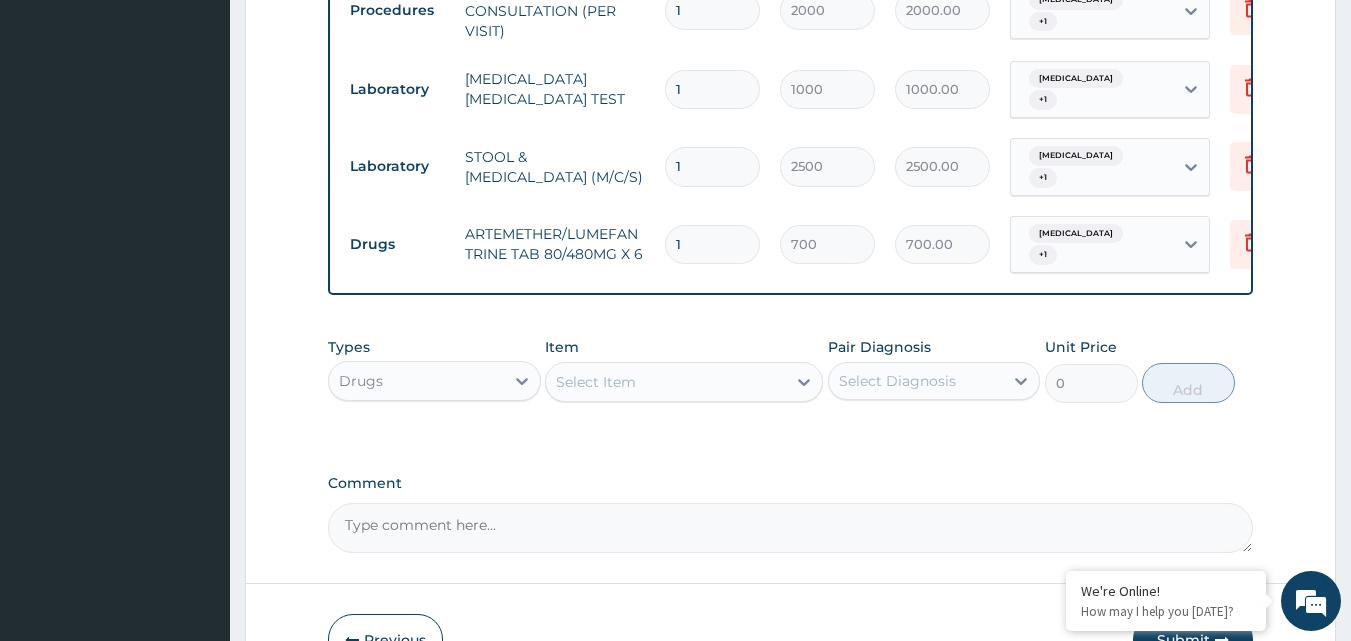 click on "PA Code / Prescription Code Enter Code(Secondary Care Only) Encounter Date DD-MM-YYYY Important Notice Please enter PA codes before entering items that are not attached to a PA code   All diagnoses entered must be linked to a claim item. Diagnosis & Claim Items that are visible but inactive cannot be edited because they were imported from an already approved PA code. Diagnosis Malaria Confirmed Typhoid fever Confirmed NB: All diagnosis must be linked to a claim item Claim Items Type Name Quantity Unit Price Total Price Pair Diagnosis Actions Procedures GENERAL CONSULTATION (PER VISIT) 1 2000 2000.00 Malaria  + 1 Delete Laboratory MALARIA PARASITE TEST 1 1000 1000.00 Malaria  + 1 Delete Laboratory STOOL & URINE CULTURE (M/C/S) 1 2500 2500.00 Malaria  + 1 Delete Drugs ARTEMETHER/LUMEFANTRINE TAB 80/480MG X 6 1 700 700.00 Malaria  + 1 Delete Types Drugs Item Select Item Pair Diagnosis Select Diagnosis Unit Price 0 Add Comment" at bounding box center [791, -42] 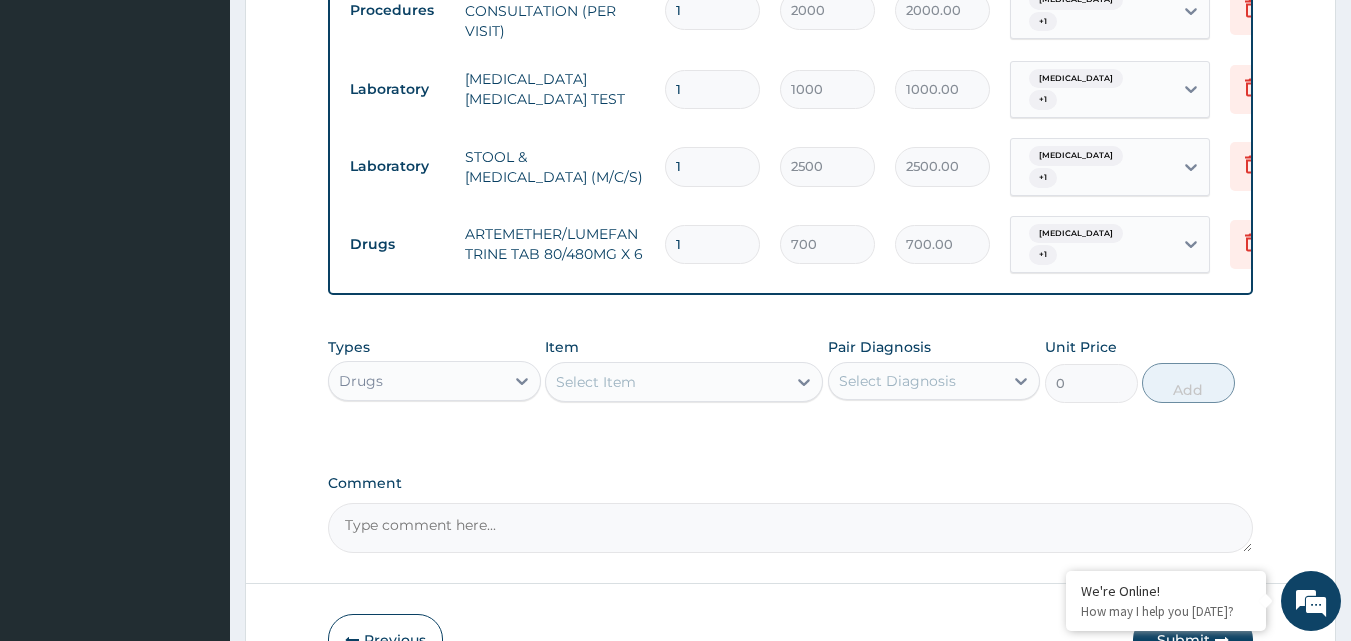 click on "Select Item" at bounding box center (666, 382) 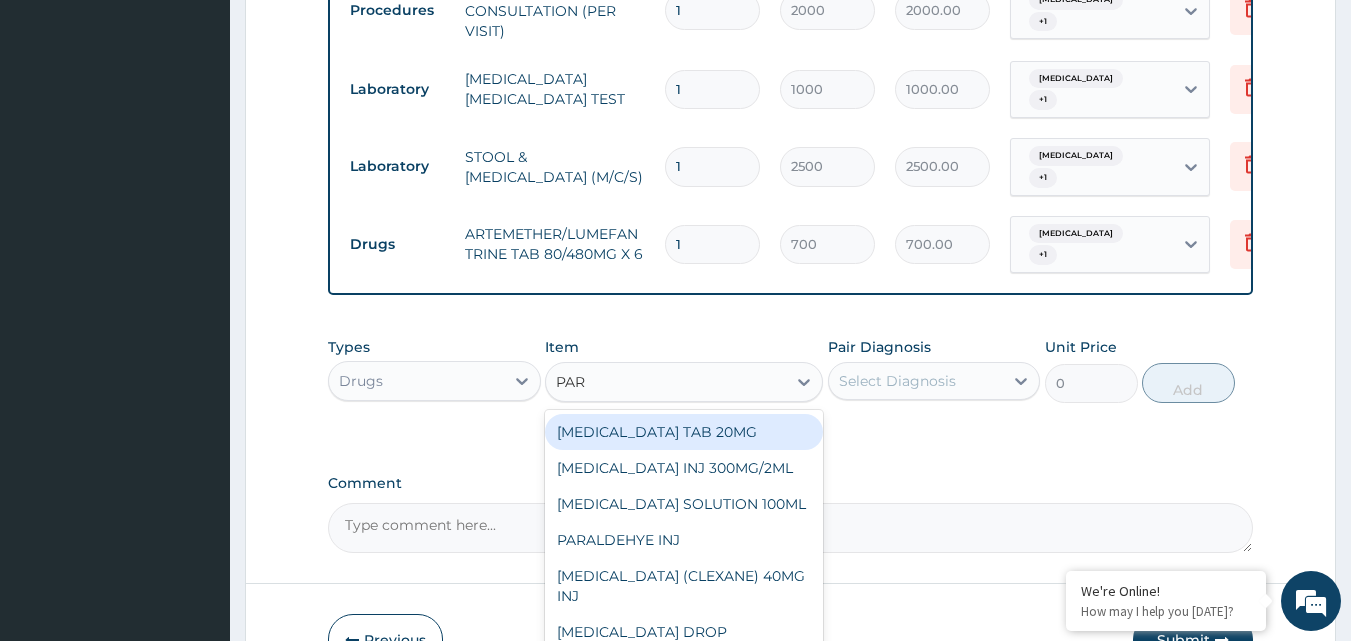 type on "PARA" 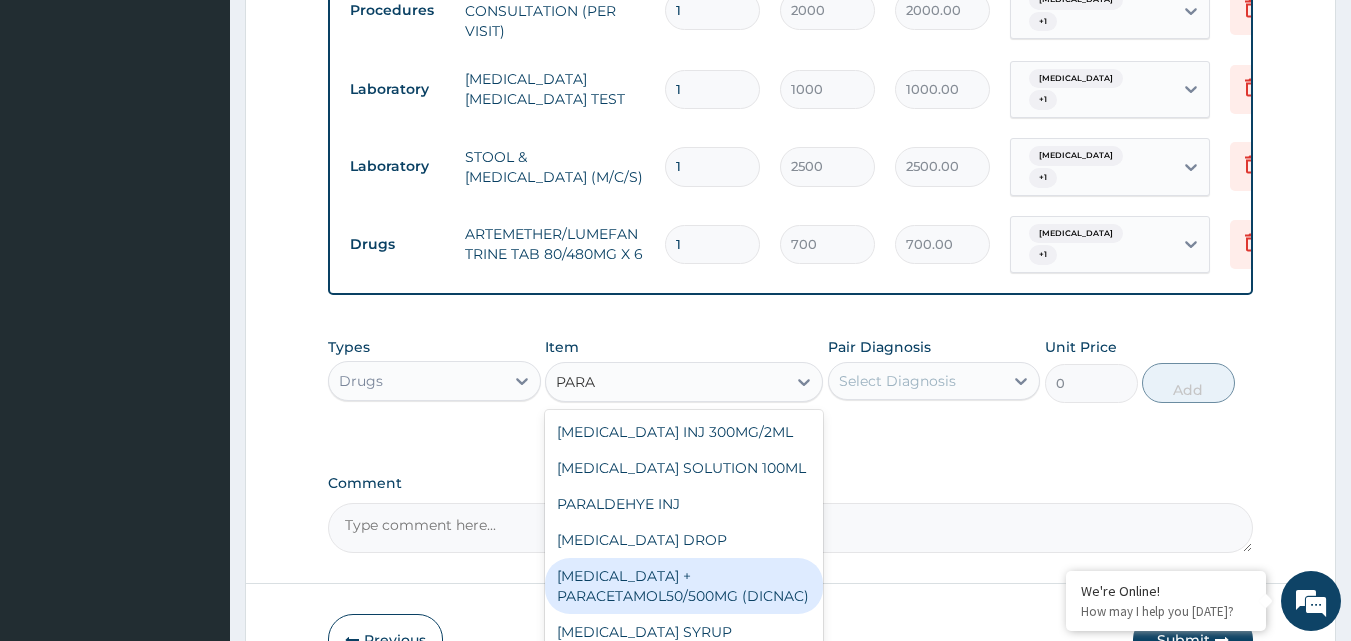 click on "DICLOFENAC + PARACETAMOL50/500MG (DICNAC)" at bounding box center [684, 586] 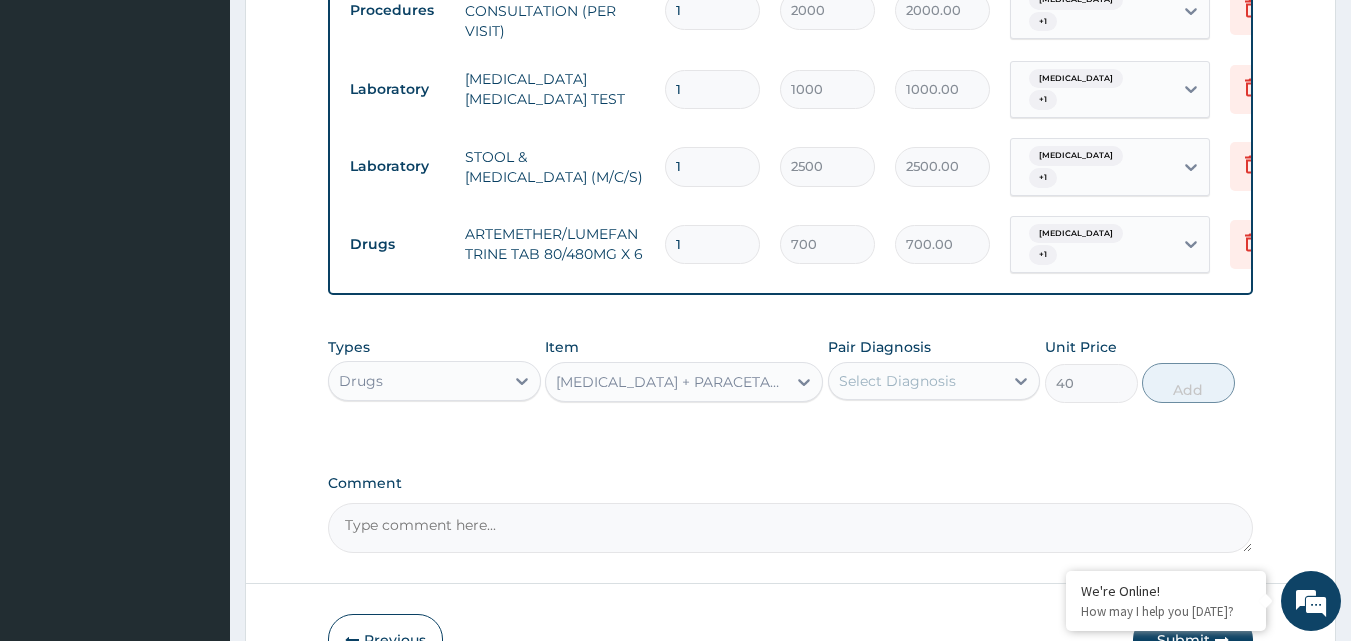 click on "Select Diagnosis" at bounding box center [916, 381] 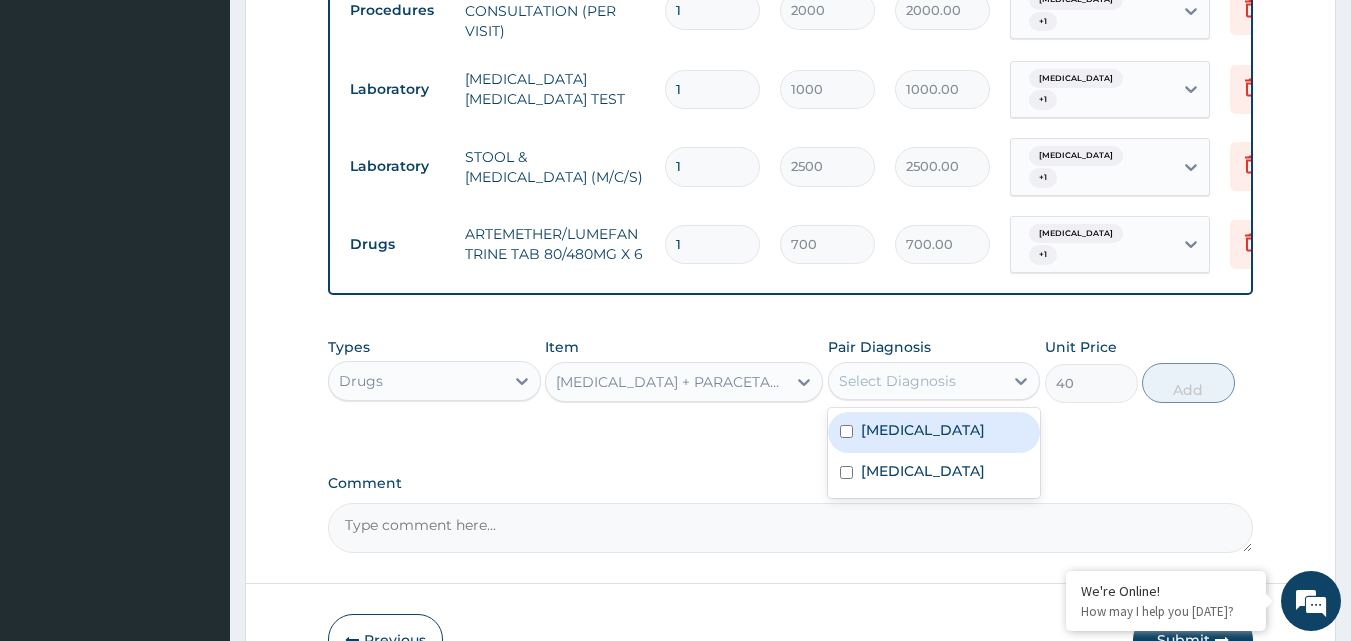 click on "Malaria" at bounding box center (934, 432) 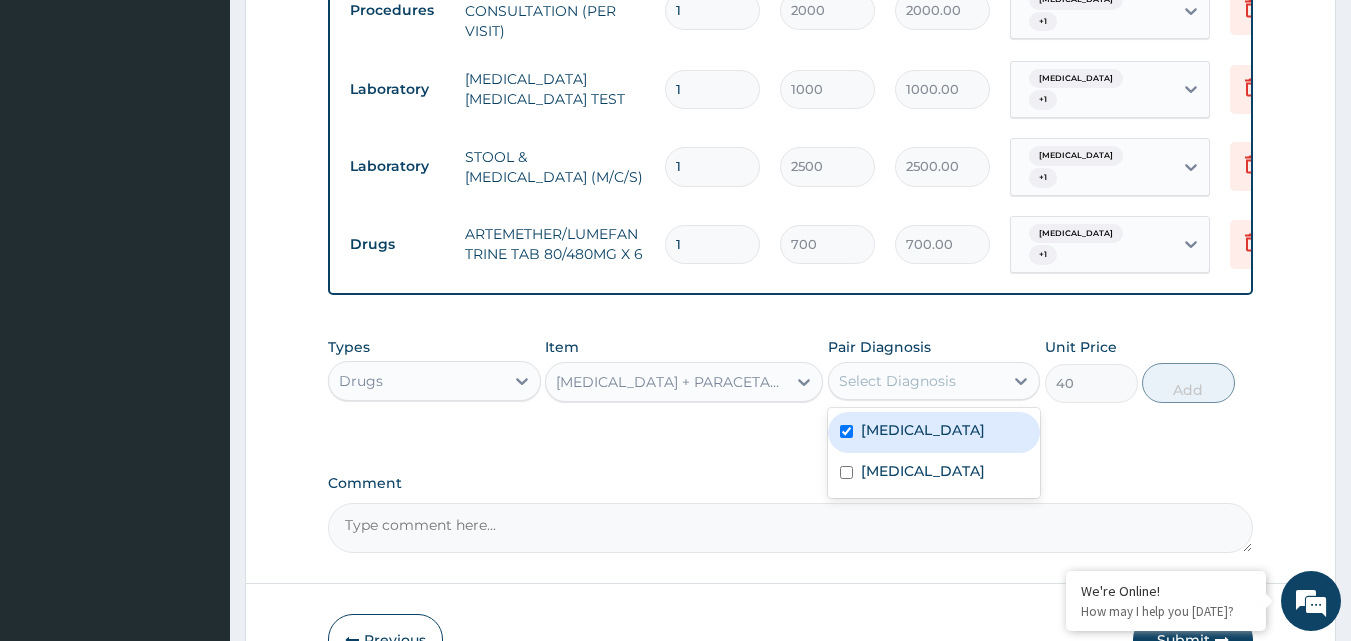 checkbox on "true" 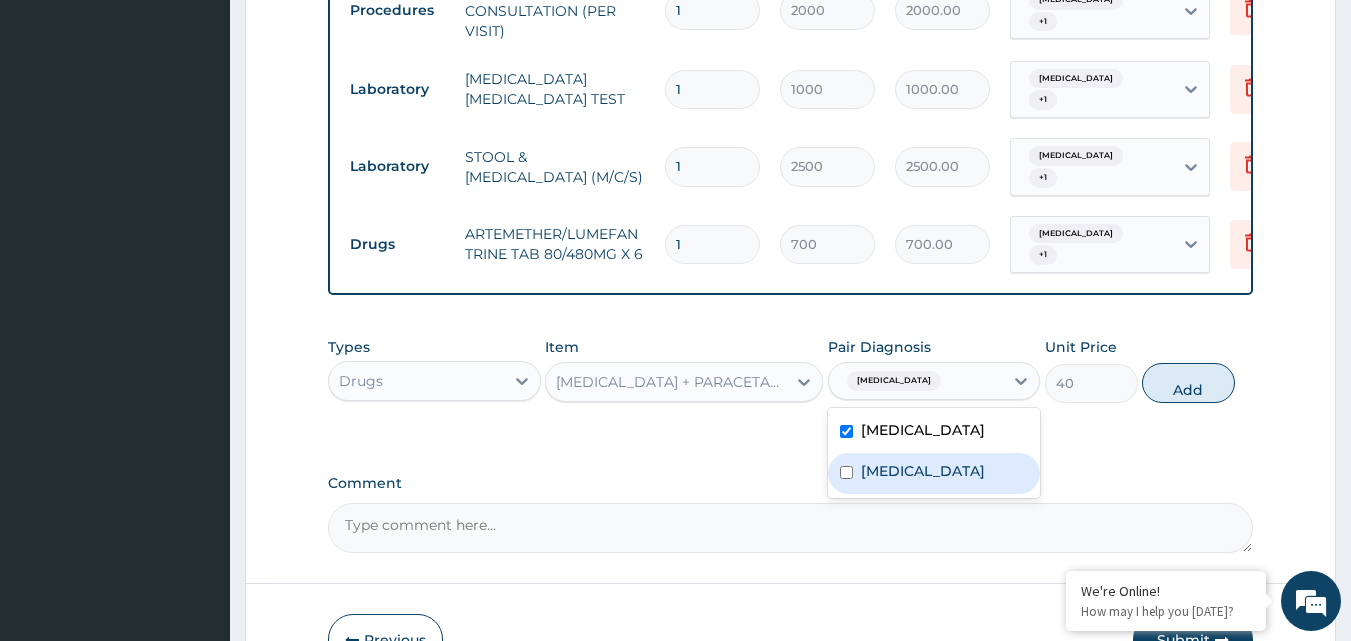 click on "Typhoid fever" at bounding box center (934, 473) 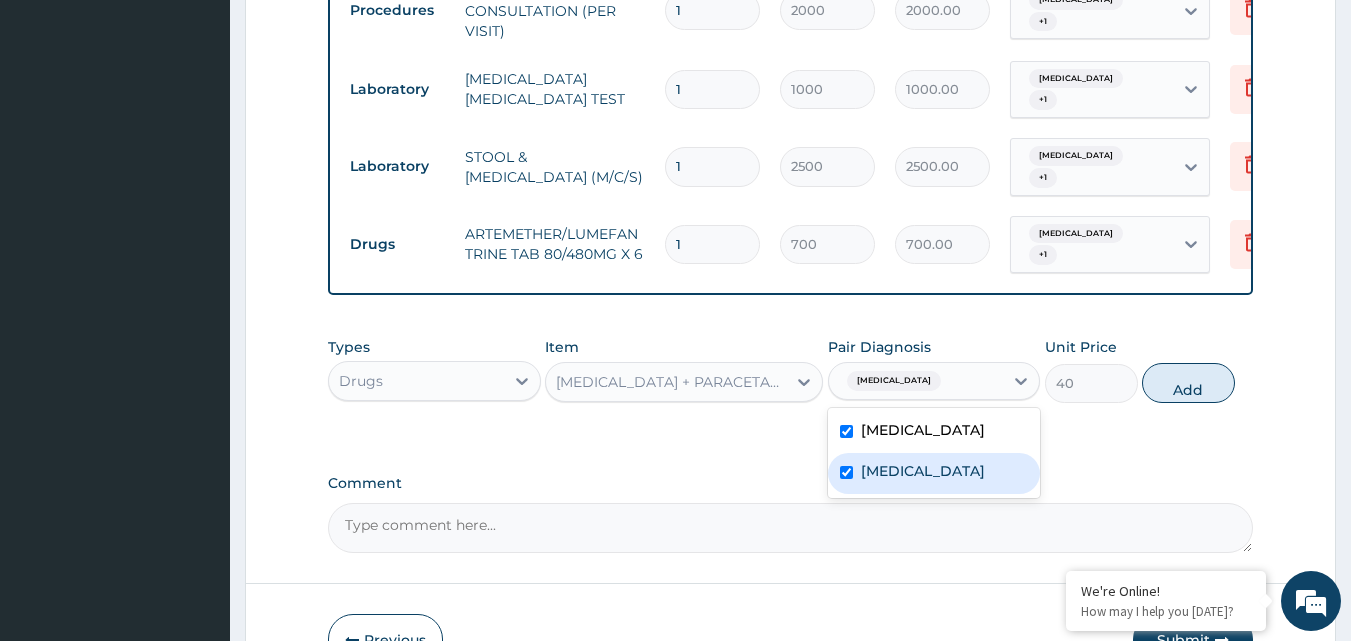 checkbox on "true" 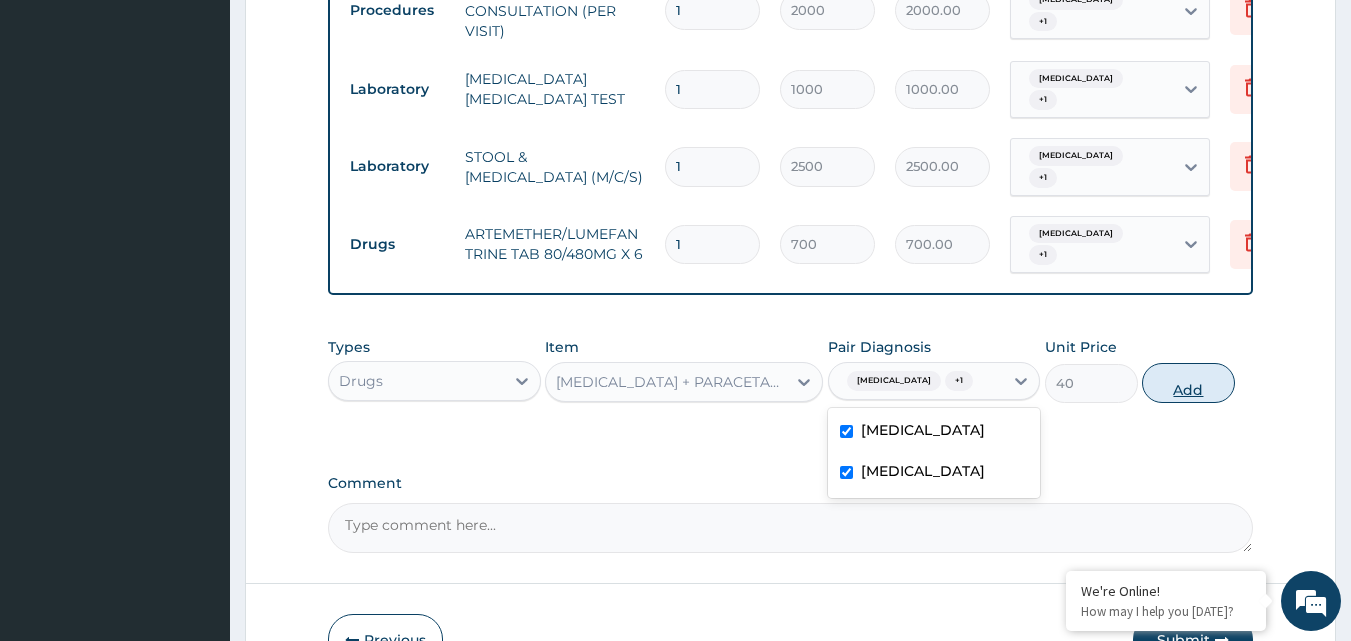 click on "Add" at bounding box center (1188, 383) 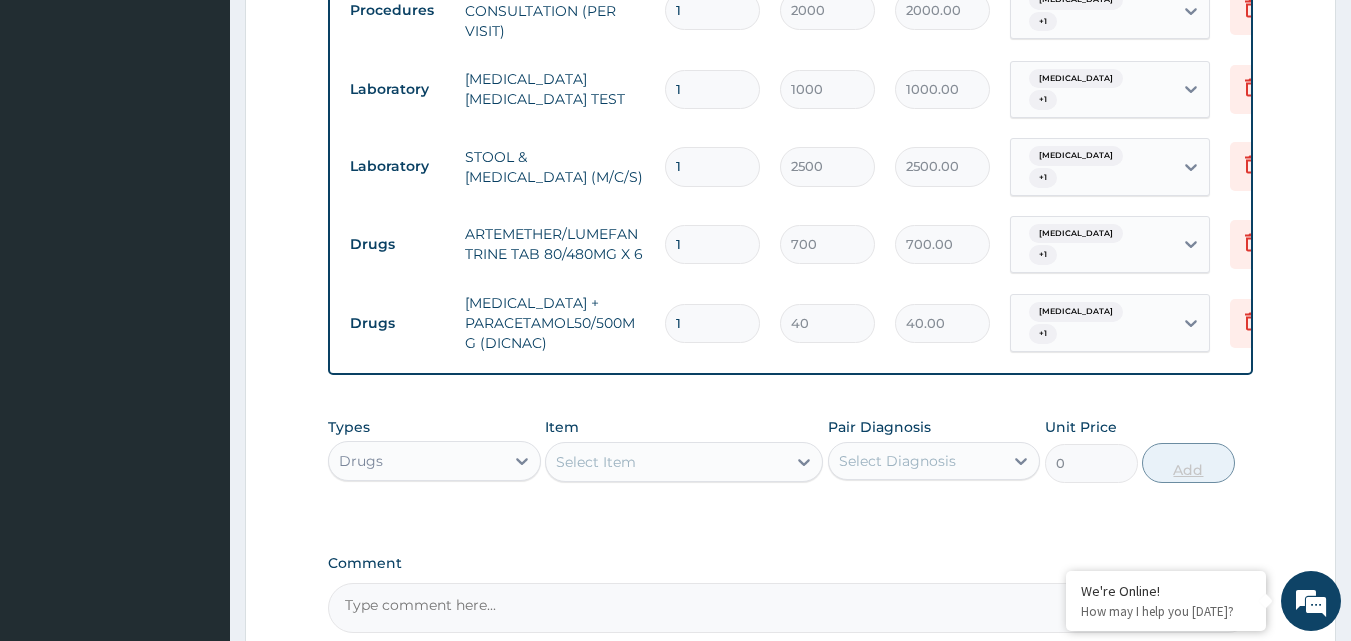 type on "18" 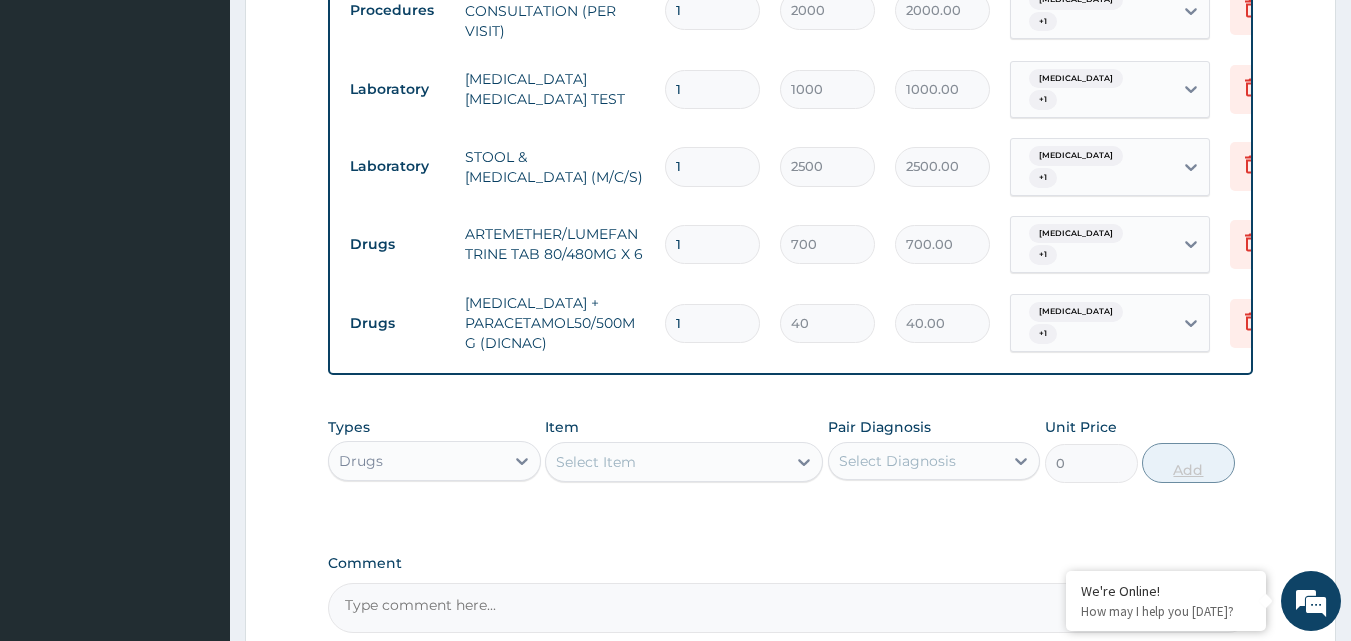 type on "720.00" 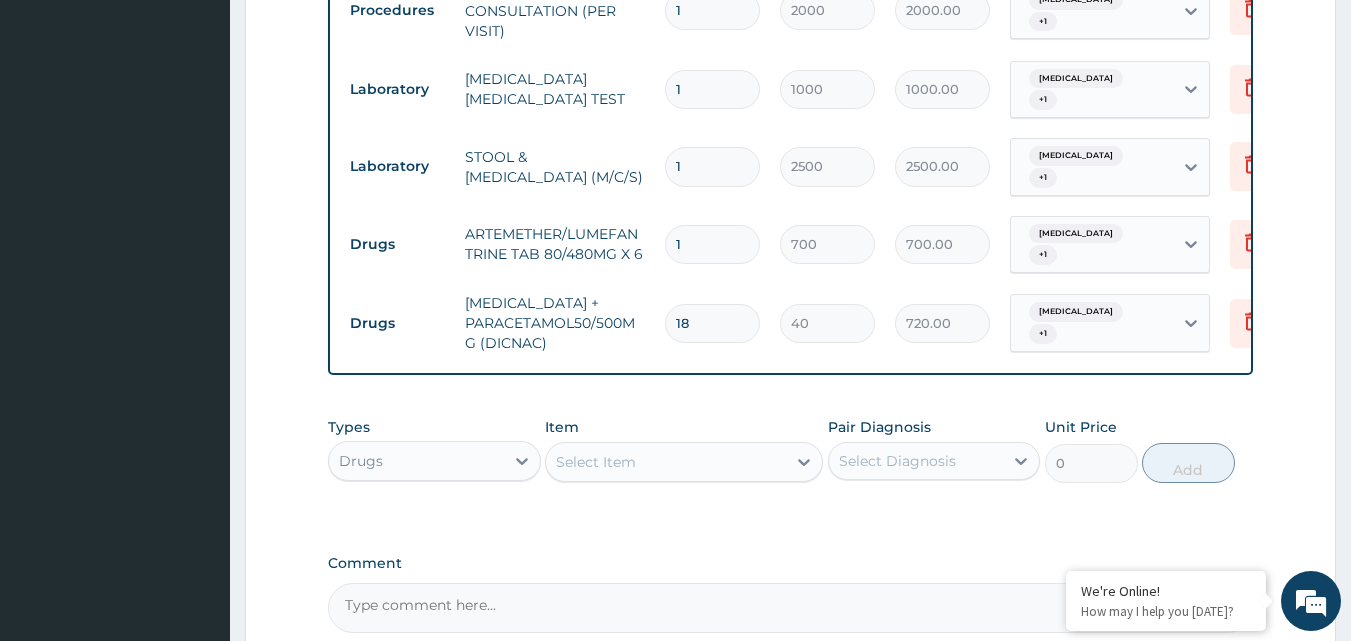 type on "18" 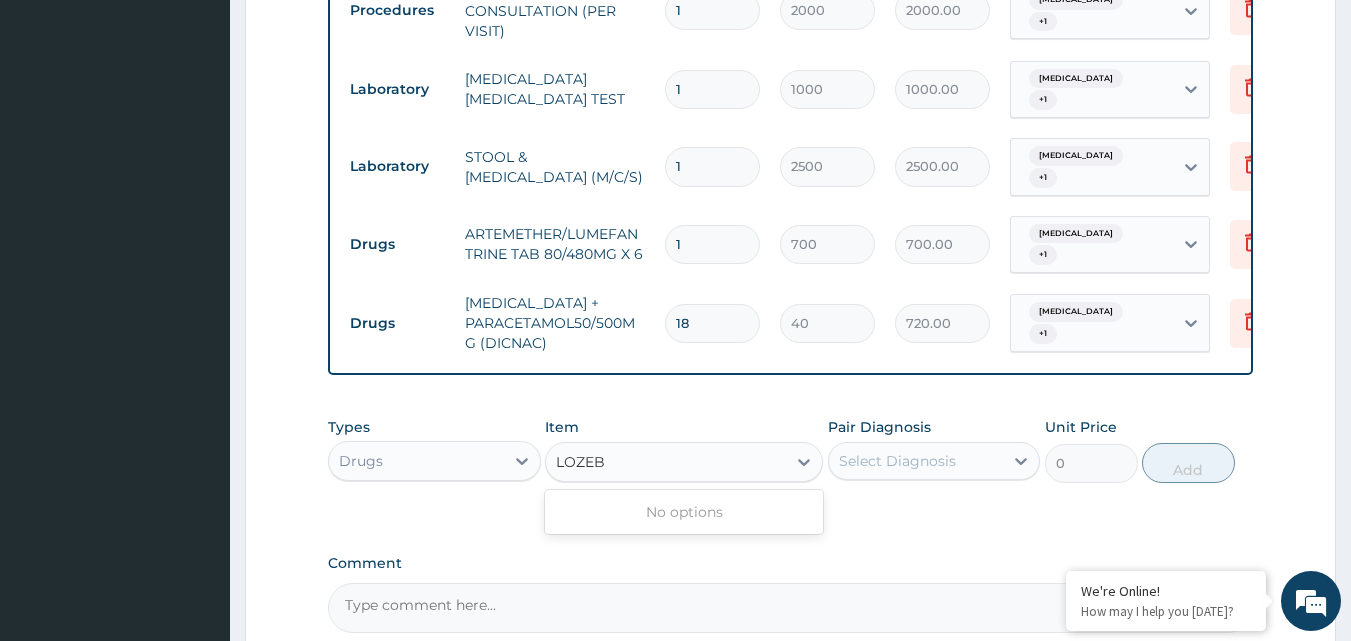 type on "LOZE" 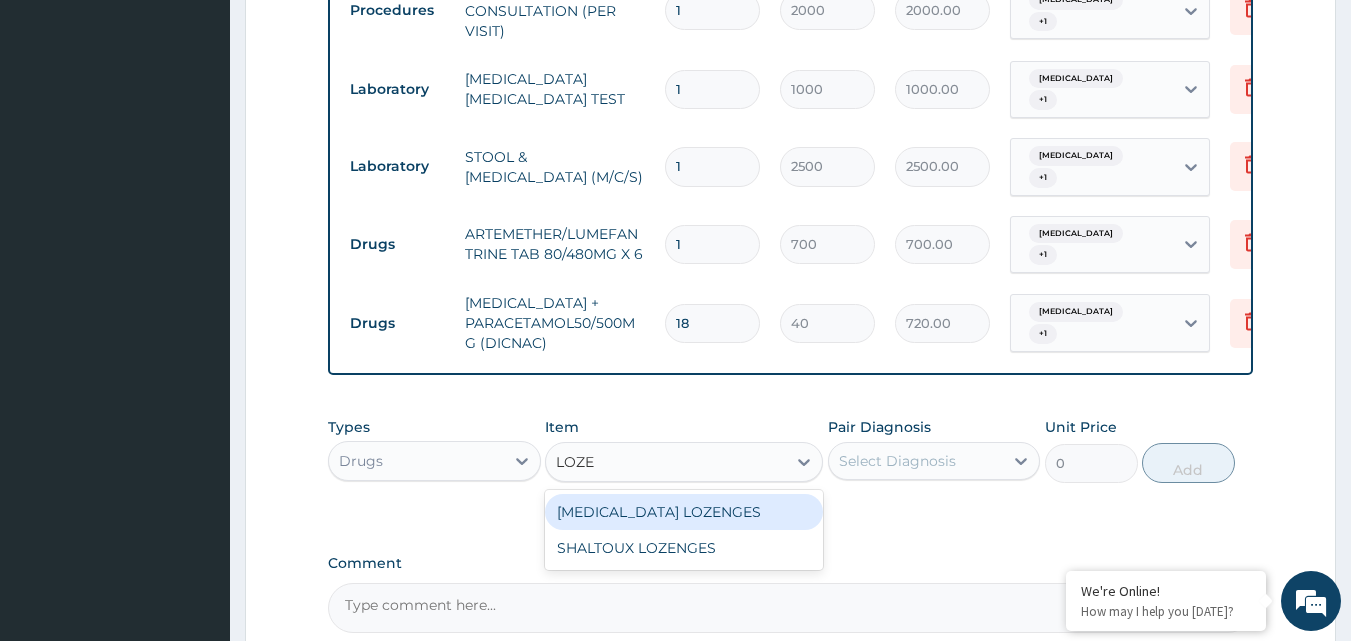 click on "STREPSILS LOZENGES" at bounding box center [684, 512] 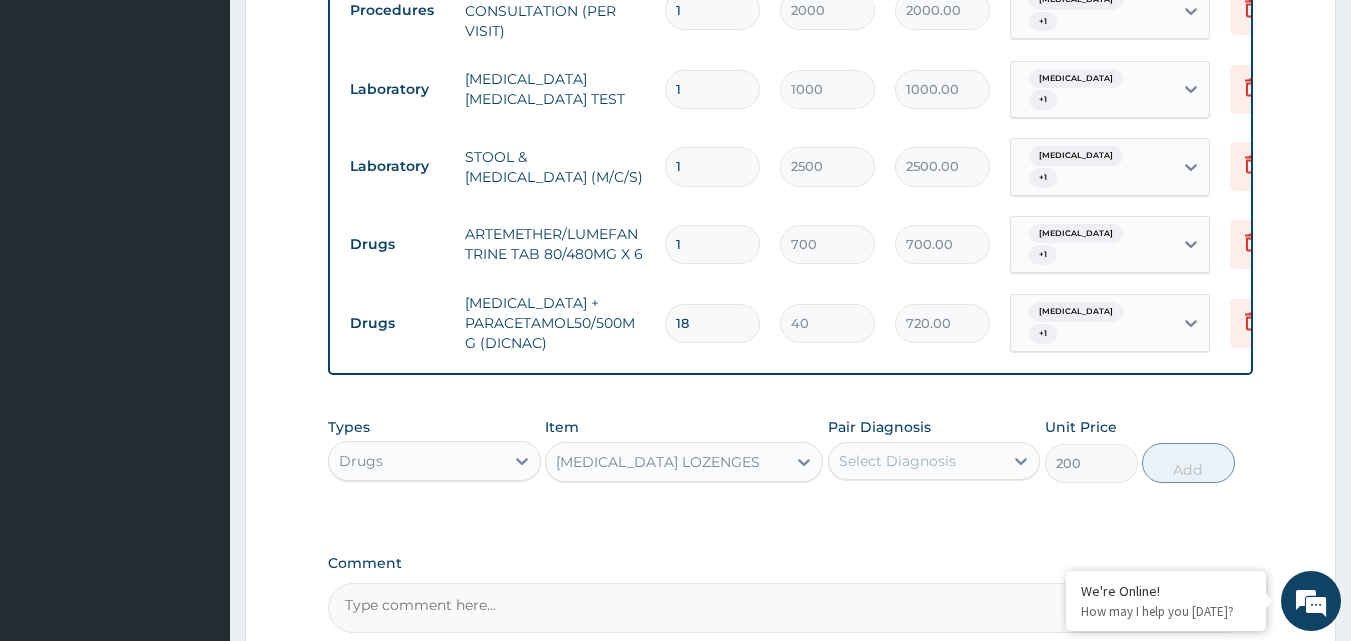 click on "Select Diagnosis" at bounding box center [897, 461] 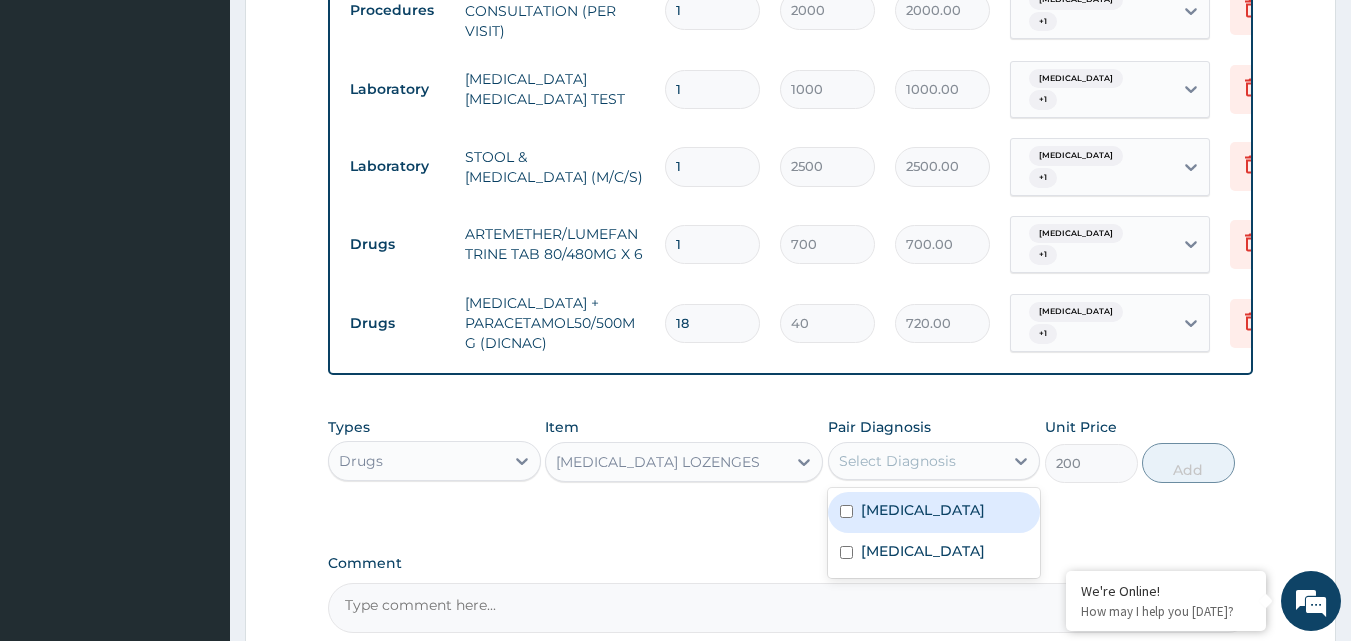 click on "Malaria" at bounding box center (923, 510) 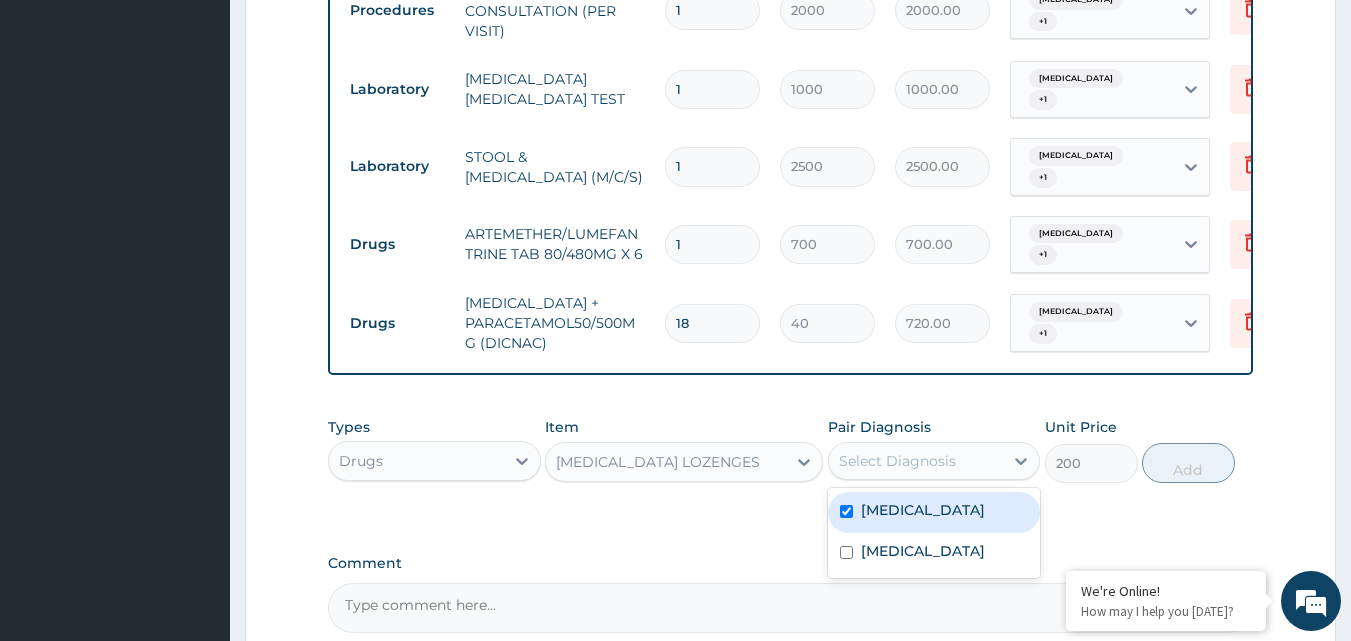checkbox on "true" 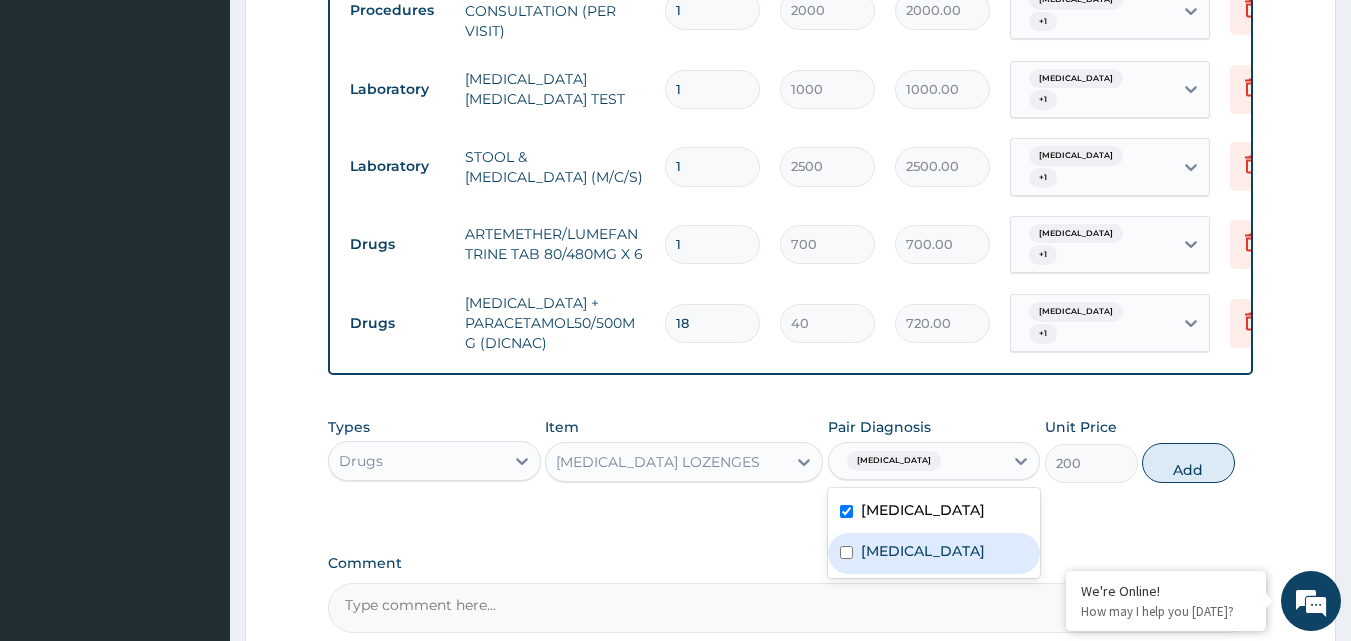 click on "Typhoid fever" at bounding box center (923, 551) 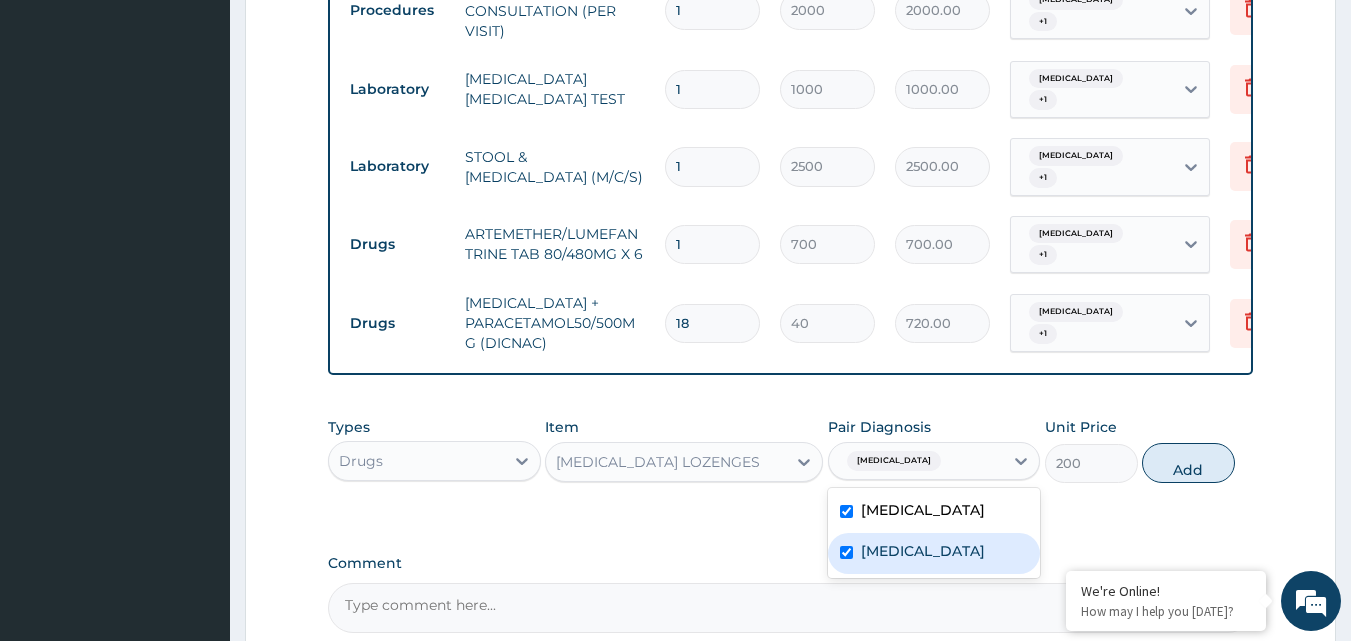 checkbox on "true" 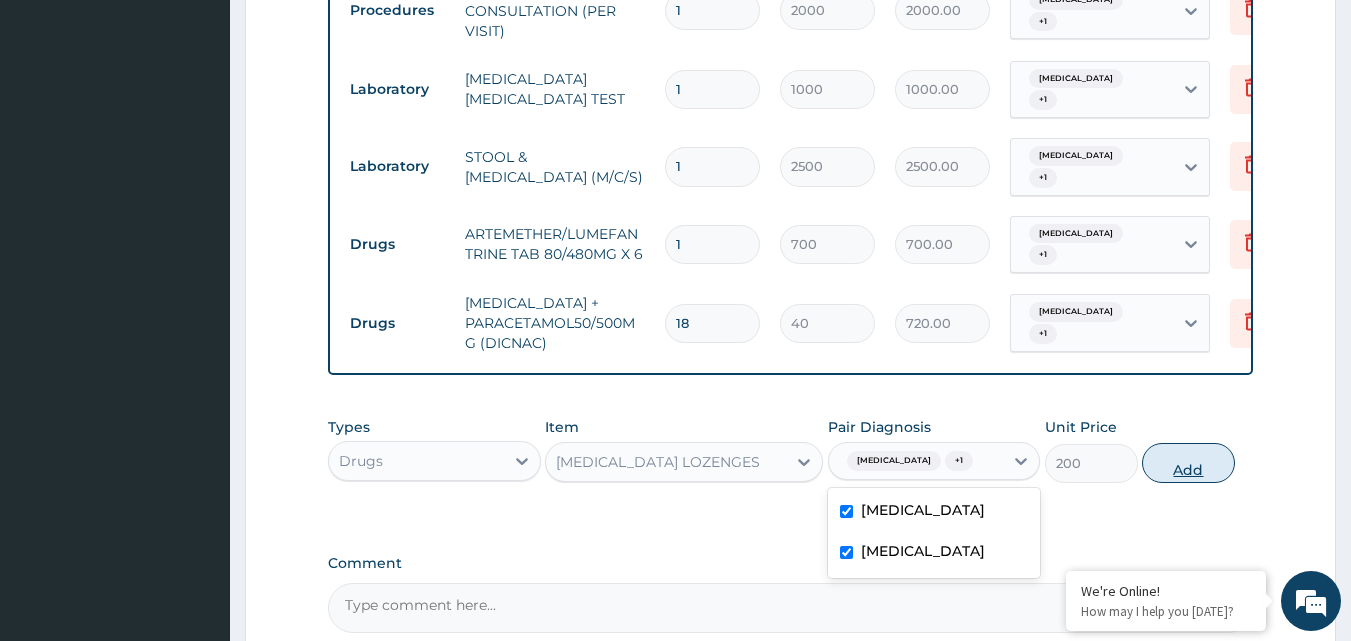 click on "Add" at bounding box center (1188, 463) 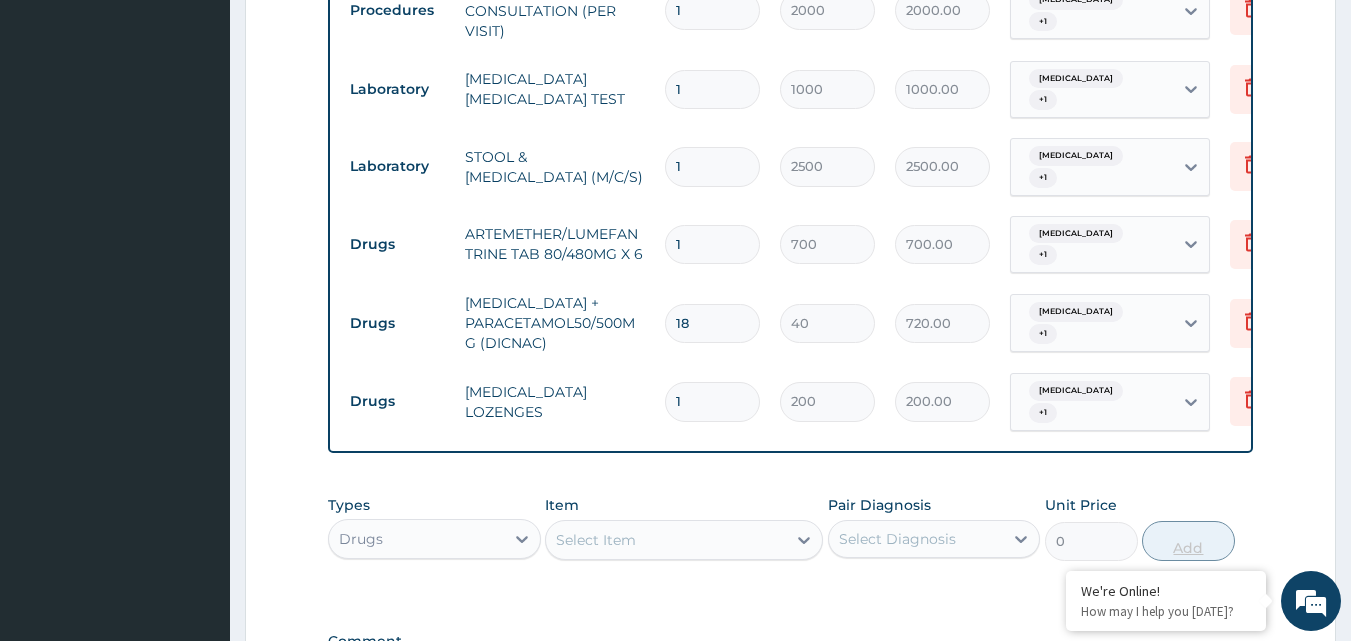 type on "15" 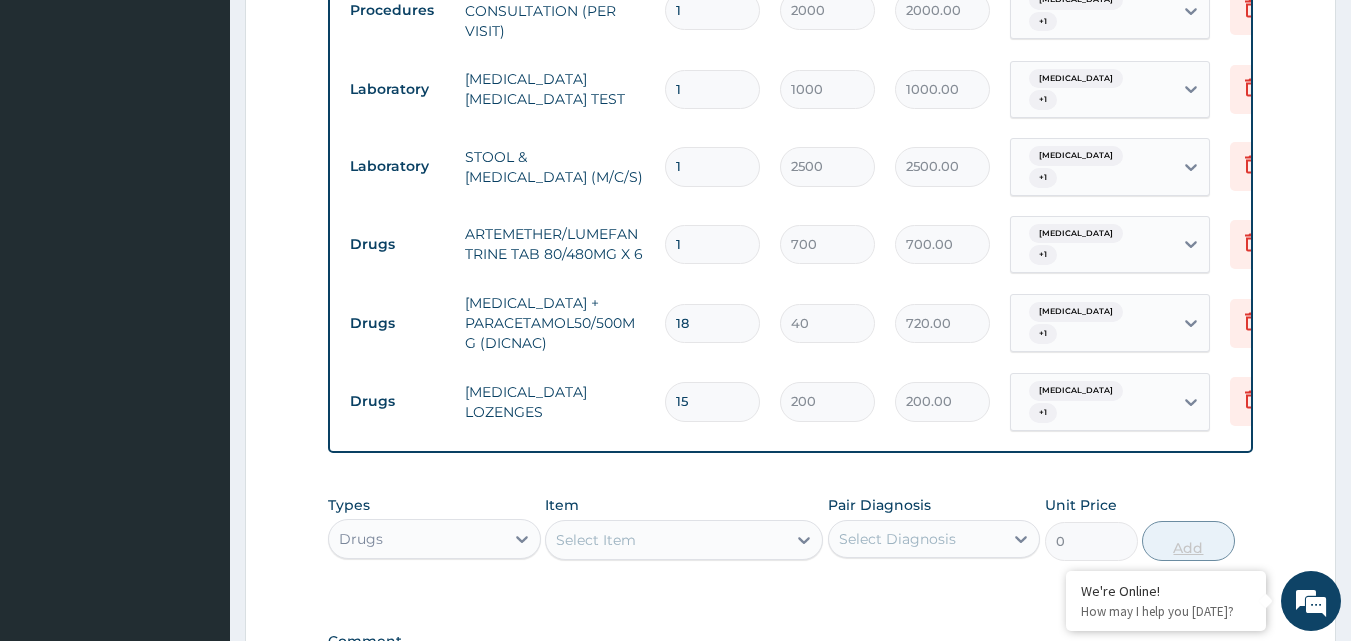 type on "3000.00" 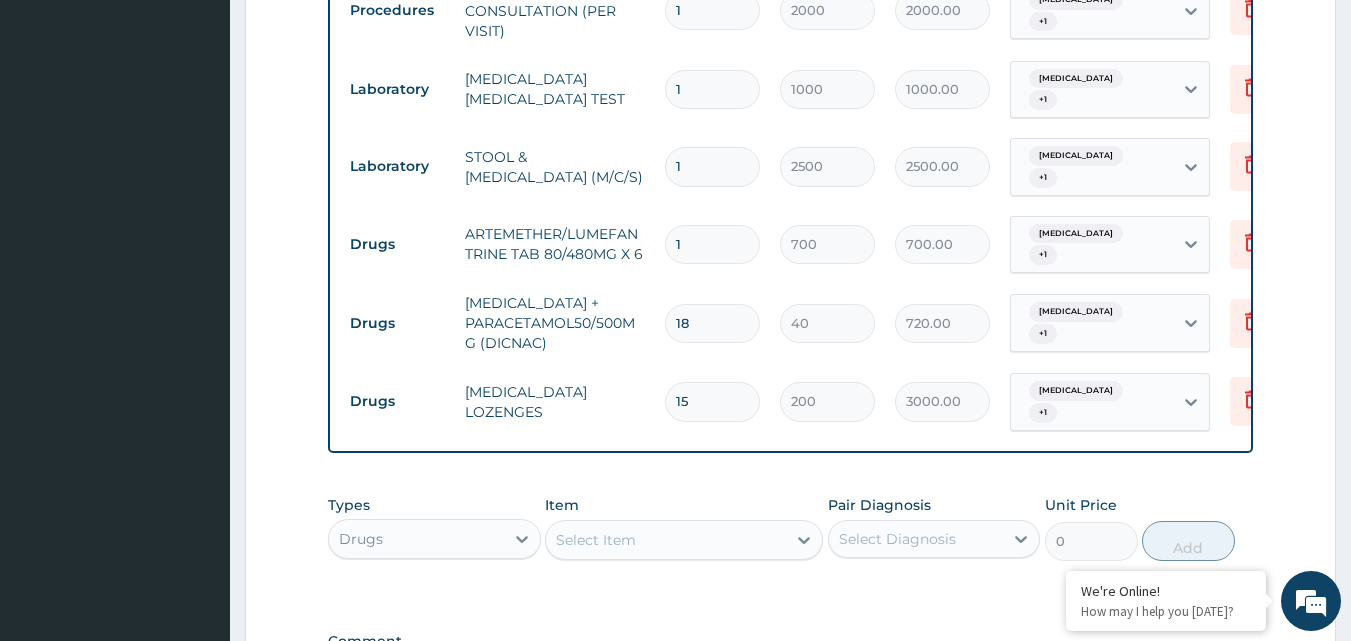 type on "15" 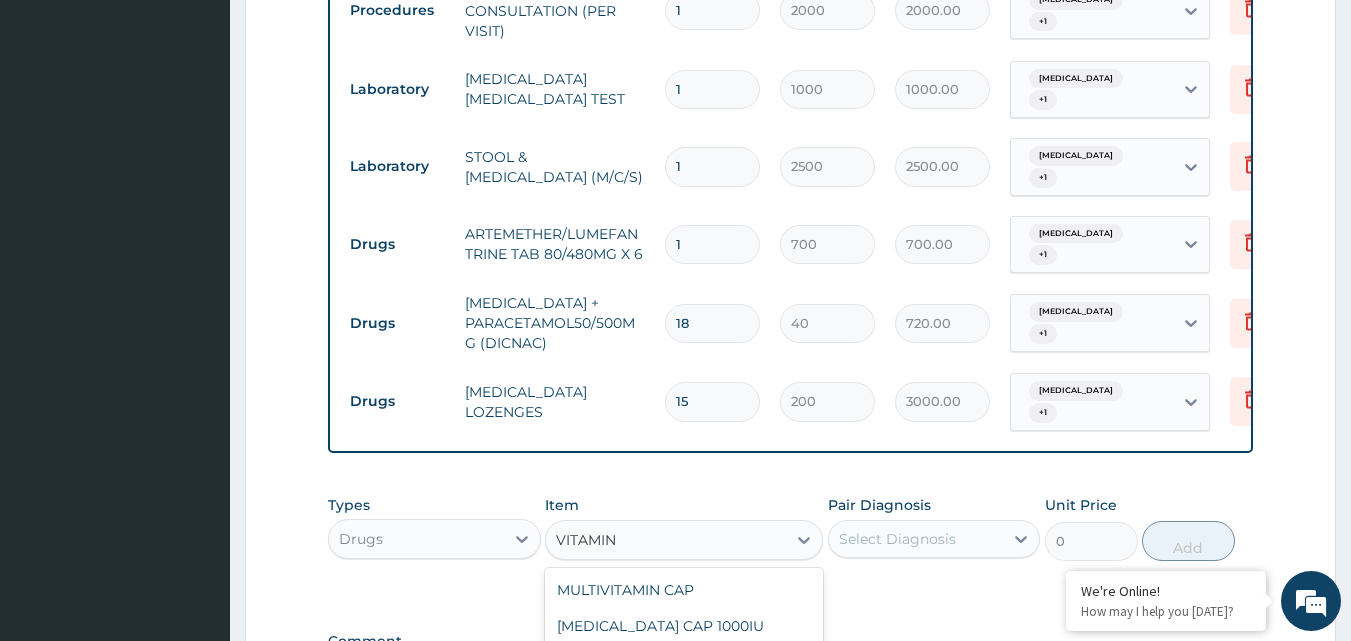 scroll, scrollTop: 4, scrollLeft: 0, axis: vertical 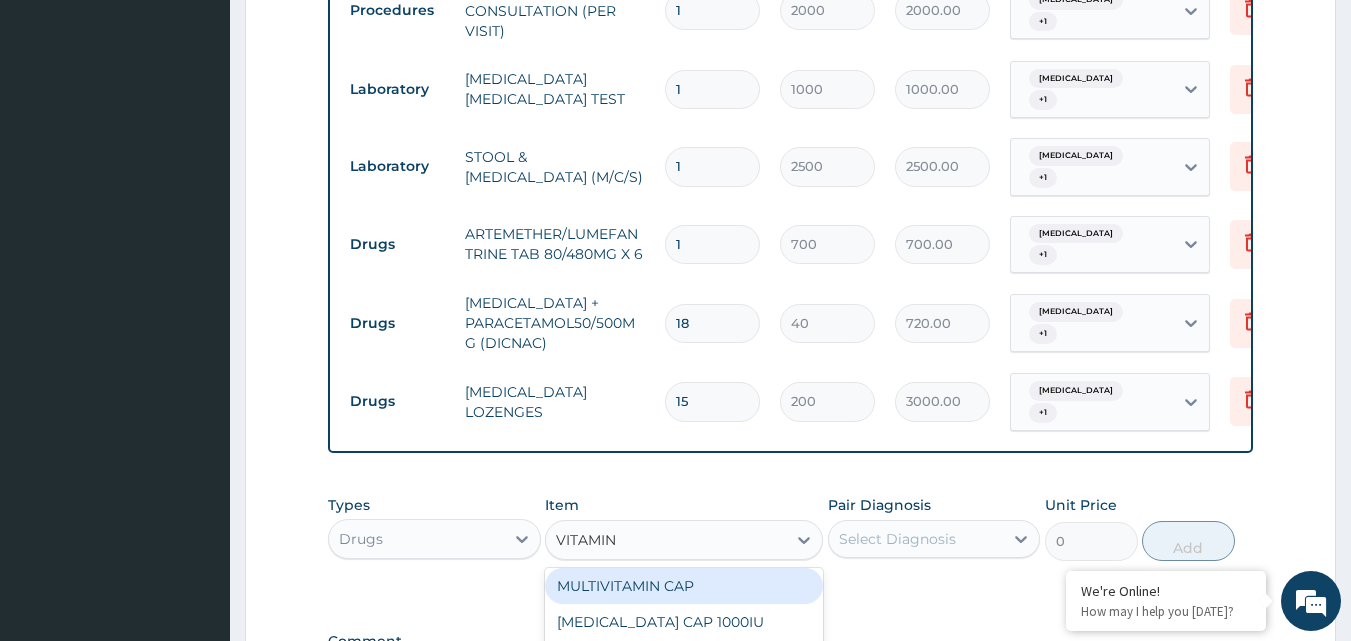 type on "VITAMIN" 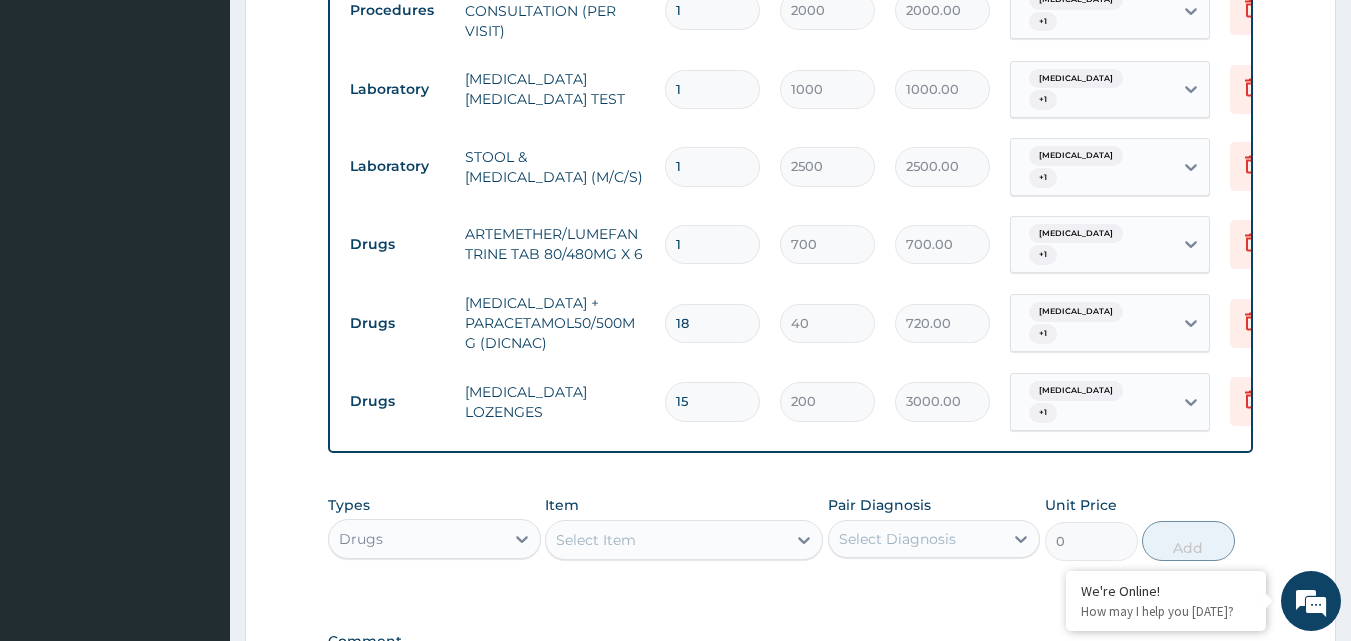 click on "PA Code / Prescription Code Enter Code(Secondary Care Only) Encounter Date DD-MM-YYYY Important Notice Please enter PA codes before entering items that are not attached to a PA code   All diagnoses entered must be linked to a claim item. Diagnosis & Claim Items that are visible but inactive cannot be edited because they were imported from an already approved PA code. Diagnosis Malaria Confirmed Typhoid fever Confirmed NB: All diagnosis must be linked to a claim item Claim Items Type Name Quantity Unit Price Total Price Pair Diagnosis Actions Procedures GENERAL CONSULTATION (PER VISIT) 1 2000 2000.00 Malaria  + 1 Delete Laboratory MALARIA PARASITE TEST 1 1000 1000.00 Malaria  + 1 Delete Laboratory STOOL & URINE CULTURE (M/C/S) 1 2500 2500.00 Malaria  + 1 Delete Drugs ARTEMETHER/LUMEFANTRINE TAB 80/480MG X 6 1 700 700.00 Malaria  + 1 Delete Drugs DICLOFENAC + PARACETAMOL50/500MG (DICNAC) 18 40 720.00 Malaria  + 1 Delete Drugs STREPSILS LOZENGES 15 200 3000.00 Malaria  + 1 Delete Types Drugs Item Select Item 0" at bounding box center [791, 37] 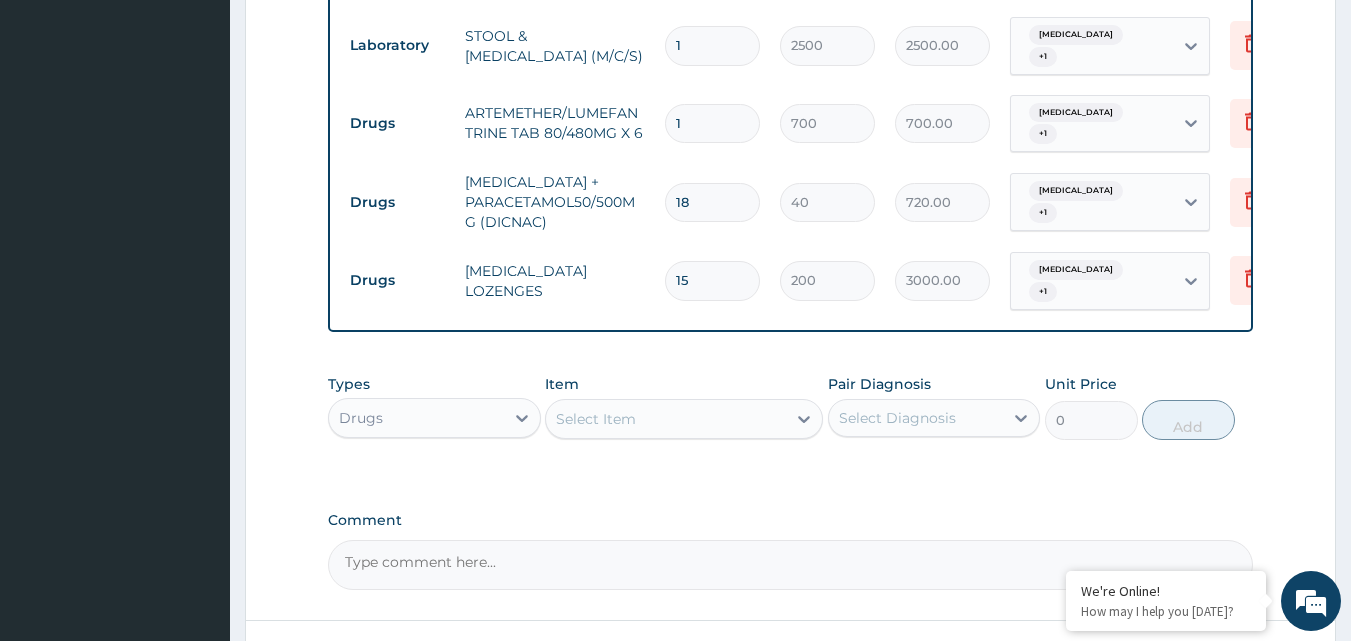 scroll, scrollTop: 987, scrollLeft: 0, axis: vertical 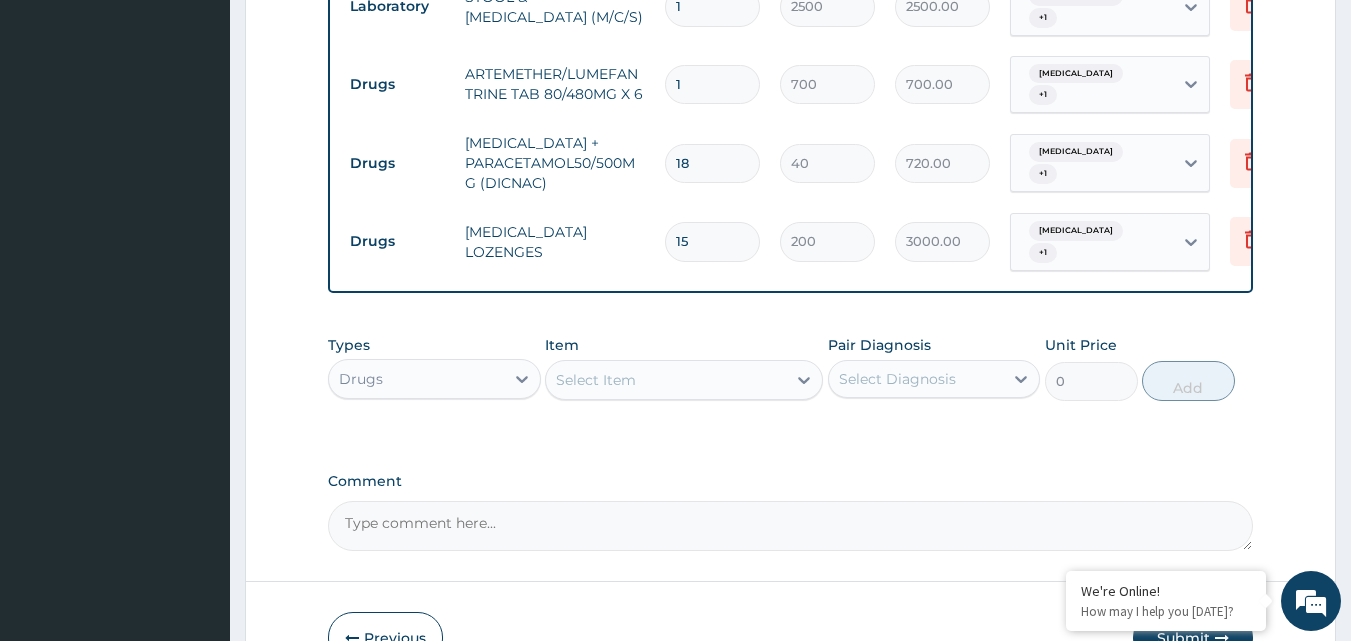 click on "Step  2  of 2 PA Code / Prescription Code Enter Code(Secondary Care Only) Encounter Date DD-MM-YYYY Important Notice Please enter PA codes before entering items that are not attached to a PA code   All diagnoses entered must be linked to a claim item. Diagnosis & Claim Items that are visible but inactive cannot be edited because they were imported from an already approved PA code. Diagnosis Malaria Confirmed Typhoid fever Confirmed NB: All diagnosis must be linked to a claim item Claim Items Type Name Quantity Unit Price Total Price Pair Diagnosis Actions Procedures GENERAL CONSULTATION (PER VISIT) 1 2000 2000.00 Malaria  + 1 Delete Laboratory MALARIA PARASITE TEST 1 1000 1000.00 Malaria  + 1 Delete Laboratory STOOL & URINE CULTURE (M/C/S) 1 2500 2500.00 Malaria  + 1 Delete Drugs ARTEMETHER/LUMEFANTRINE TAB 80/480MG X 6 1 700 700.00 Malaria  + 1 Delete Drugs DICLOFENAC + PARACETAMOL50/500MG (DICNAC) 18 40 720.00 Malaria  + 1 Delete Drugs STREPSILS LOZENGES 15 200 3000.00 Malaria  + 1 Delete Types Drugs Item 0" at bounding box center [790, -94] 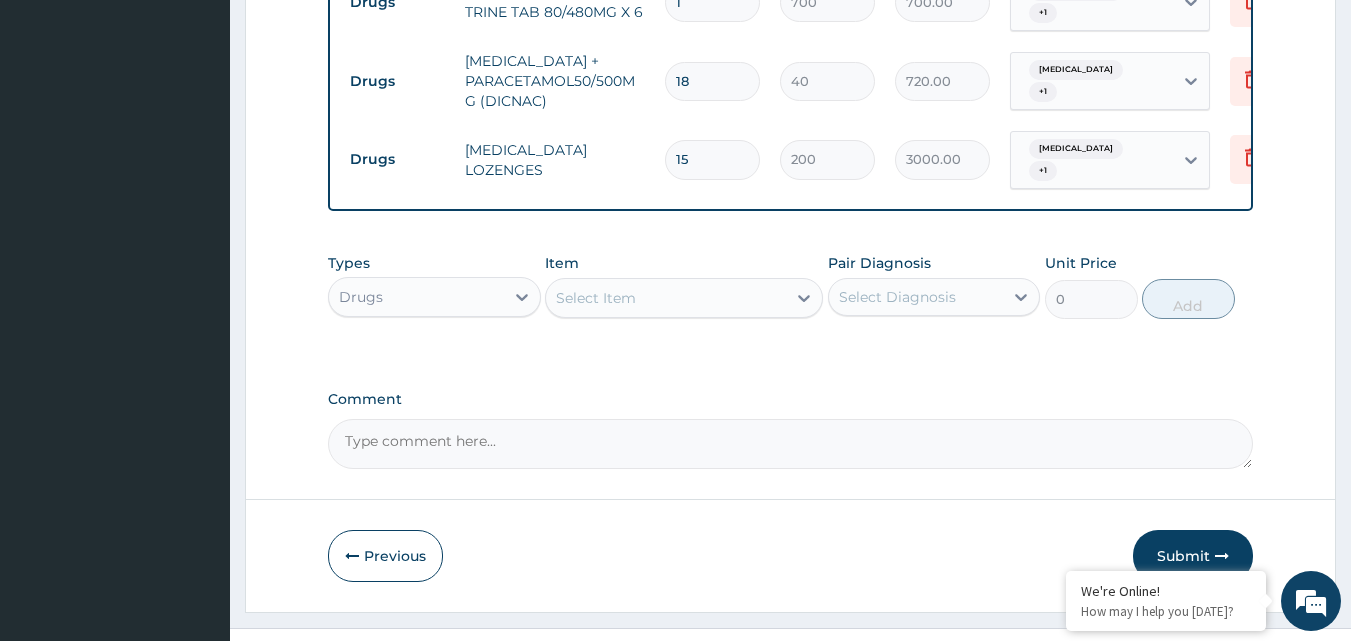 scroll, scrollTop: 1088, scrollLeft: 0, axis: vertical 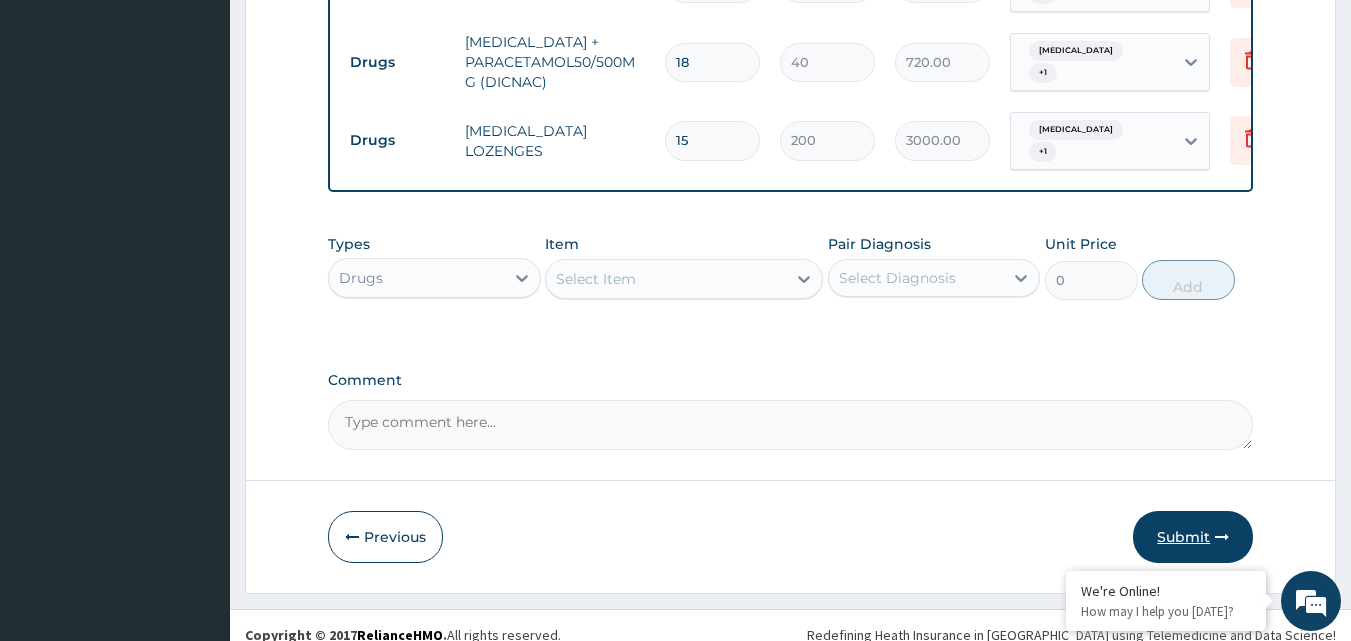 click on "Submit" at bounding box center (1193, 537) 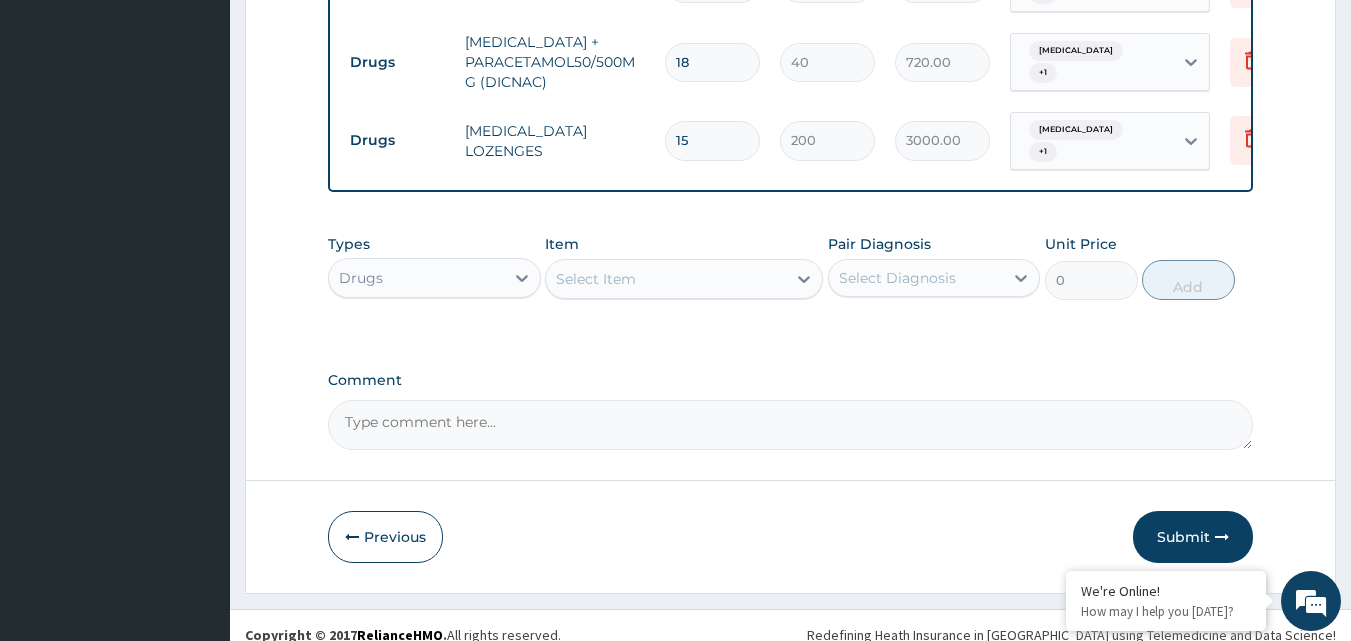 click on "Step  2  of 2 PA Code / Prescription Code Enter Code(Secondary Care Only) Encounter Date DD-MM-YYYY Important Notice Please enter PA codes before entering items that are not attached to a PA code   All diagnoses entered must be linked to a claim item. Diagnosis & Claim Items that are visible but inactive cannot be edited because they were imported from an already approved PA code. Diagnosis Malaria Confirmed Typhoid fever Confirmed NB: All diagnosis must be linked to a claim item Claim Items Type Name Quantity Unit Price Total Price Pair Diagnosis Actions Procedures GENERAL CONSULTATION (PER VISIT) 1 2000 2000.00 Malaria  + 1 Delete Laboratory MALARIA PARASITE TEST 1 1000 1000.00 Malaria  + 1 Delete Laboratory STOOL & URINE CULTURE (M/C/S) 1 2500 2500.00 Malaria  + 1 Delete Drugs ARTEMETHER/LUMEFANTRINE TAB 80/480MG X 6 1 700 700.00 Malaria  + 1 Delete Drugs DICLOFENAC + PARACETAMOL50/500MG (DICNAC) 18 40 720.00 Malaria  + 1 Delete Drugs STREPSILS LOZENGES 15 200 3000.00 Malaria  + 1 Delete Types Drugs Item 0" at bounding box center (790, -195) 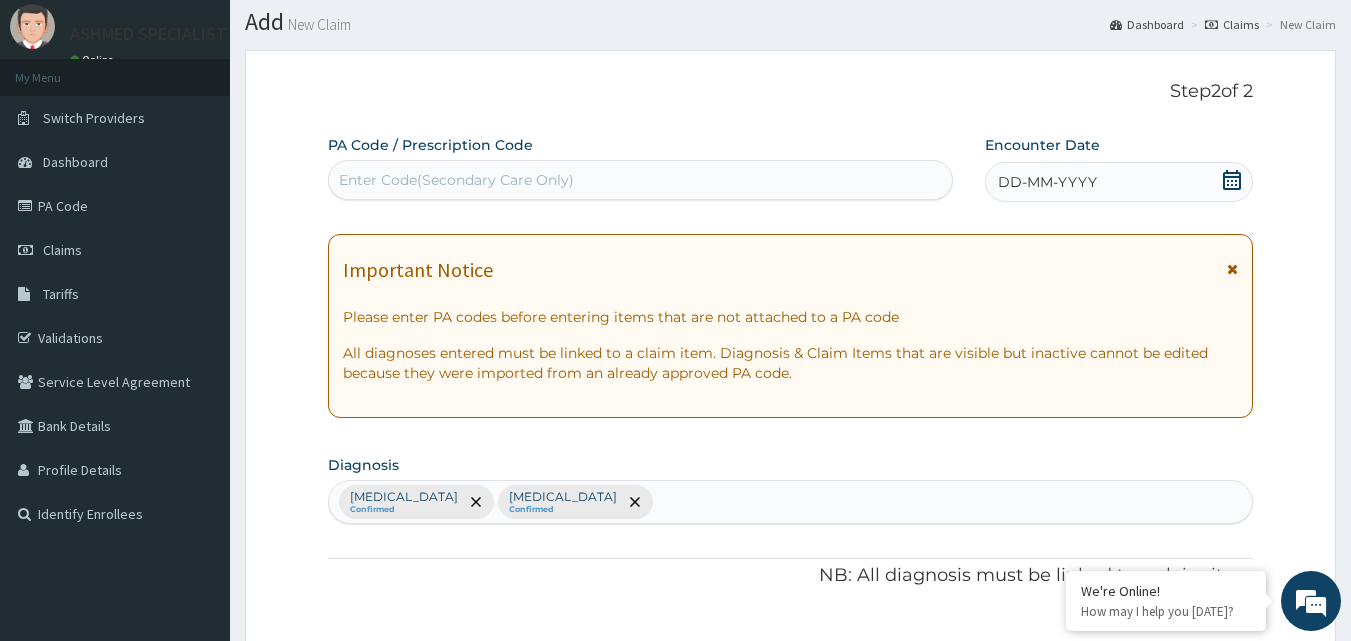 scroll, scrollTop: 0, scrollLeft: 0, axis: both 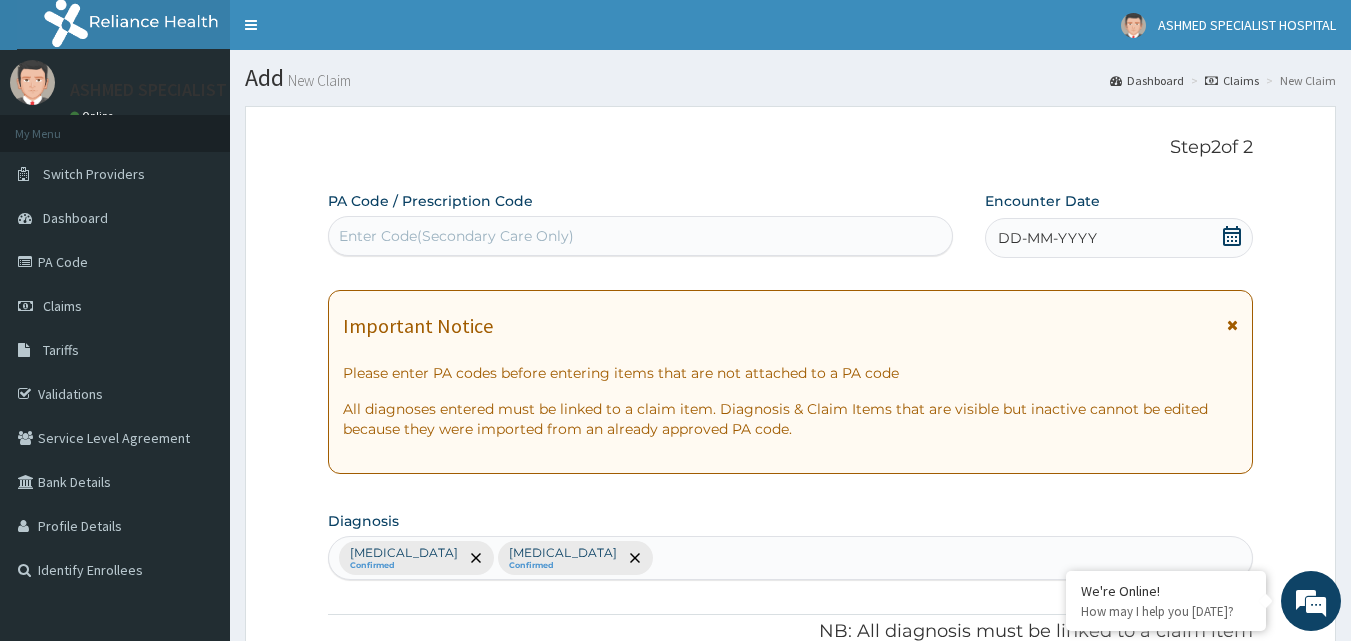 click 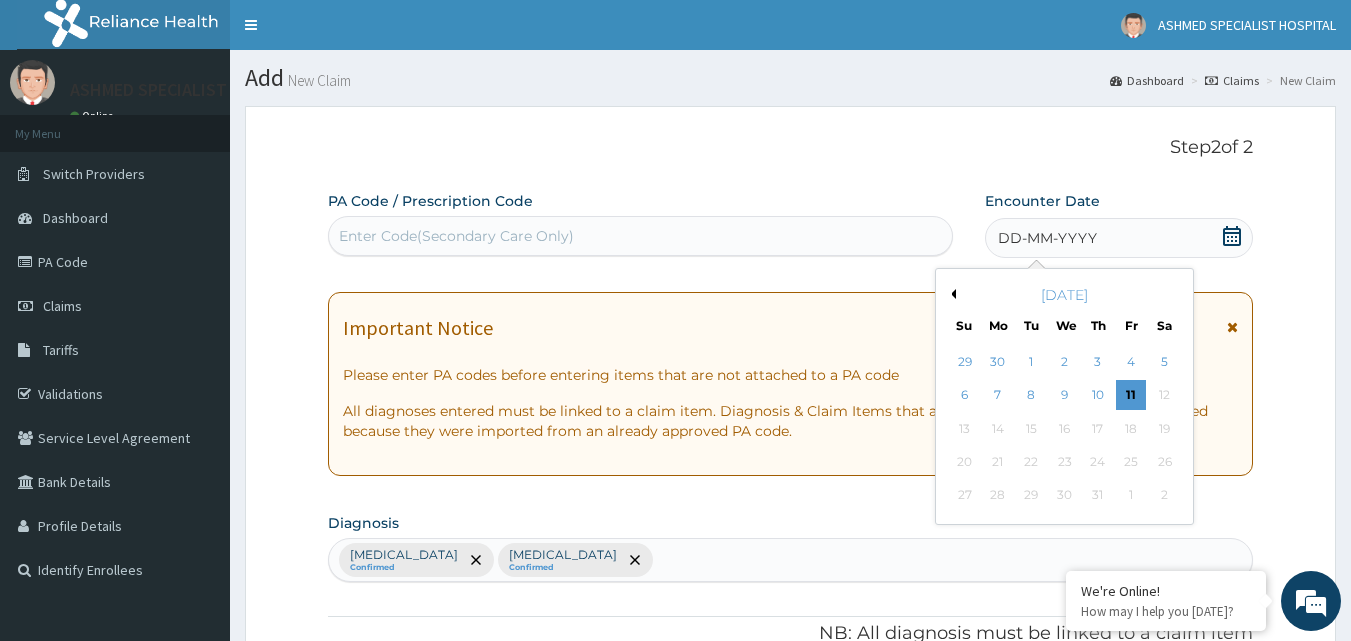 click on "Previous Month" at bounding box center (951, 294) 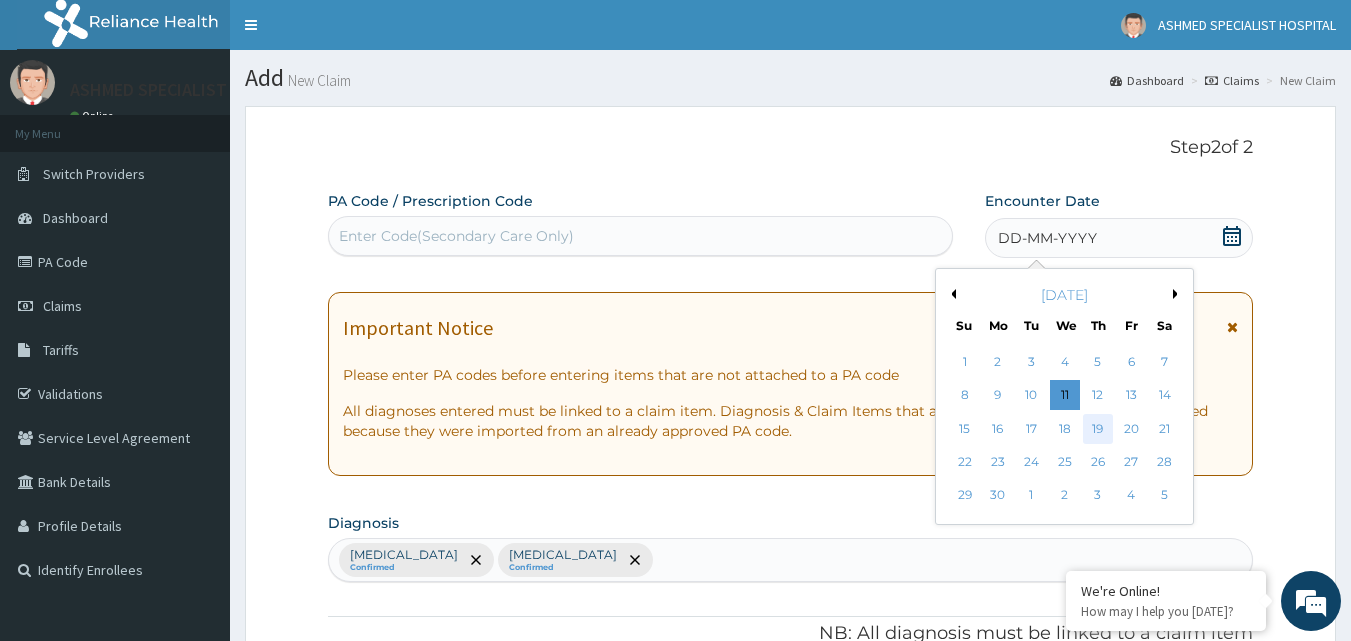 click on "19" at bounding box center (1098, 429) 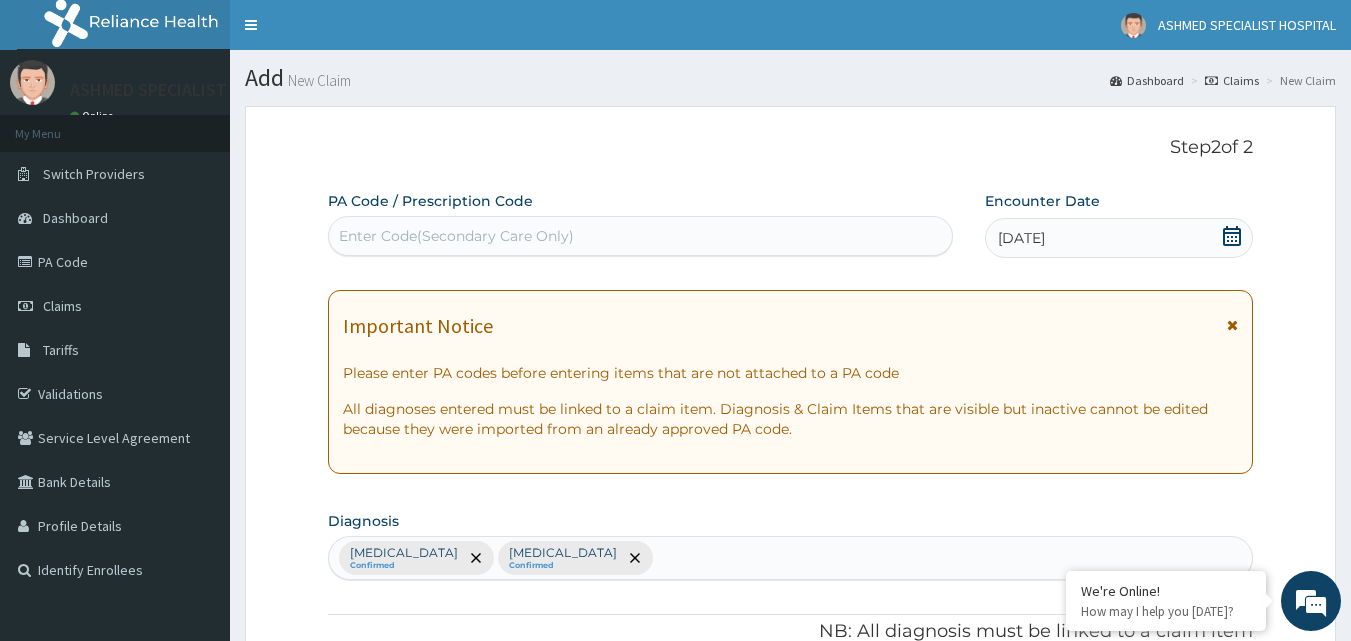 click on "Step  2  of 2 PA Code / Prescription Code Enter Code(Secondary Care Only) Encounter Date 19-06-2025 Important Notice Please enter PA codes before entering items that are not attached to a PA code   All diagnoses entered must be linked to a claim item. Diagnosis & Claim Items that are visible but inactive cannot be edited because they were imported from an already approved PA code. Diagnosis Malaria Confirmed Typhoid fever Confirmed NB: All diagnosis must be linked to a claim item Claim Items Type Name Quantity Unit Price Total Price Pair Diagnosis Actions Procedures GENERAL CONSULTATION (PER VISIT) 1 2000 2000.00 Malaria  + 1 Delete Laboratory MALARIA PARASITE TEST 1 1000 1000.00 Malaria  + 1 Delete Laboratory STOOL & URINE CULTURE (M/C/S) 1 2500 2500.00 Malaria  + 1 Delete Drugs ARTEMETHER/LUMEFANTRINE TAB 80/480MG X 6 1 700 700.00 Malaria  + 1 Delete Drugs DICLOFENAC + PARACETAMOL50/500MG (DICNAC) 18 40 720.00 Malaria  + 1 Delete Drugs STREPSILS LOZENGES 15 200 3000.00 Malaria  + 1 Delete Types Drugs Item 0" at bounding box center (790, 893) 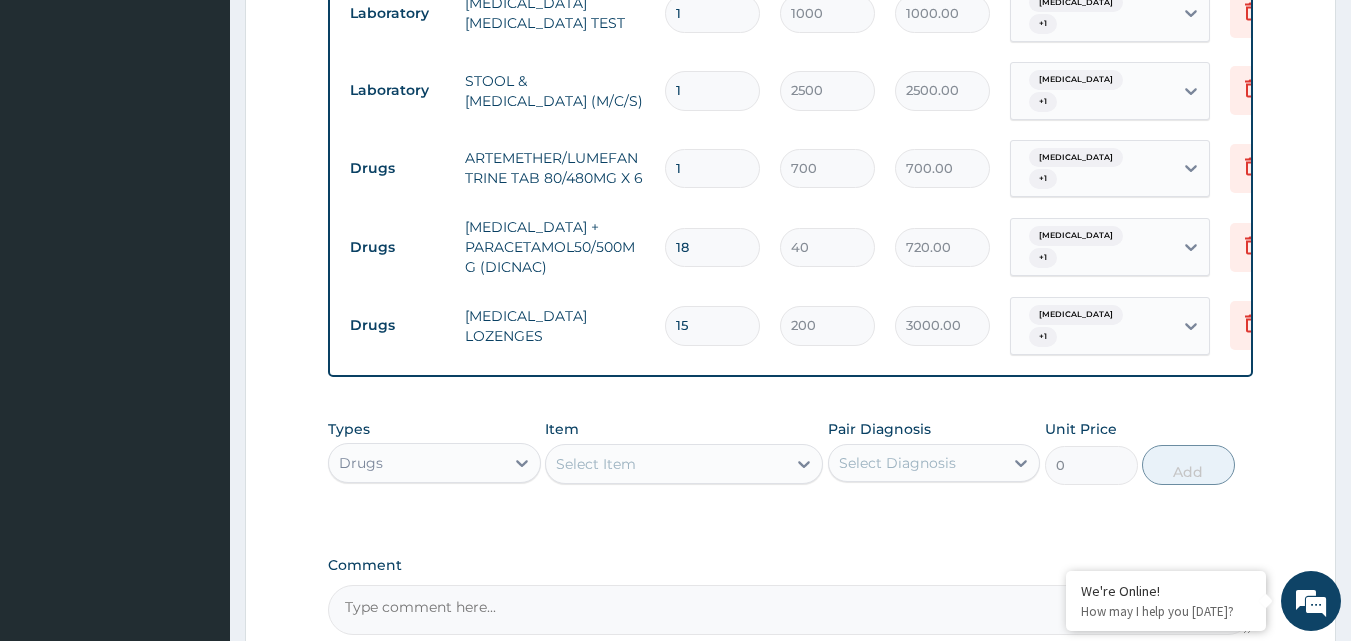 scroll, scrollTop: 1088, scrollLeft: 0, axis: vertical 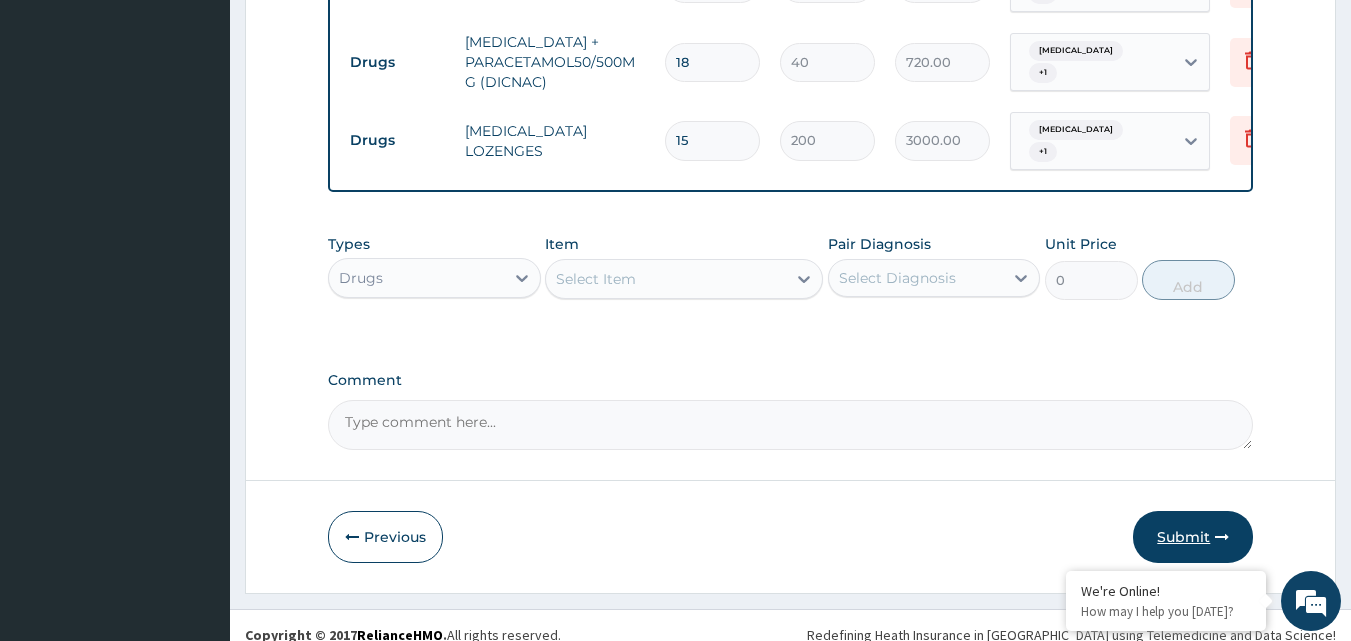 click on "Submit" at bounding box center [1193, 537] 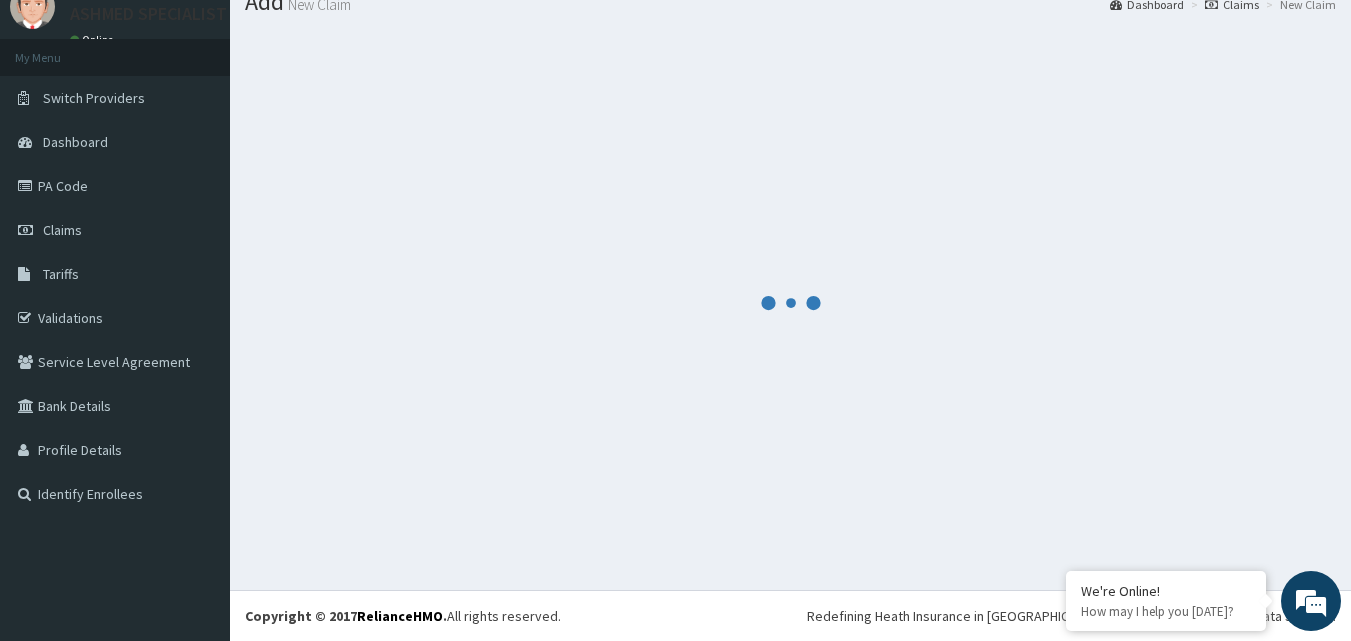 scroll, scrollTop: 1088, scrollLeft: 0, axis: vertical 